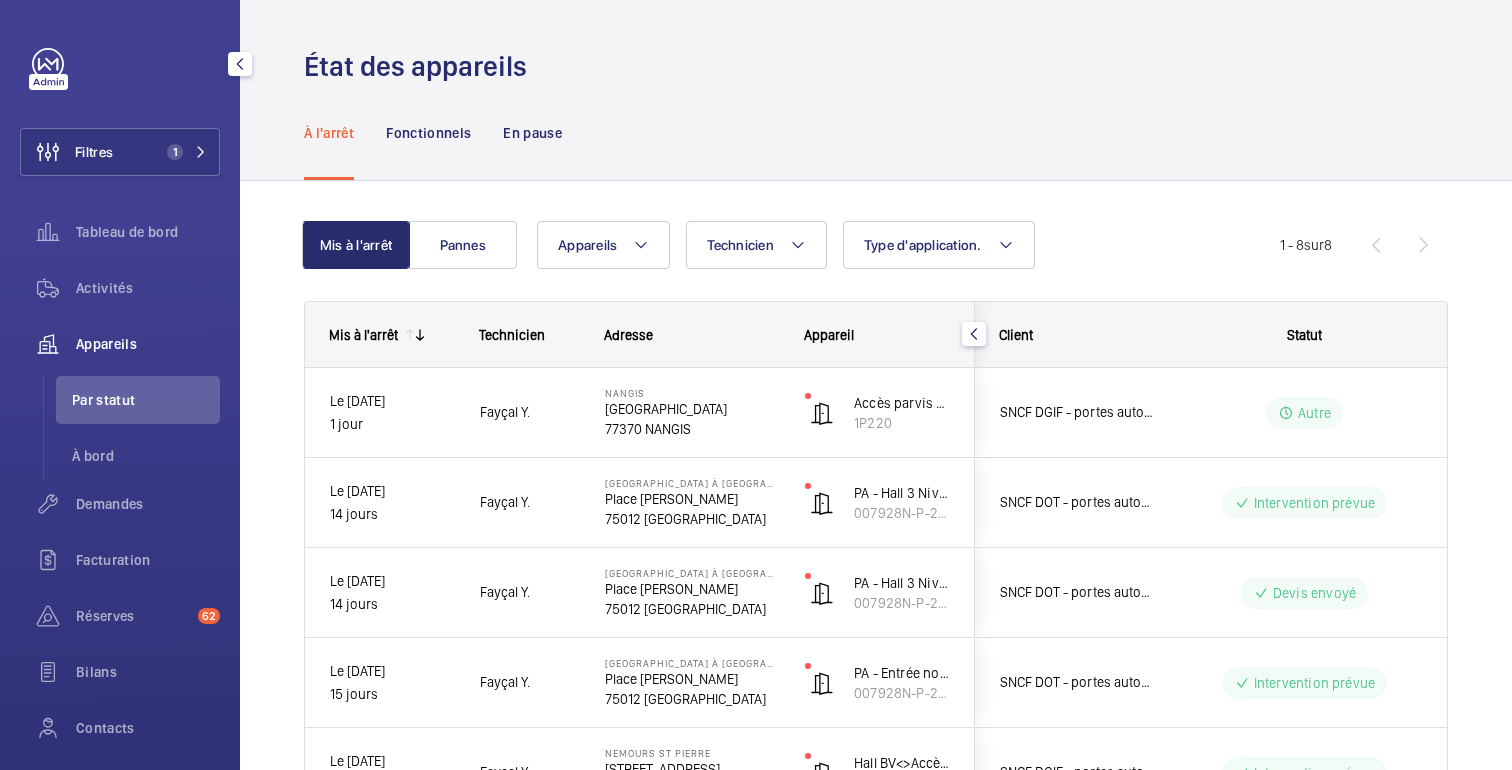 scroll, scrollTop: 0, scrollLeft: 0, axis: both 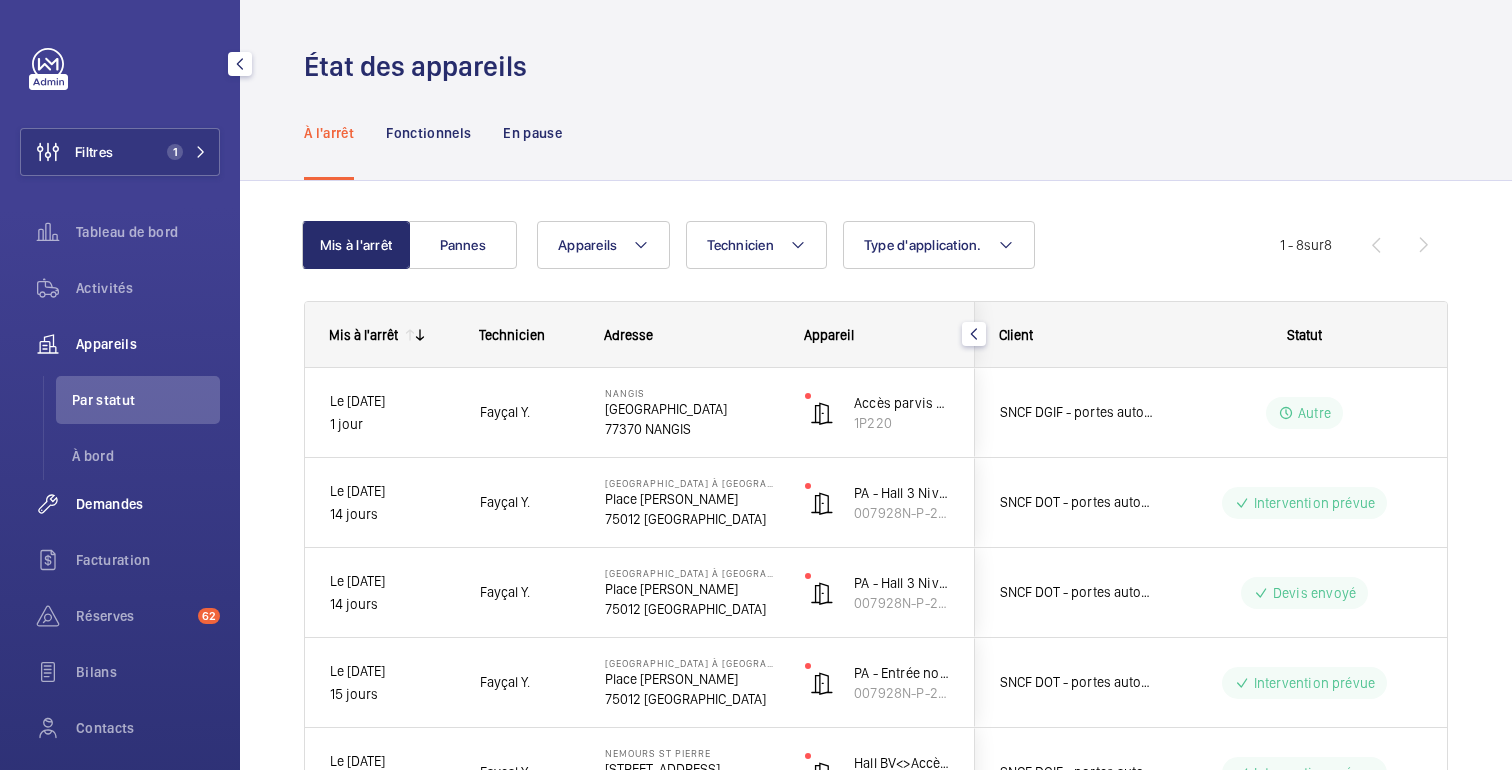 click on "Demandes" 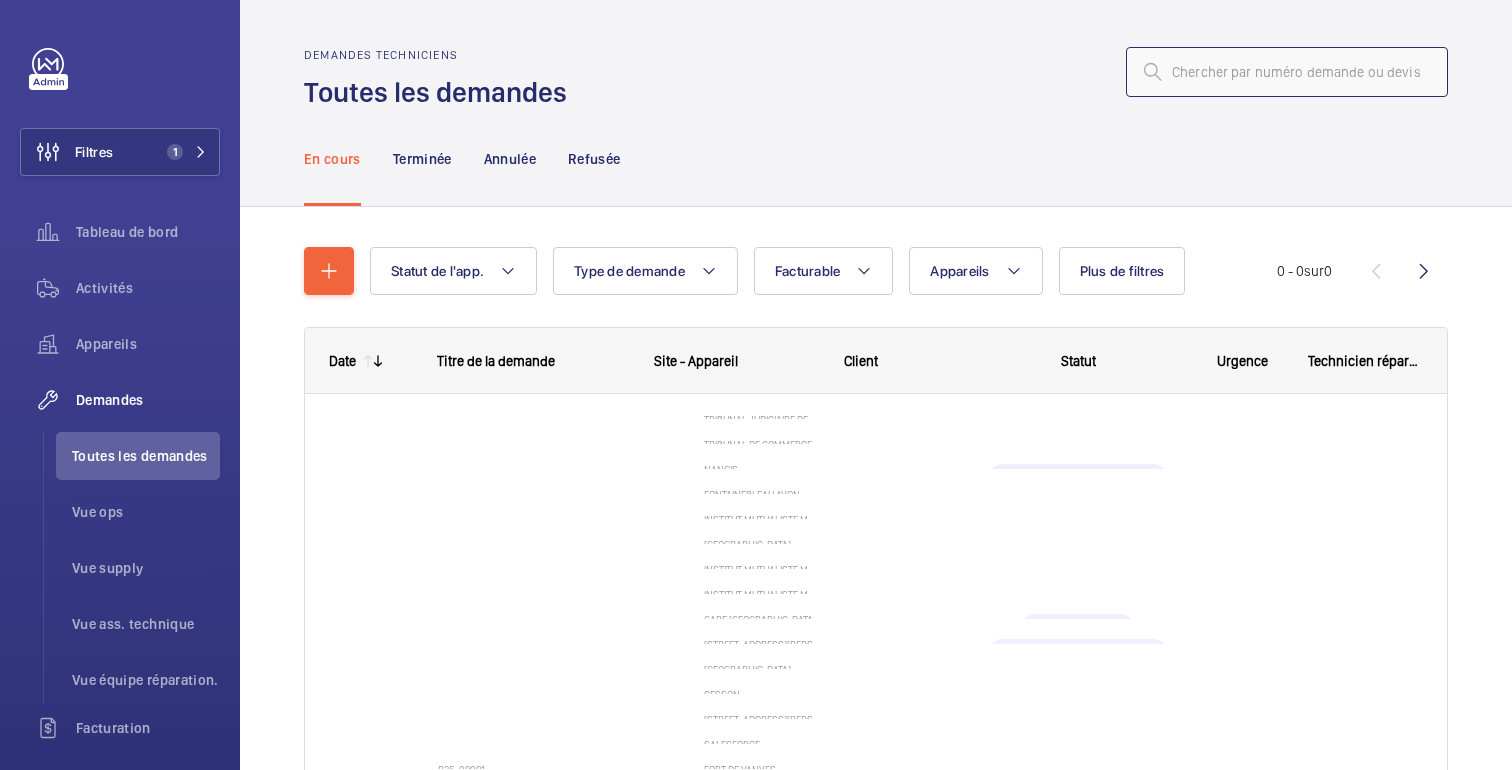 click 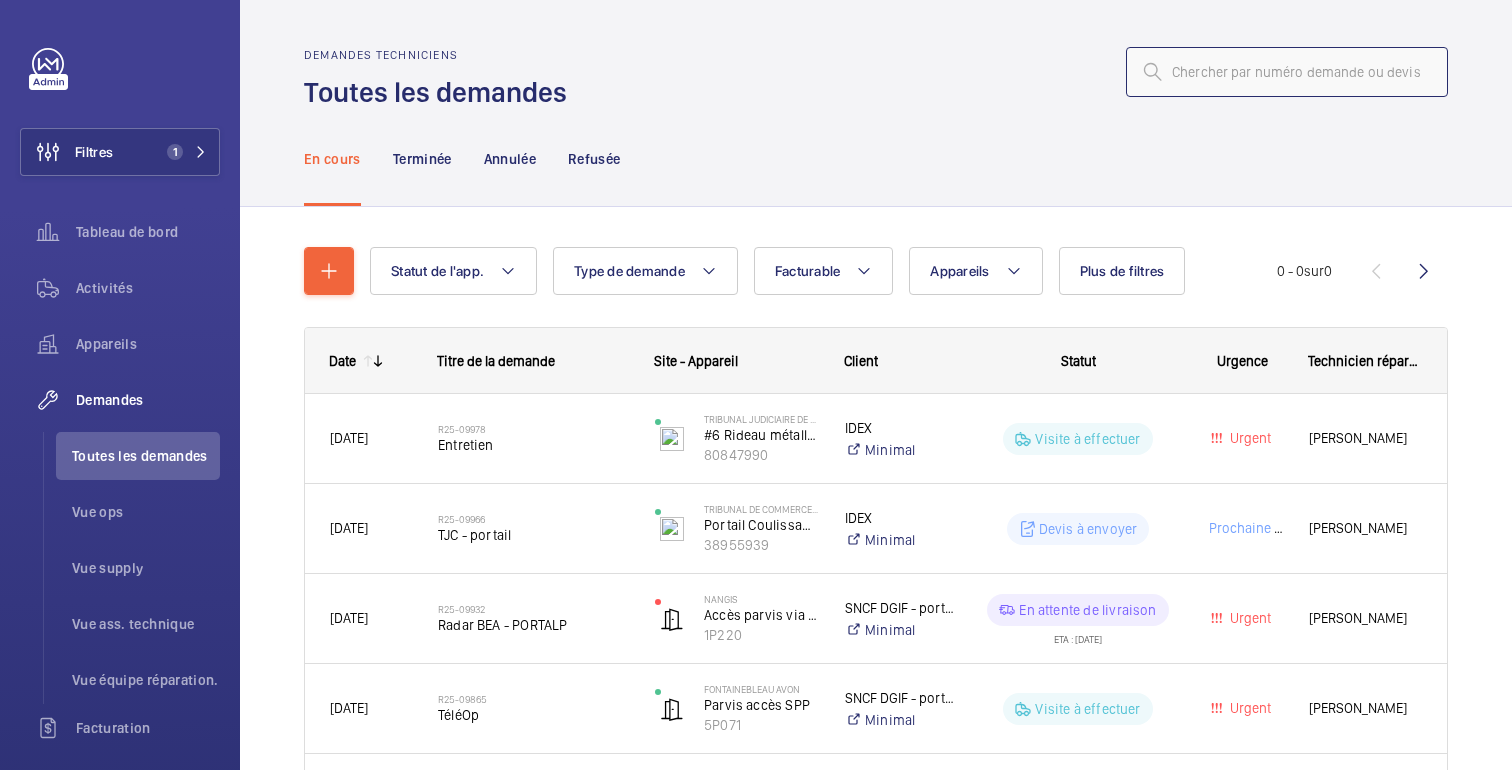 paste on "00017326" 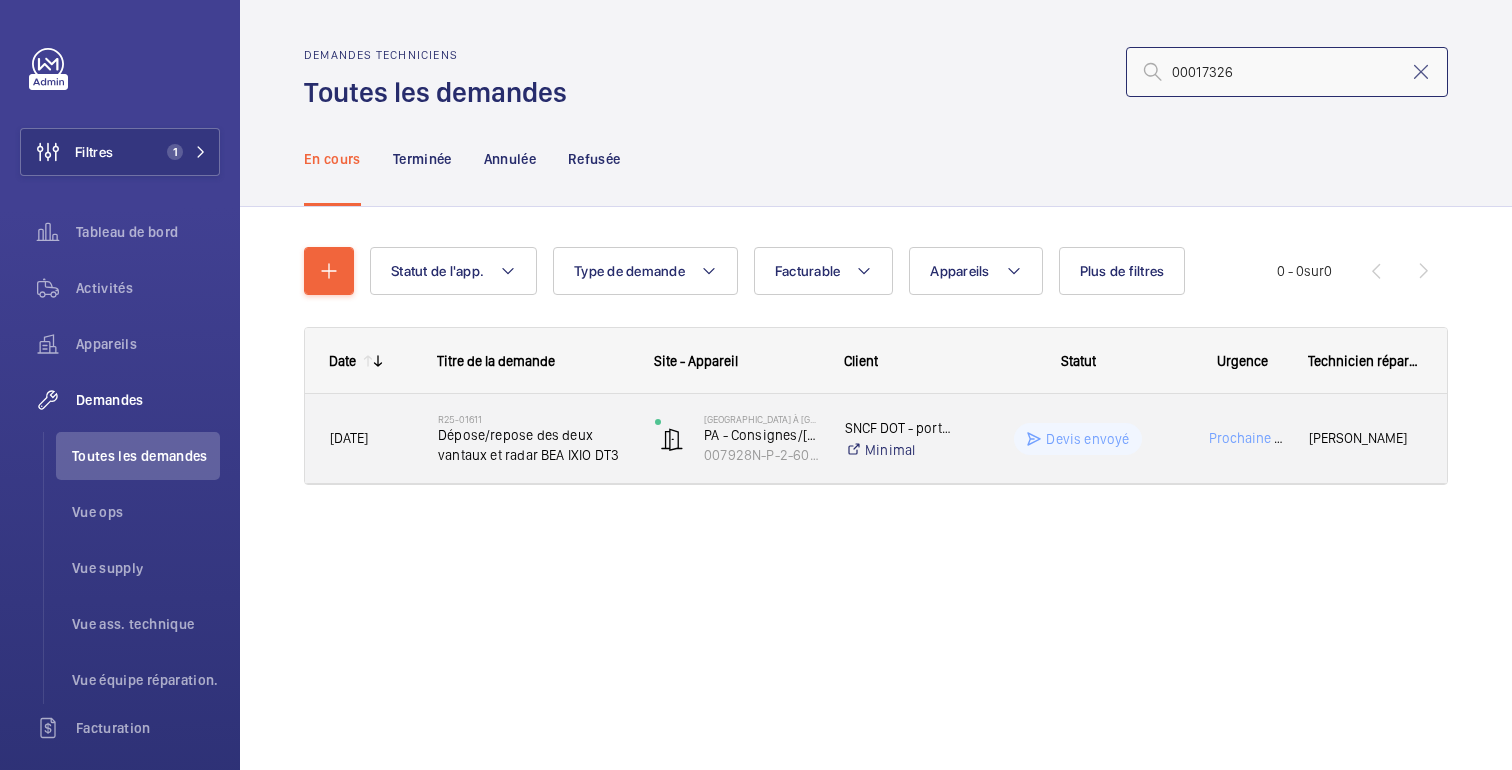 type on "00017326" 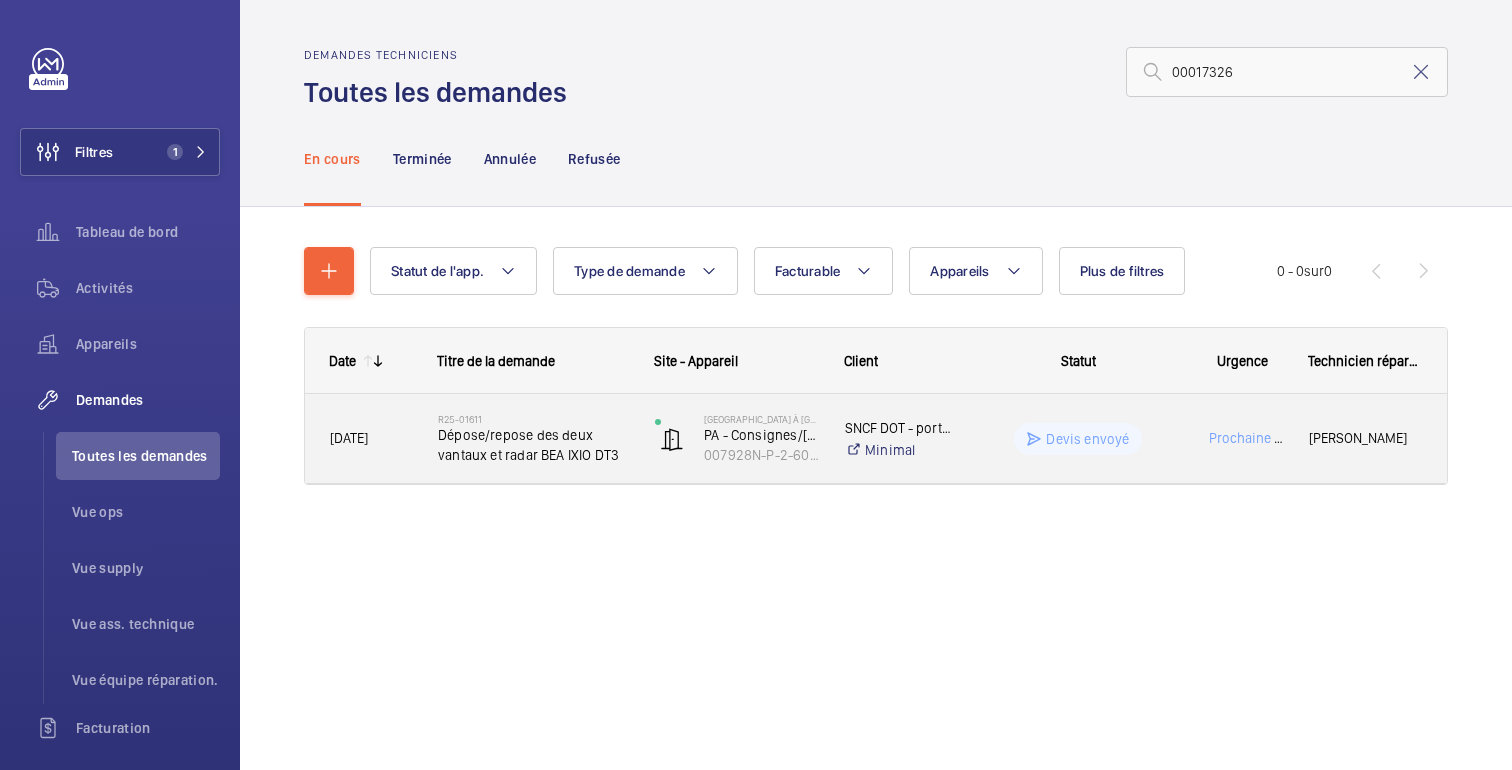click on "Devis envoyé" 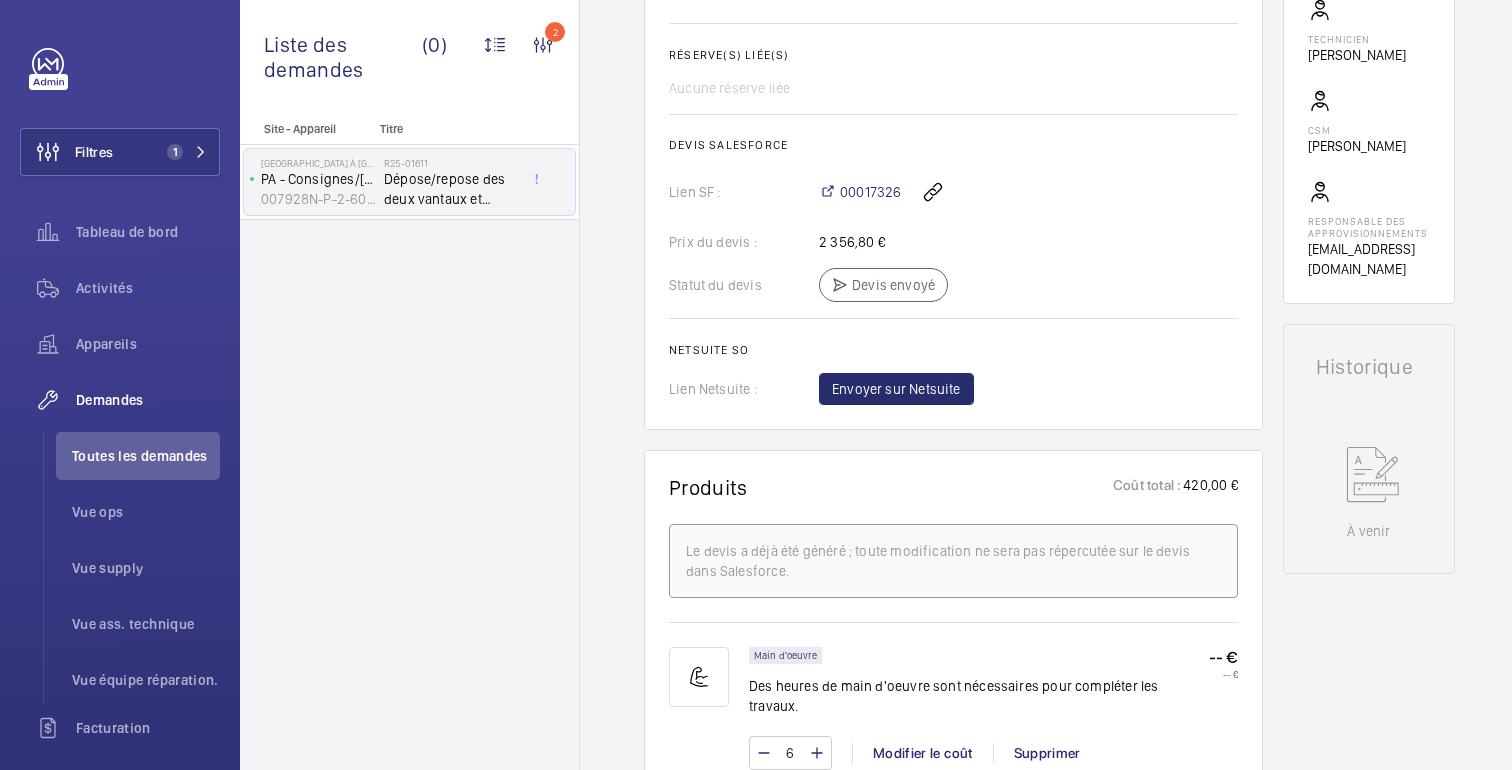 scroll, scrollTop: 0, scrollLeft: 0, axis: both 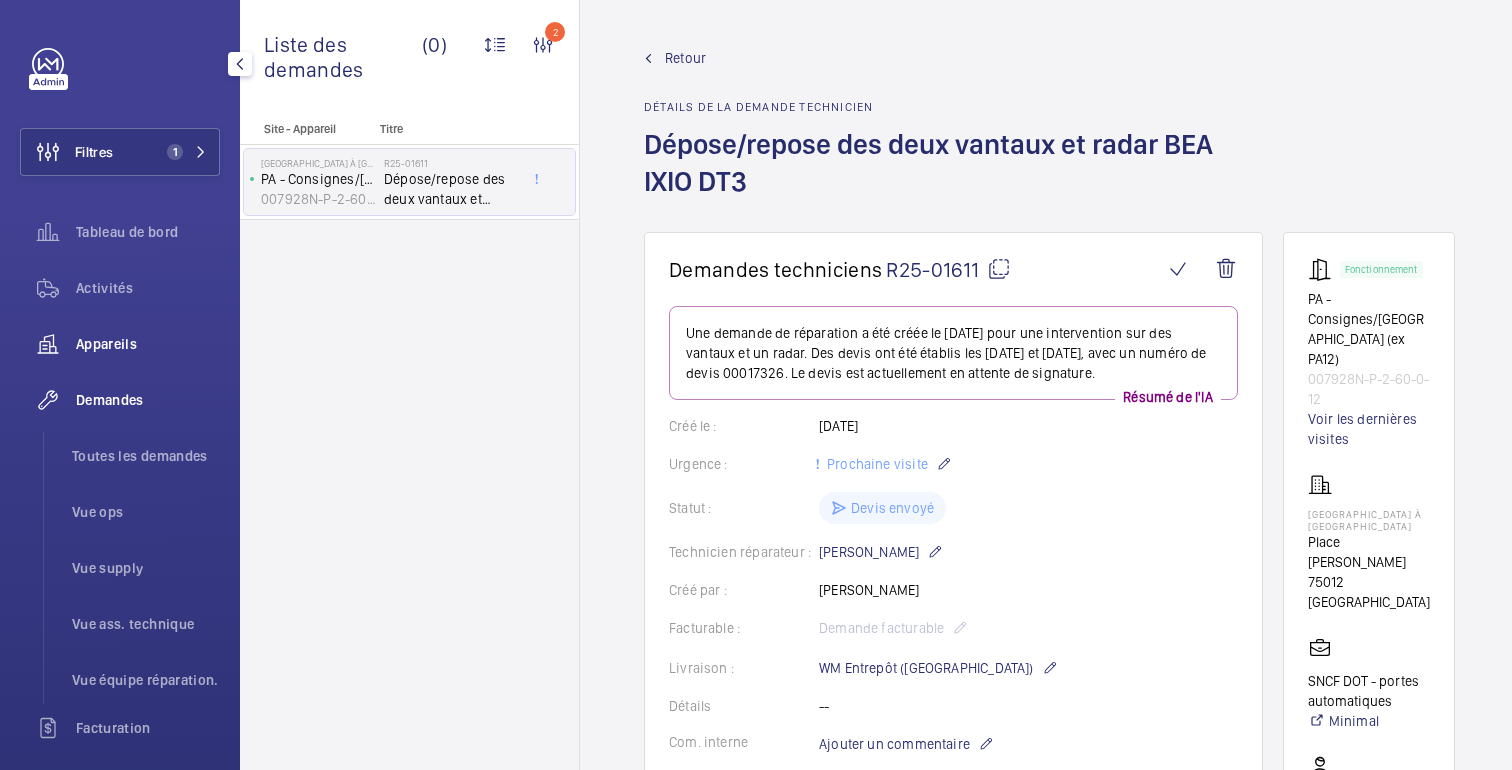 click on "Appareils" 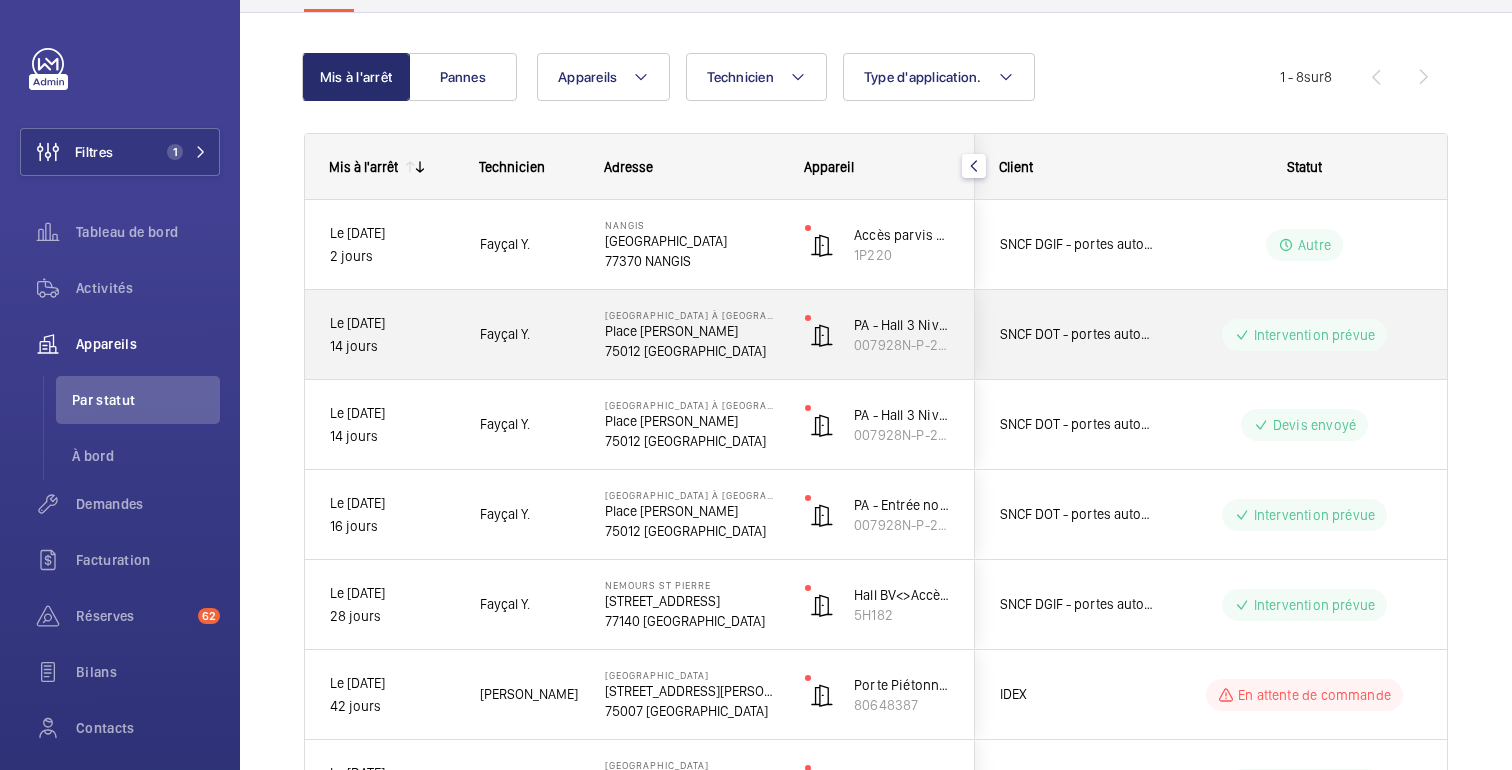 scroll, scrollTop: 190, scrollLeft: 0, axis: vertical 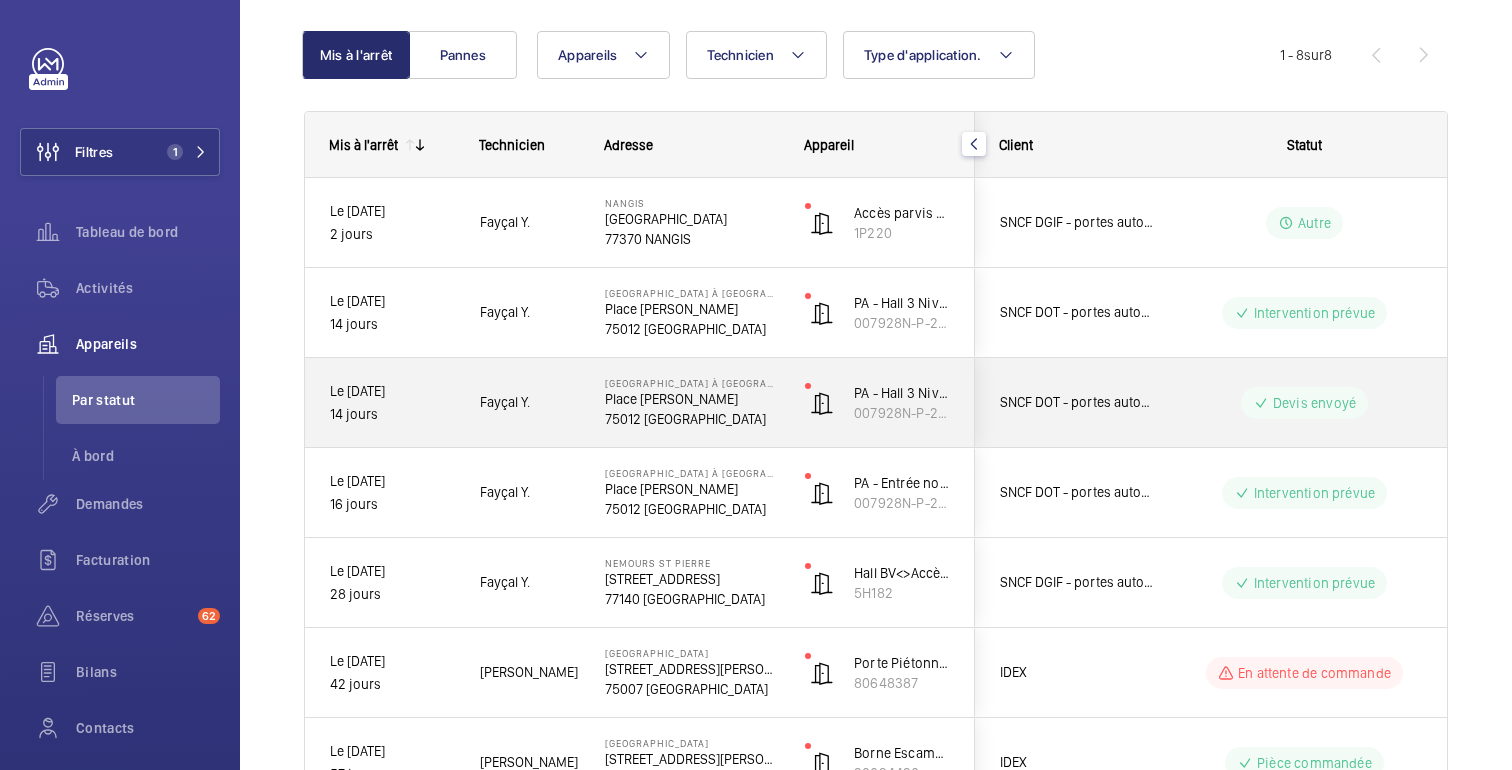 click on "Devis envoyé" 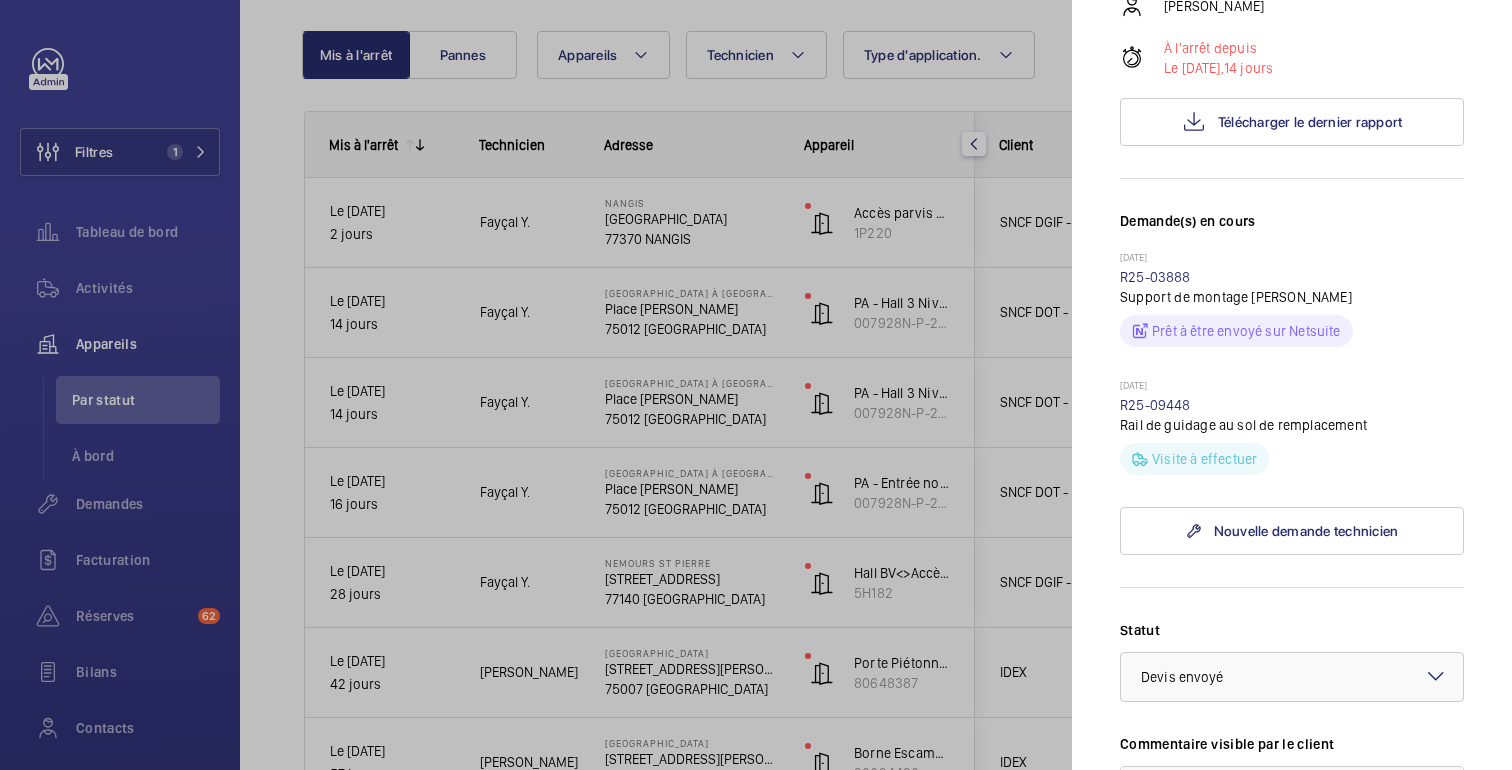 scroll, scrollTop: 490, scrollLeft: 0, axis: vertical 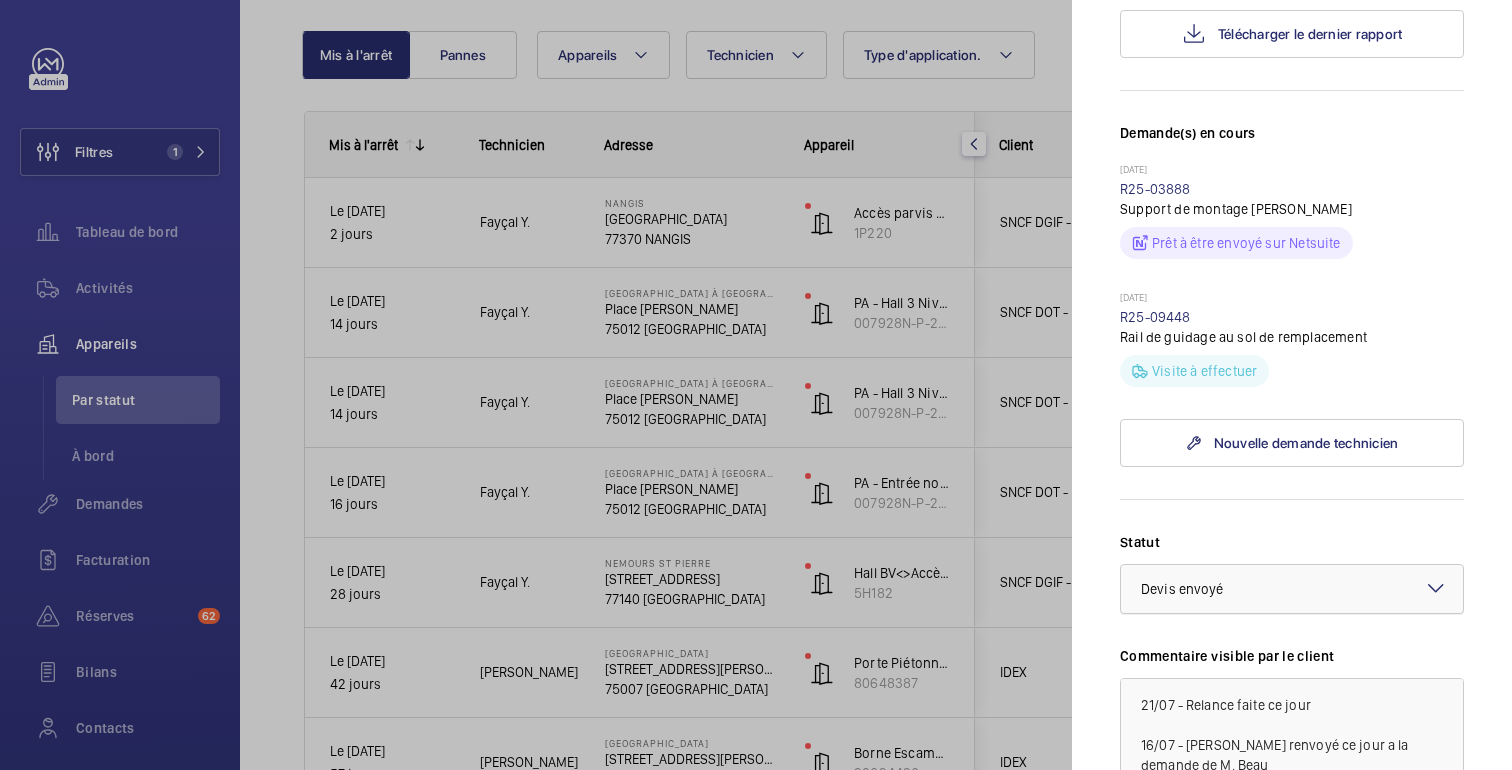 click on "× Devis envoyé" 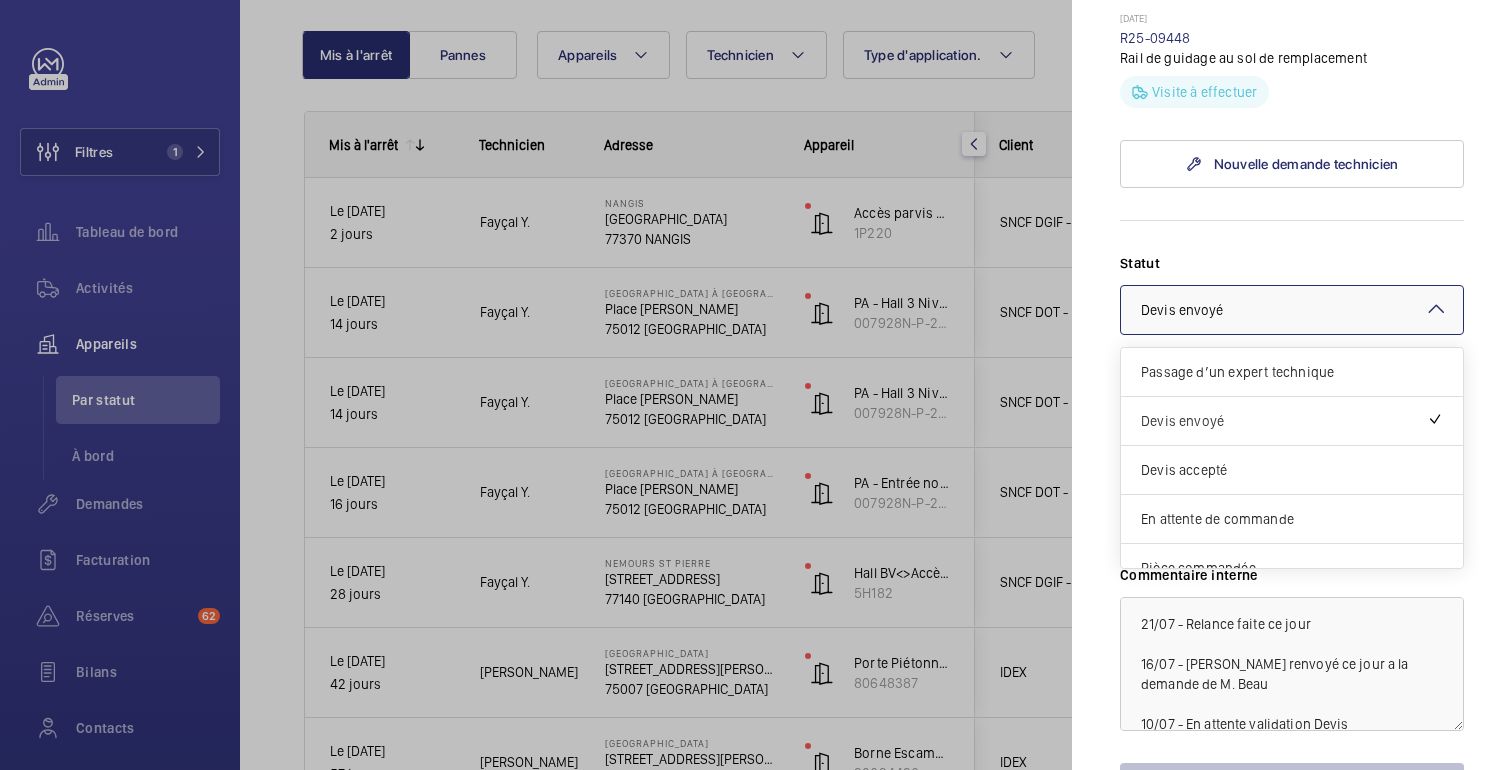 scroll, scrollTop: 774, scrollLeft: 0, axis: vertical 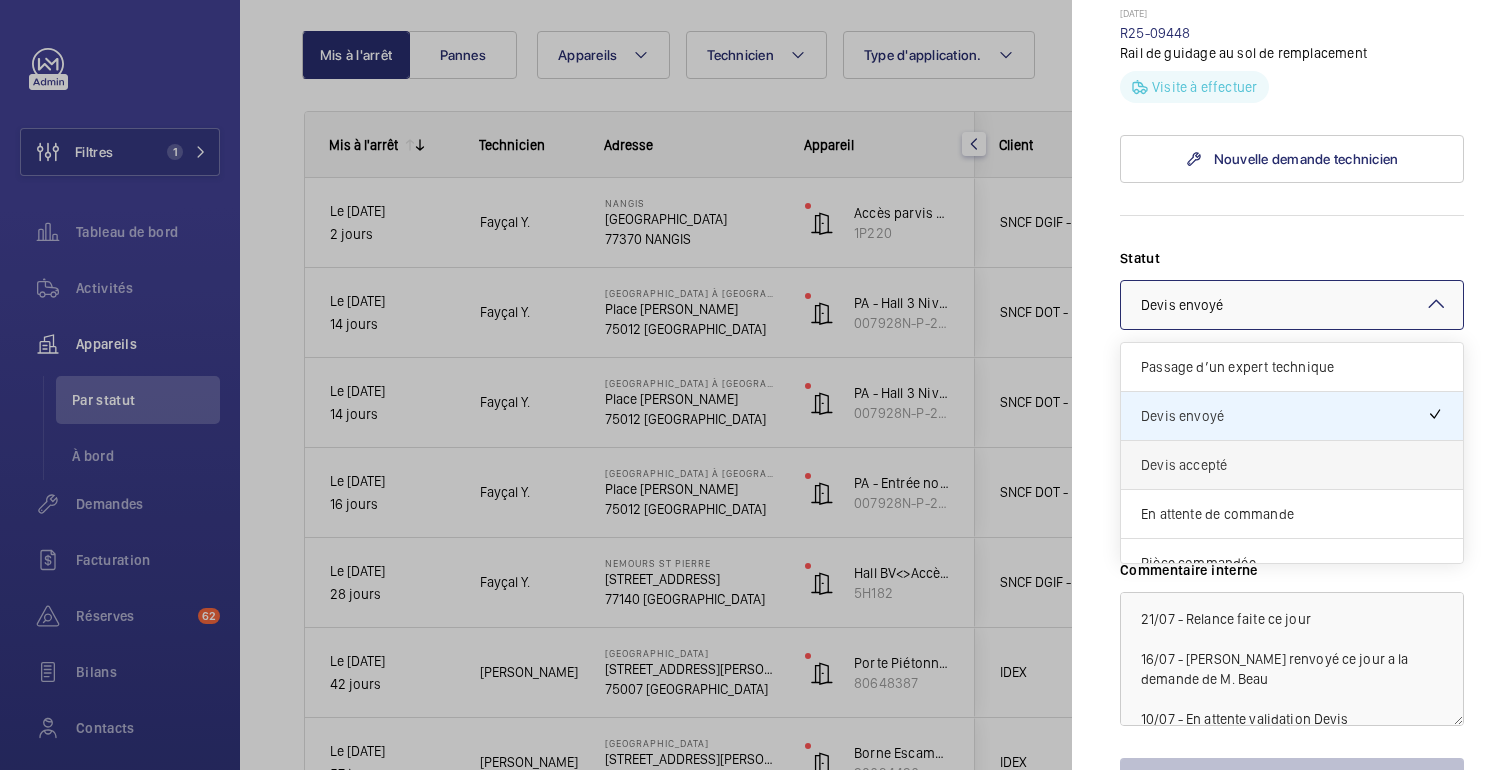 click on "Devis accepté" at bounding box center (1292, 465) 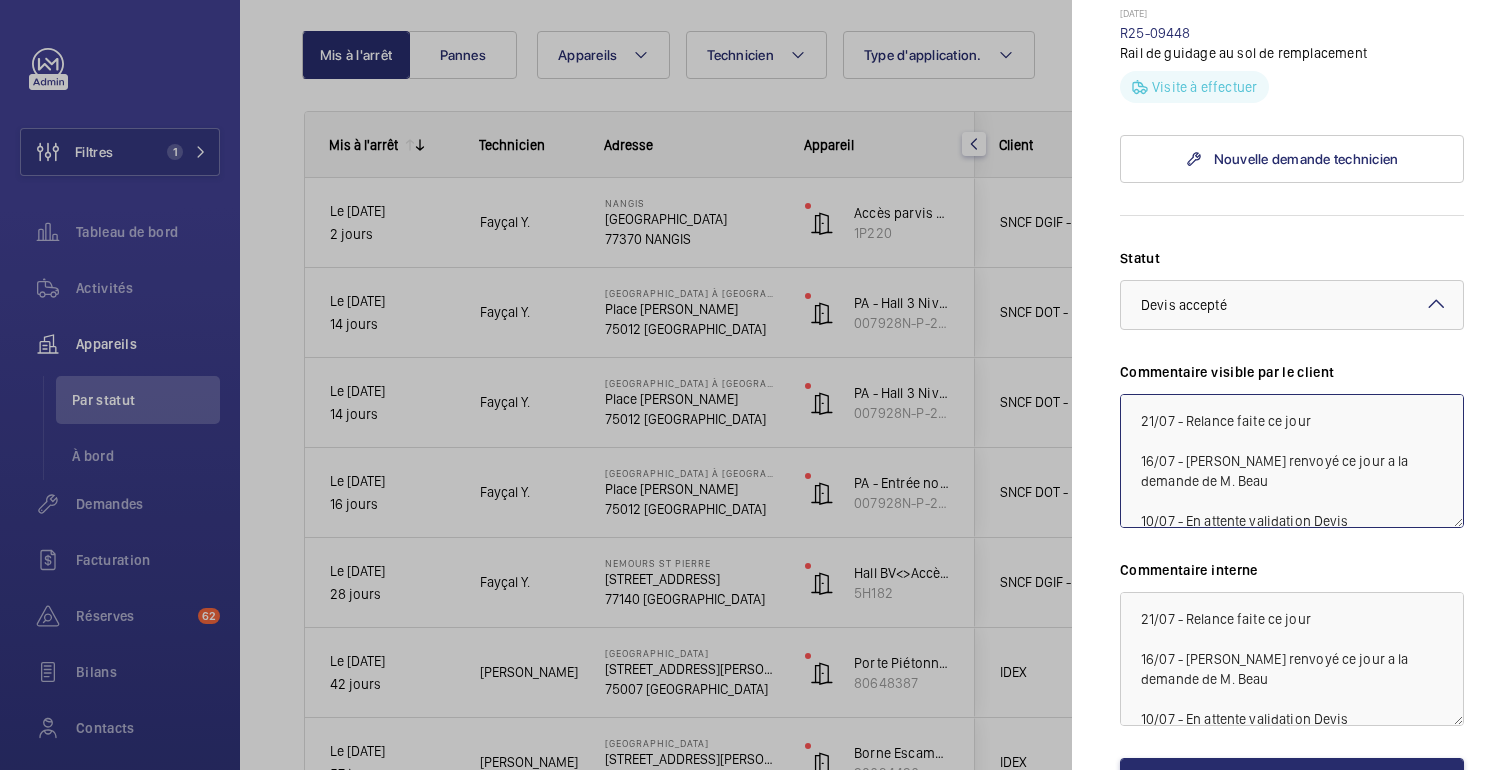 click on "21/07 - Relance faite ce jour
16/07 - [PERSON_NAME] renvoyé ce jour a la demande de M. Beau
10/07 - En attente validation Devis" 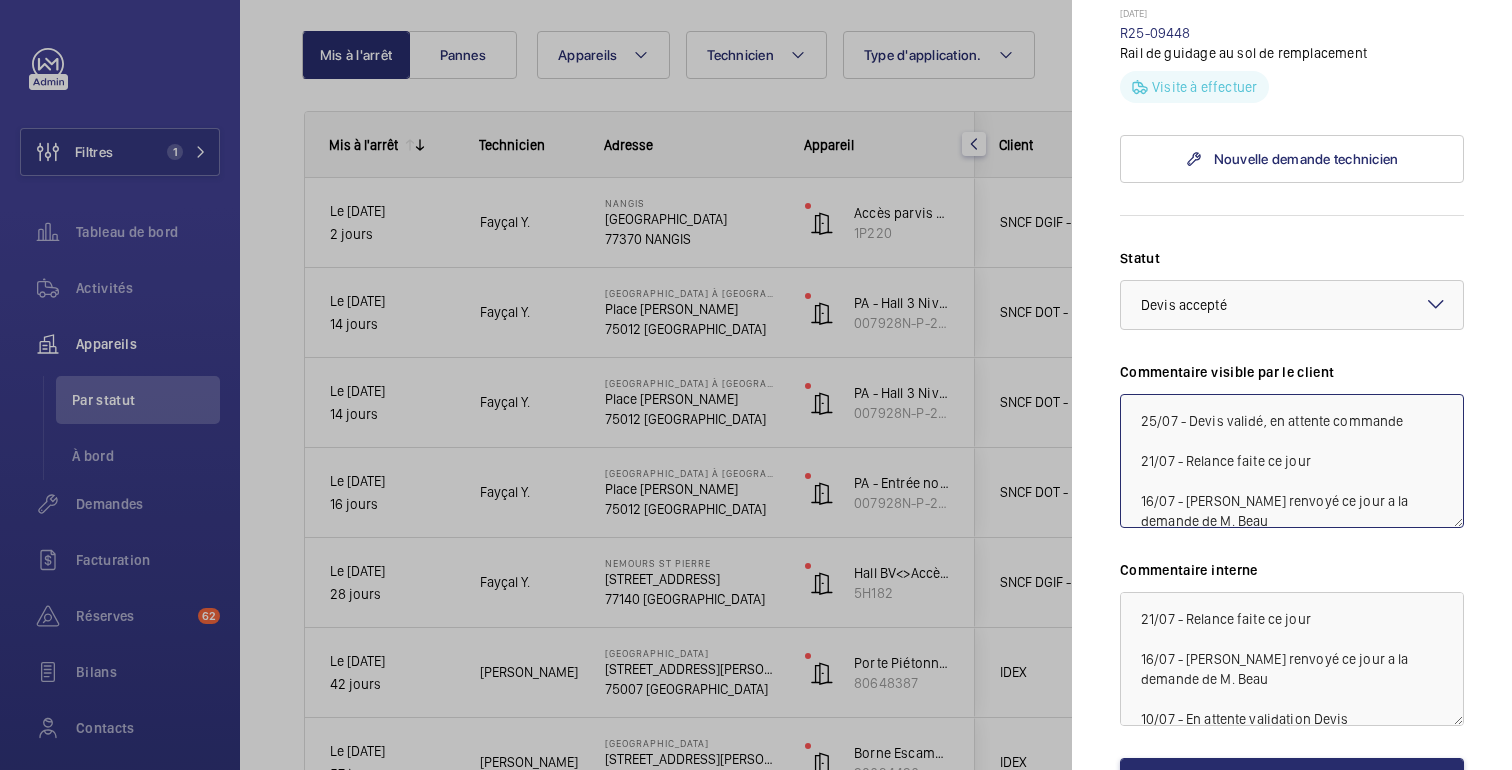 drag, startPoint x: 1422, startPoint y: 378, endPoint x: 1123, endPoint y: 378, distance: 299 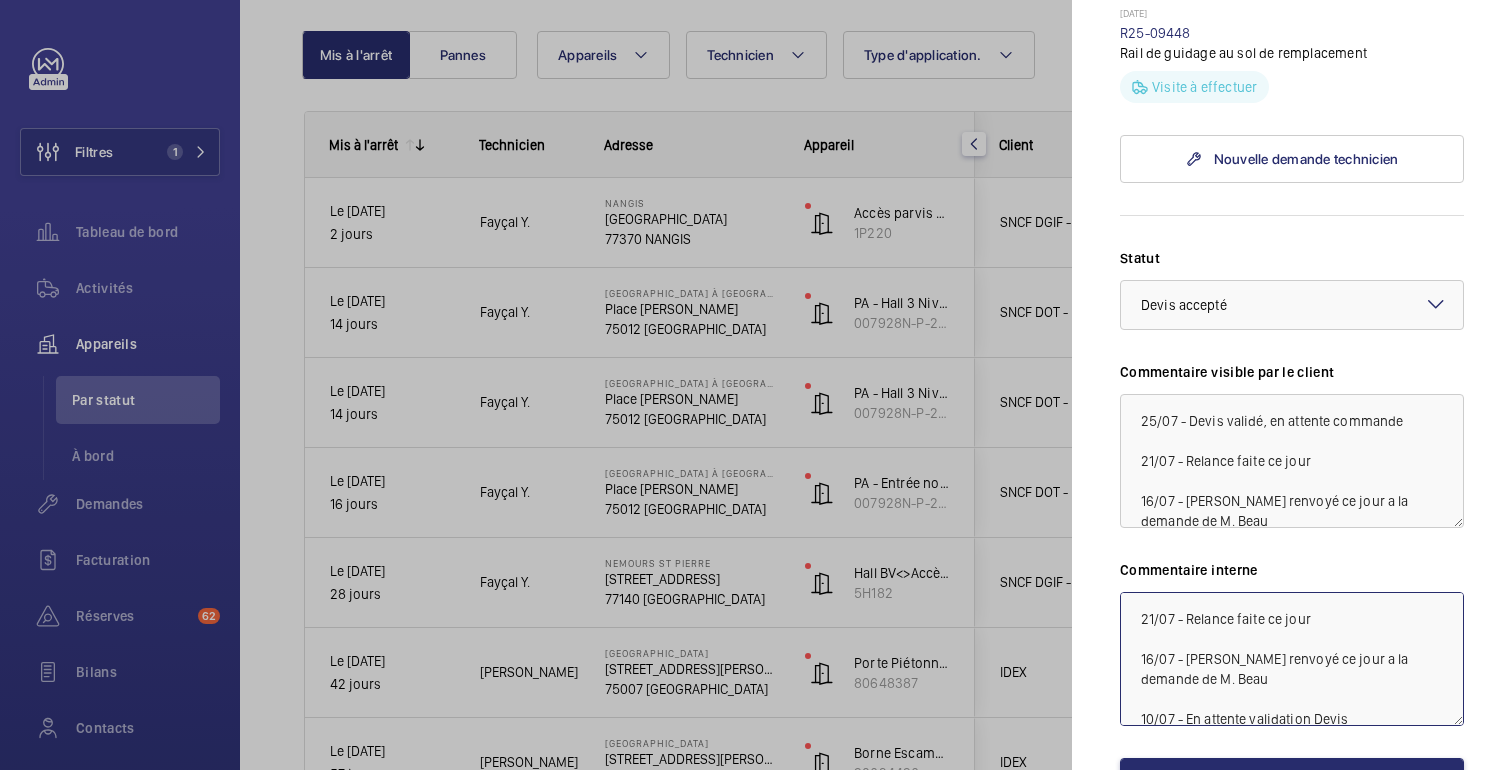click on "21/07 - Relance faite ce jour
16/07 - [PERSON_NAME] renvoyé ce jour a la demande de M. Beau
10/07 - En attente validation Devis" 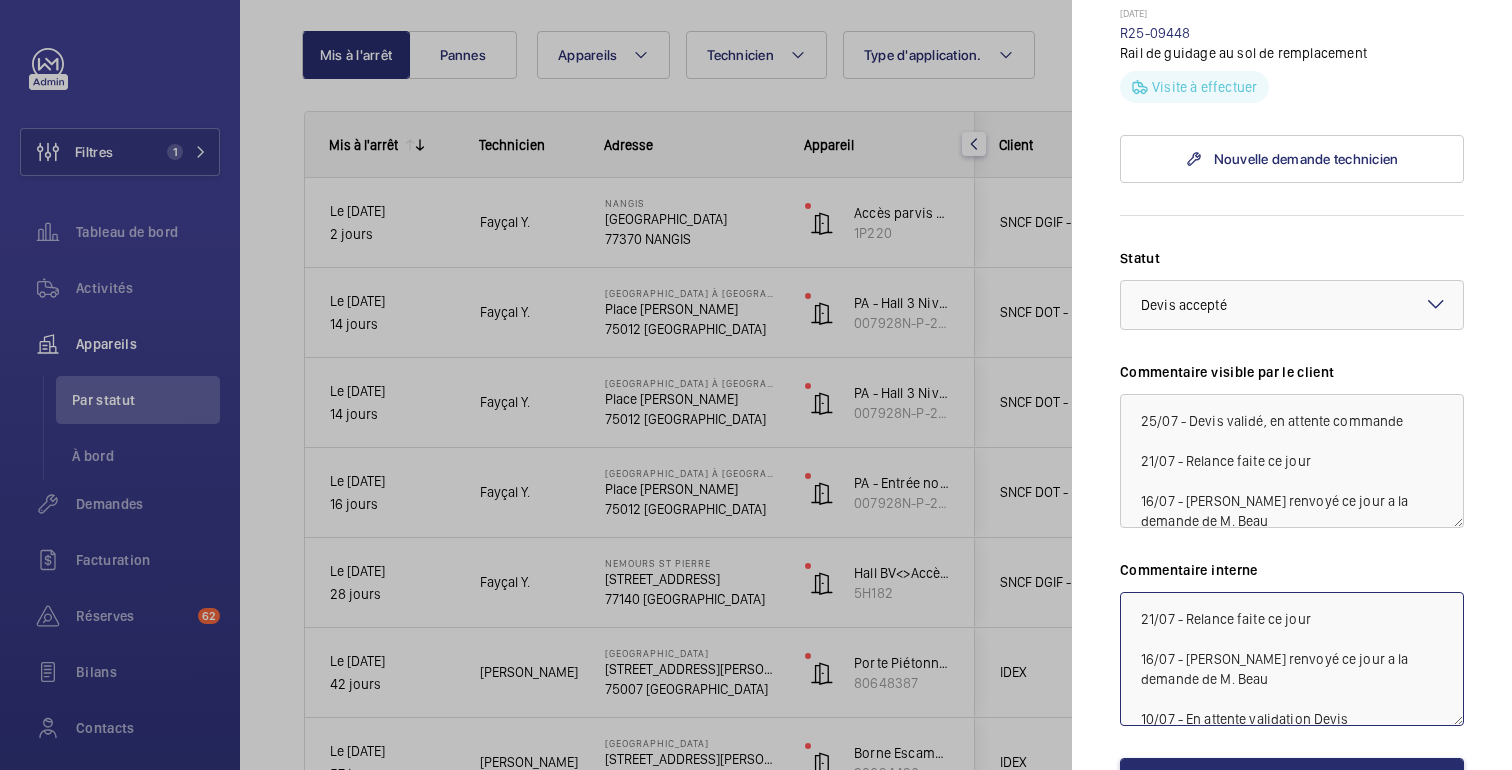 paste on "25/07 - Devis validé, en attente commande" 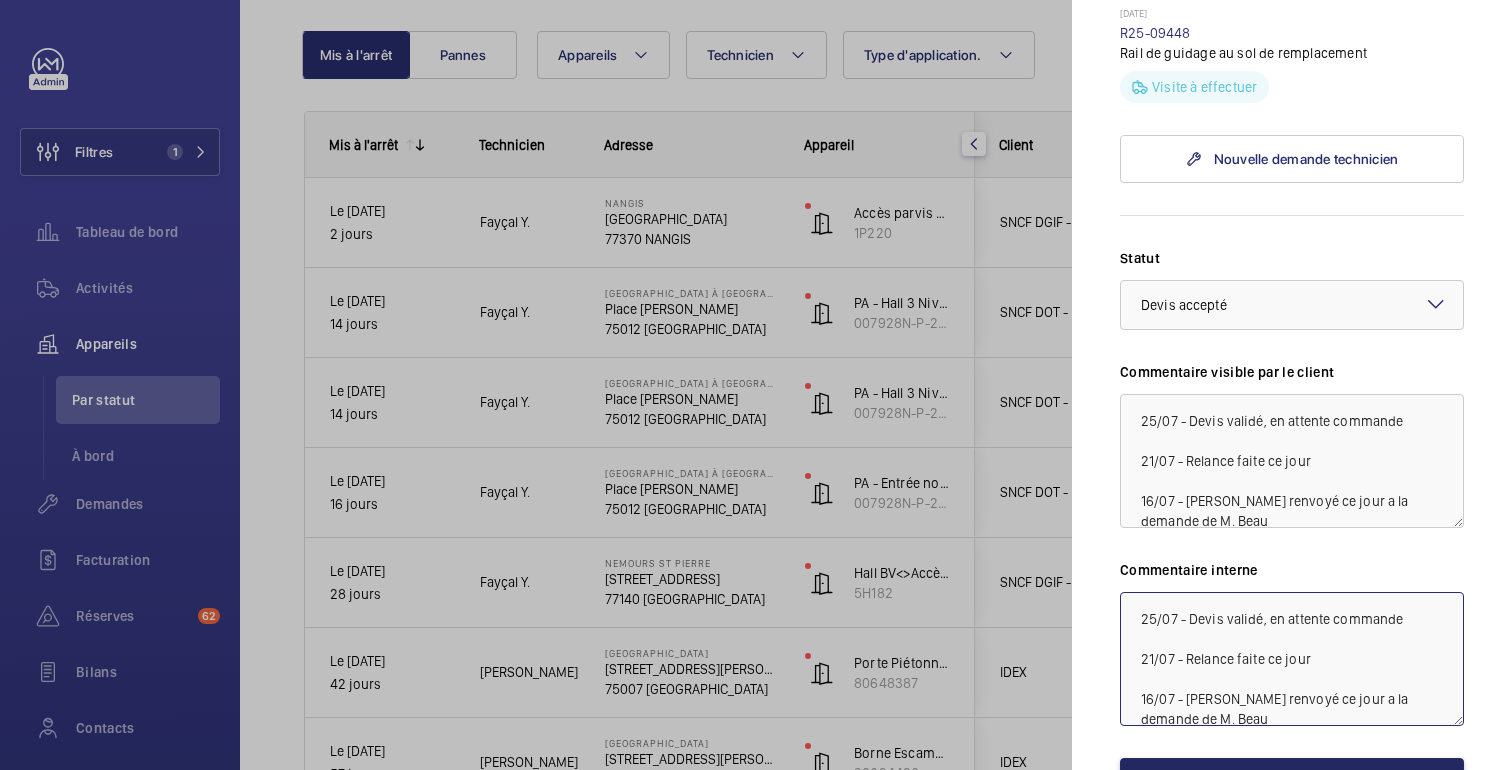 type on "25/07 - Devis validé, en attente commande
21/07 - Relance faite ce jour
16/07 - [PERSON_NAME] renvoyé ce jour a la demande de M. Beau
10/07 - En attente validation Devis" 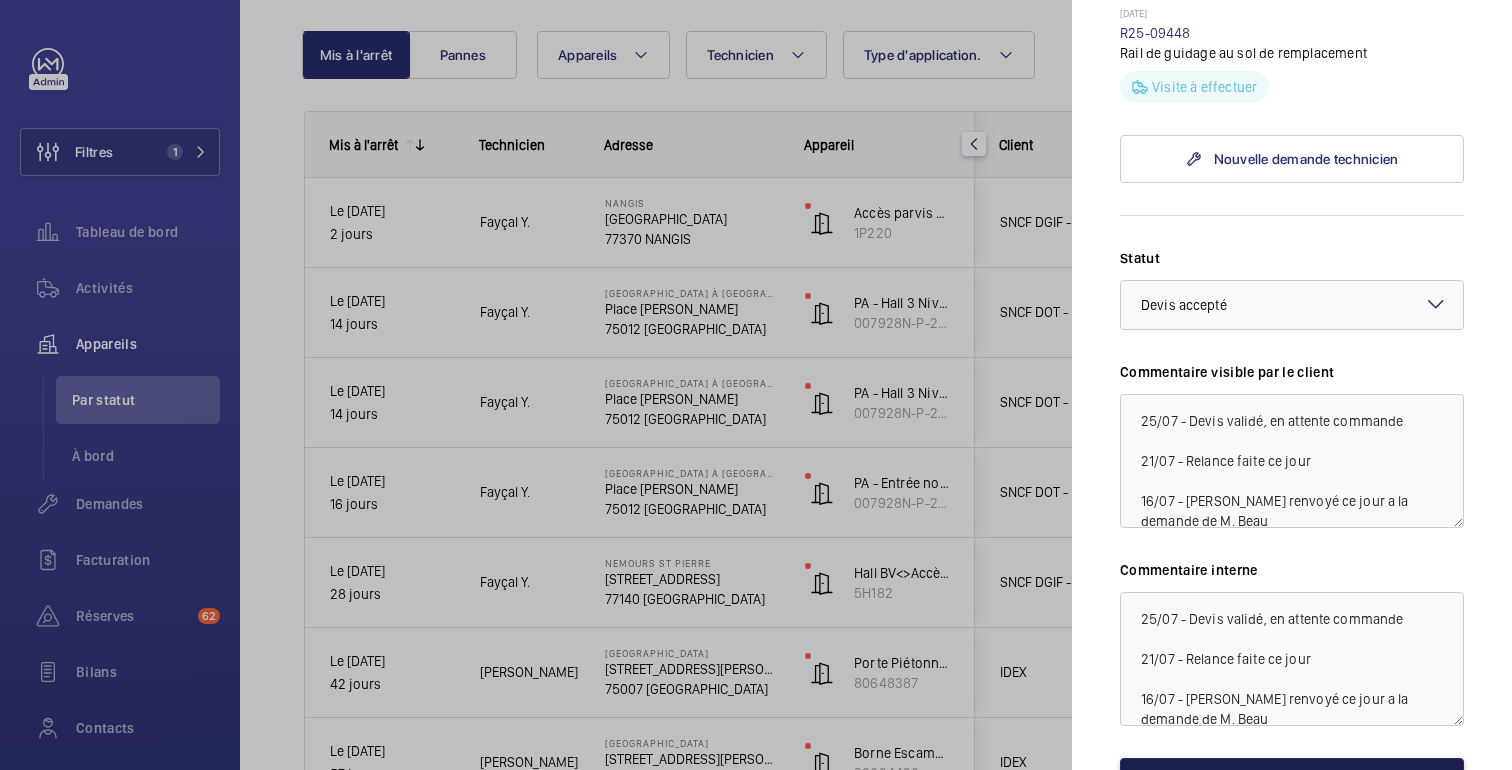 click on "Enregistrer les modifications" 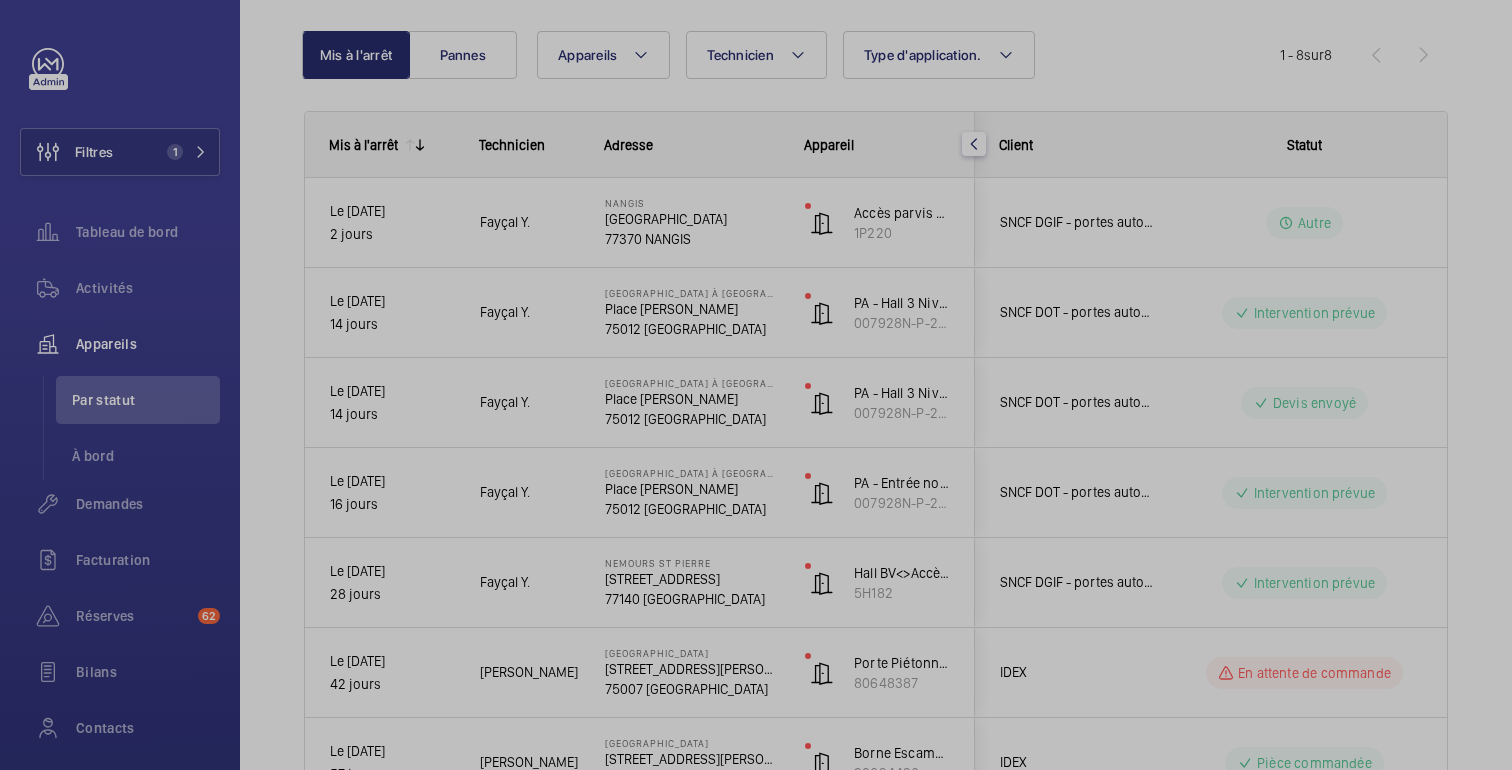 scroll, scrollTop: 0, scrollLeft: 0, axis: both 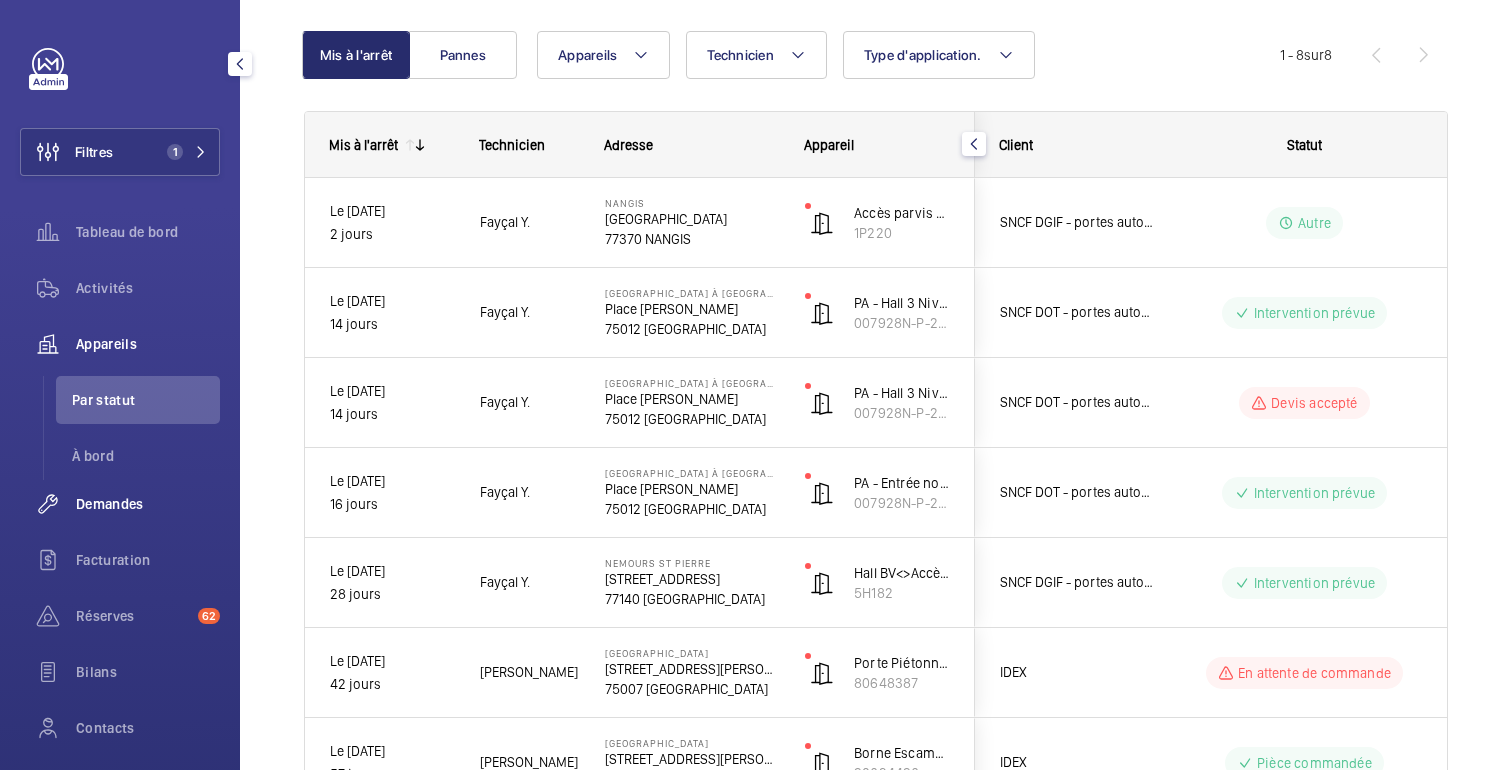 click on "Demandes" 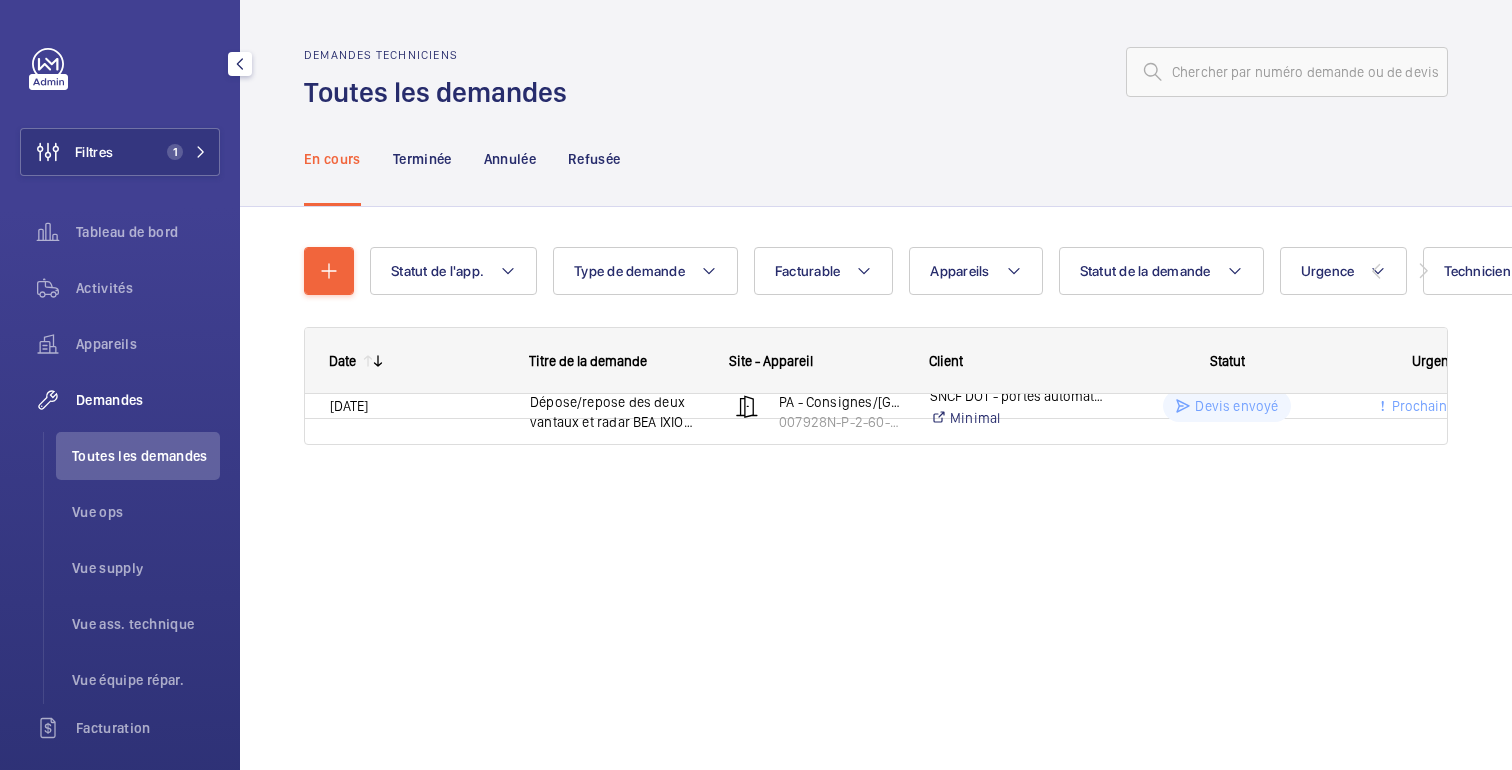 scroll, scrollTop: 0, scrollLeft: 0, axis: both 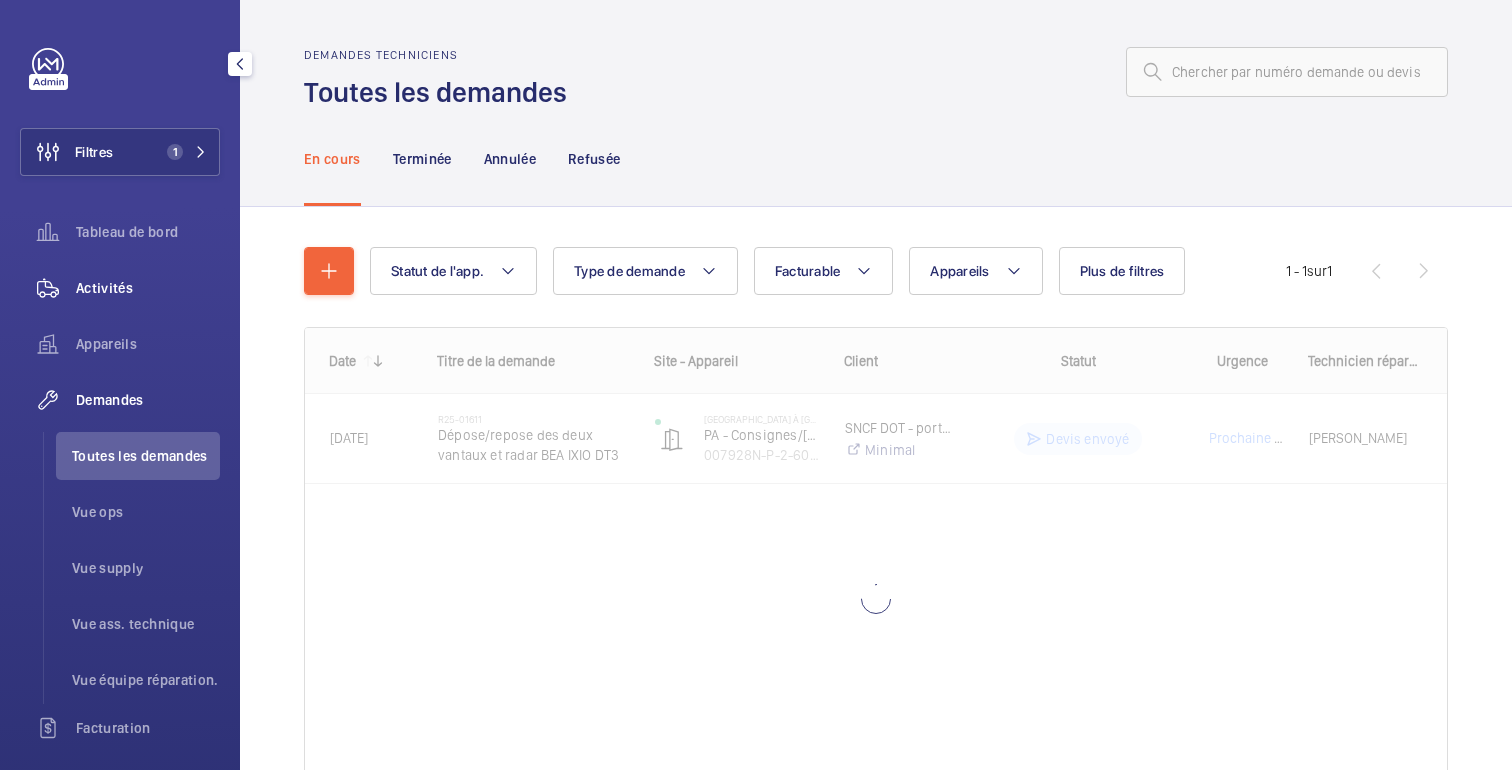click on "Activités" 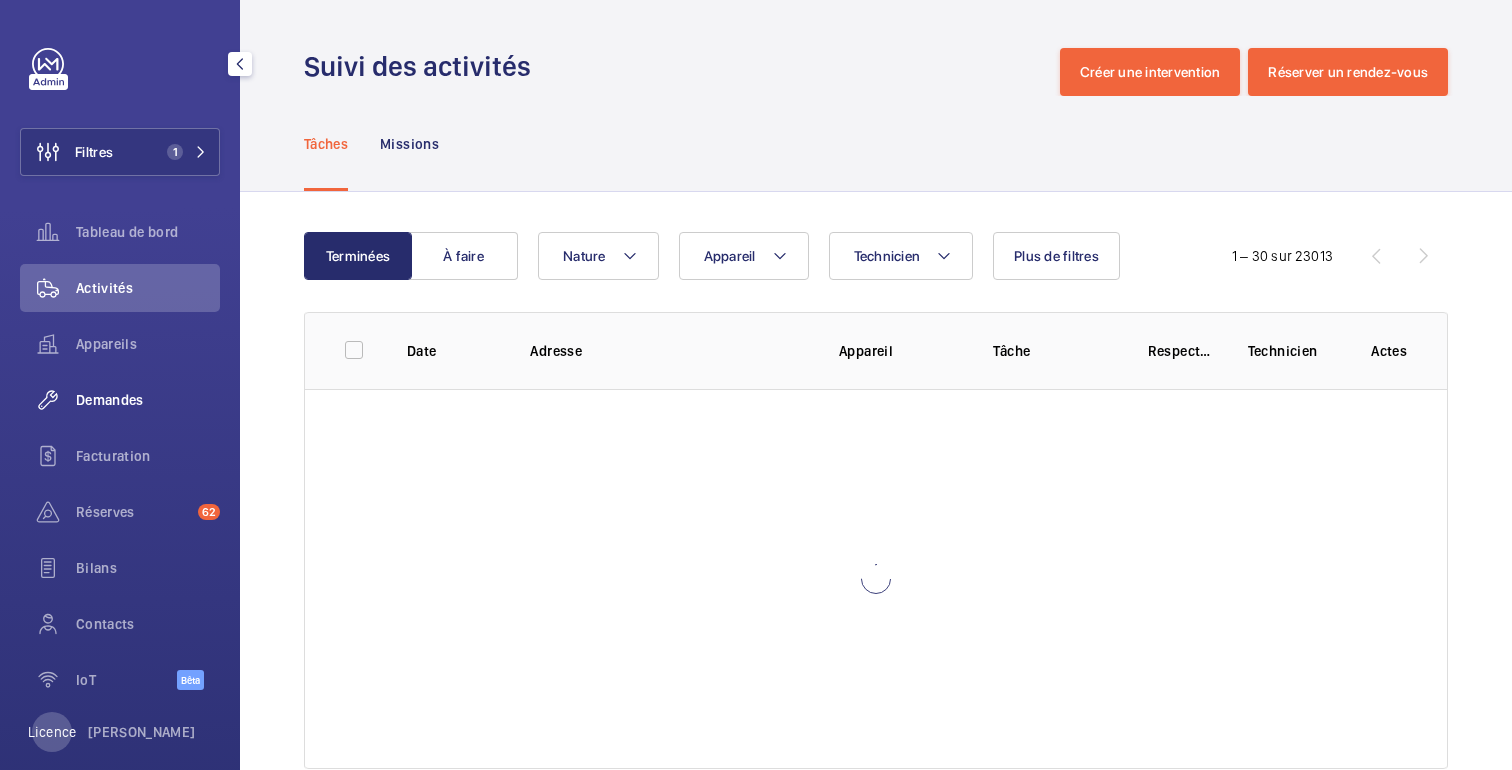 click on "Demandes" 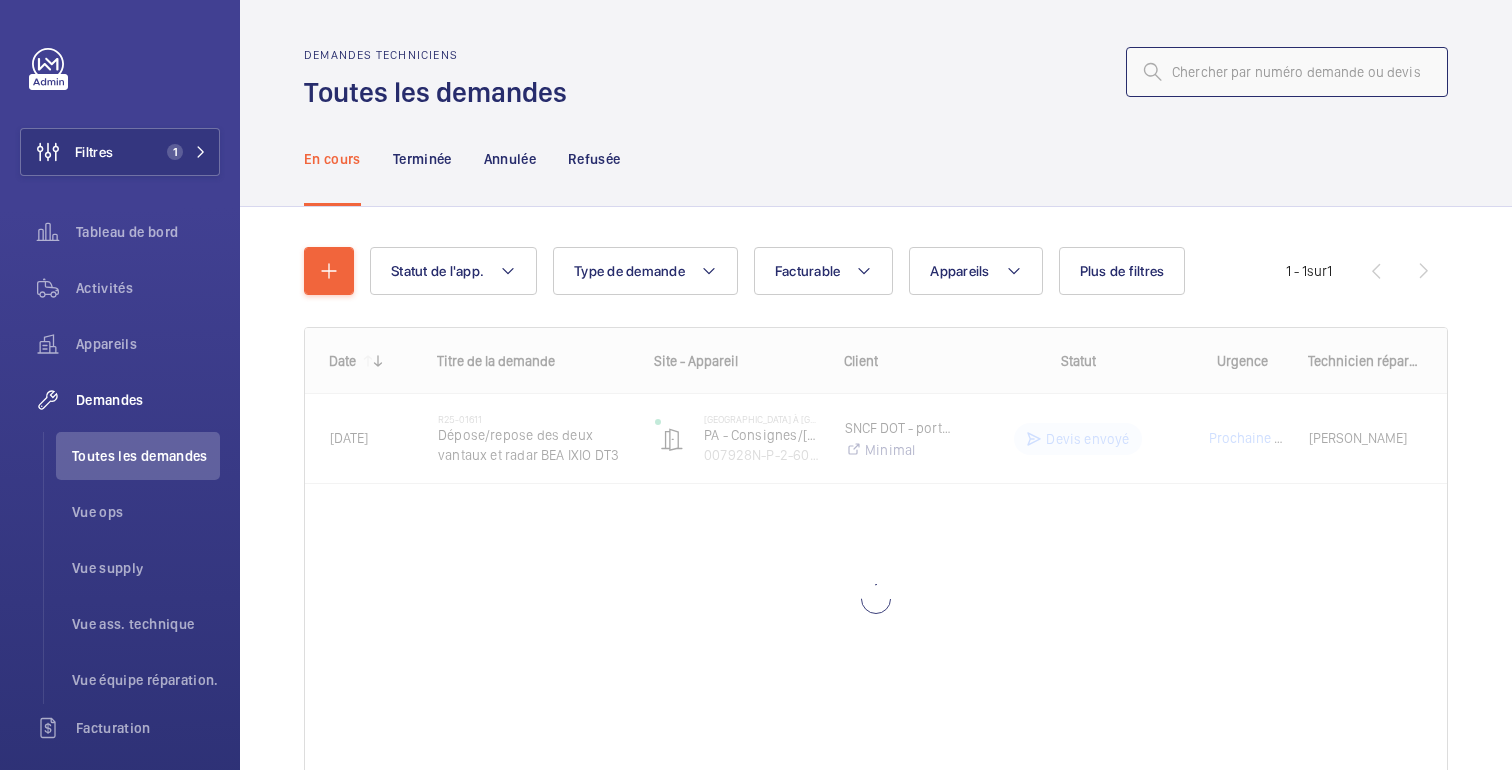 click 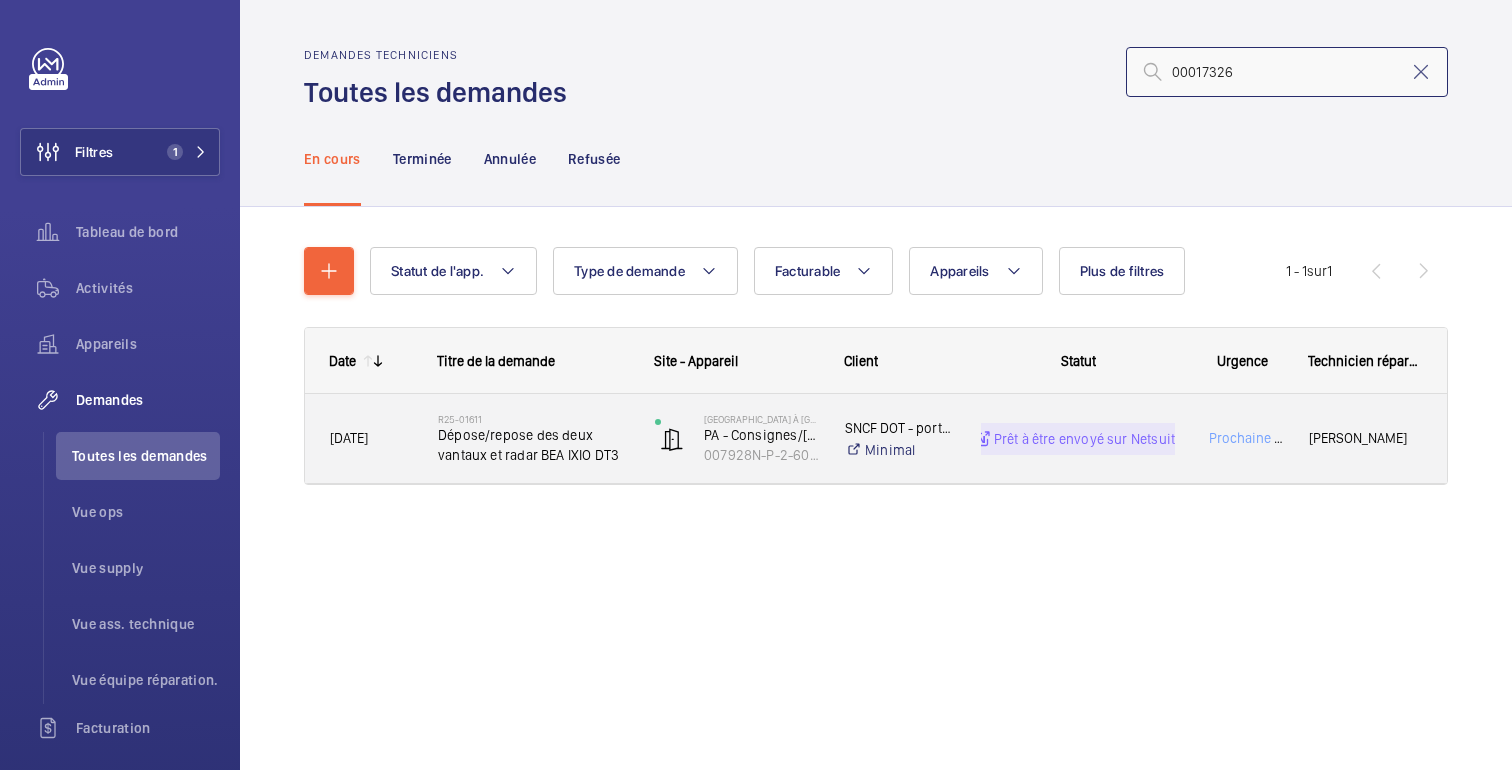 type on "00017326" 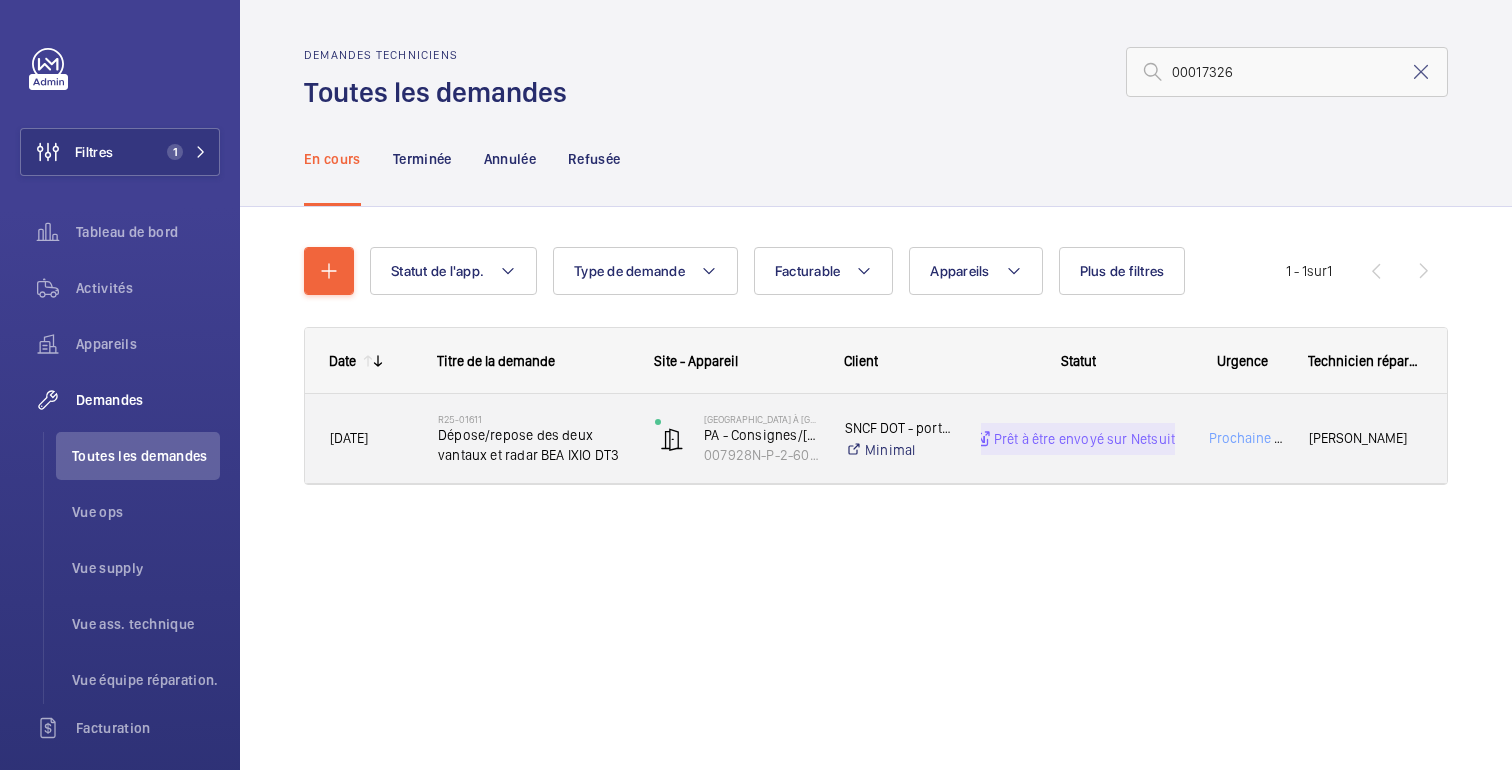 click on "SNCF DOT - portes automatiques Minimal" 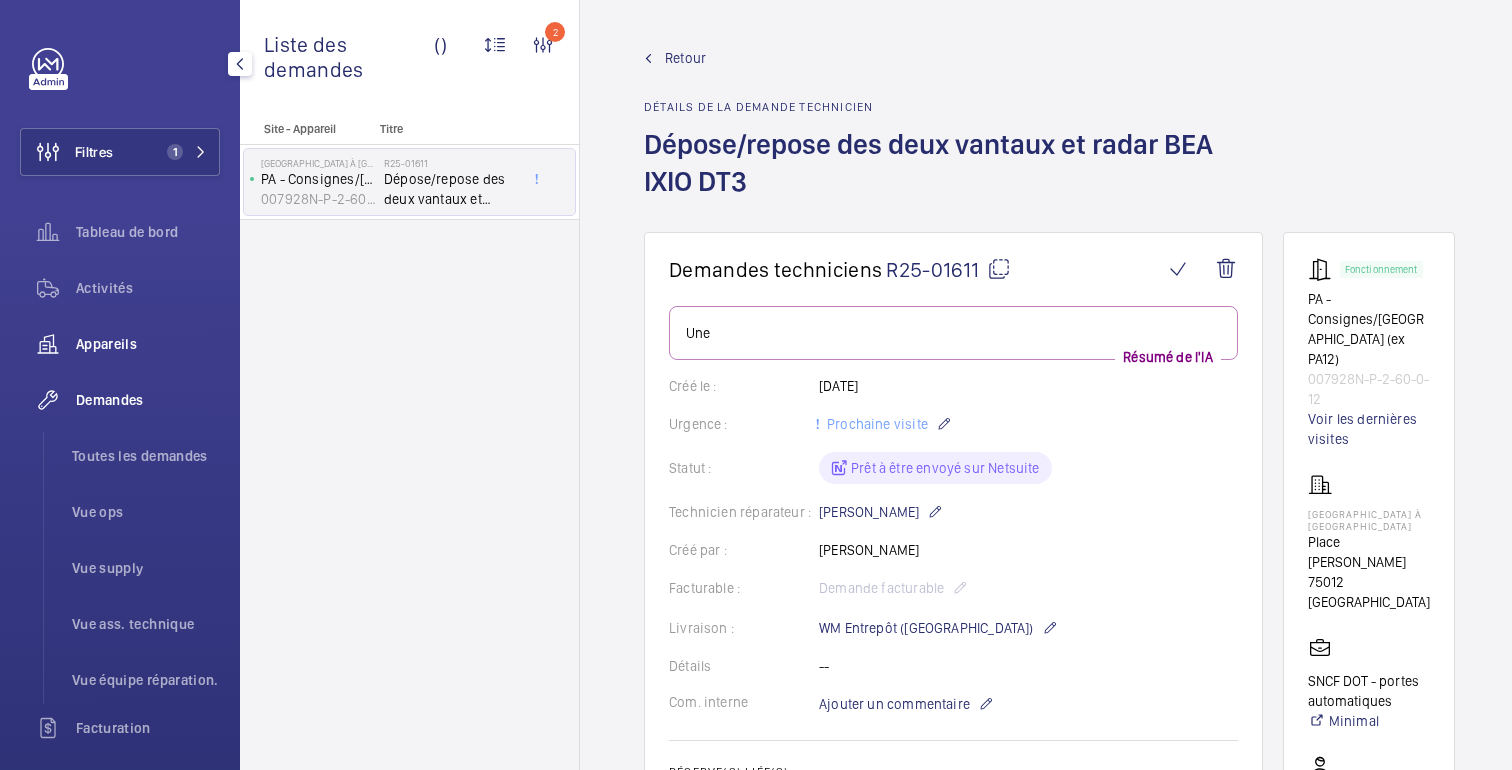 click on "Appareils" 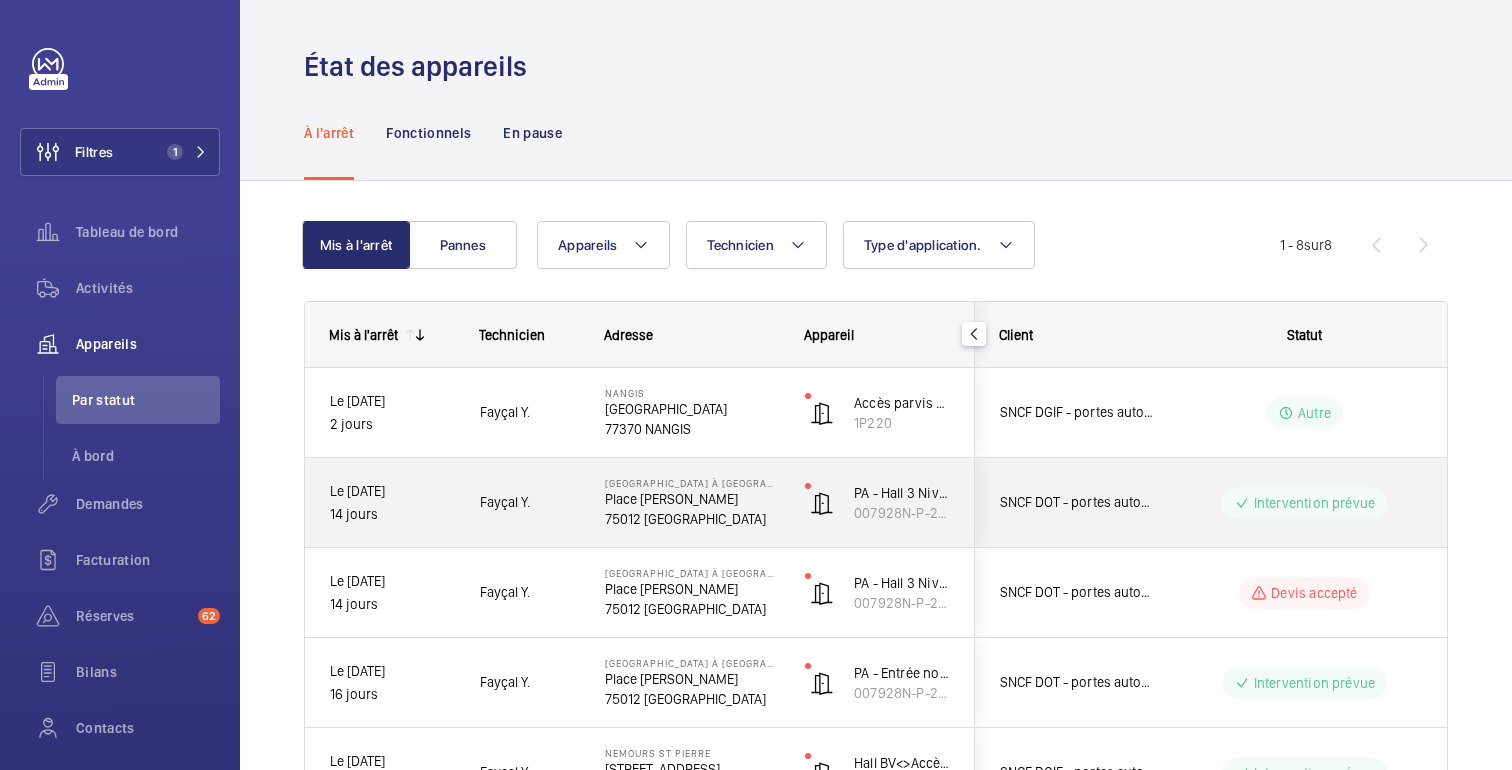 click on "Intervention prévue" 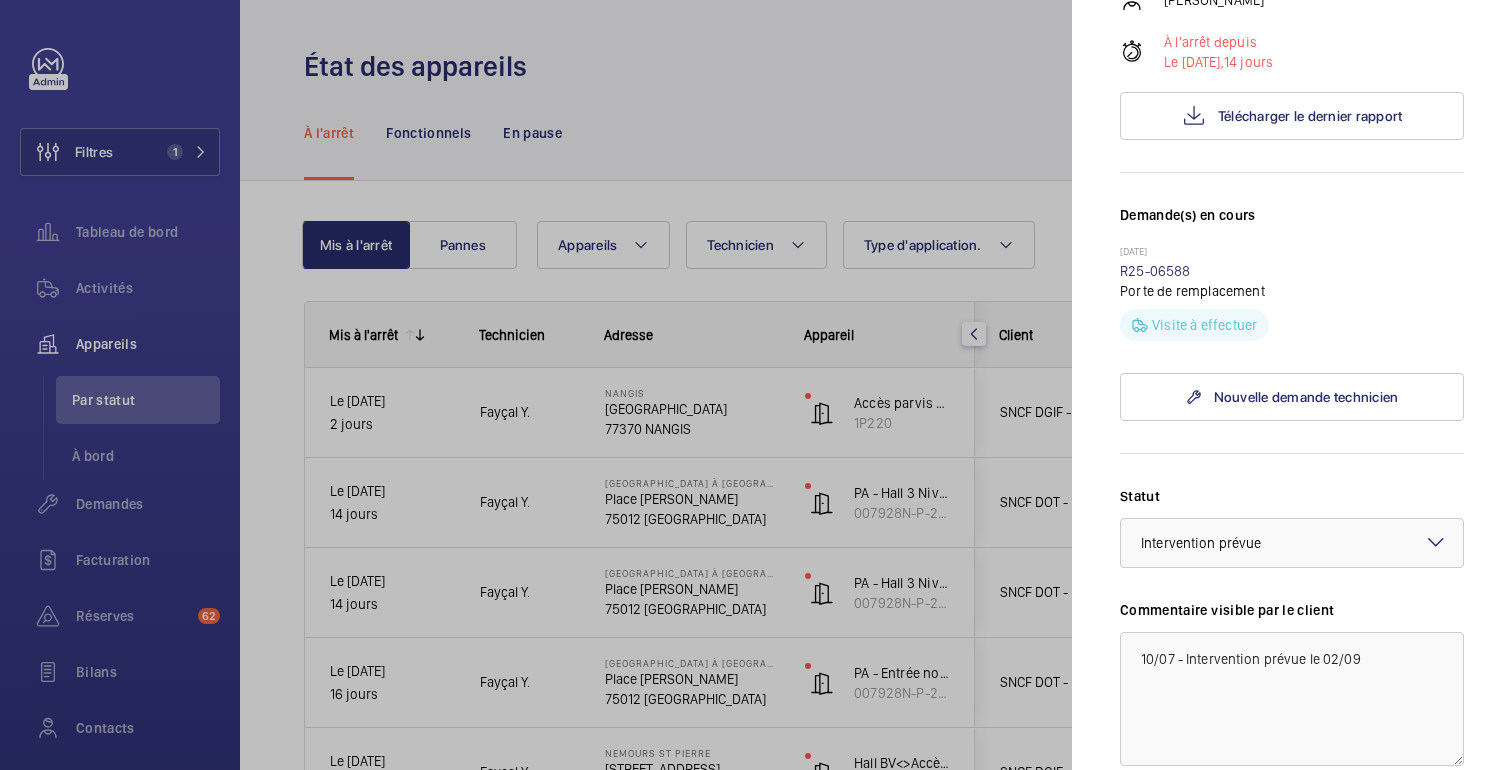 scroll, scrollTop: 439, scrollLeft: 0, axis: vertical 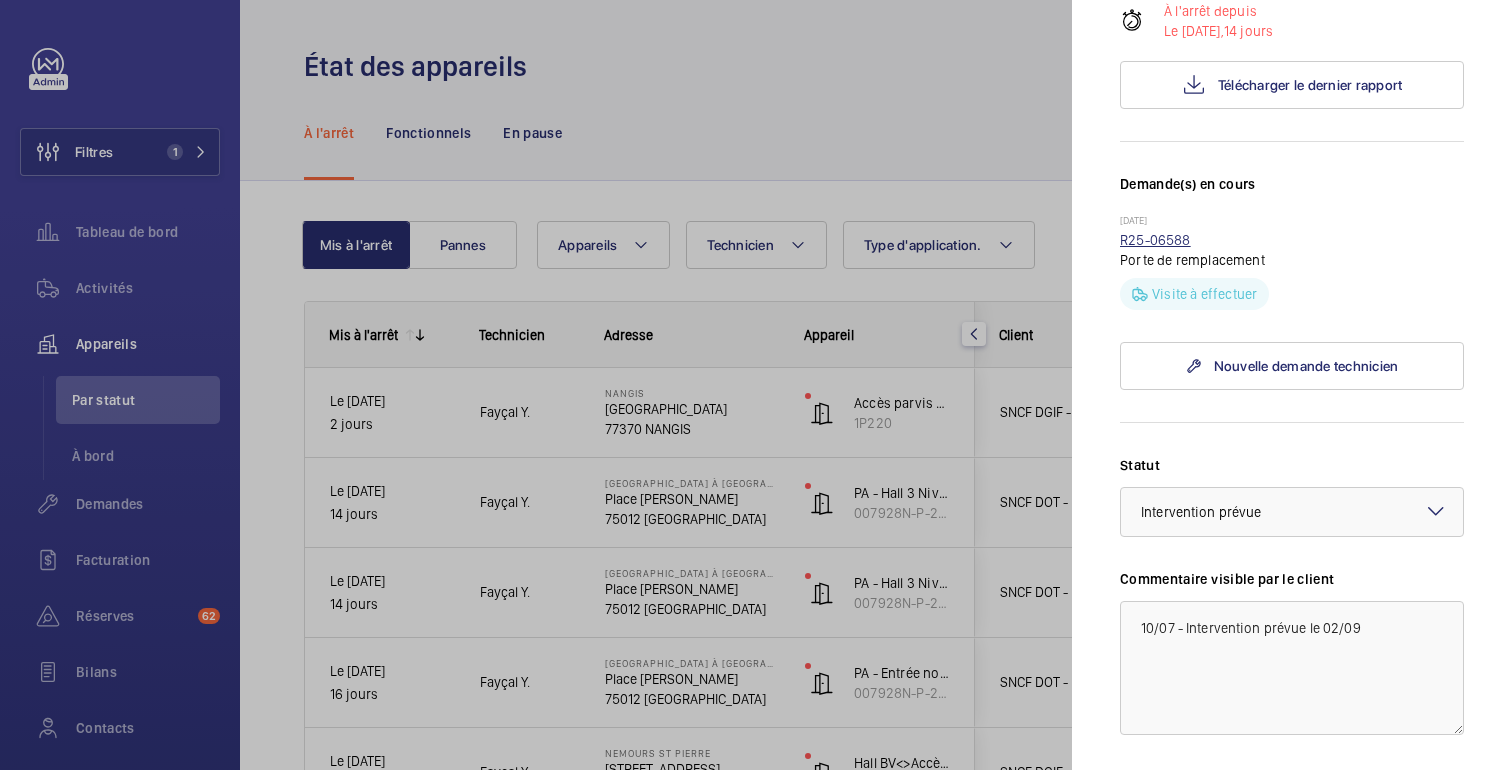 click on "R25-06588" 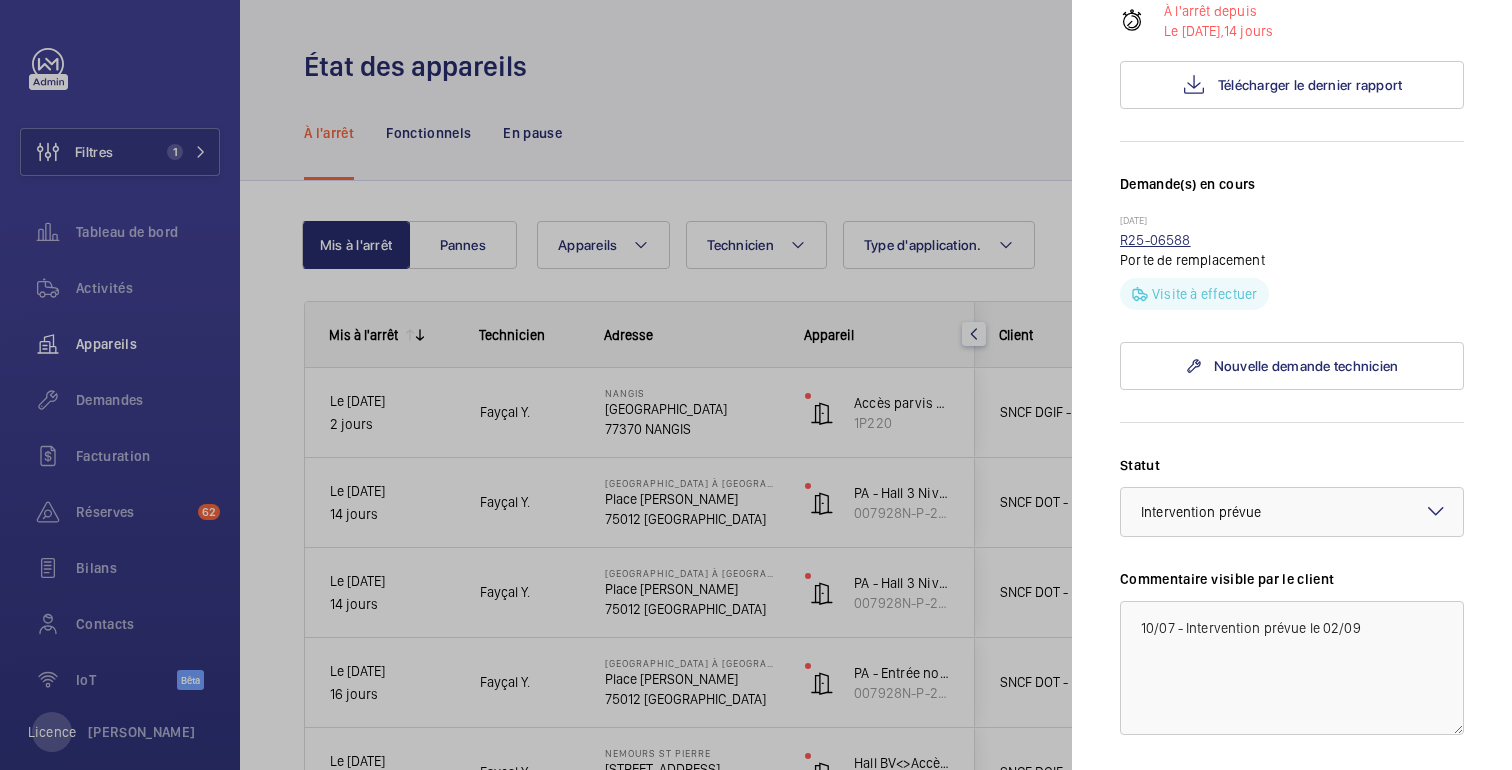 scroll, scrollTop: 0, scrollLeft: 0, axis: both 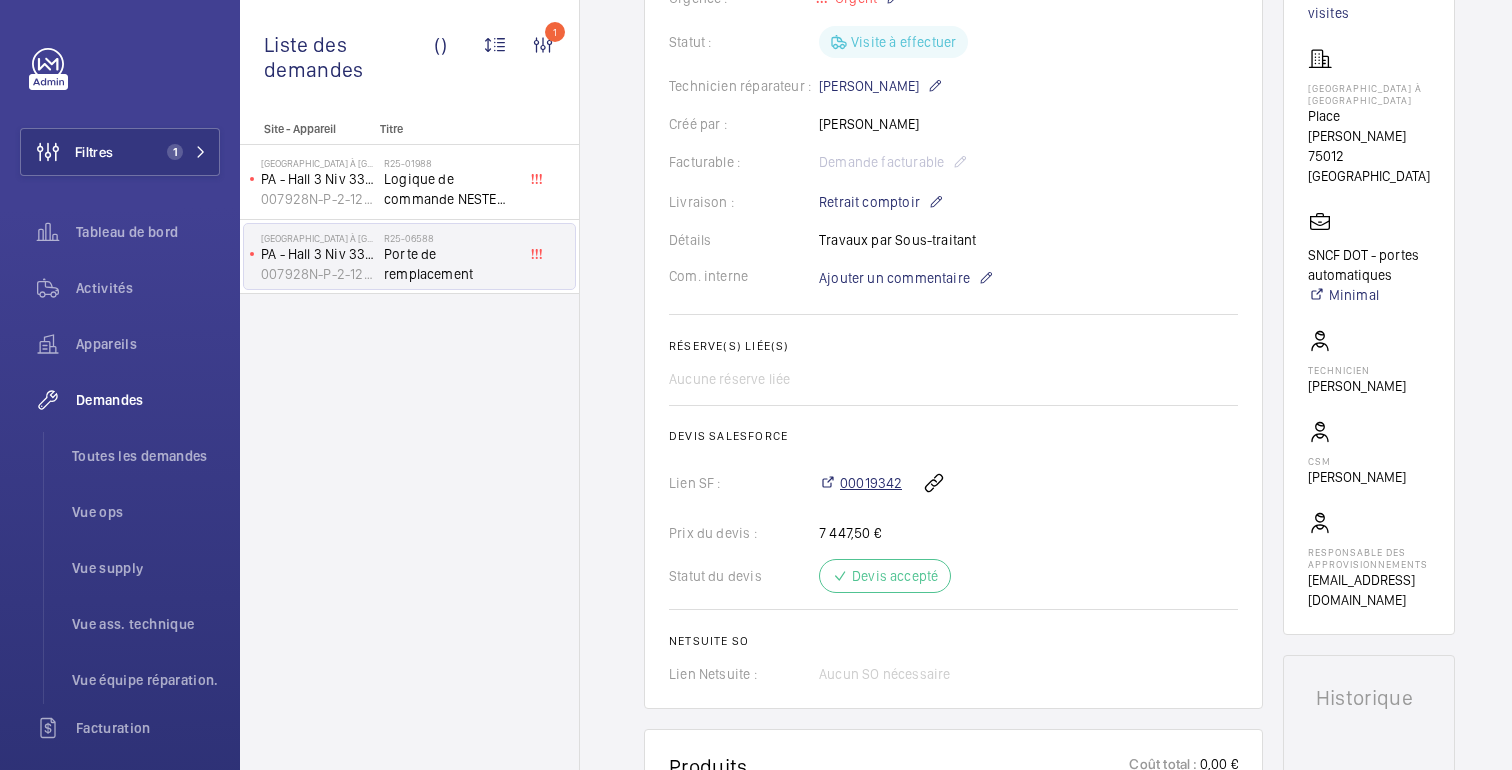 click on "00019342" 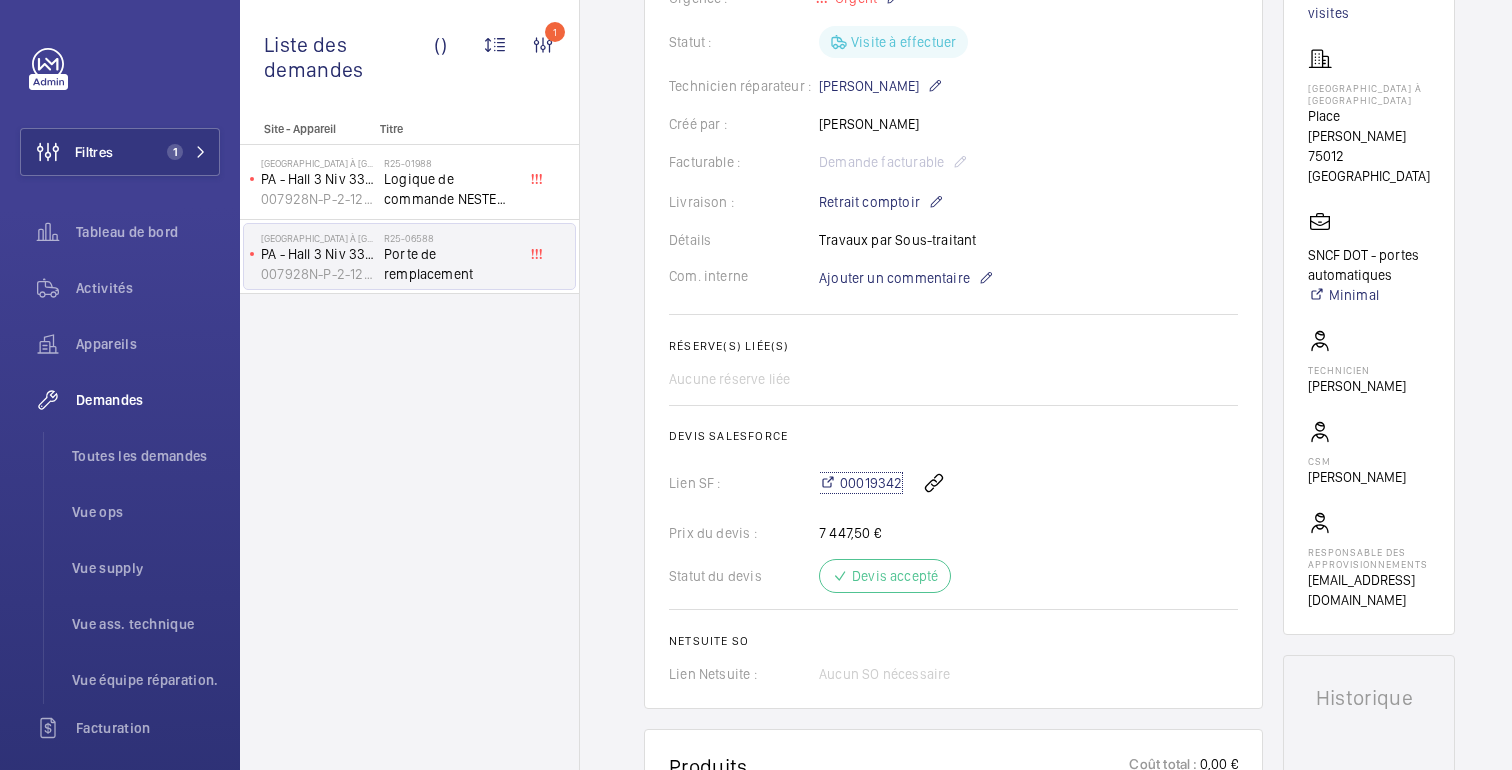scroll, scrollTop: 0, scrollLeft: 0, axis: both 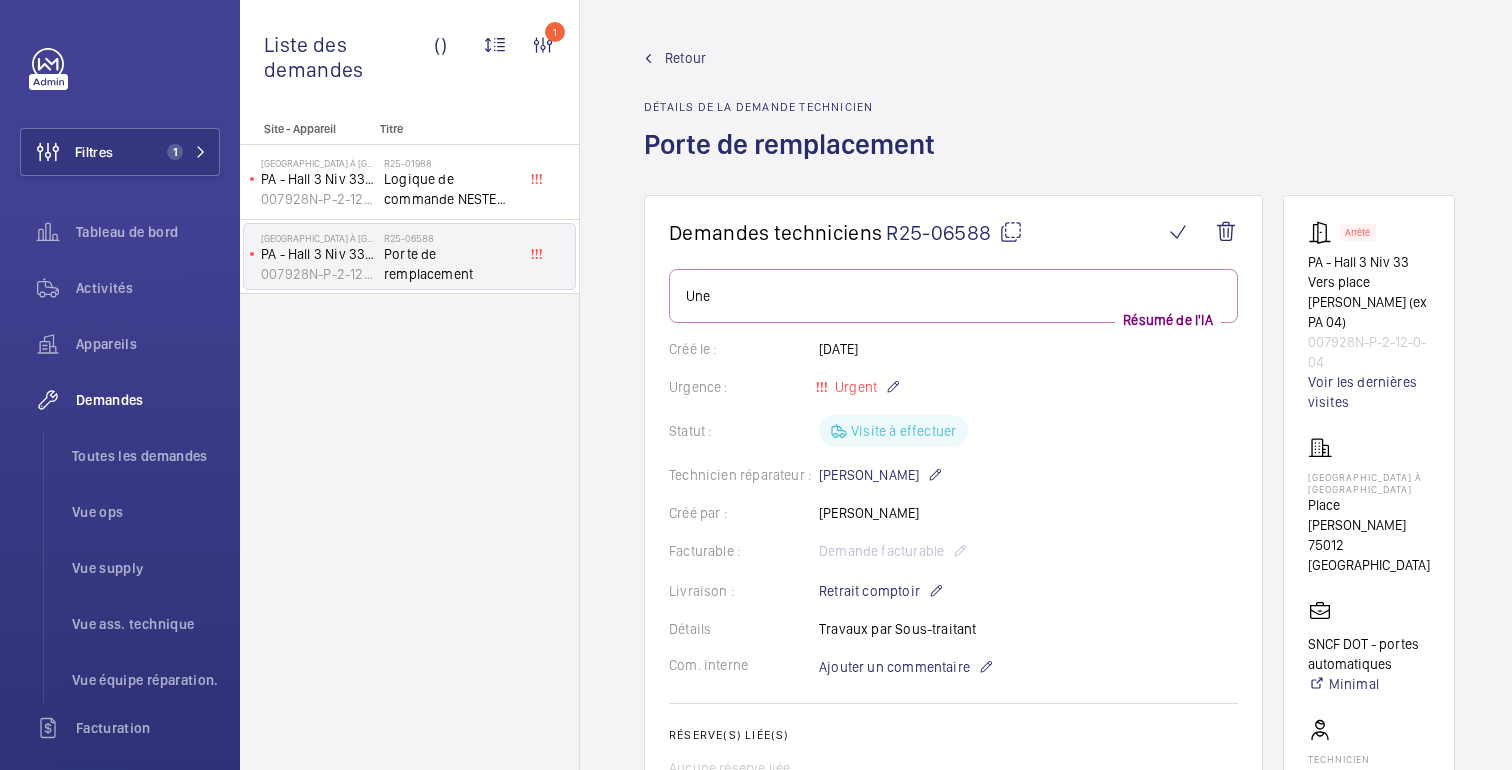 click on "Retour" 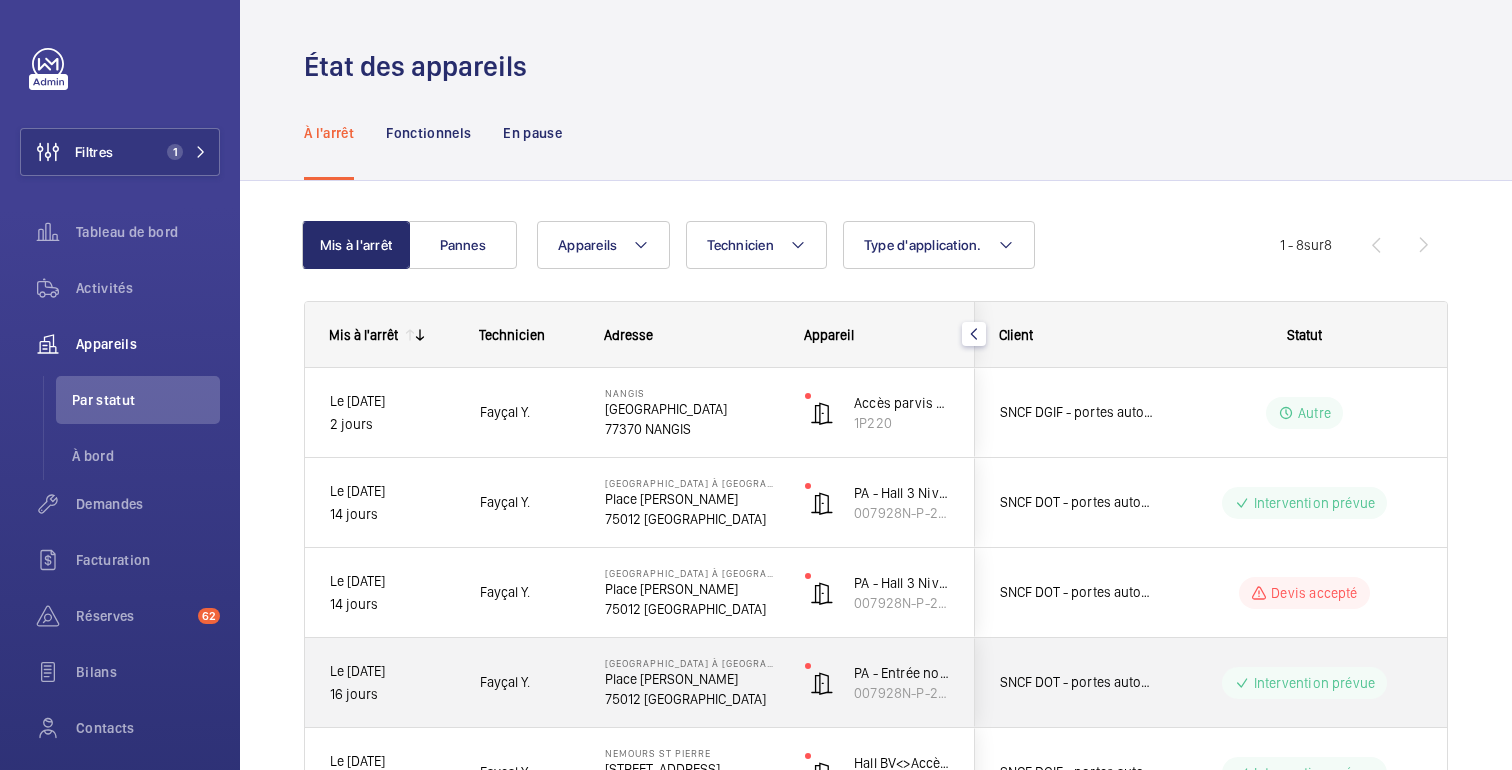 click on "Intervention prévue" 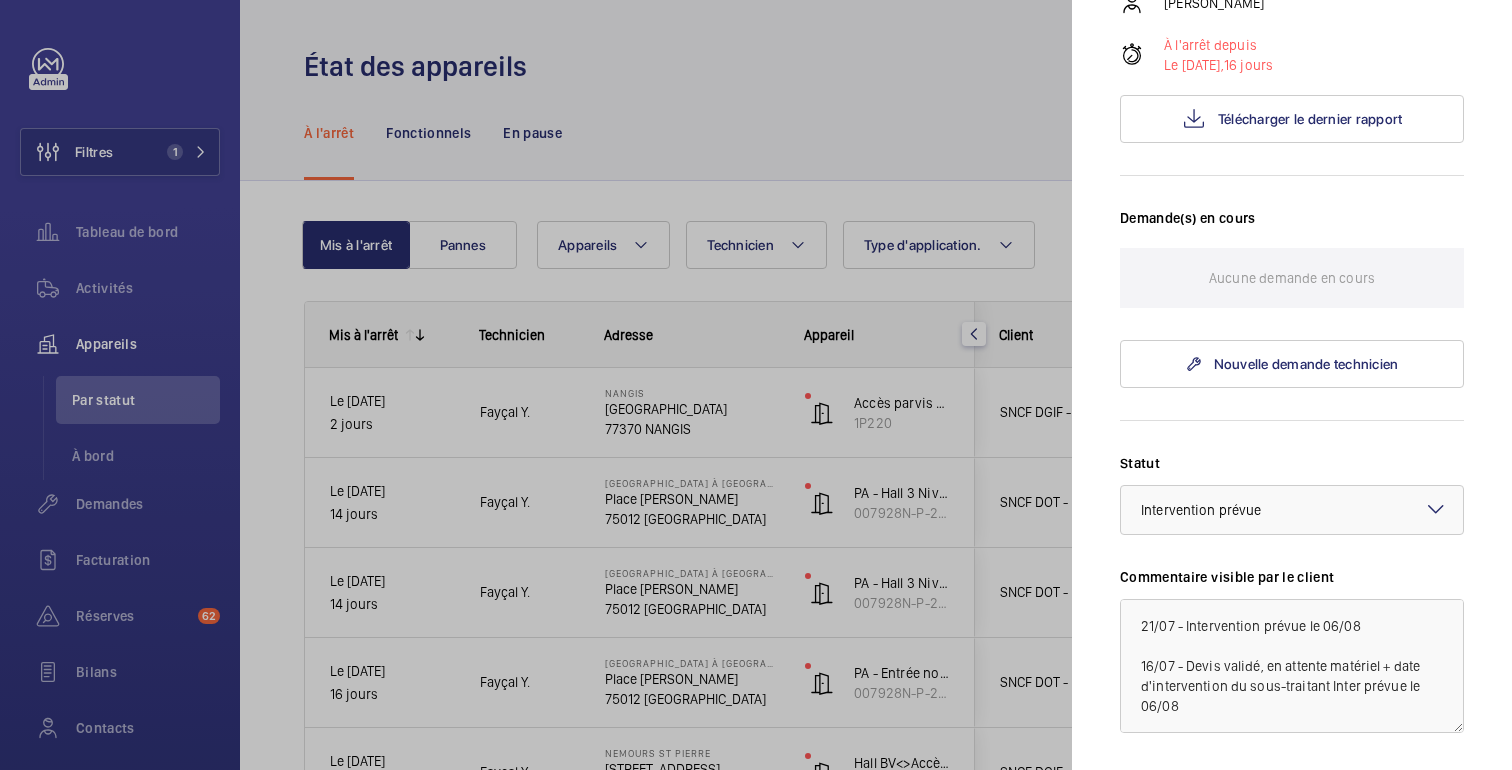 scroll, scrollTop: 409, scrollLeft: 0, axis: vertical 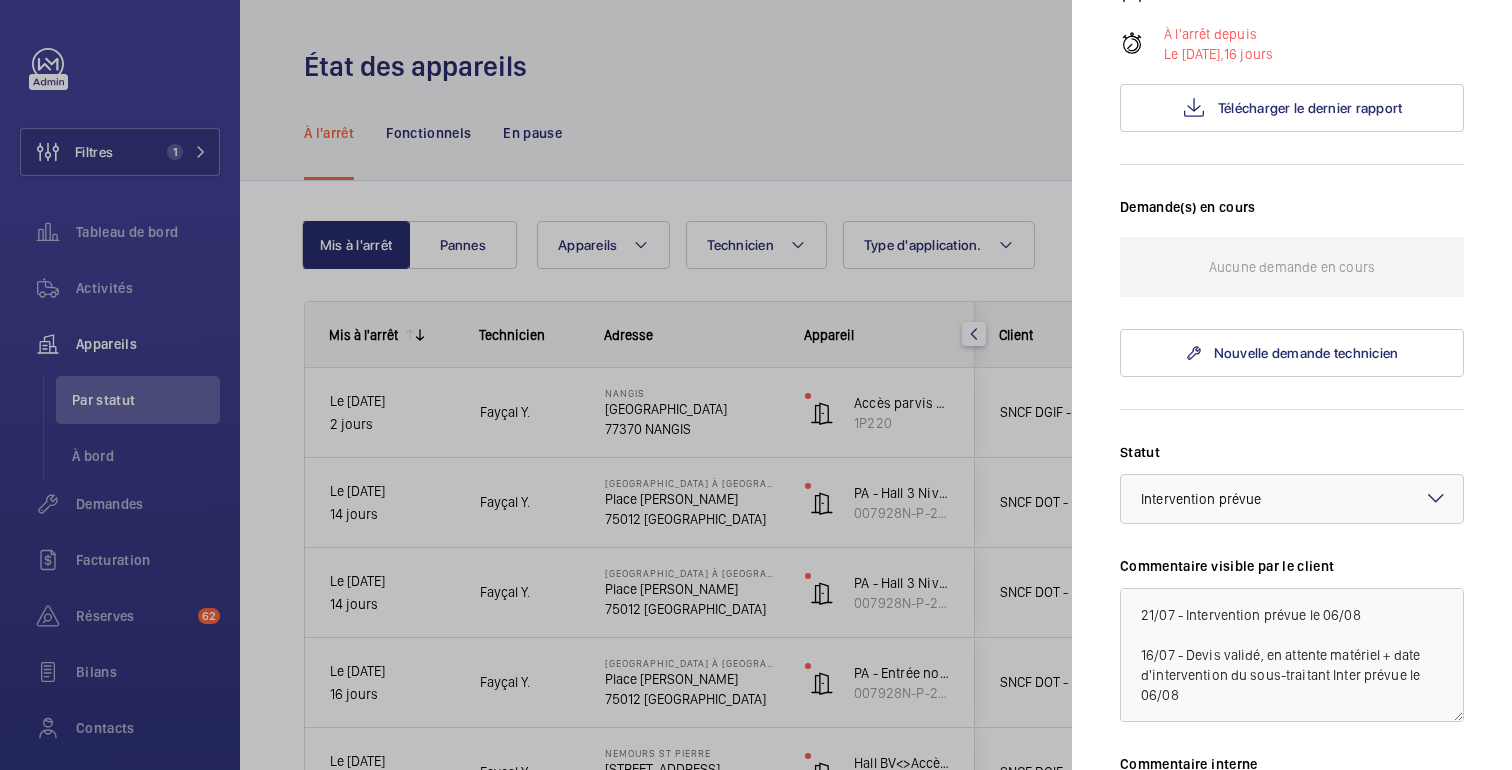 click 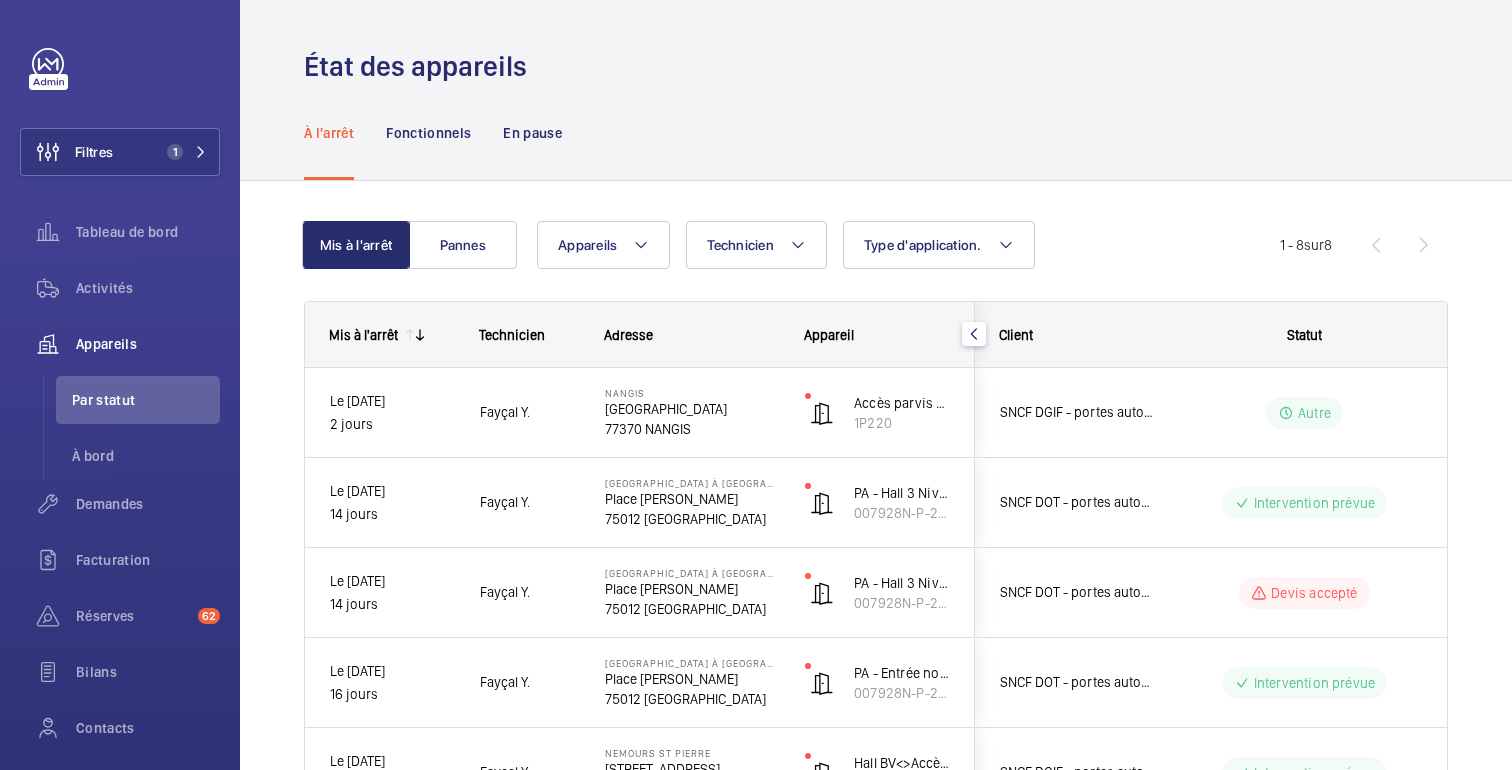 scroll, scrollTop: 0, scrollLeft: 0, axis: both 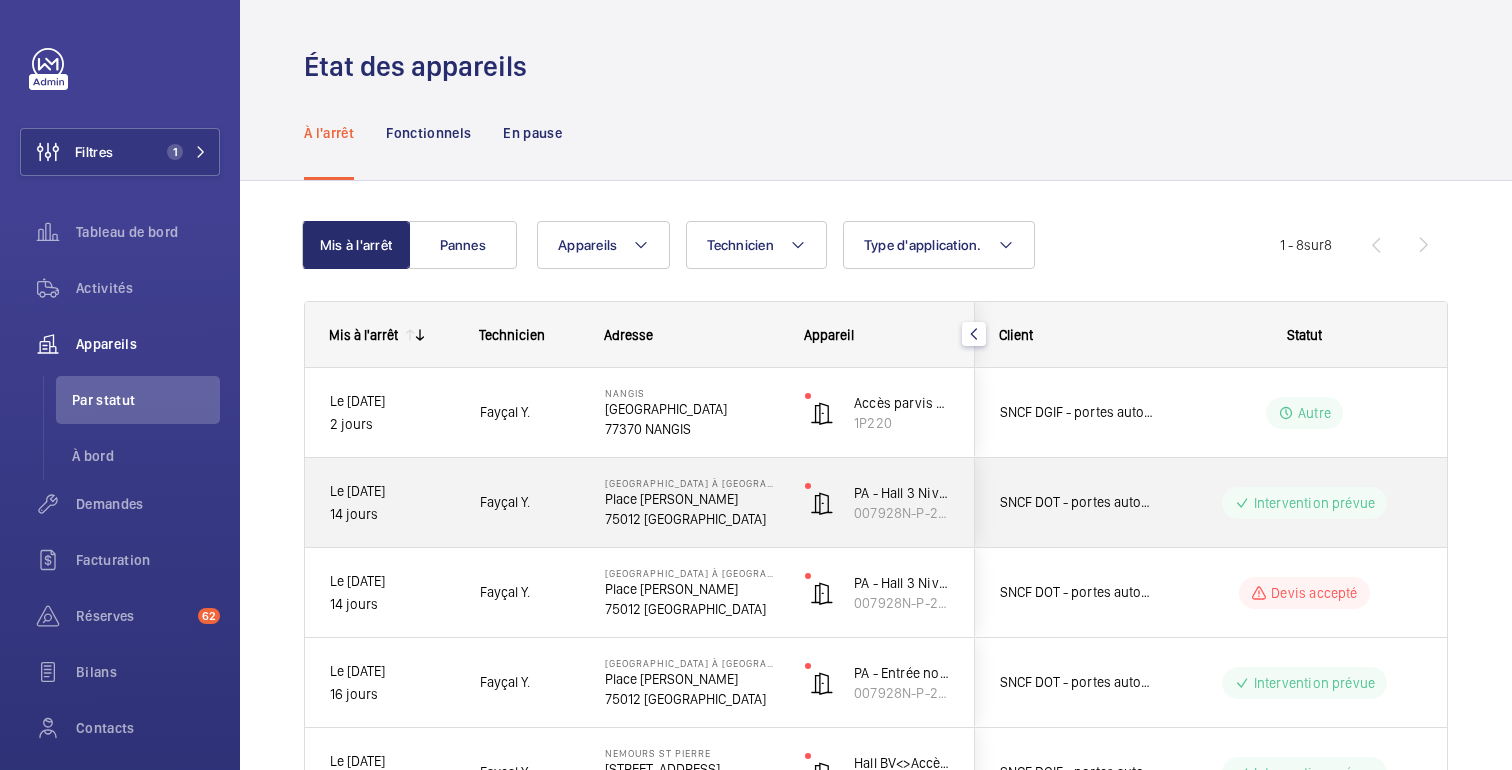 click on "Intervention prévue" 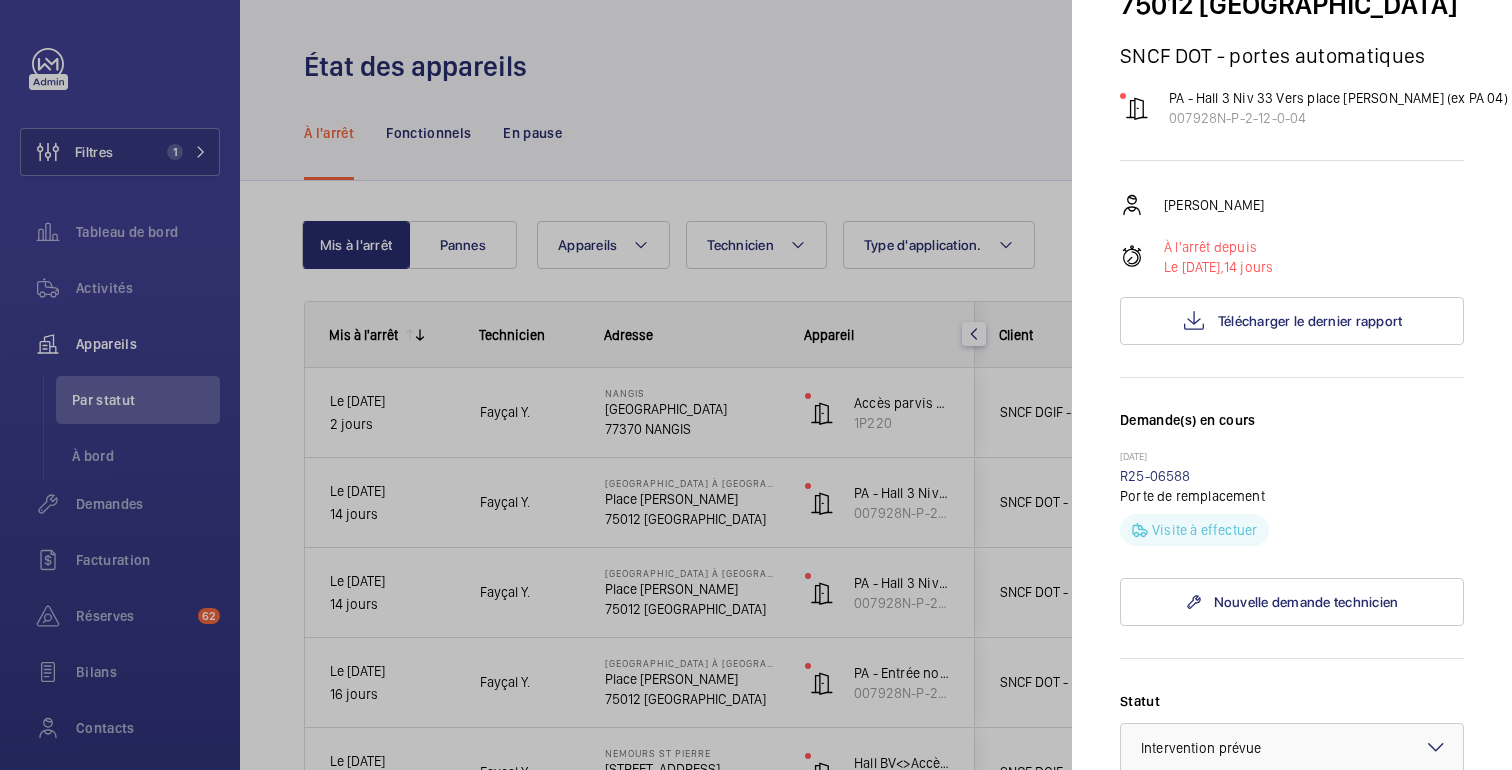 scroll, scrollTop: 208, scrollLeft: 0, axis: vertical 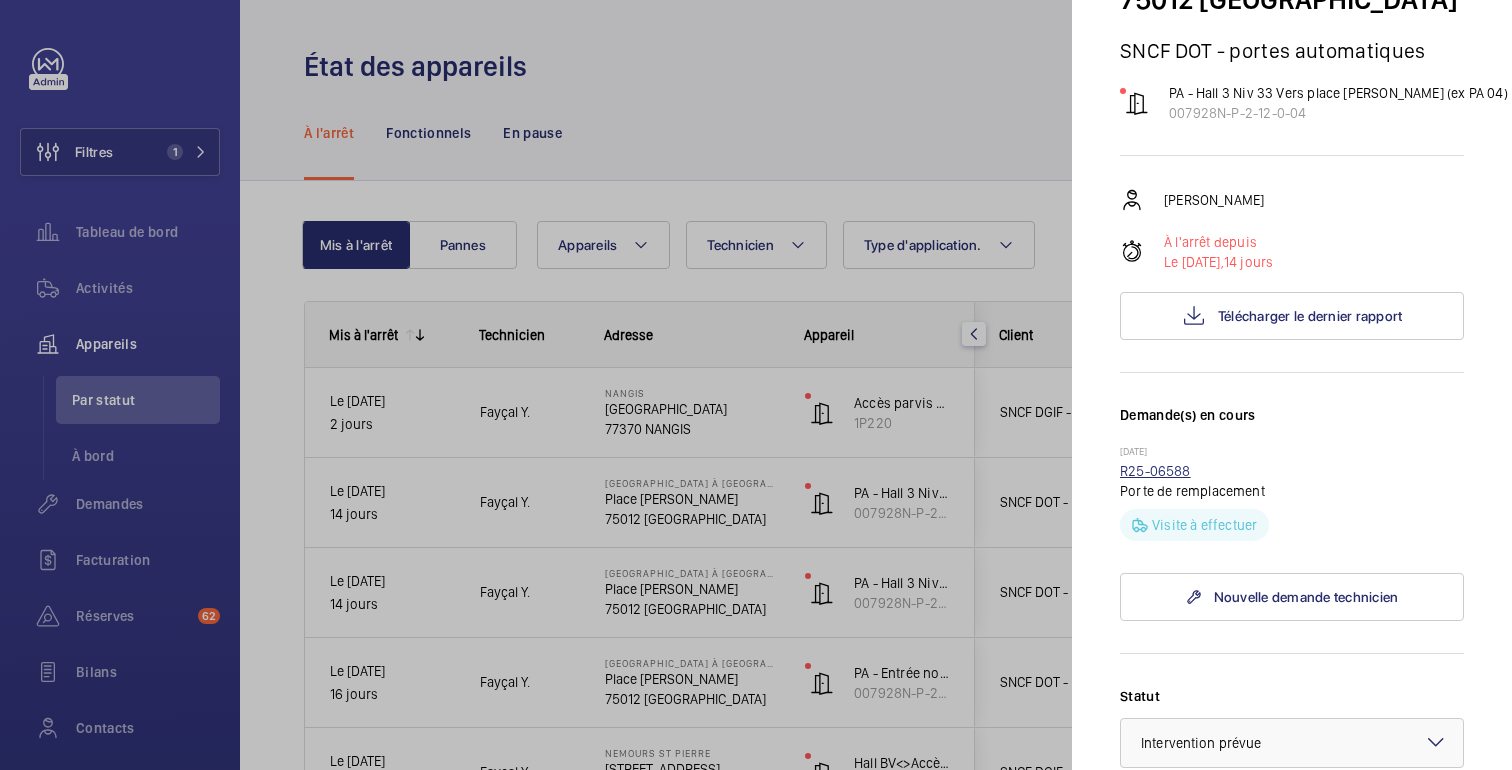click on "R25-06588" 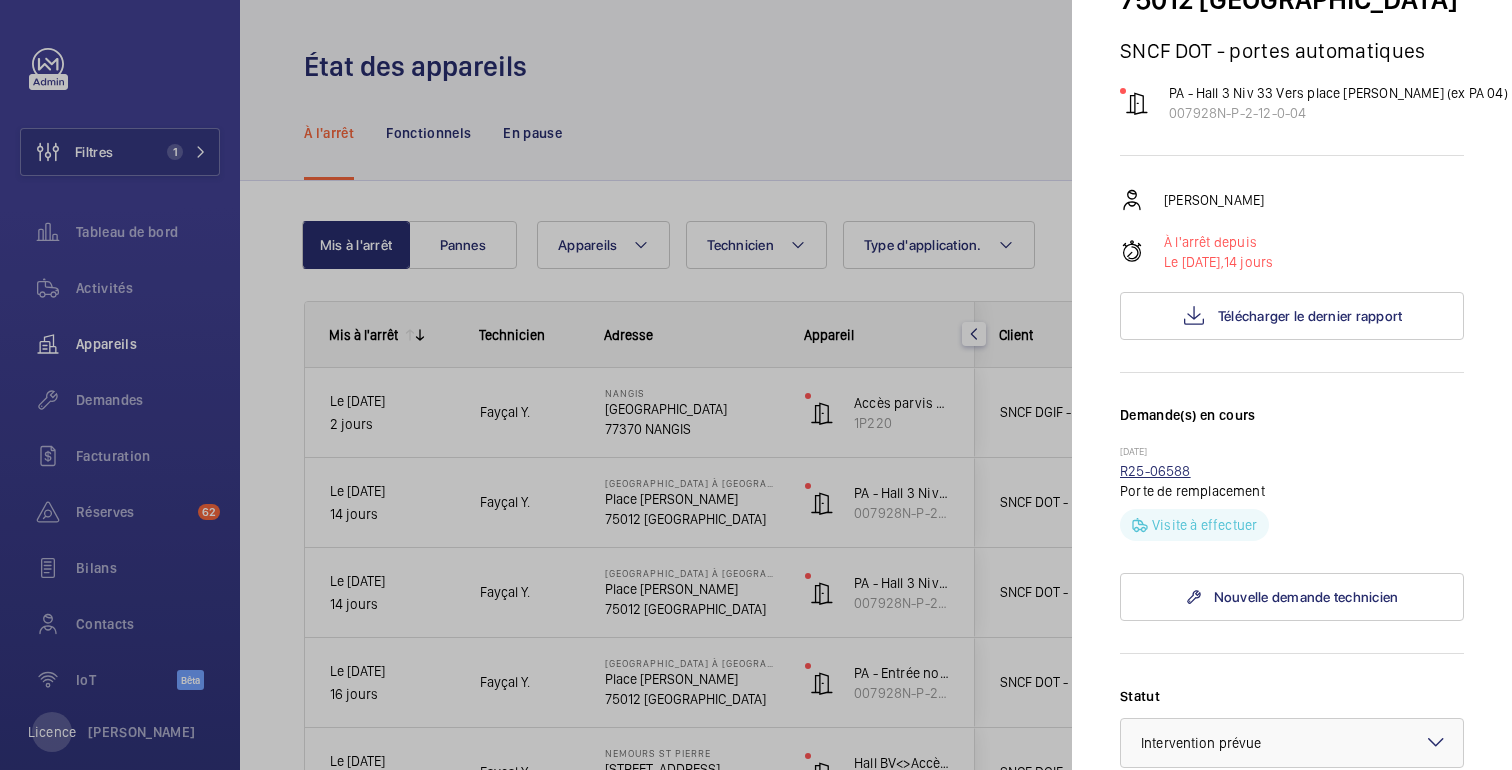 scroll, scrollTop: 0, scrollLeft: 0, axis: both 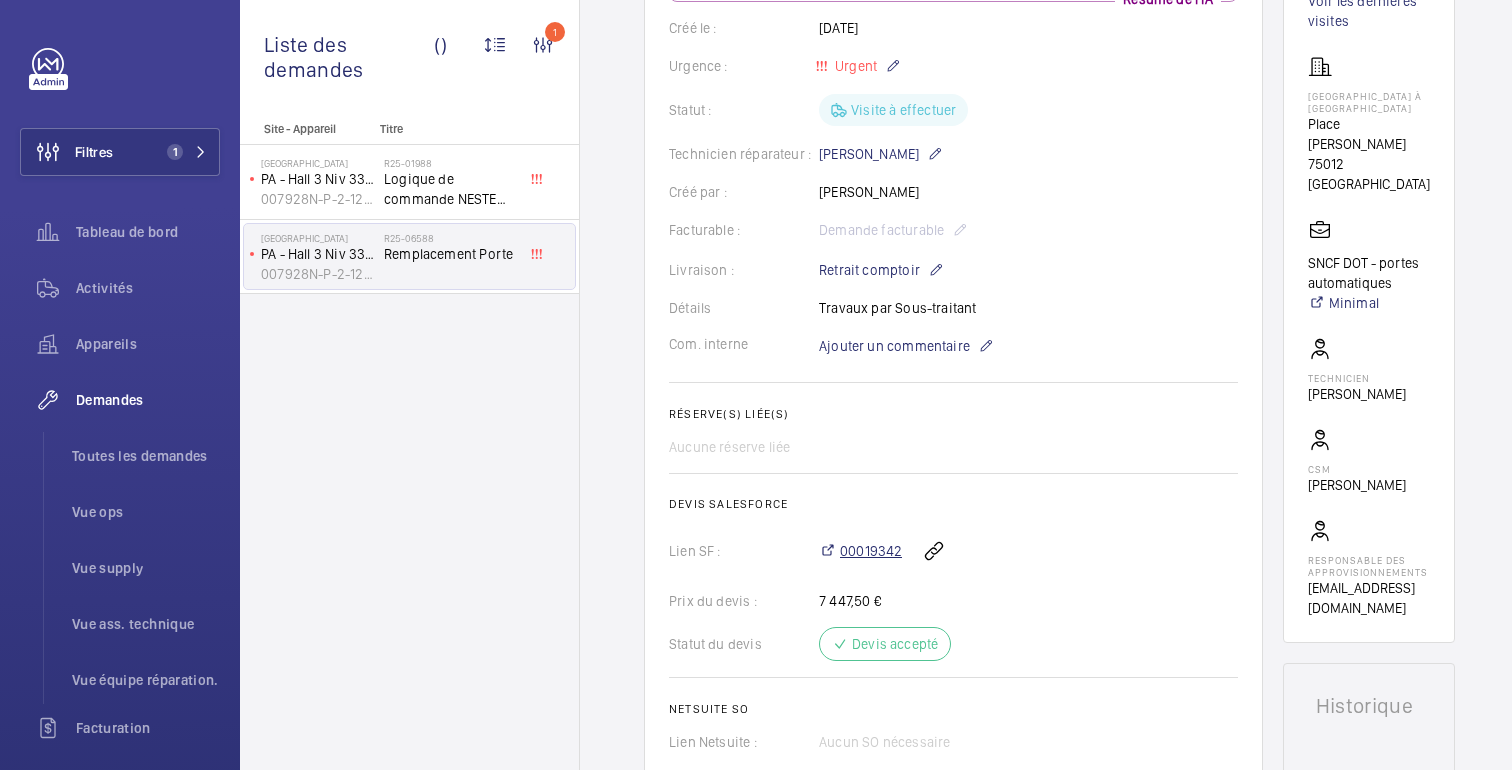 click on "00019342" 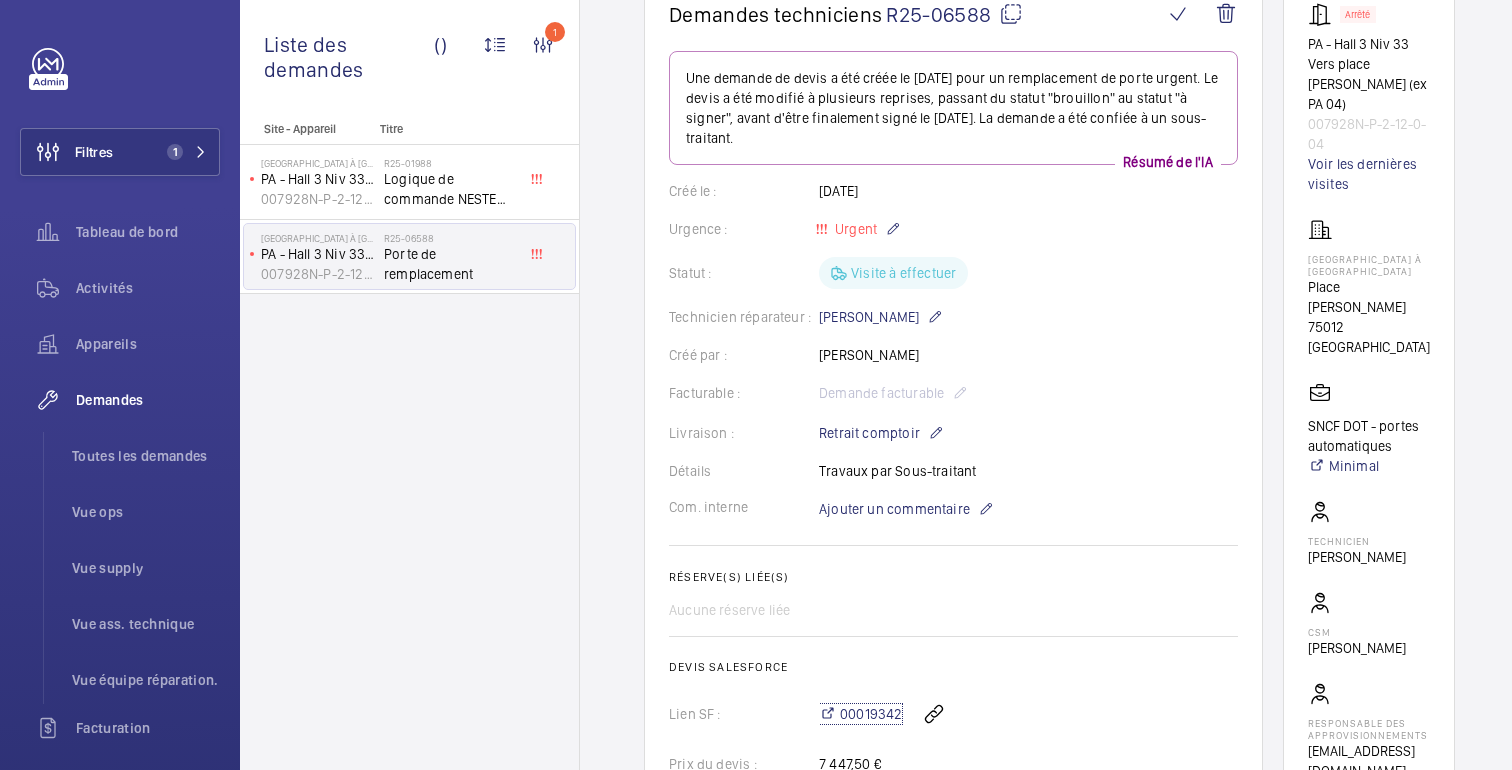 scroll, scrollTop: 0, scrollLeft: 0, axis: both 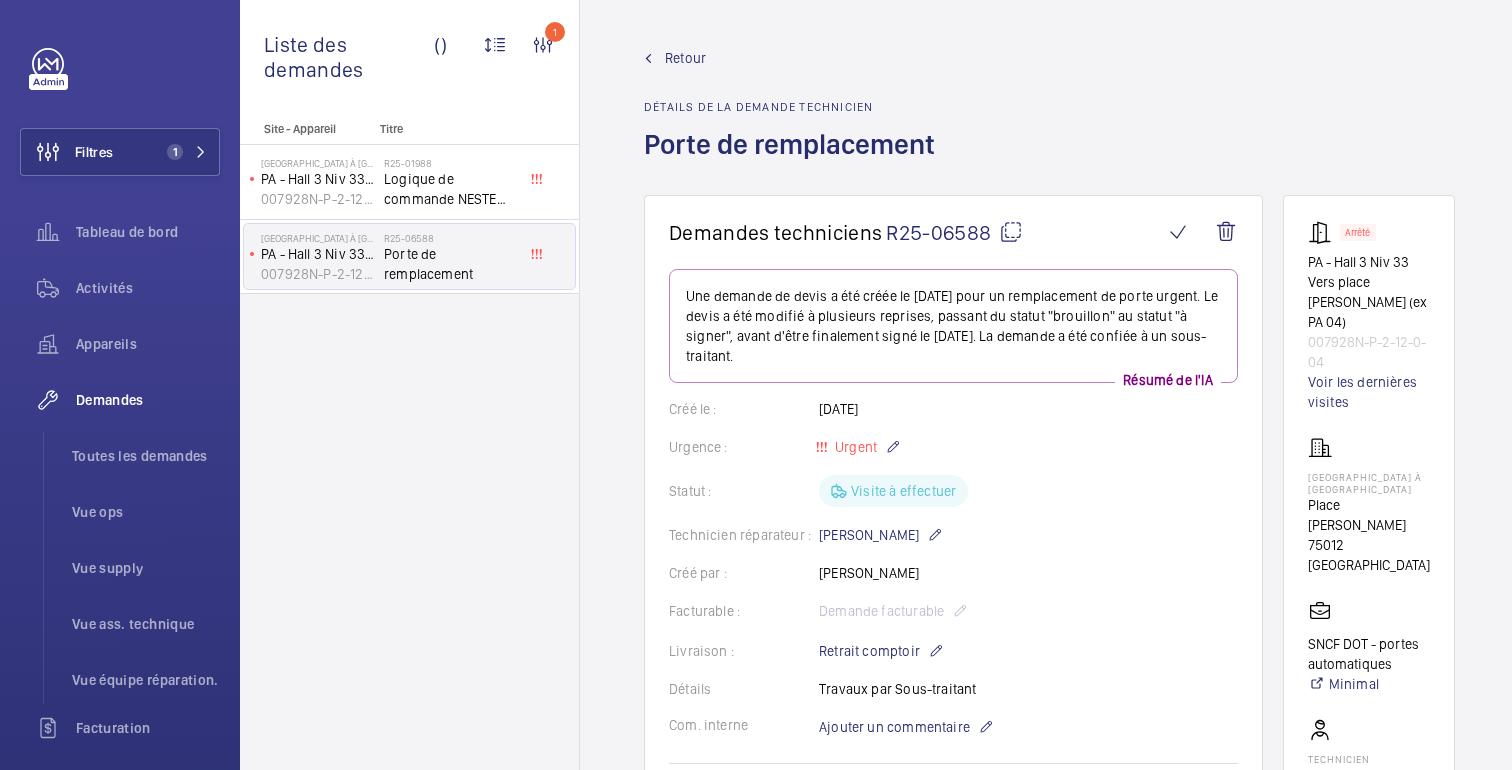 click on "Retour" 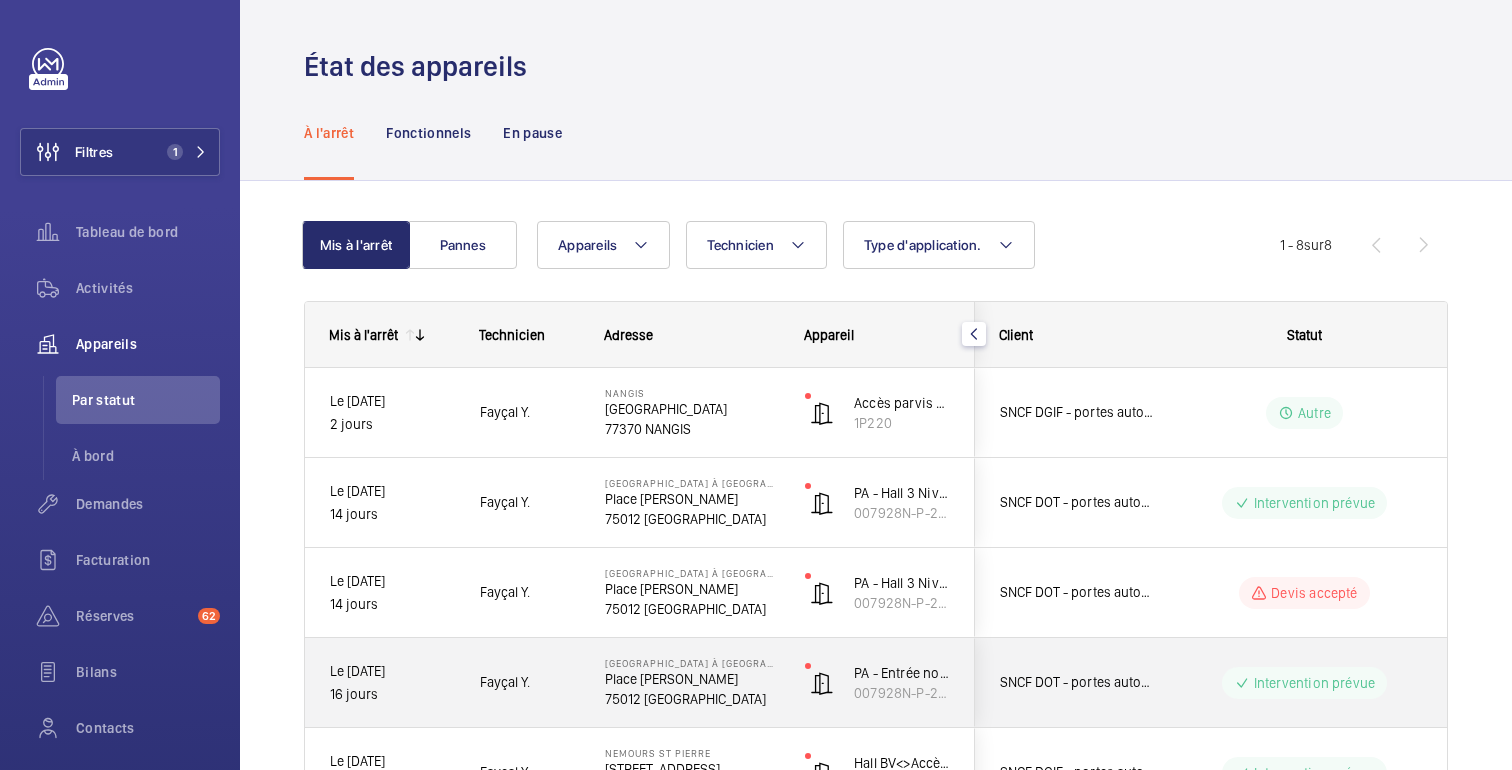 click on "Intervention prévue" 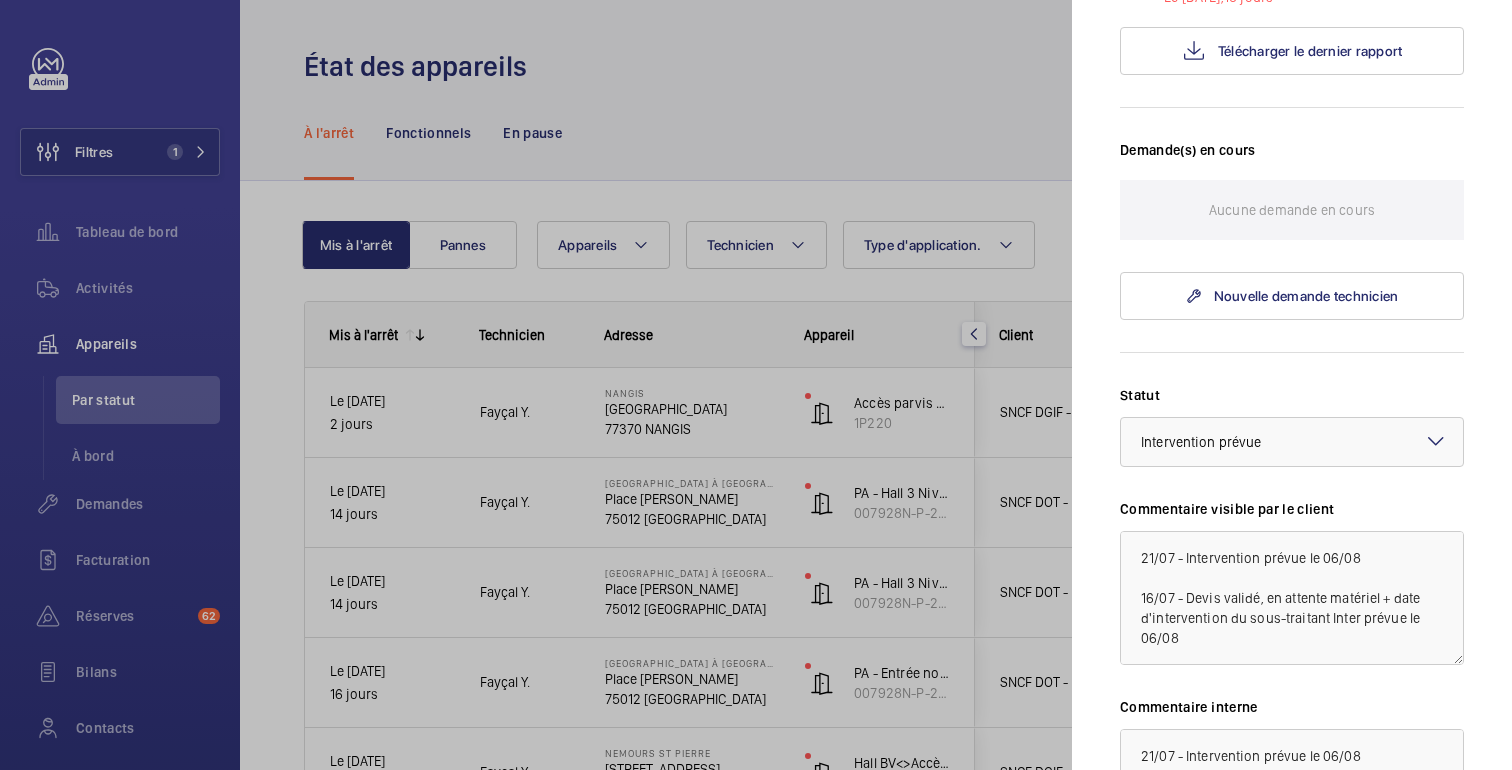 scroll, scrollTop: 495, scrollLeft: 0, axis: vertical 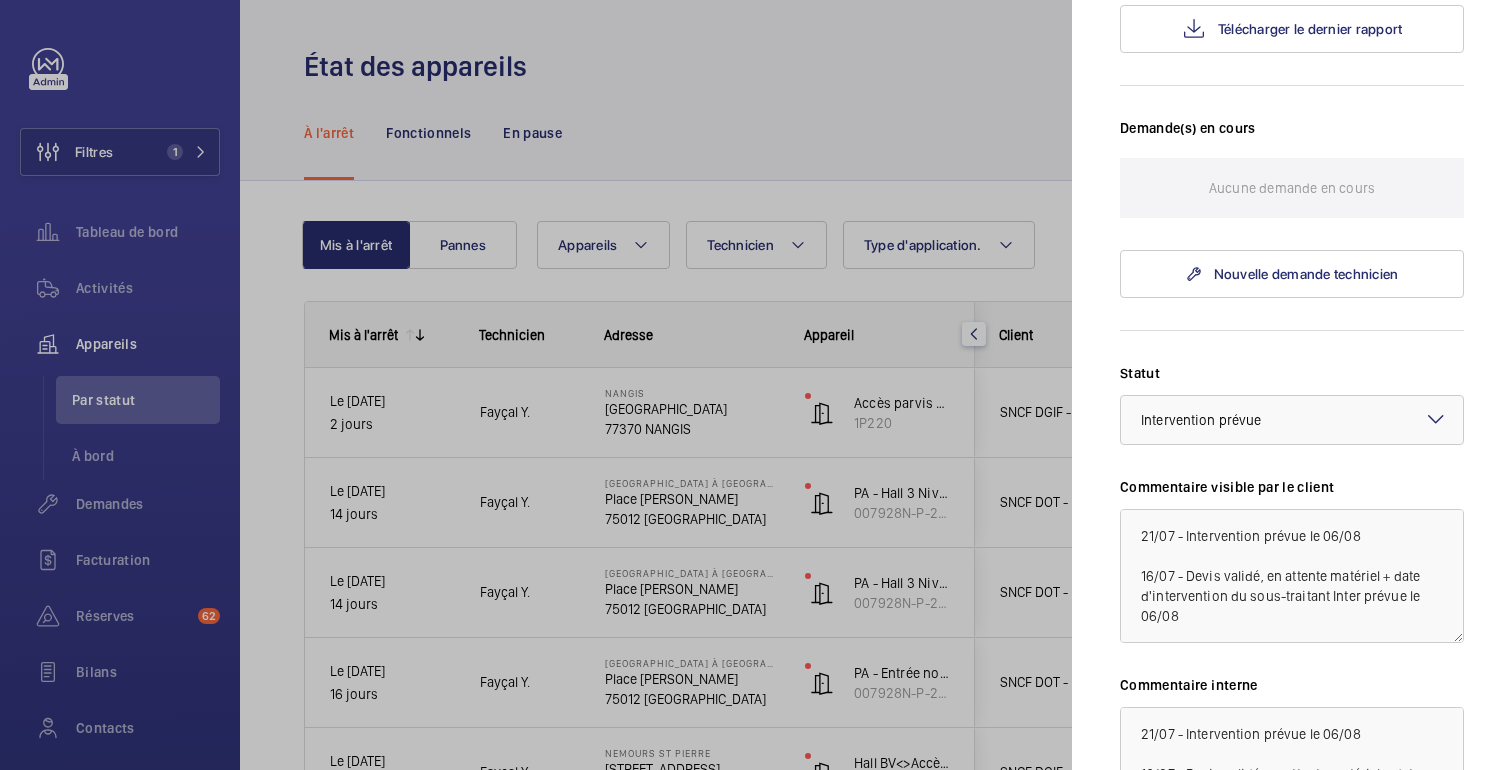 click 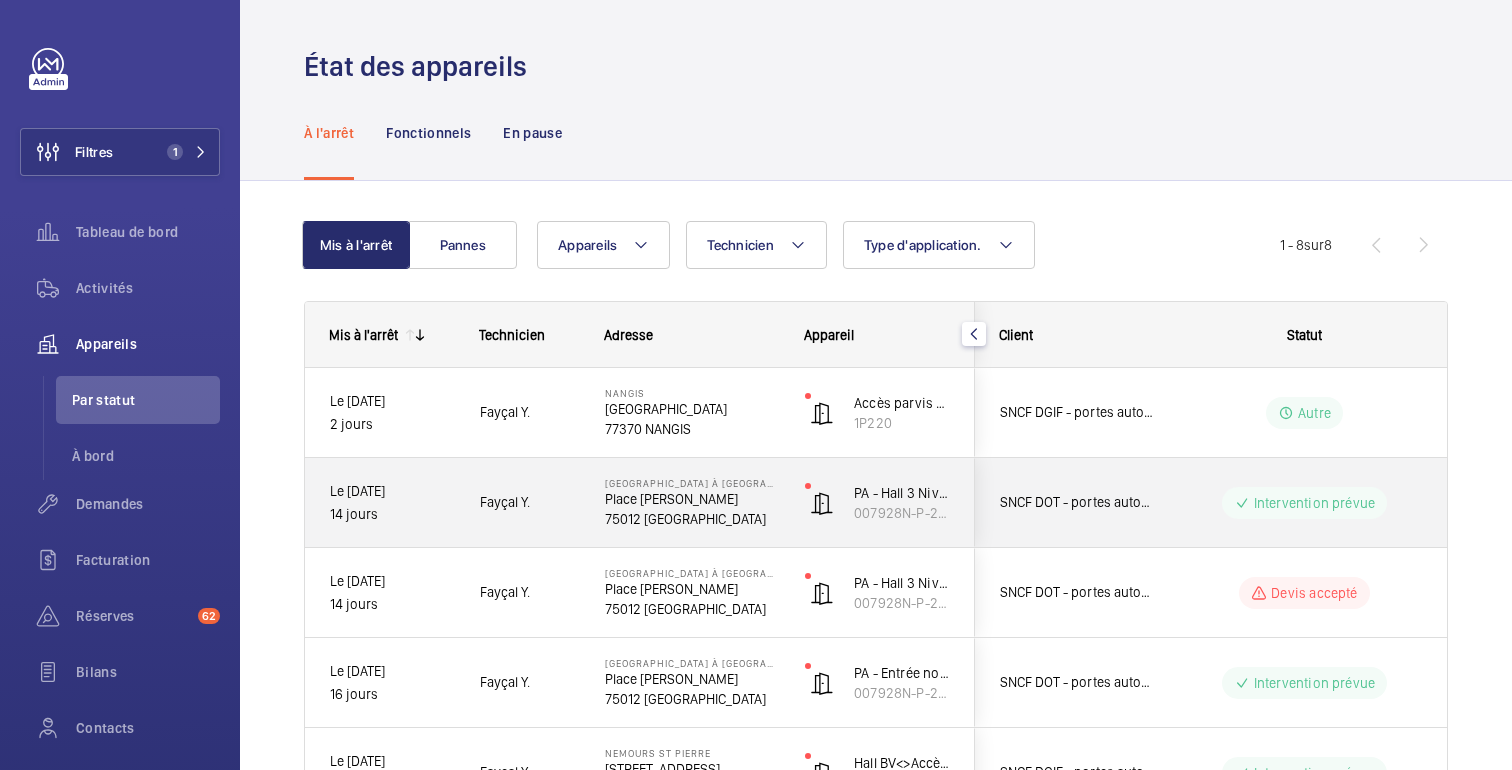 click on "Intervention prévue" 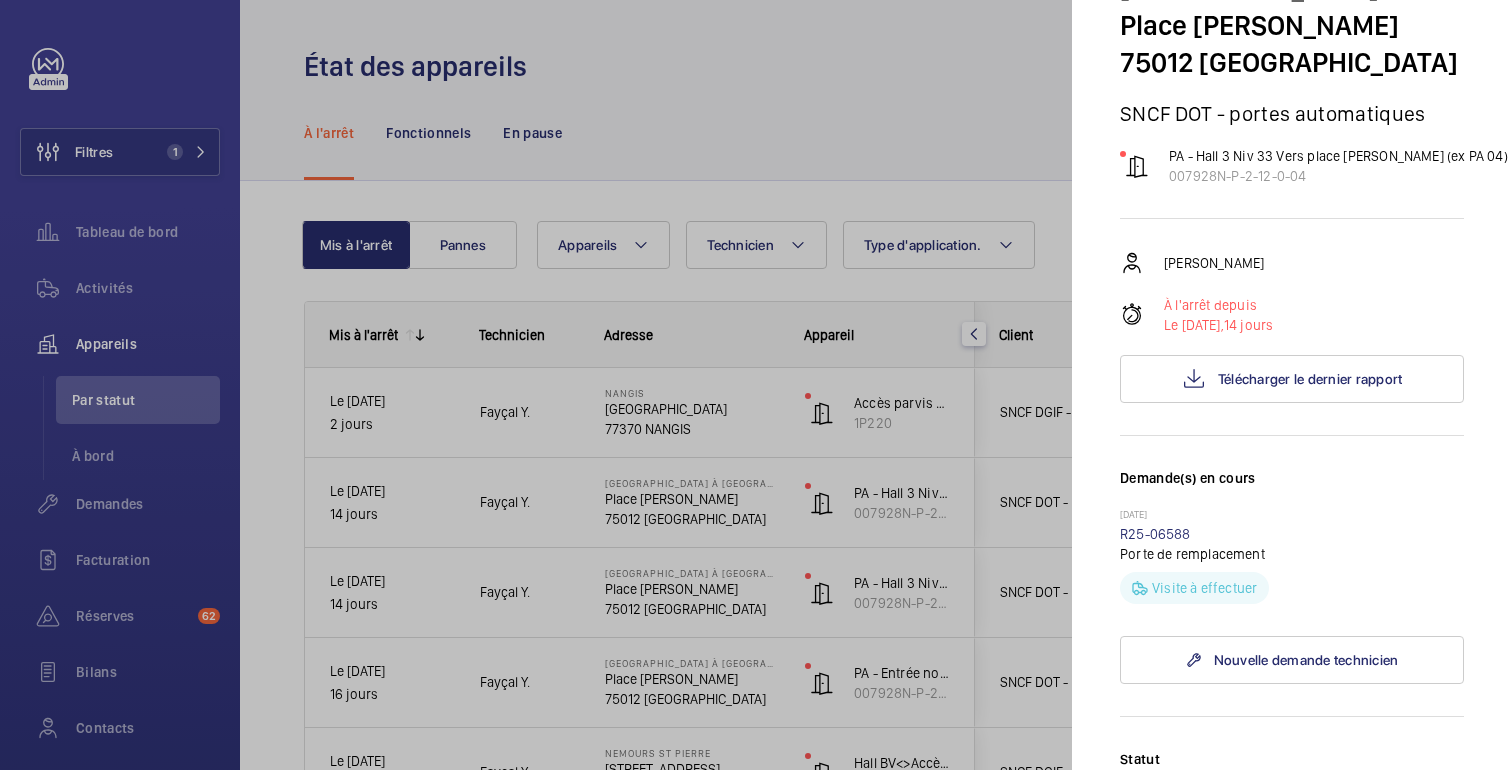 scroll, scrollTop: 153, scrollLeft: 0, axis: vertical 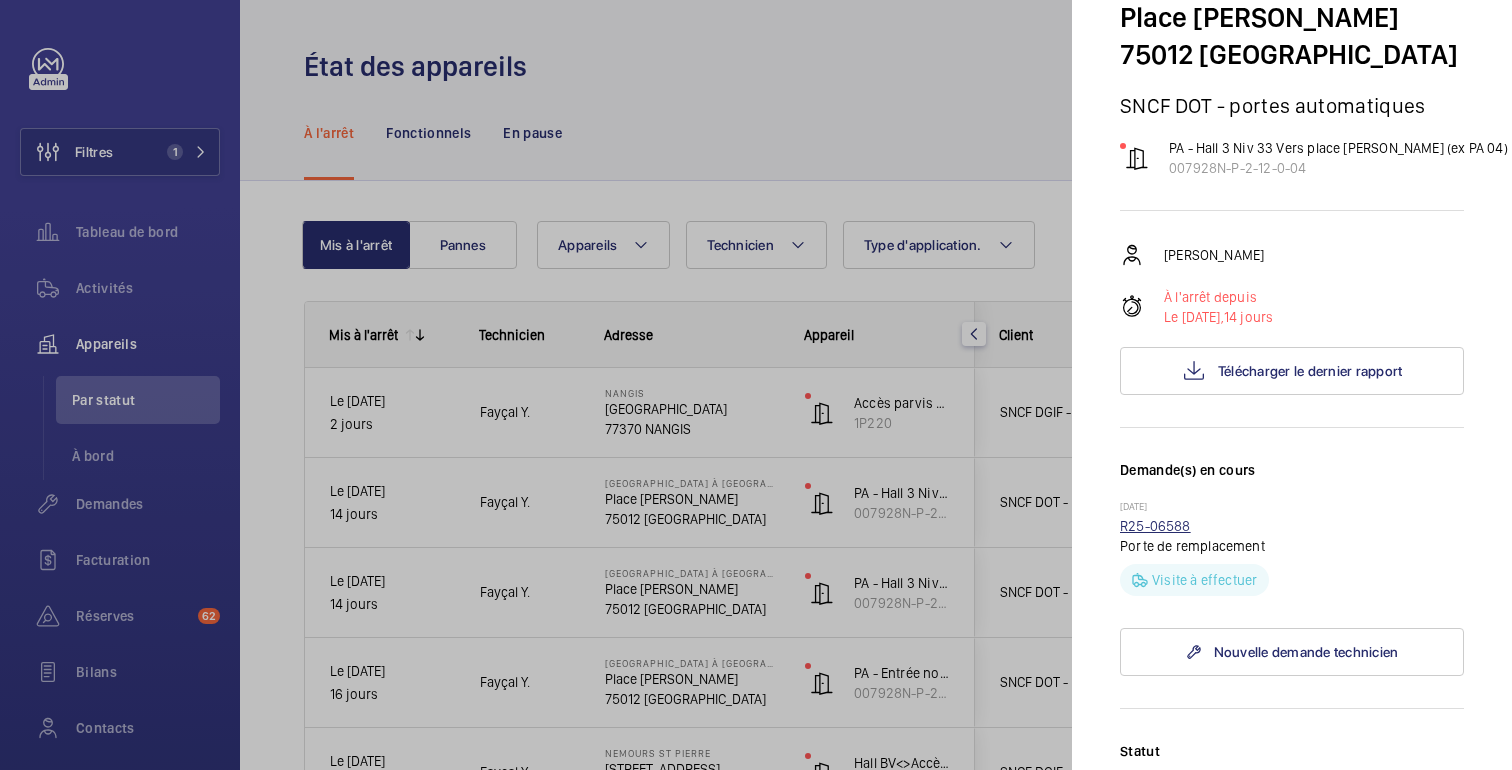 click on "R25-06588" 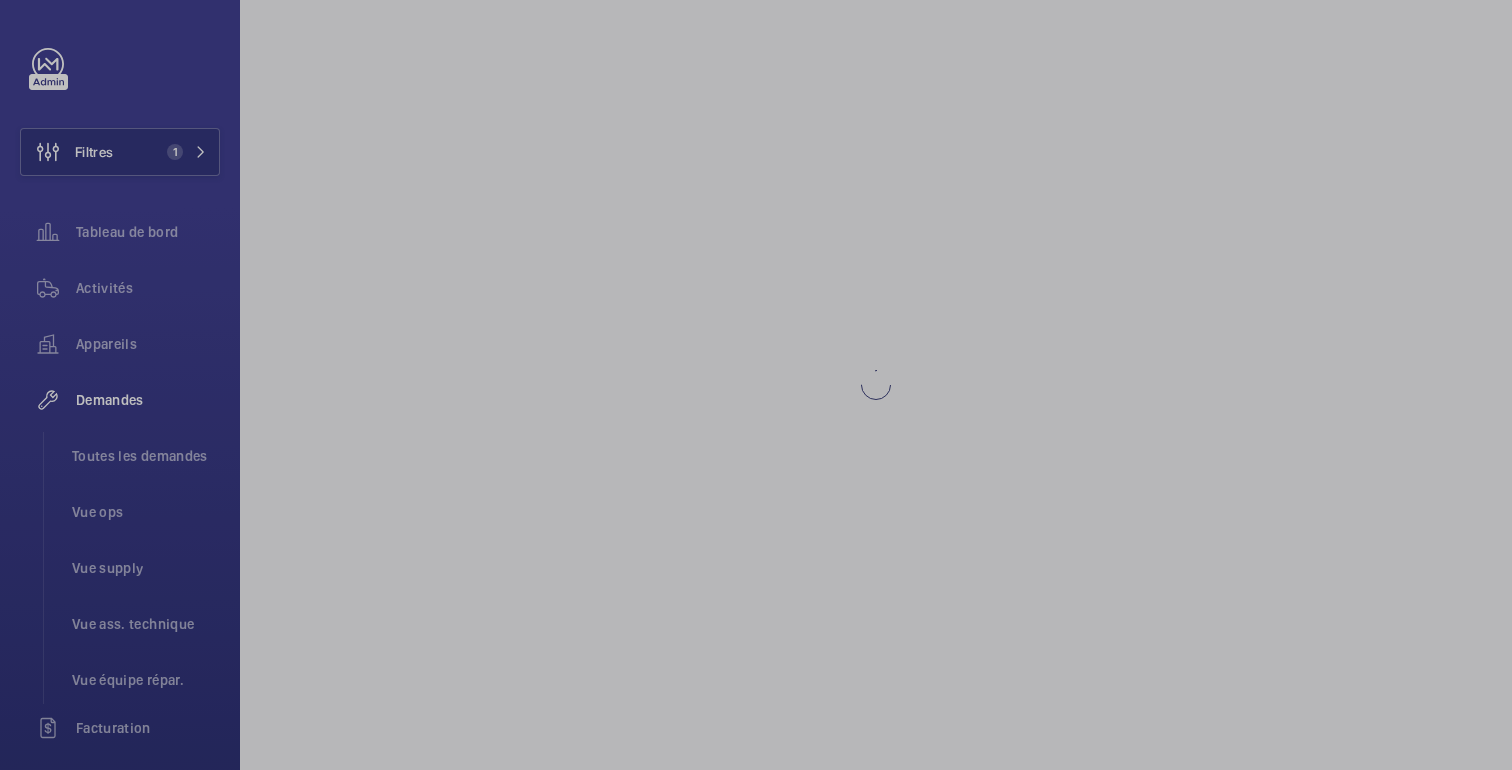 scroll, scrollTop: 0, scrollLeft: 0, axis: both 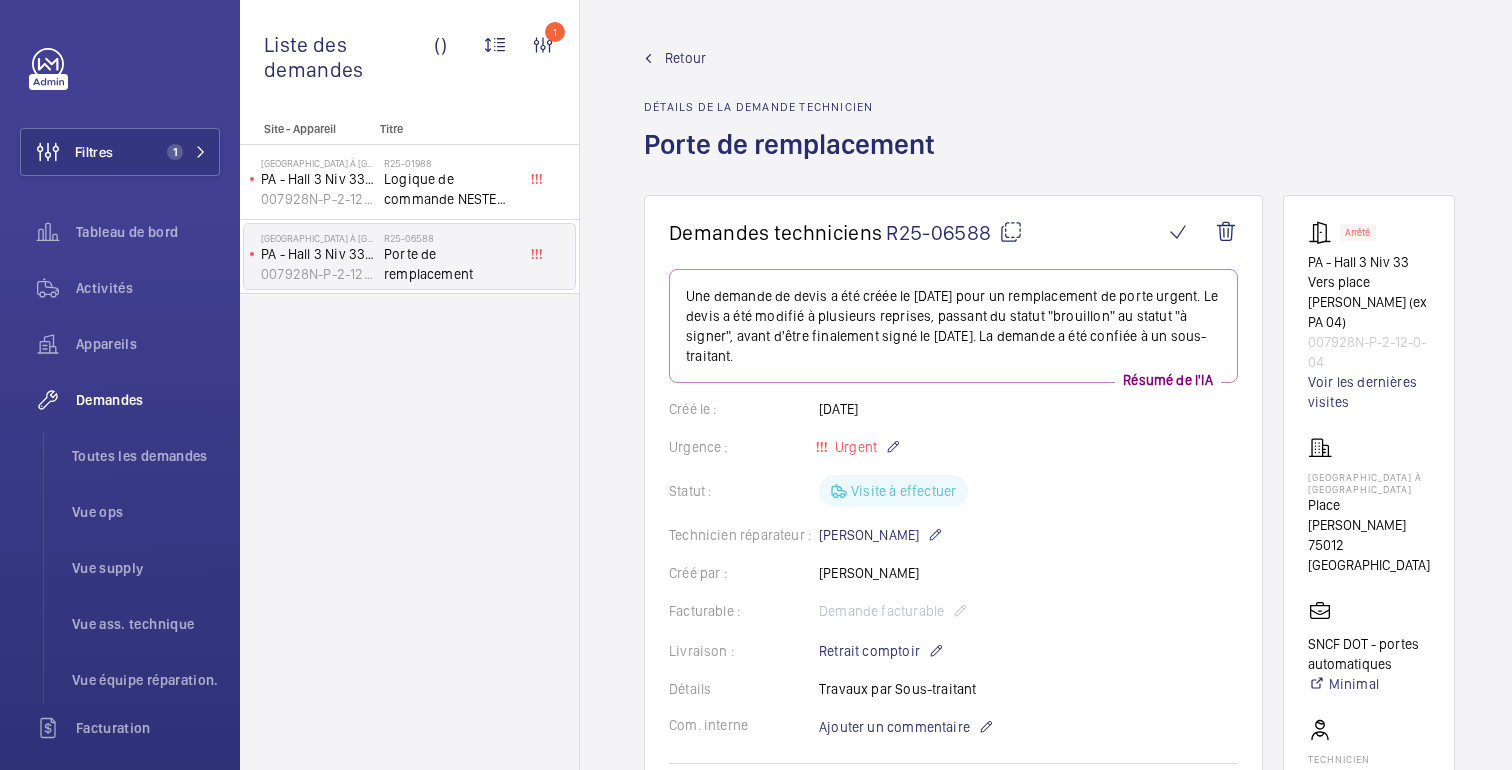 click on "Retour" 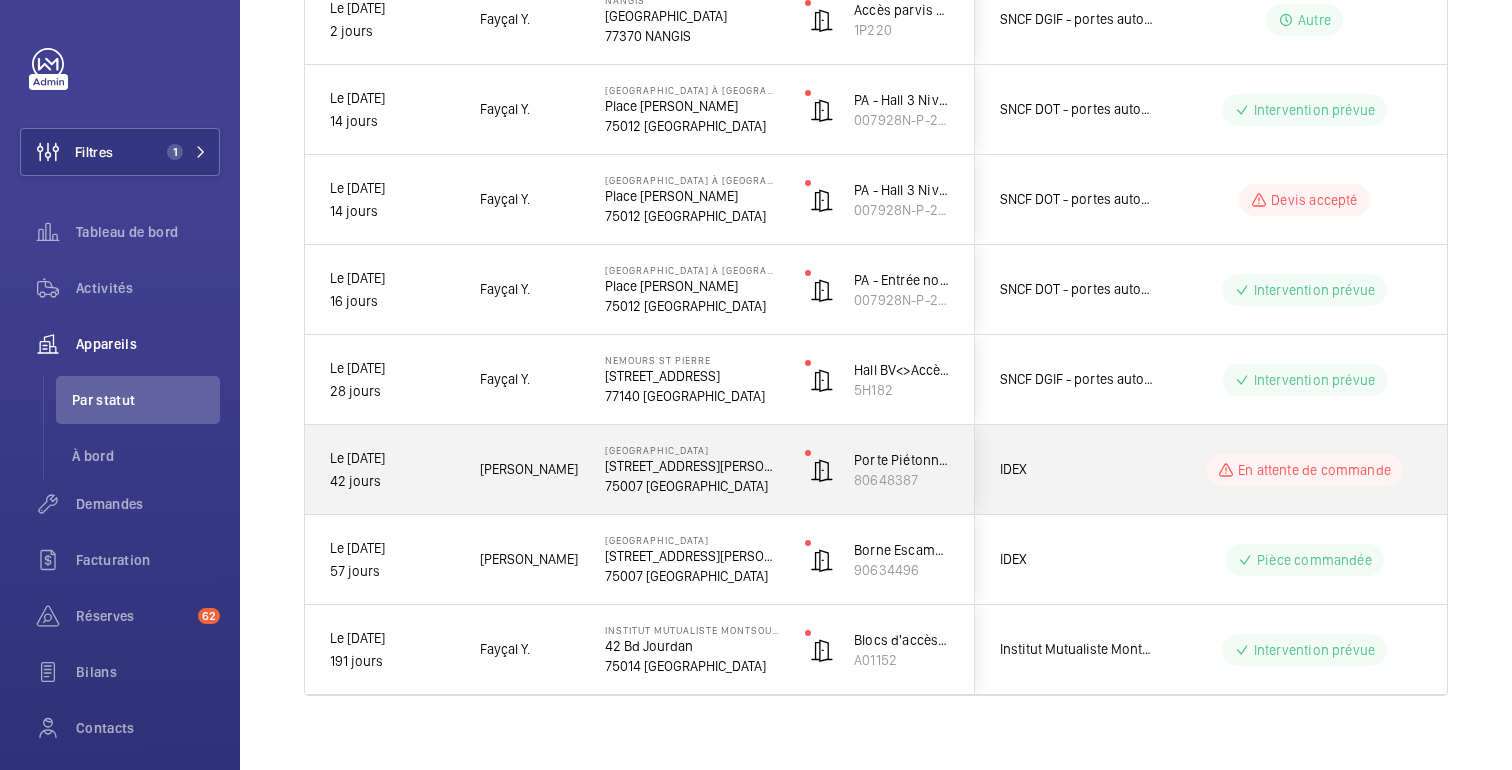 scroll, scrollTop: 397, scrollLeft: 0, axis: vertical 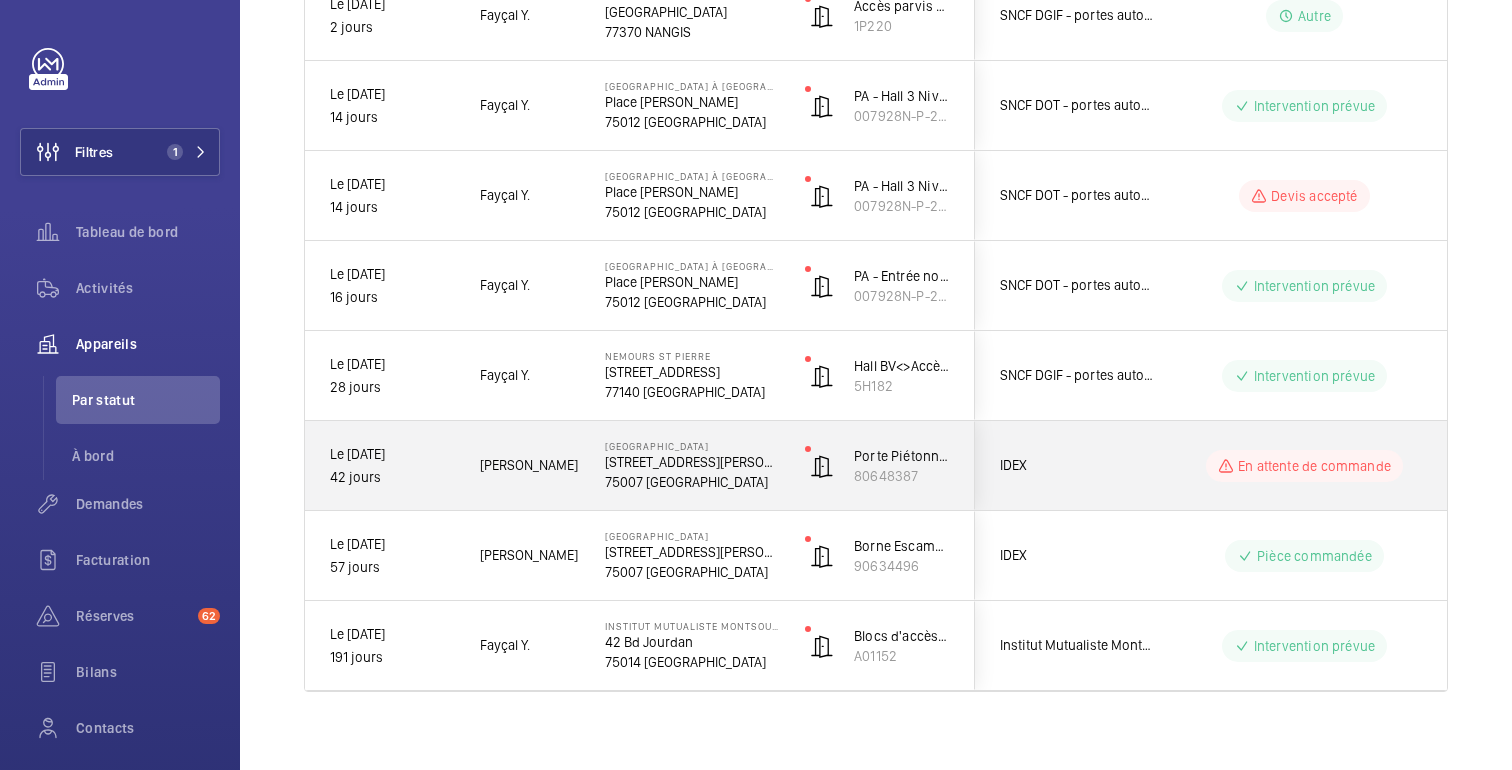 click on "En attente de commande" 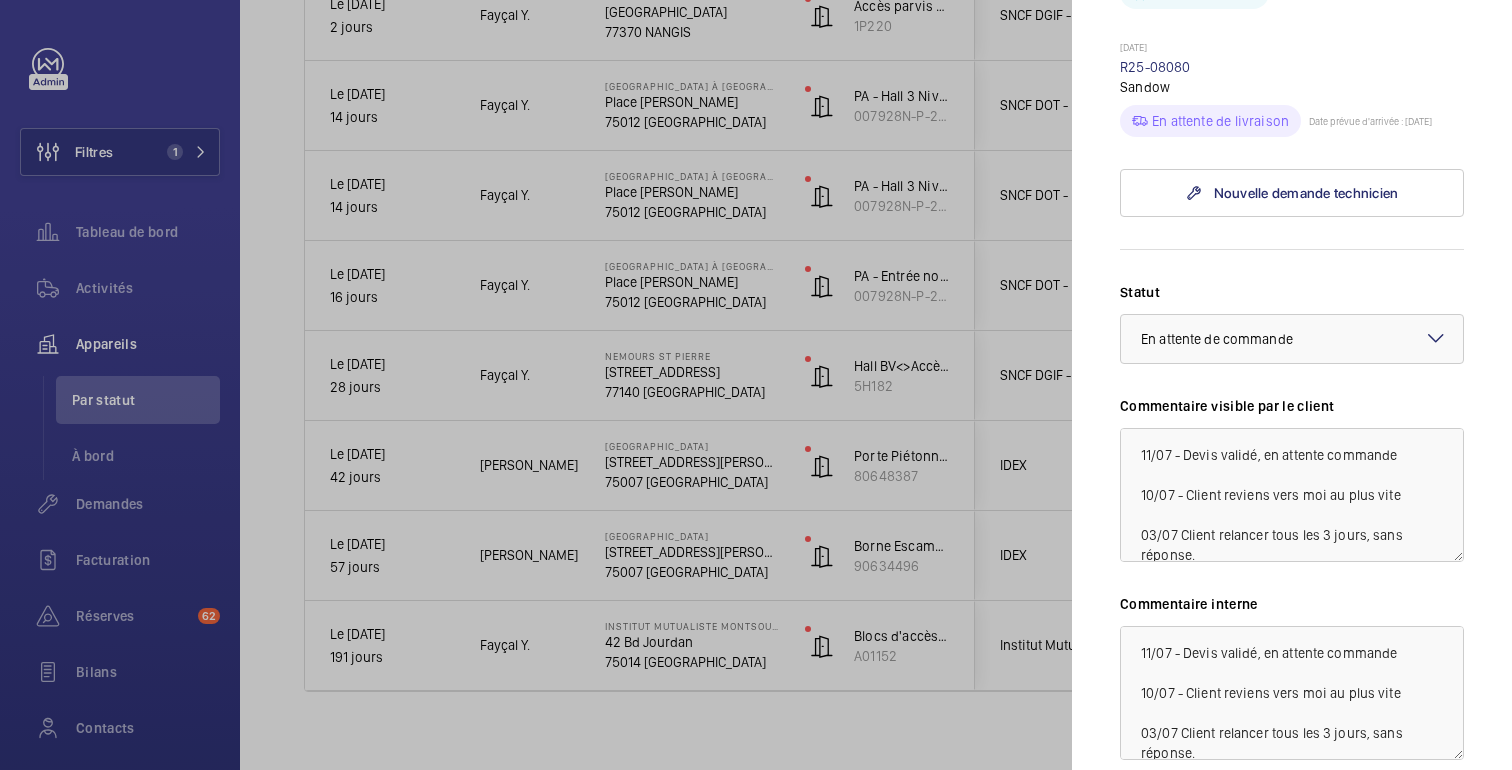 scroll, scrollTop: 741, scrollLeft: 0, axis: vertical 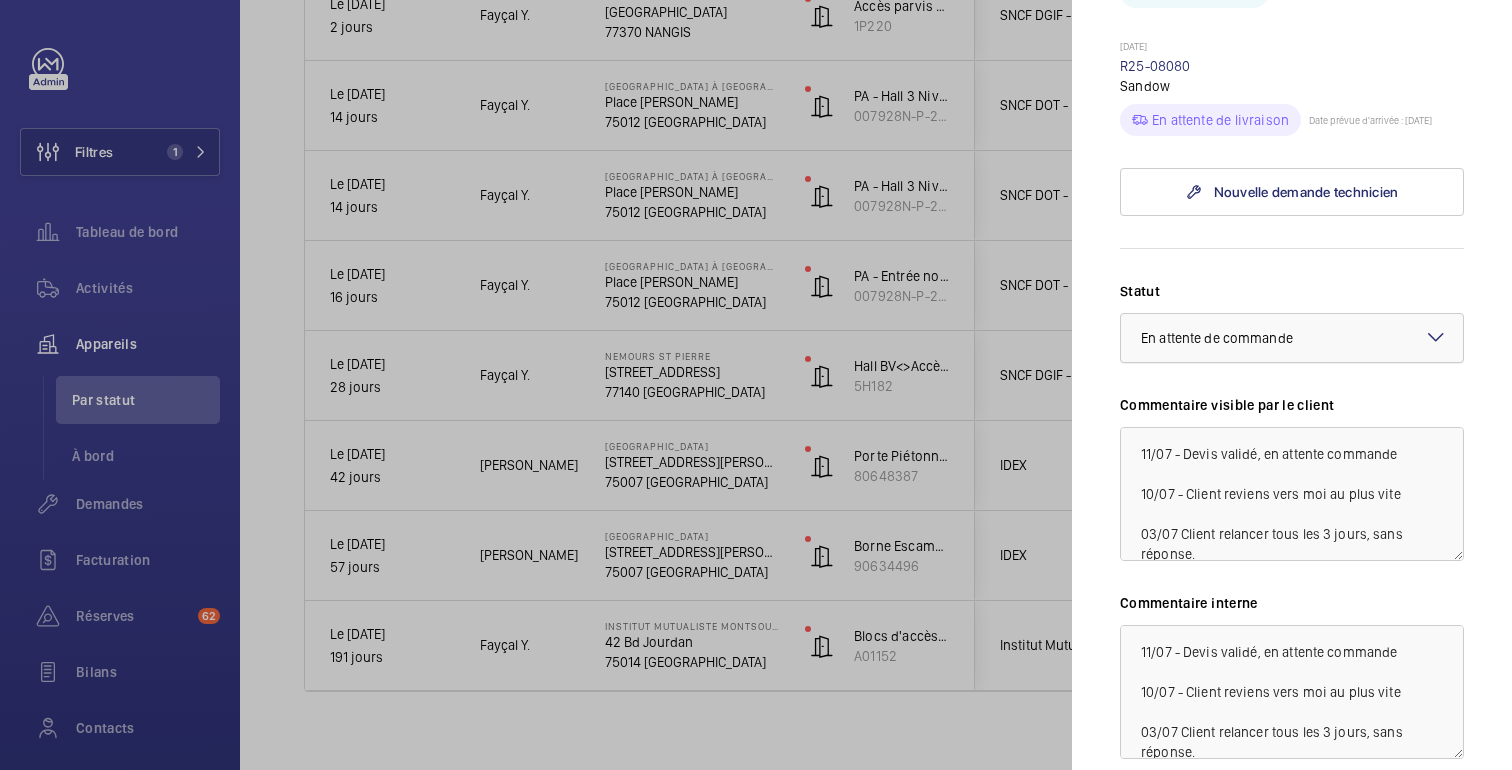 click on "En attente de commande" 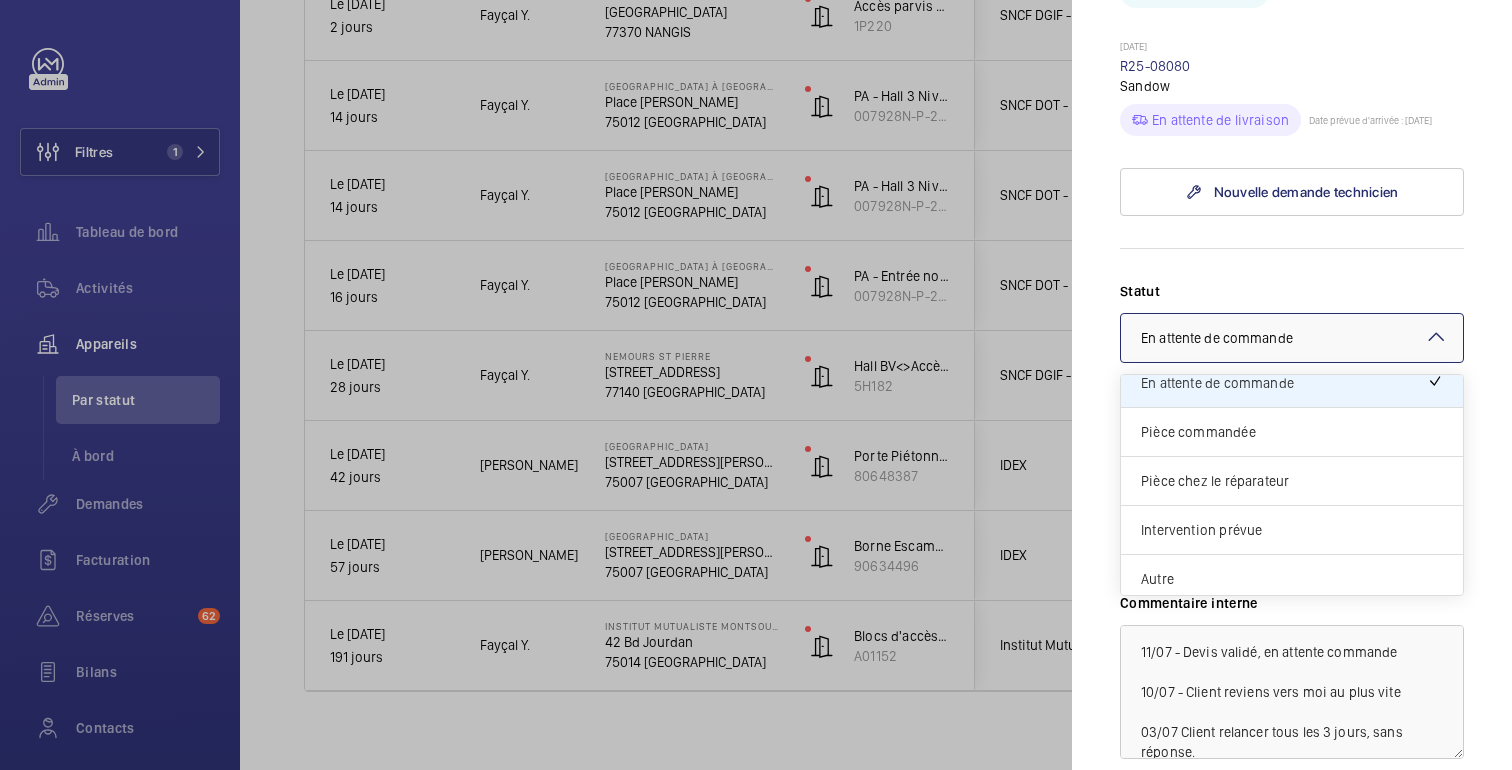 scroll, scrollTop: 167, scrollLeft: 0, axis: vertical 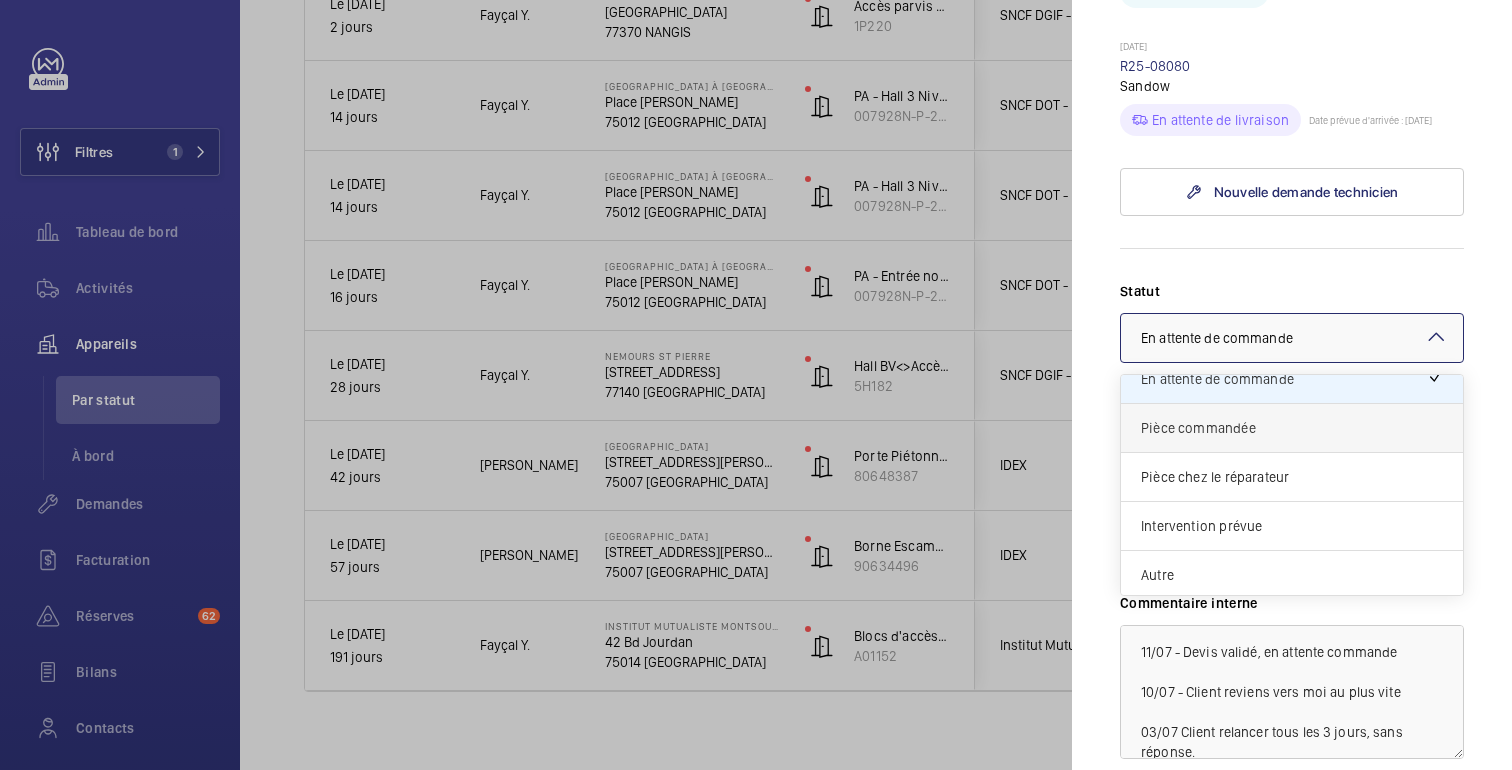 click on "Pièce commandée" at bounding box center (1292, 428) 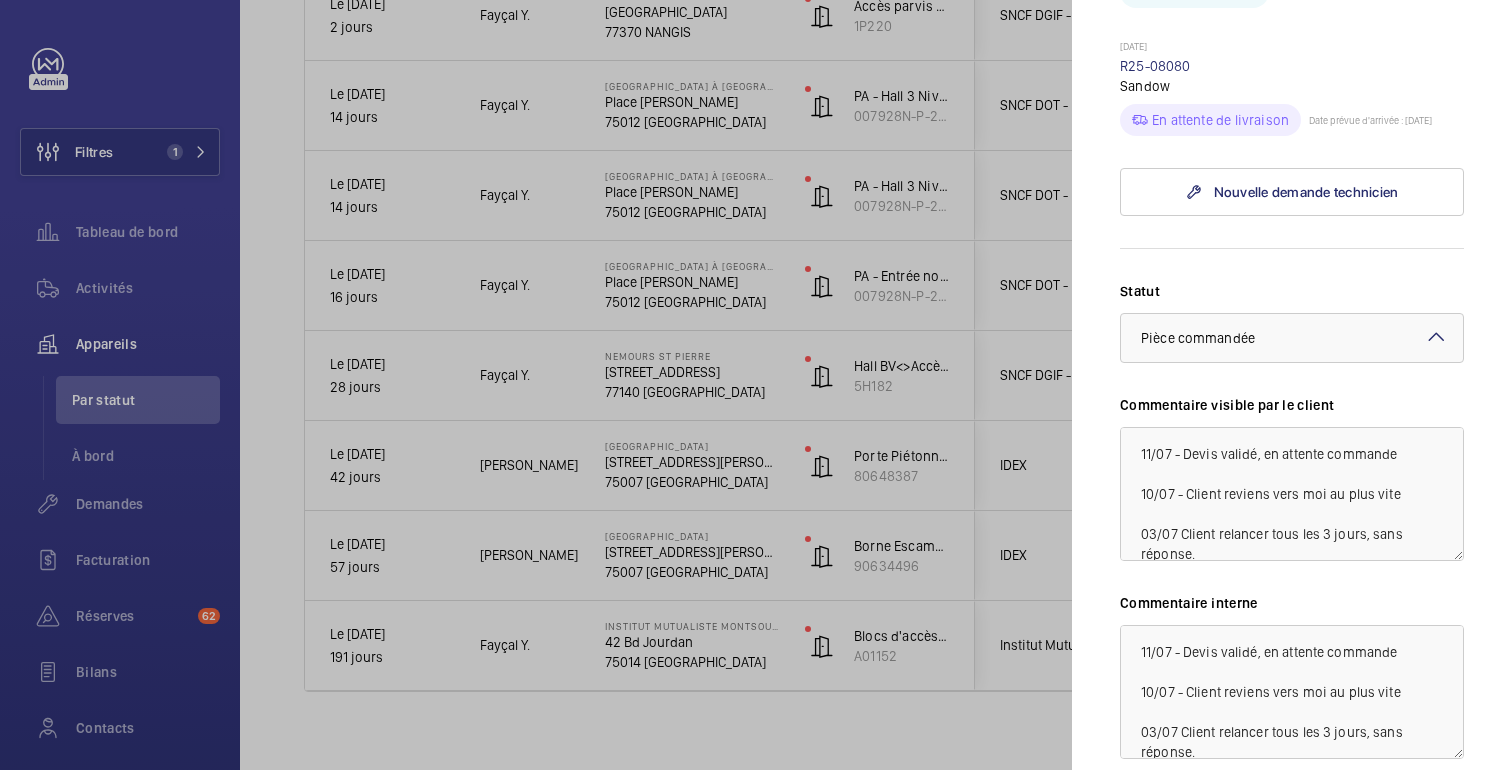 click on "Enregistrer les modifications" 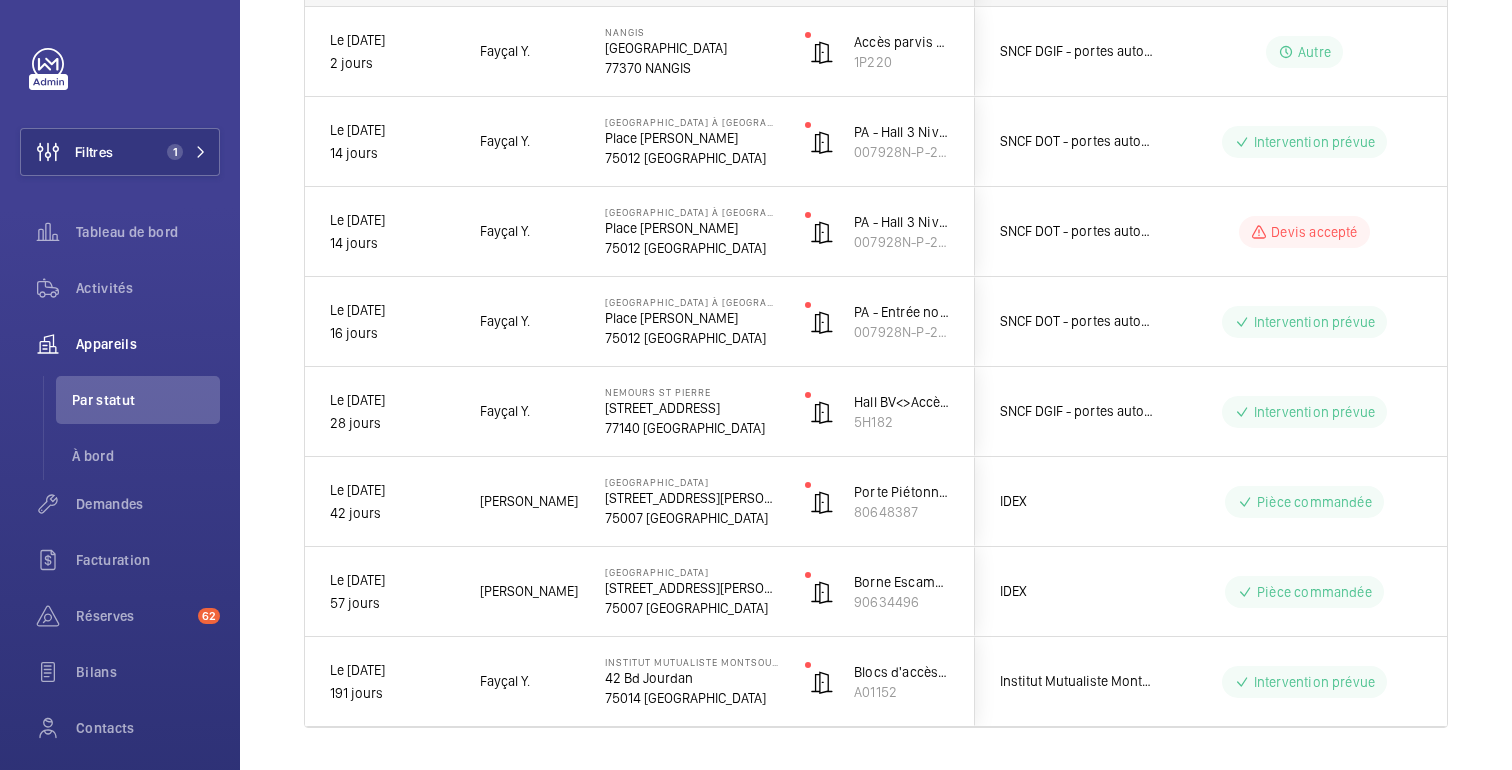 scroll, scrollTop: 351, scrollLeft: 0, axis: vertical 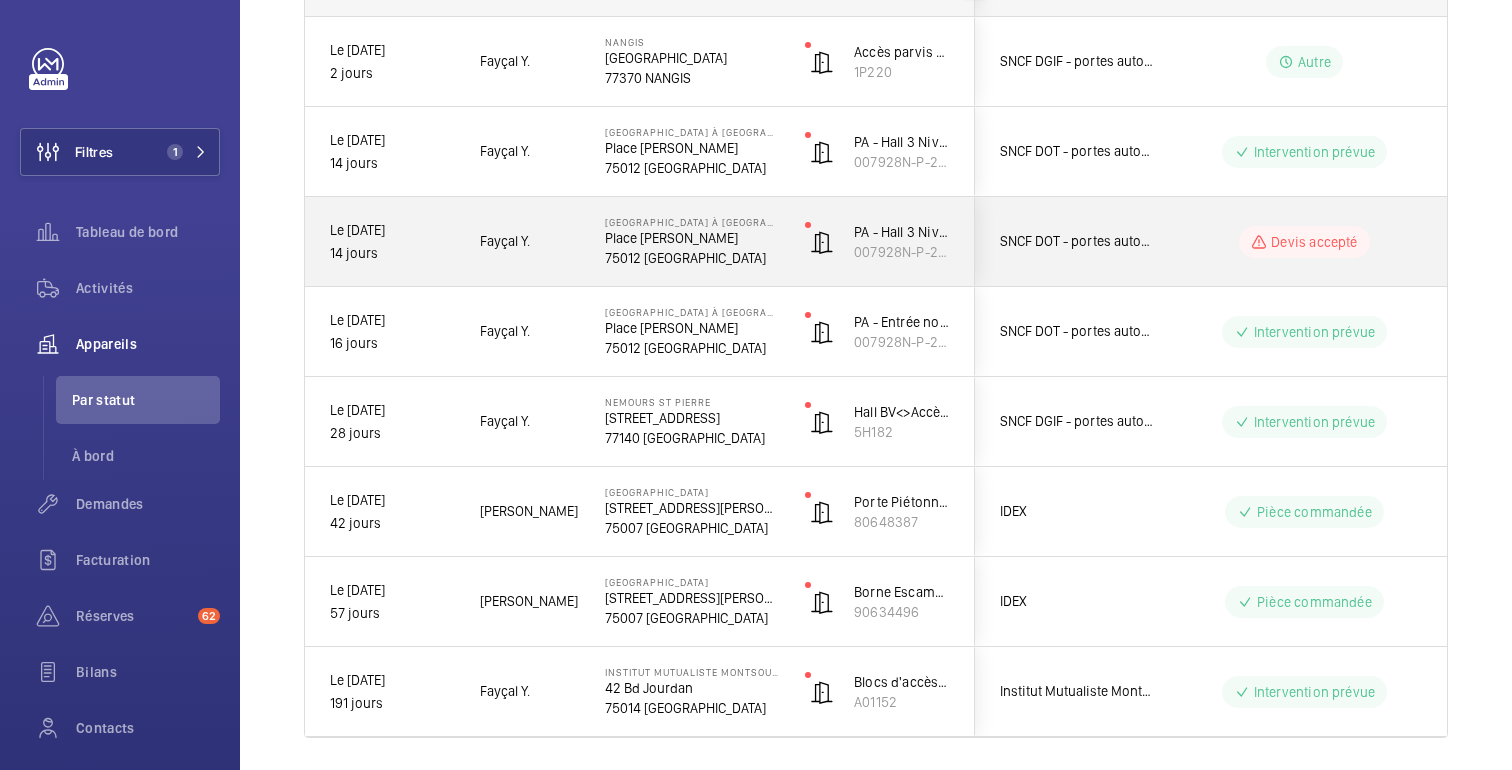 click on "Devis accepté" 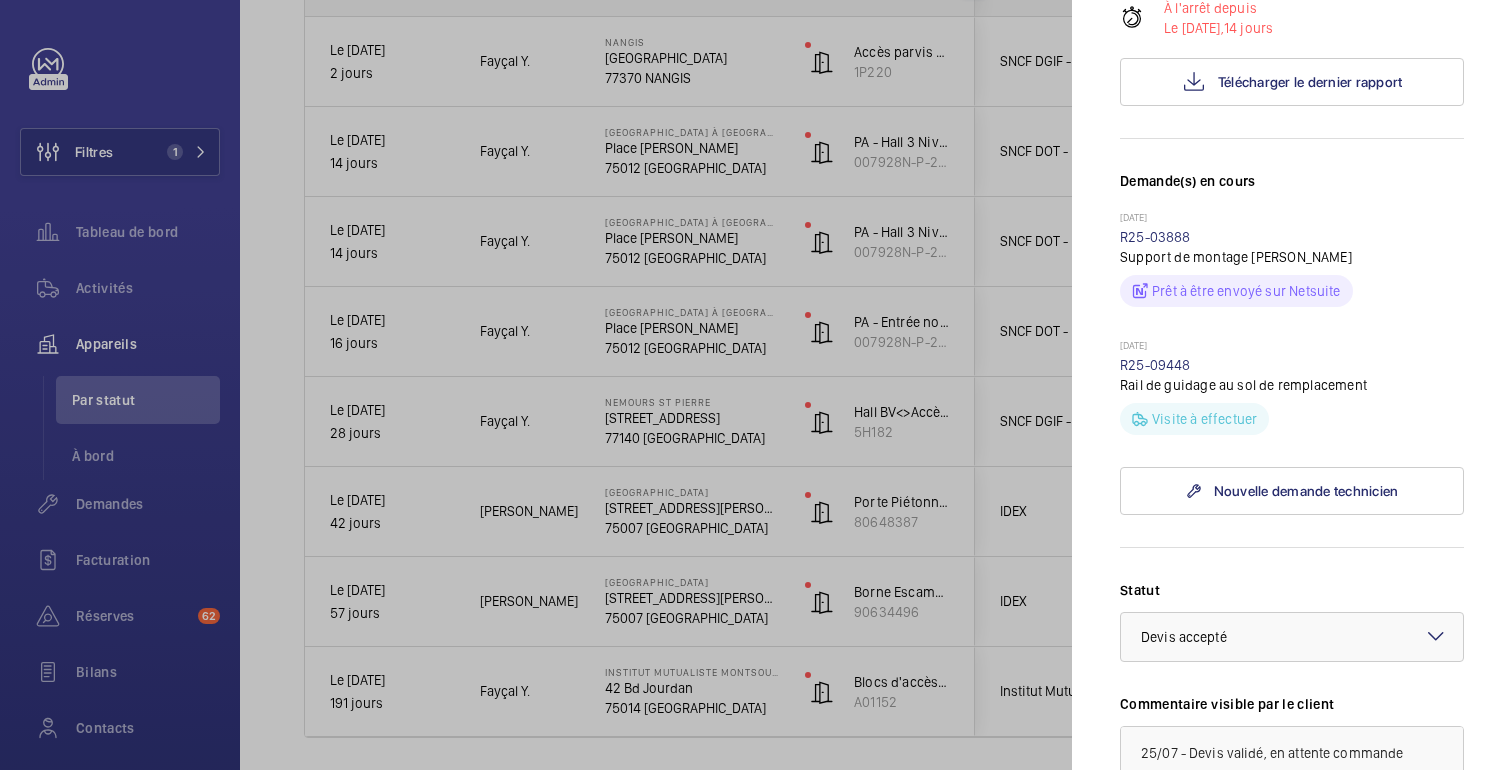 scroll, scrollTop: 456, scrollLeft: 0, axis: vertical 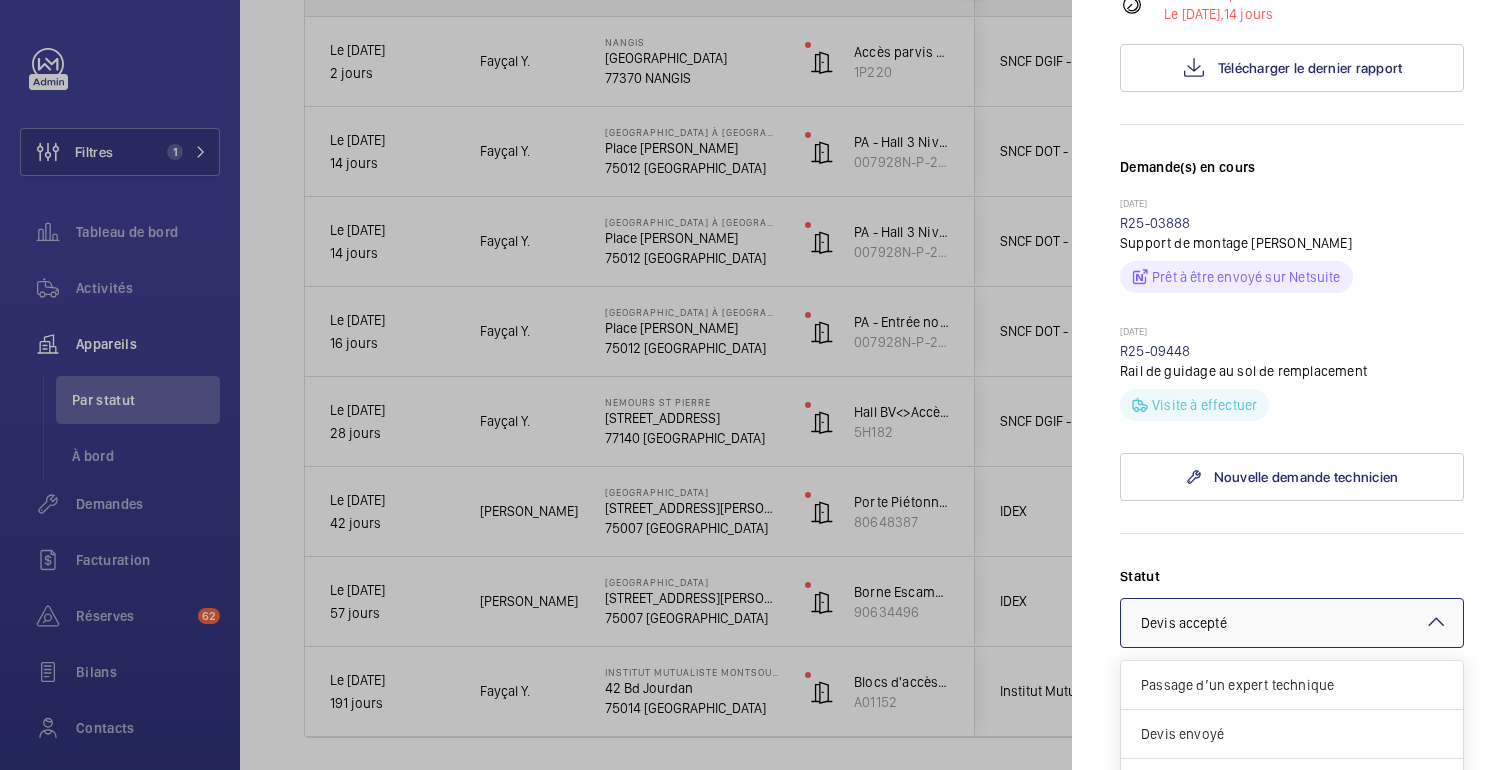 click 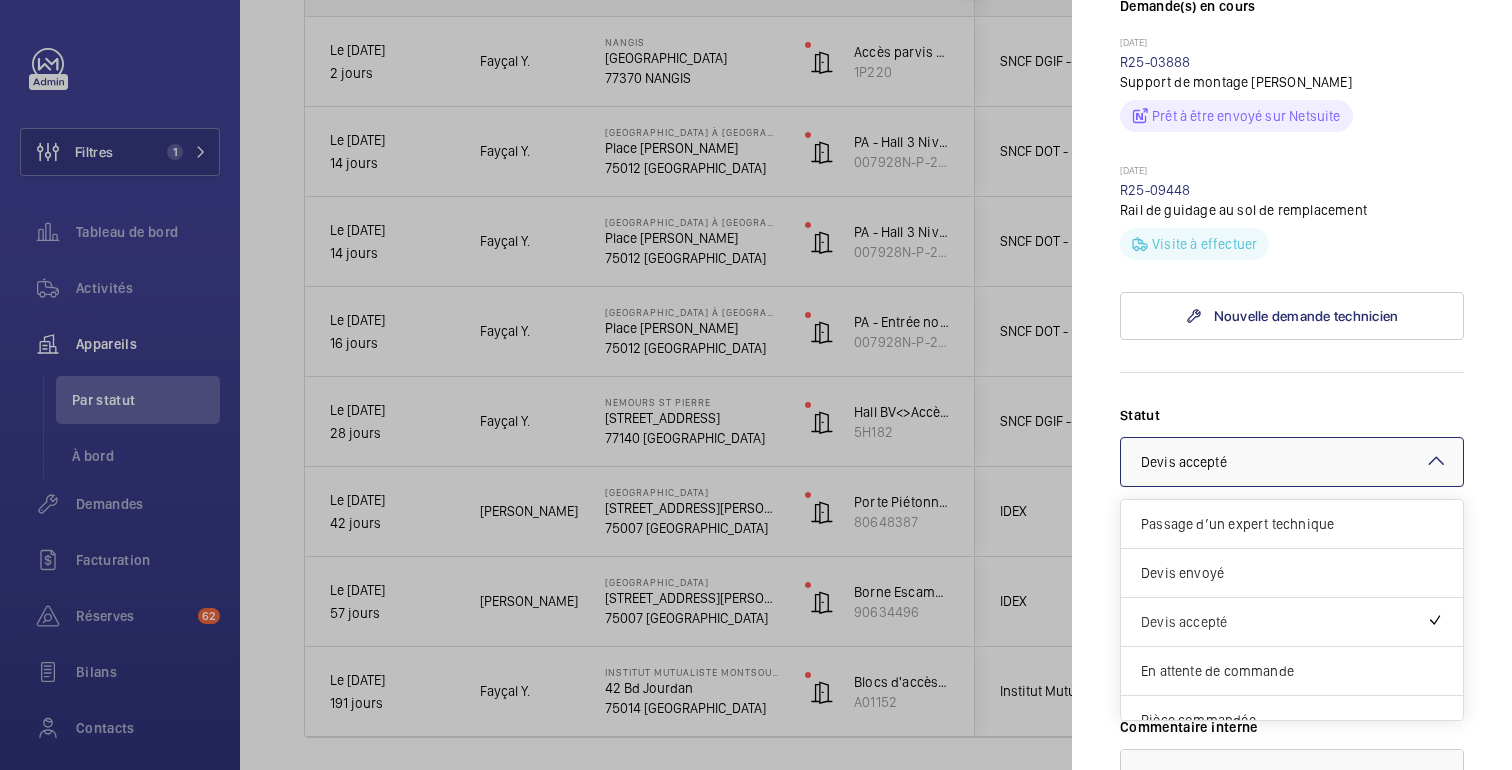 scroll, scrollTop: 650, scrollLeft: 0, axis: vertical 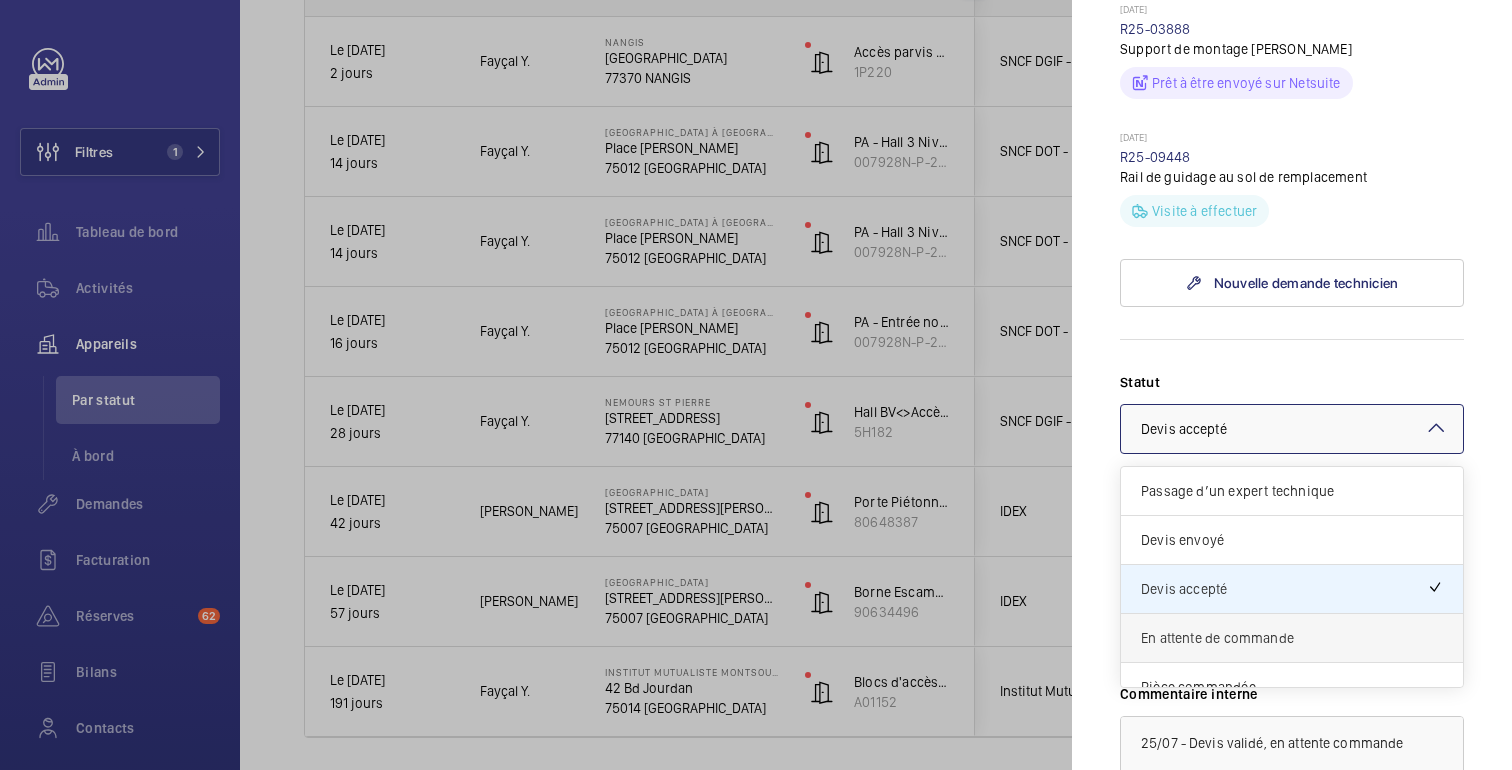 click on "En attente de commande" at bounding box center [1292, 638] 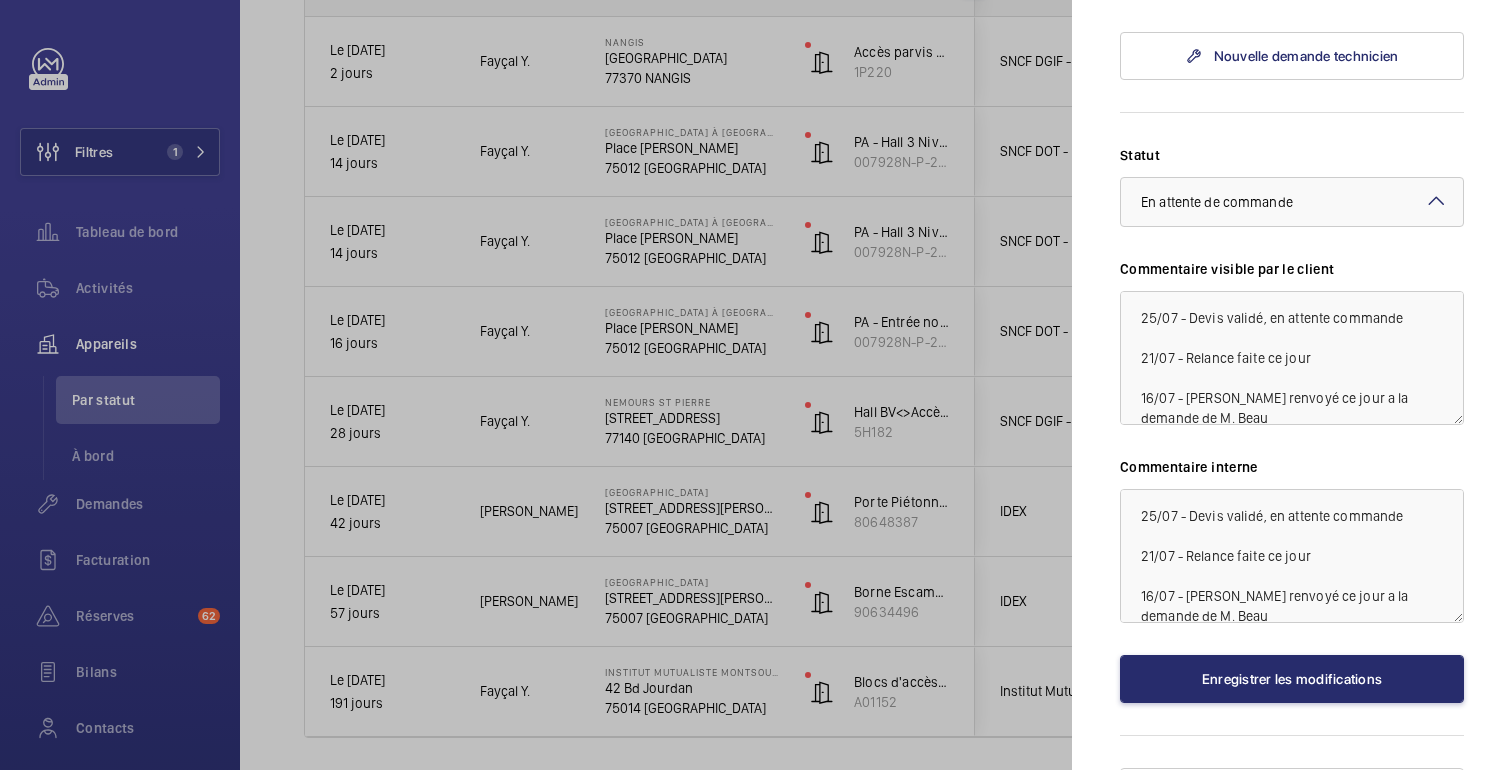 scroll, scrollTop: 934, scrollLeft: 0, axis: vertical 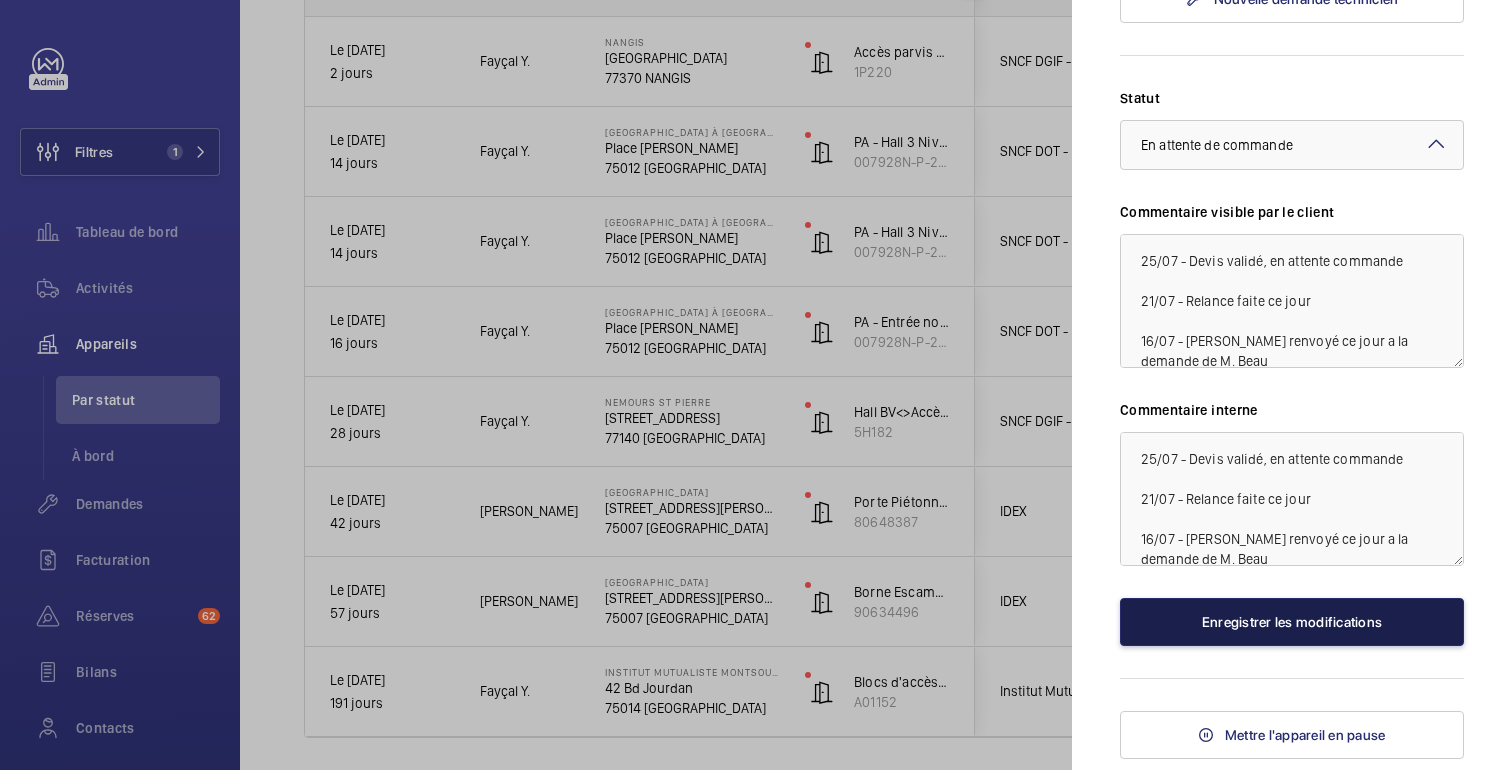 click on "Enregistrer les modifications" 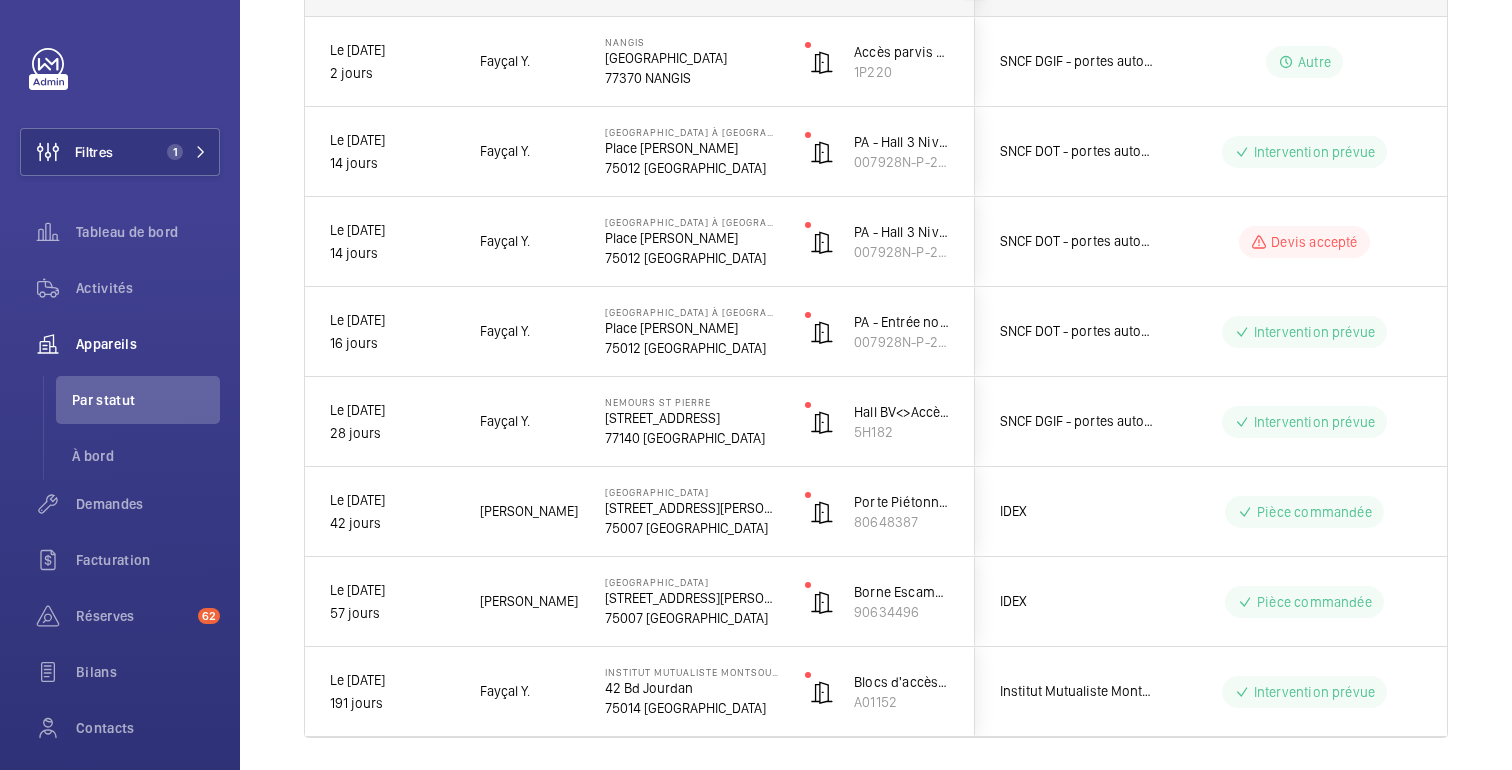 scroll, scrollTop: 0, scrollLeft: 0, axis: both 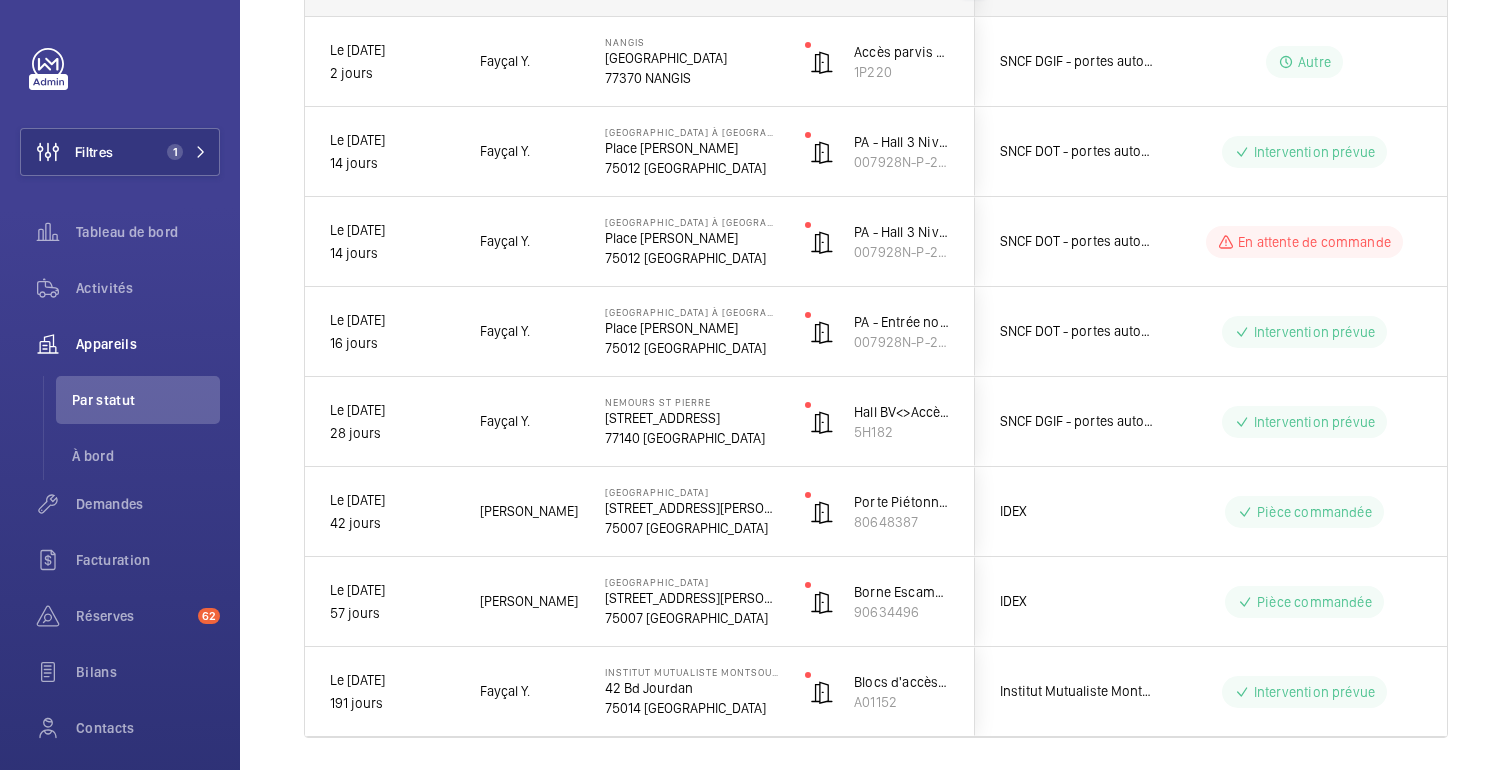 click on "Mis à l'arrêt Pannes Appareils Technicien Type d'application. Plus de filtres Réinitialiser tous les filtres 1 - 8  sur  8
Mis à l'arrêt
Technicien
Adresse
IDEX" 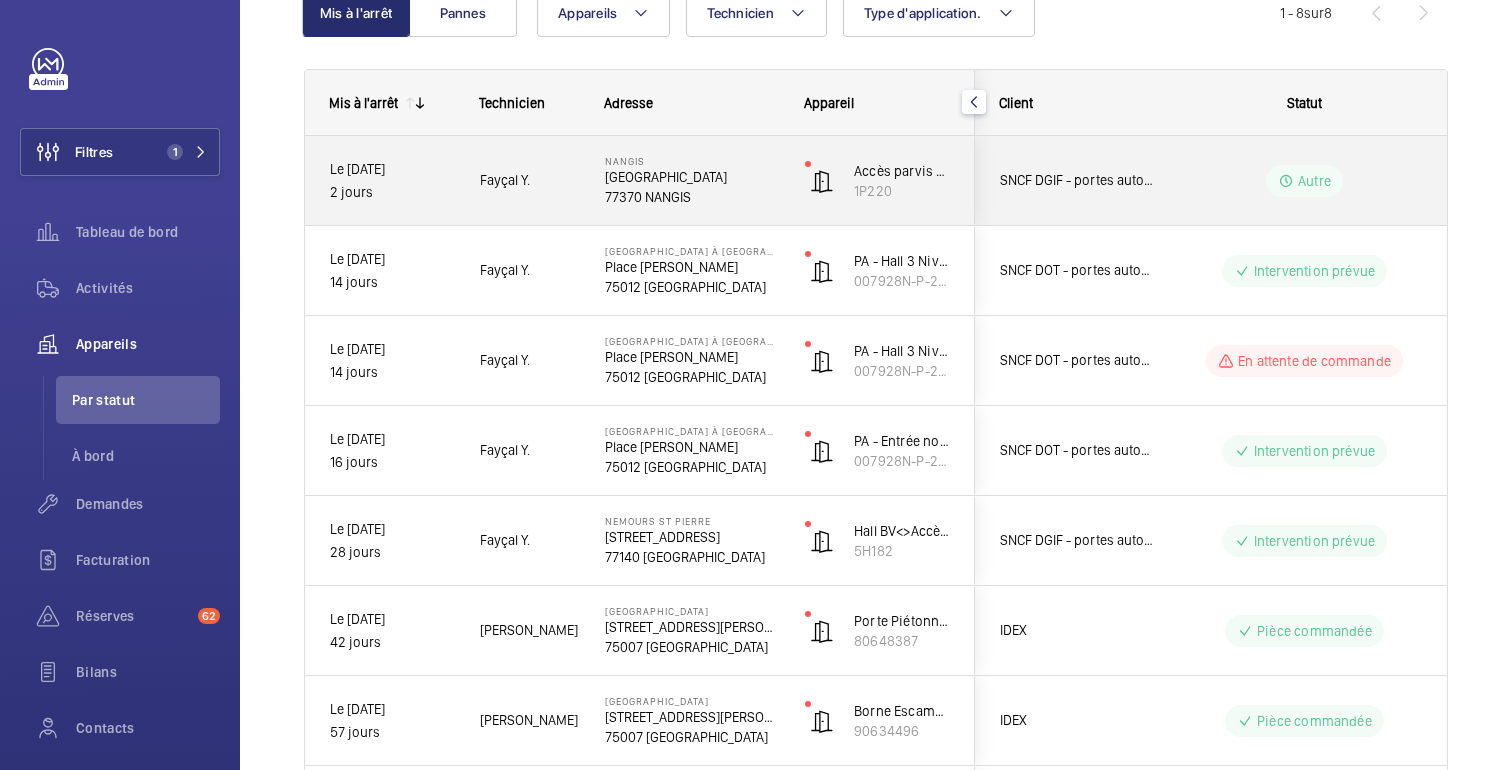scroll, scrollTop: 224, scrollLeft: 0, axis: vertical 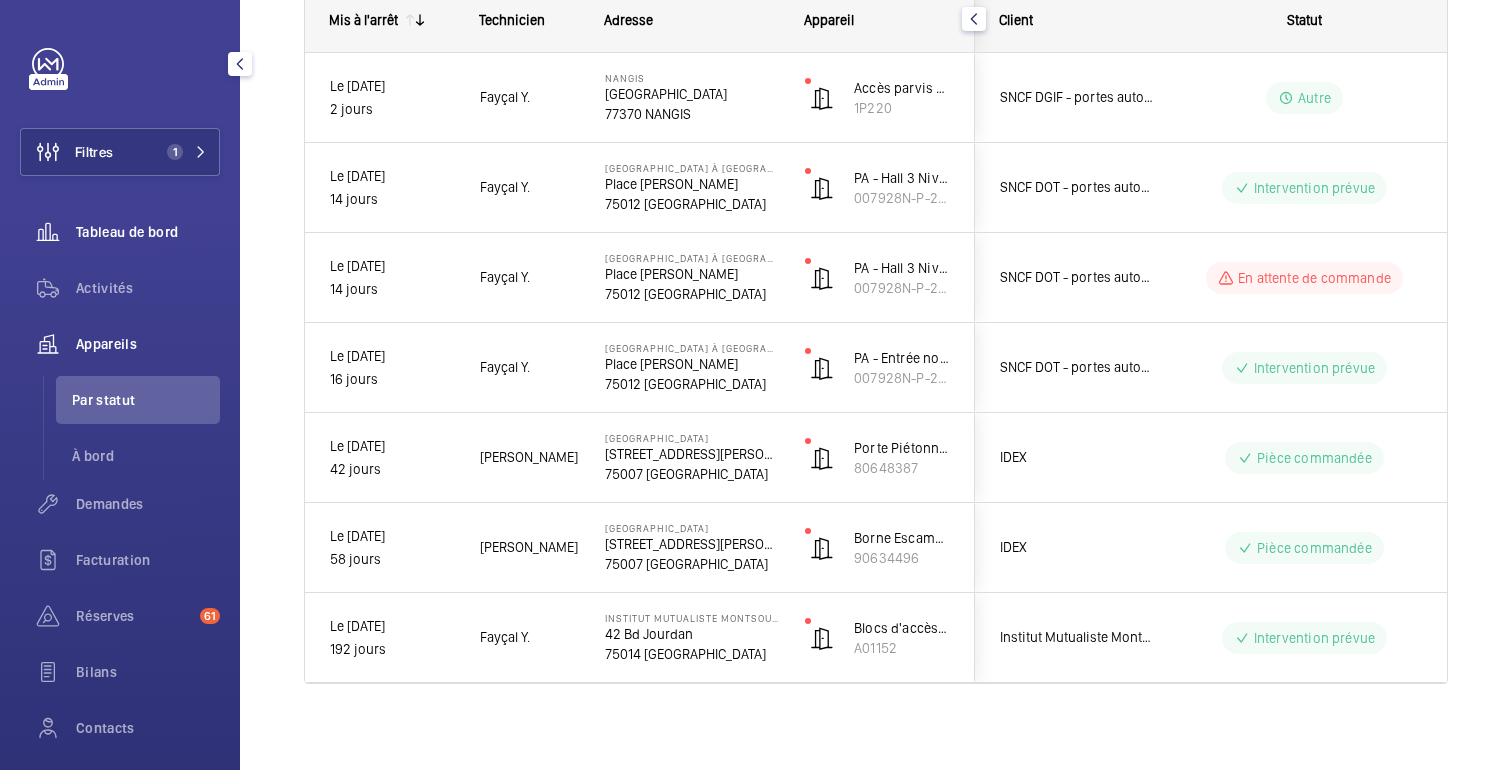 click on "Tableau de bord" 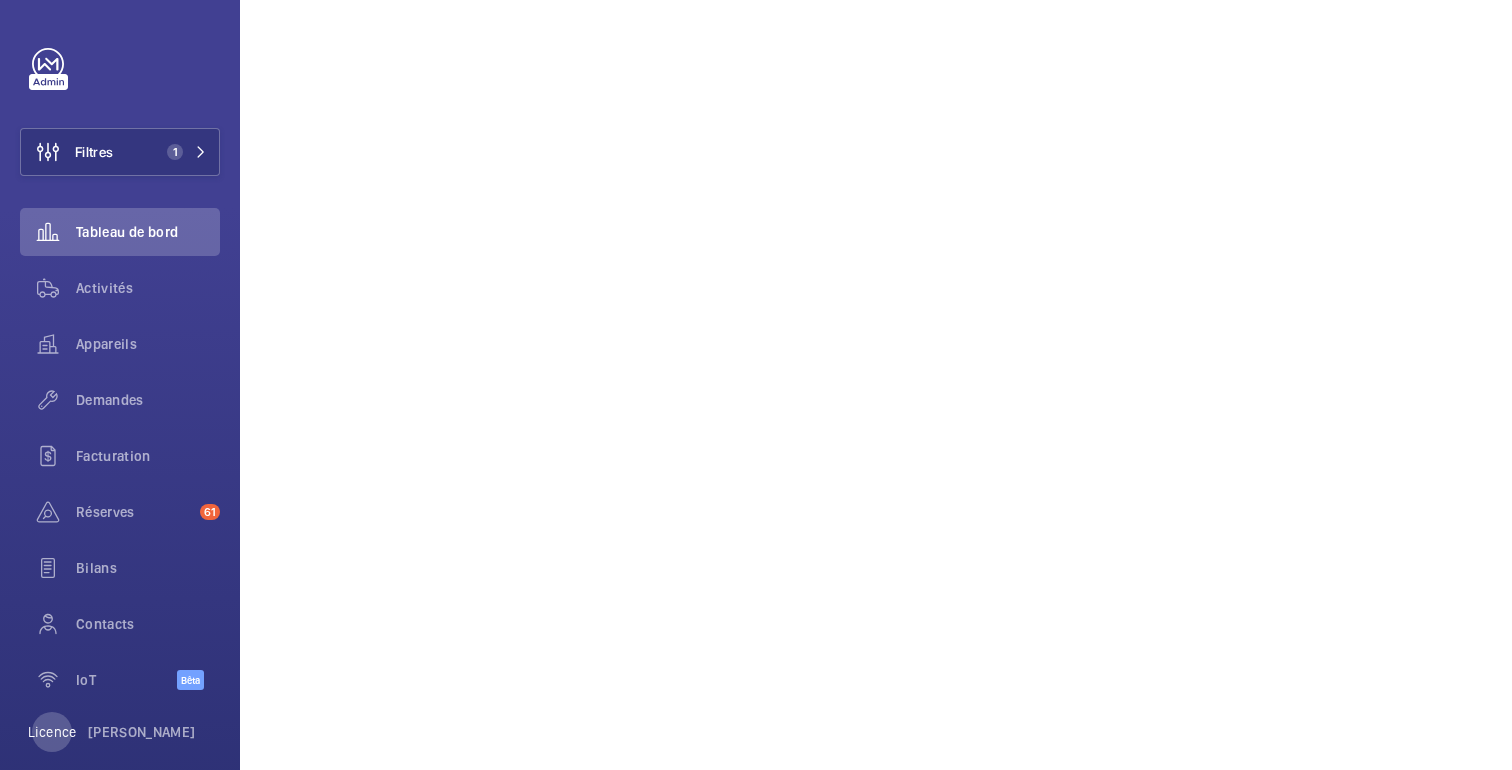 scroll, scrollTop: 0, scrollLeft: 0, axis: both 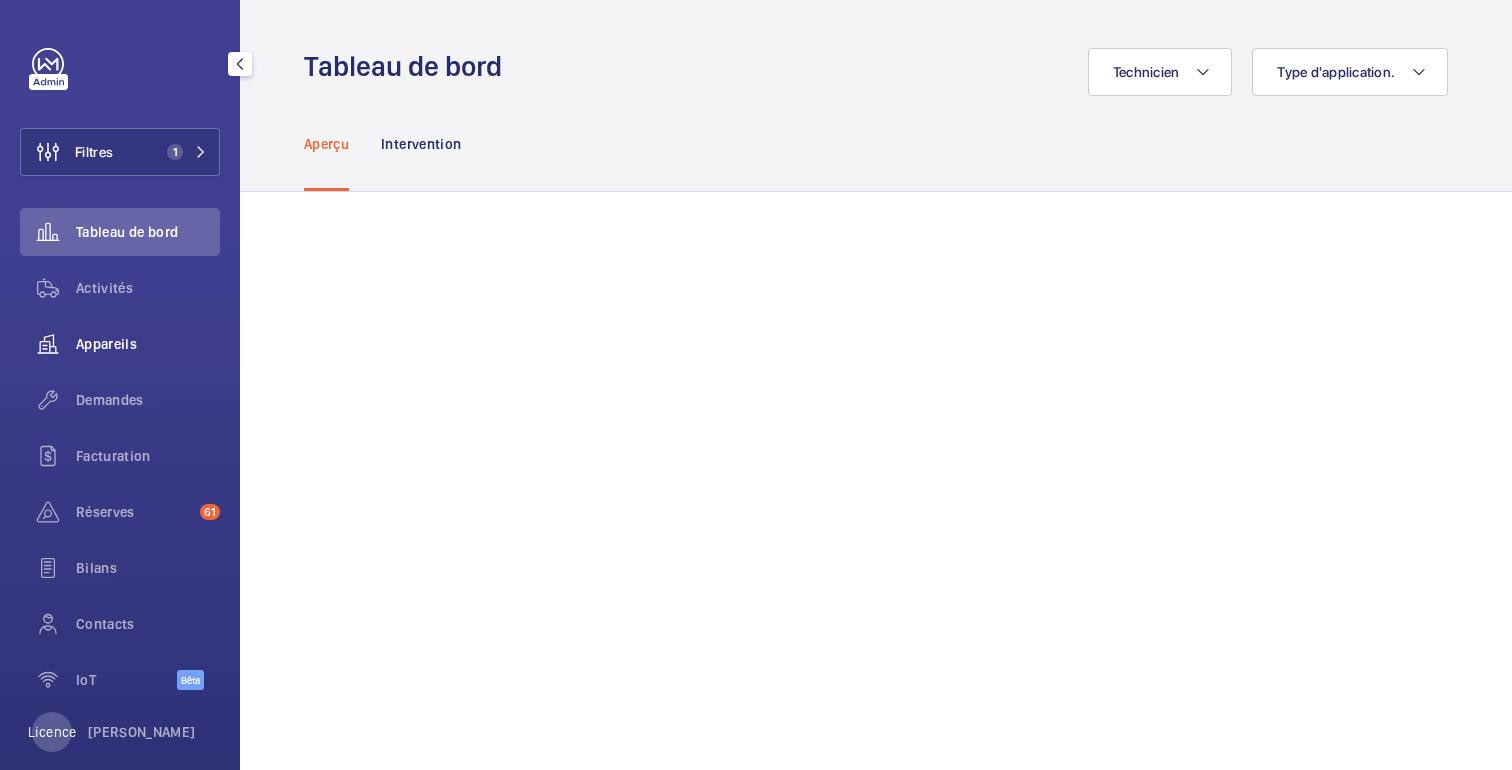 click on "Appareils" 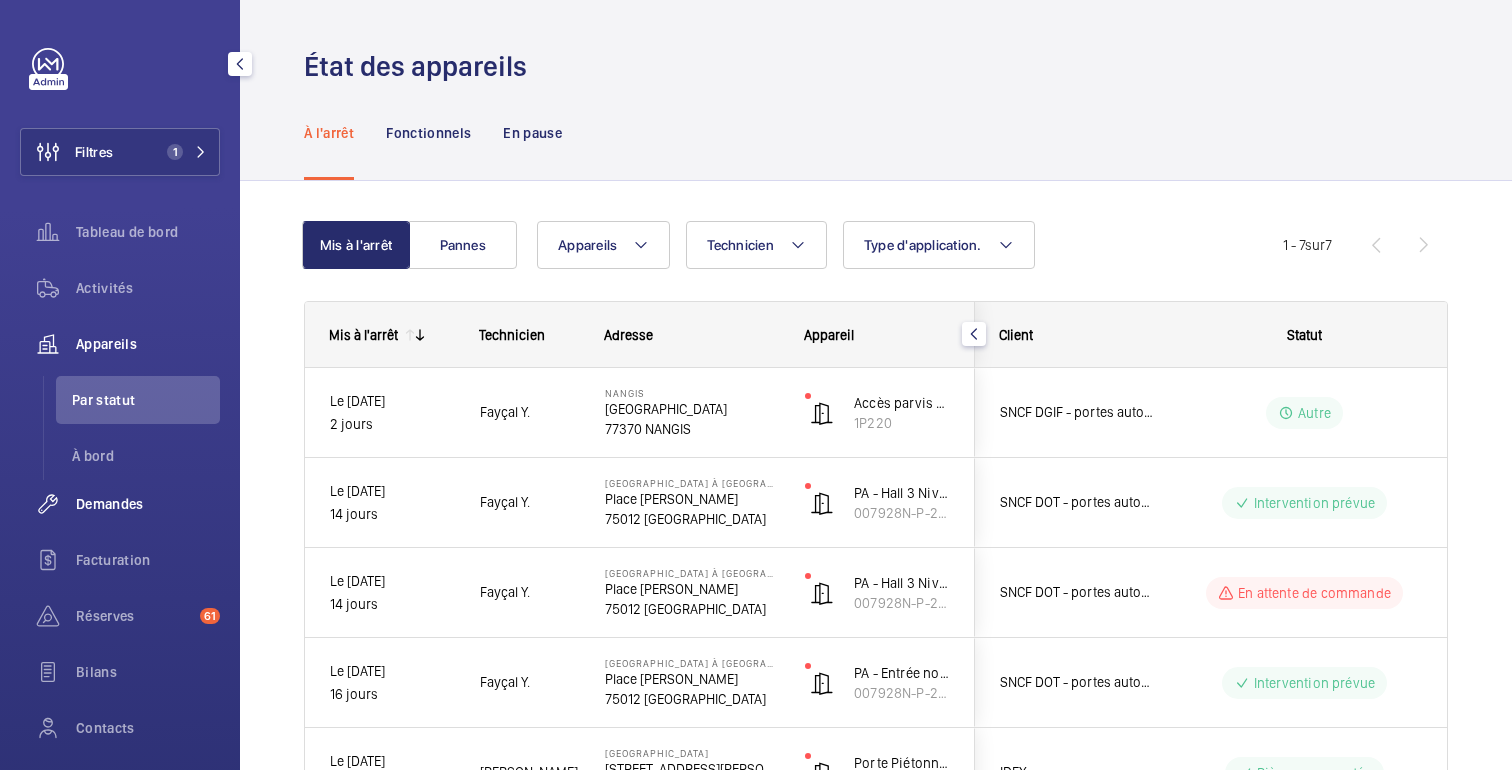 click on "Demandes" 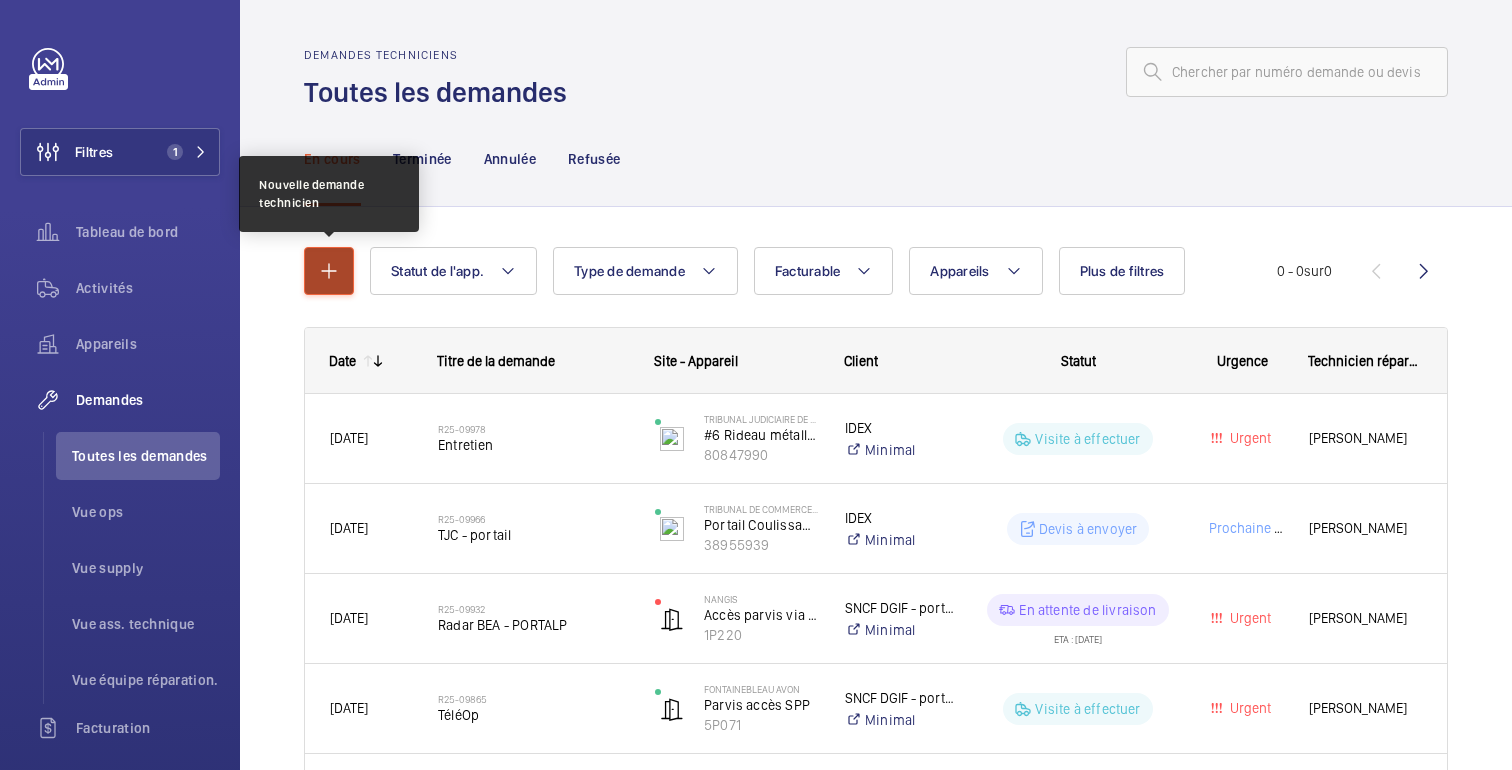 click 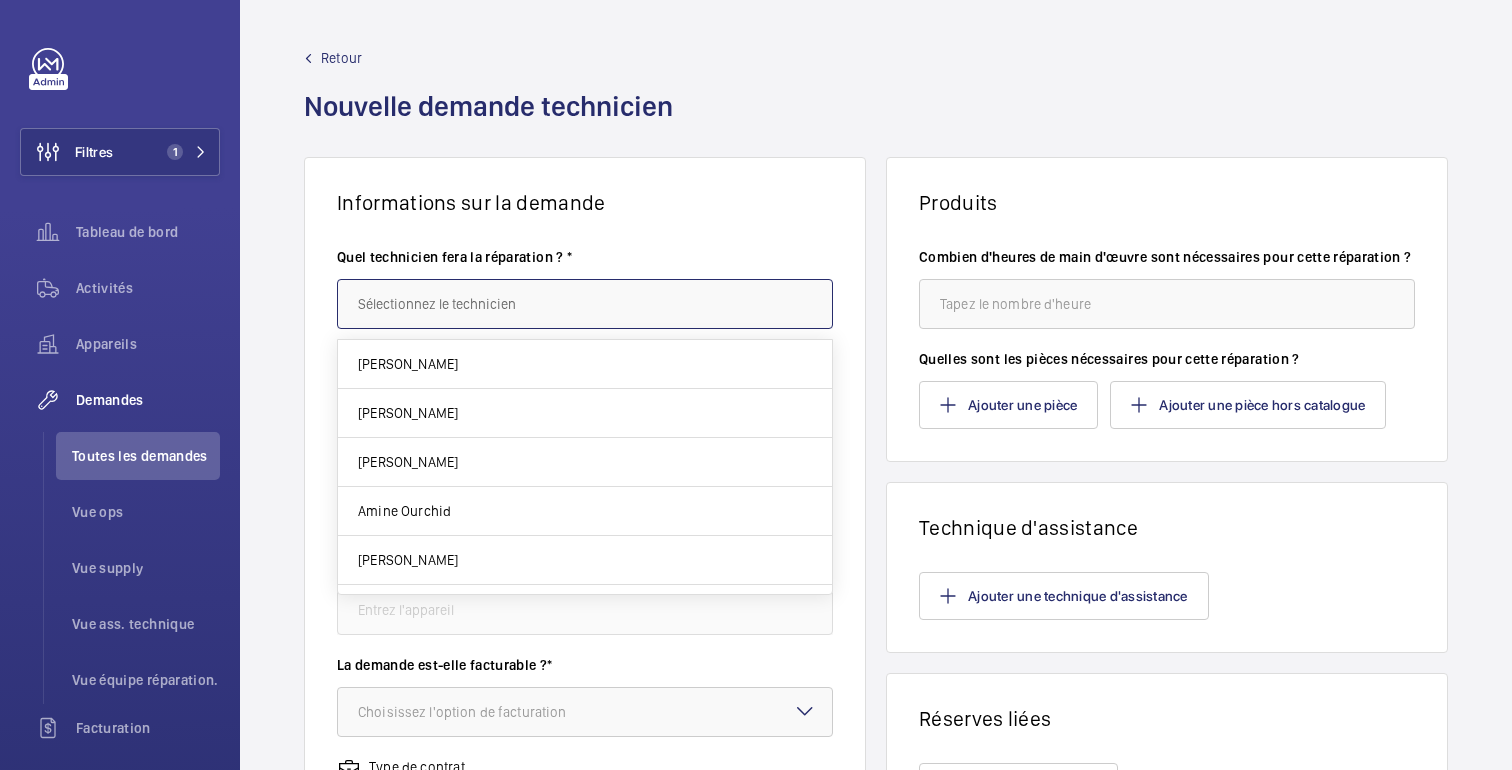 click at bounding box center [585, 304] 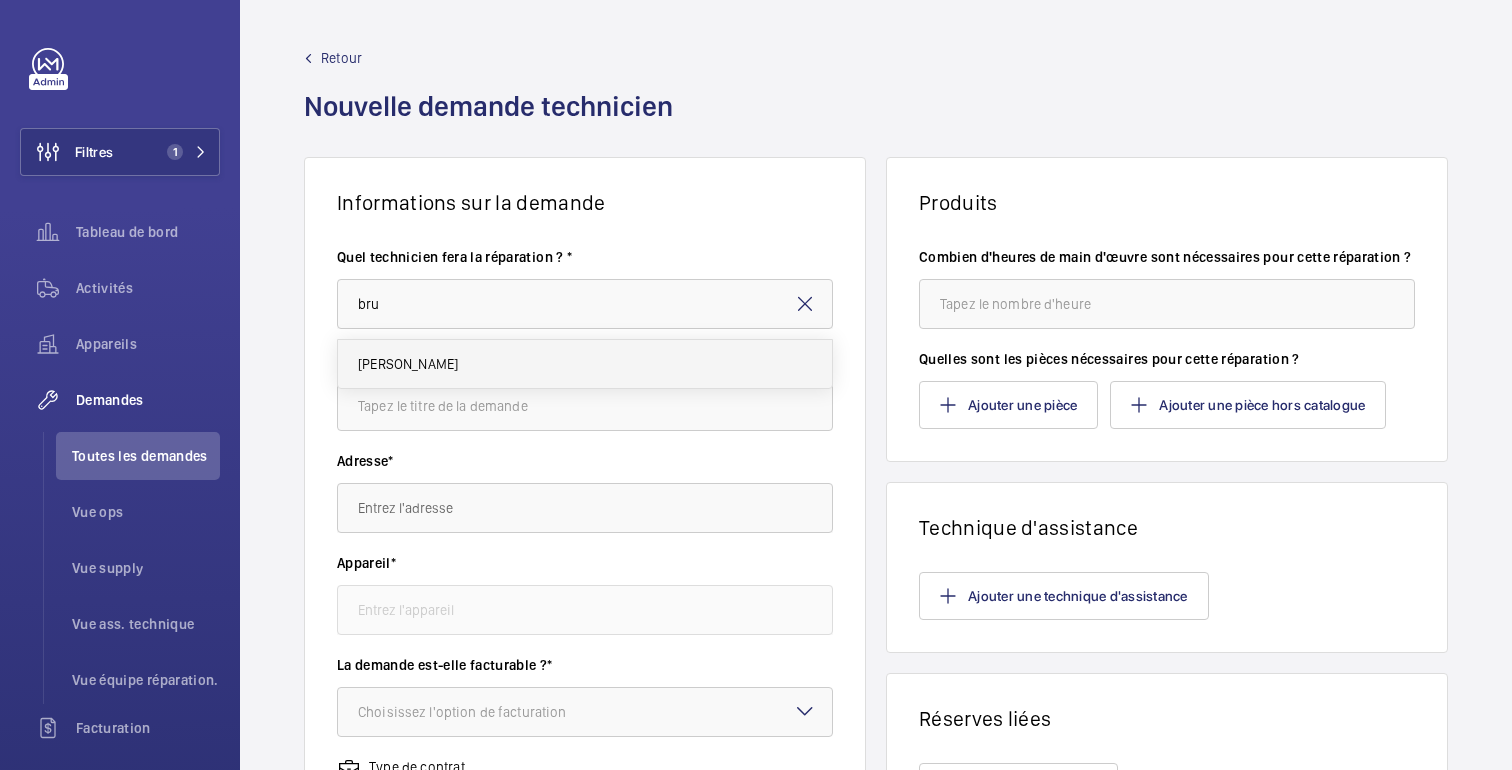 click on "[PERSON_NAME]" at bounding box center [408, 364] 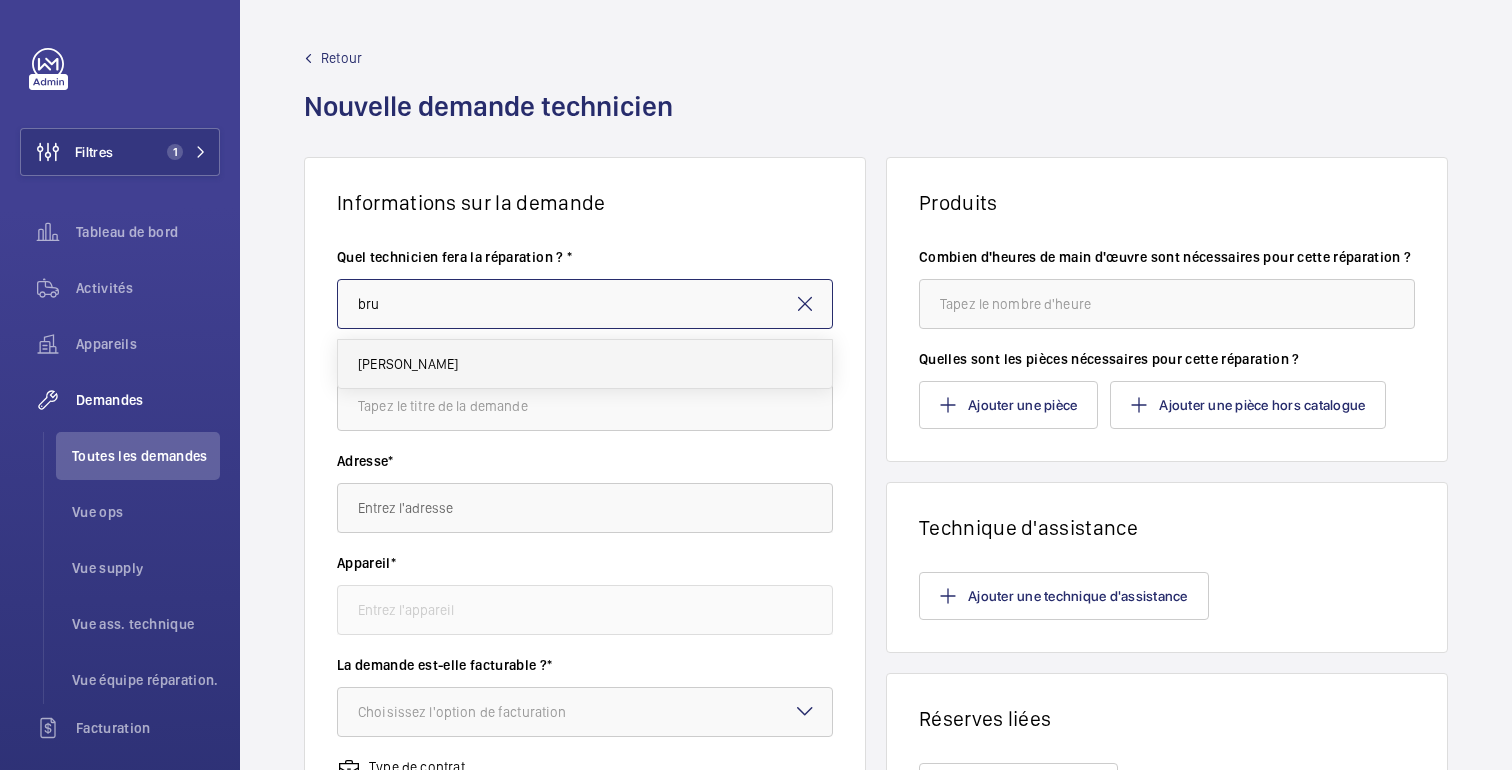 type on "[PERSON_NAME]" 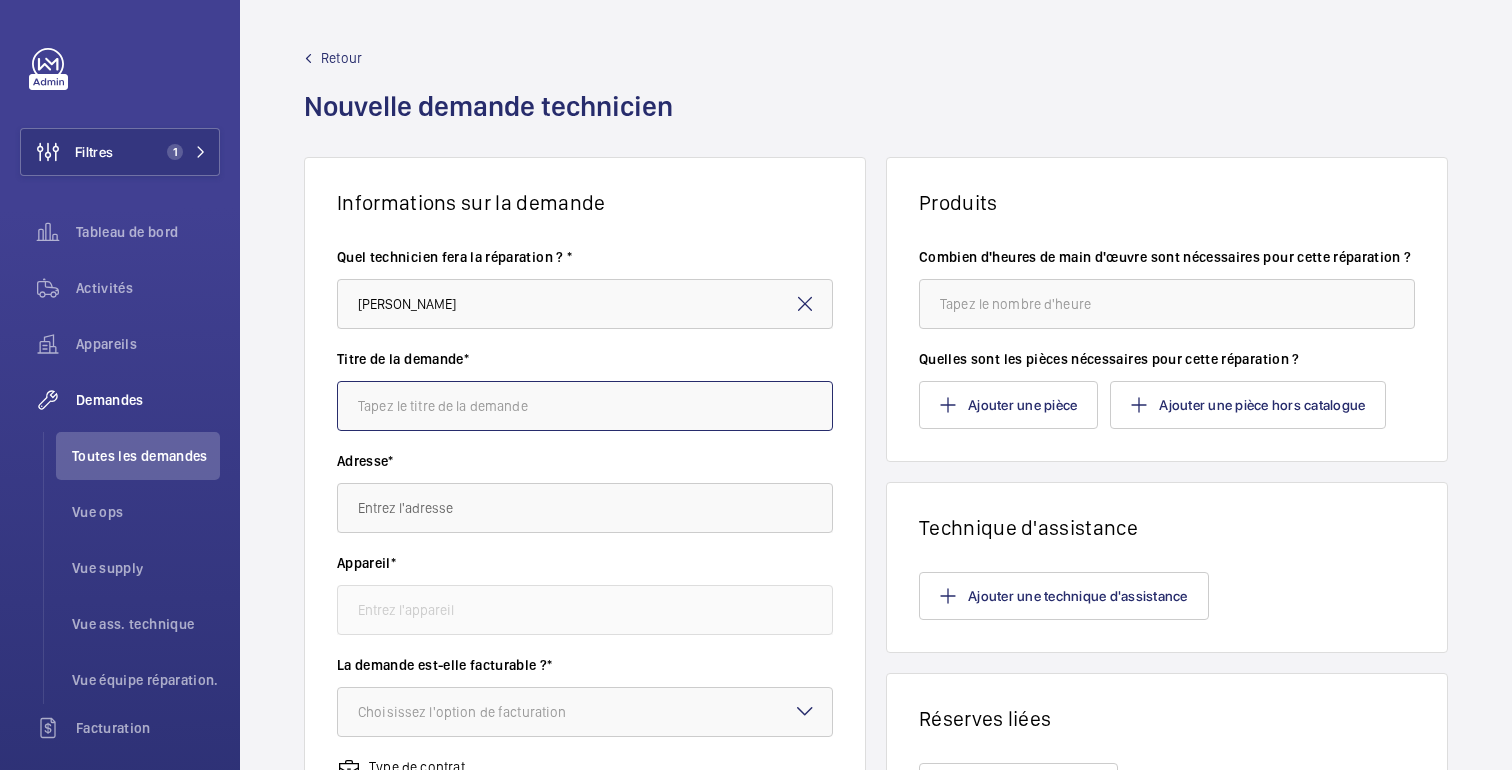click 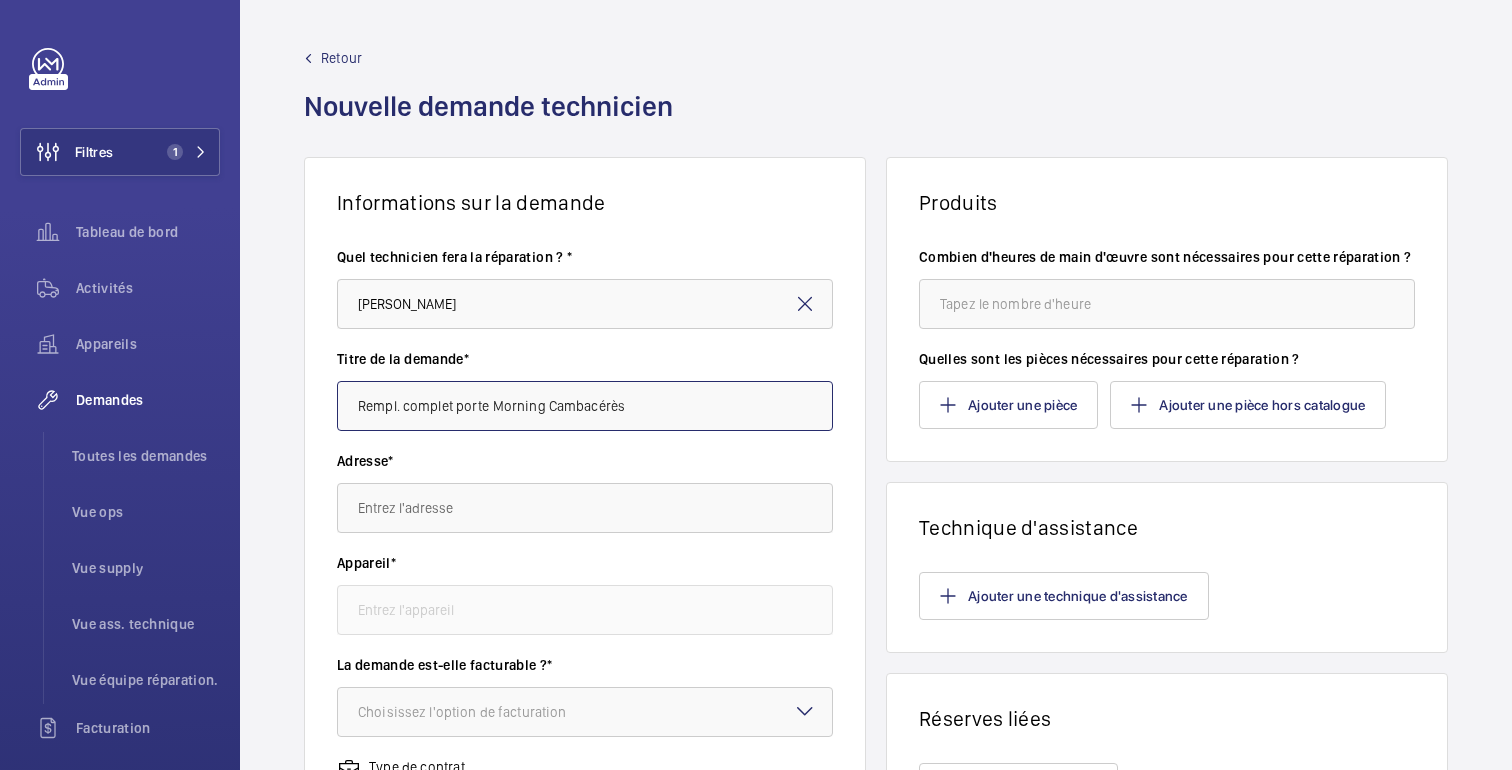 type on "Rempl. complet porte Morning Cambacérès" 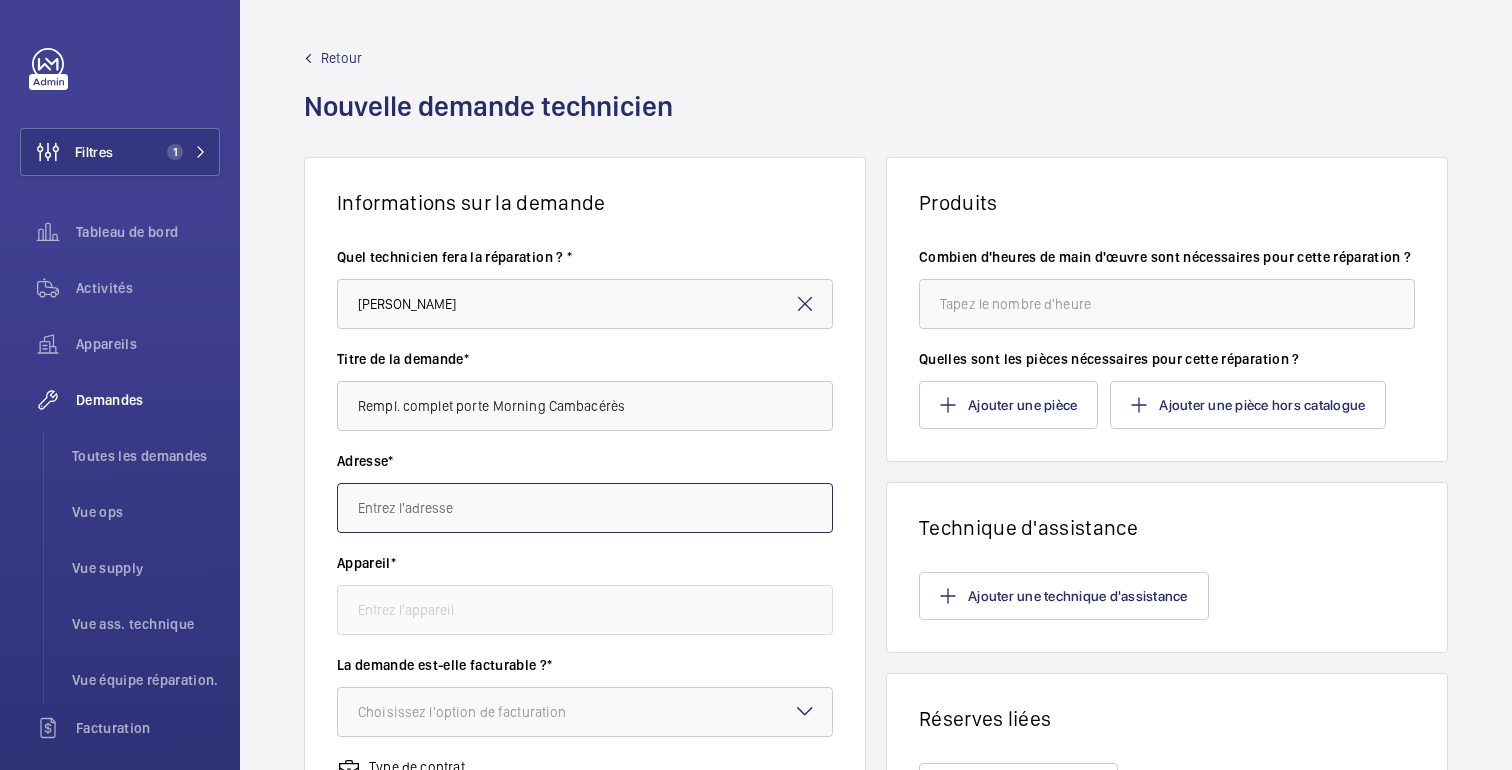 click at bounding box center (585, 508) 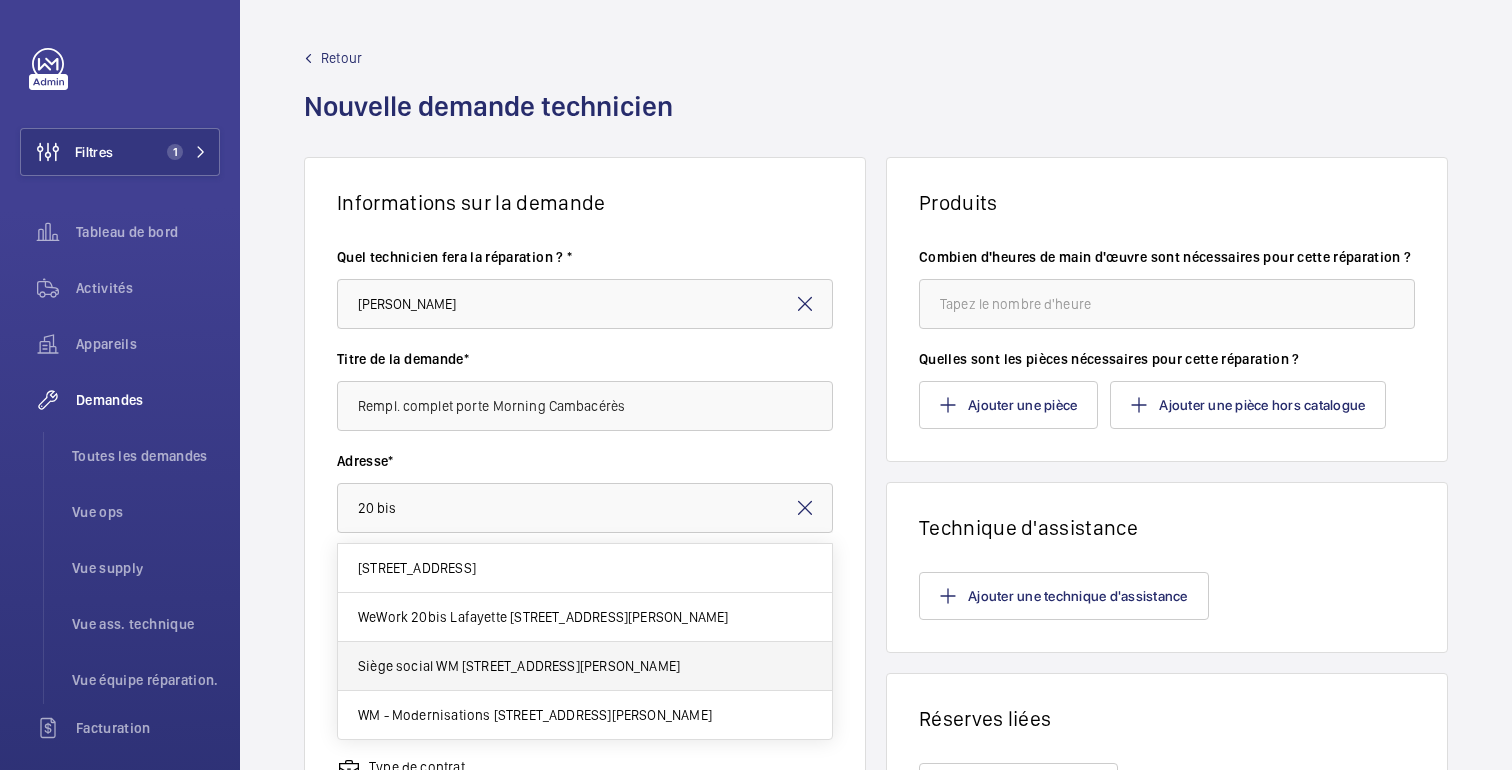 click on "Siège social WM 20 bis Rue Louis Philippe, 92200 NEUILLY-SUR-SEINE" at bounding box center [519, 666] 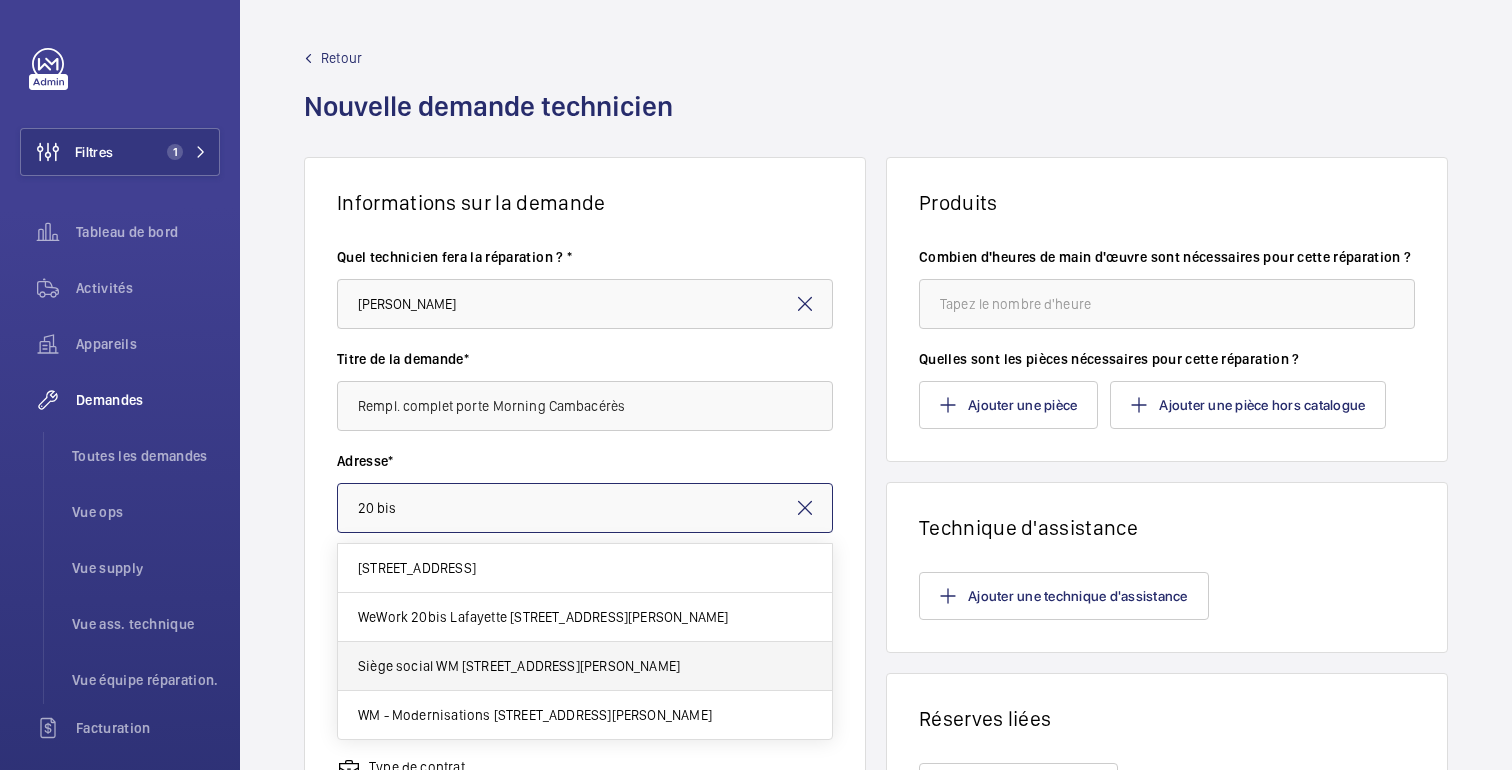 type on "Siège social WM 20 bis Rue Louis Philippe, 92200 NEUILLY-SUR-SEINE" 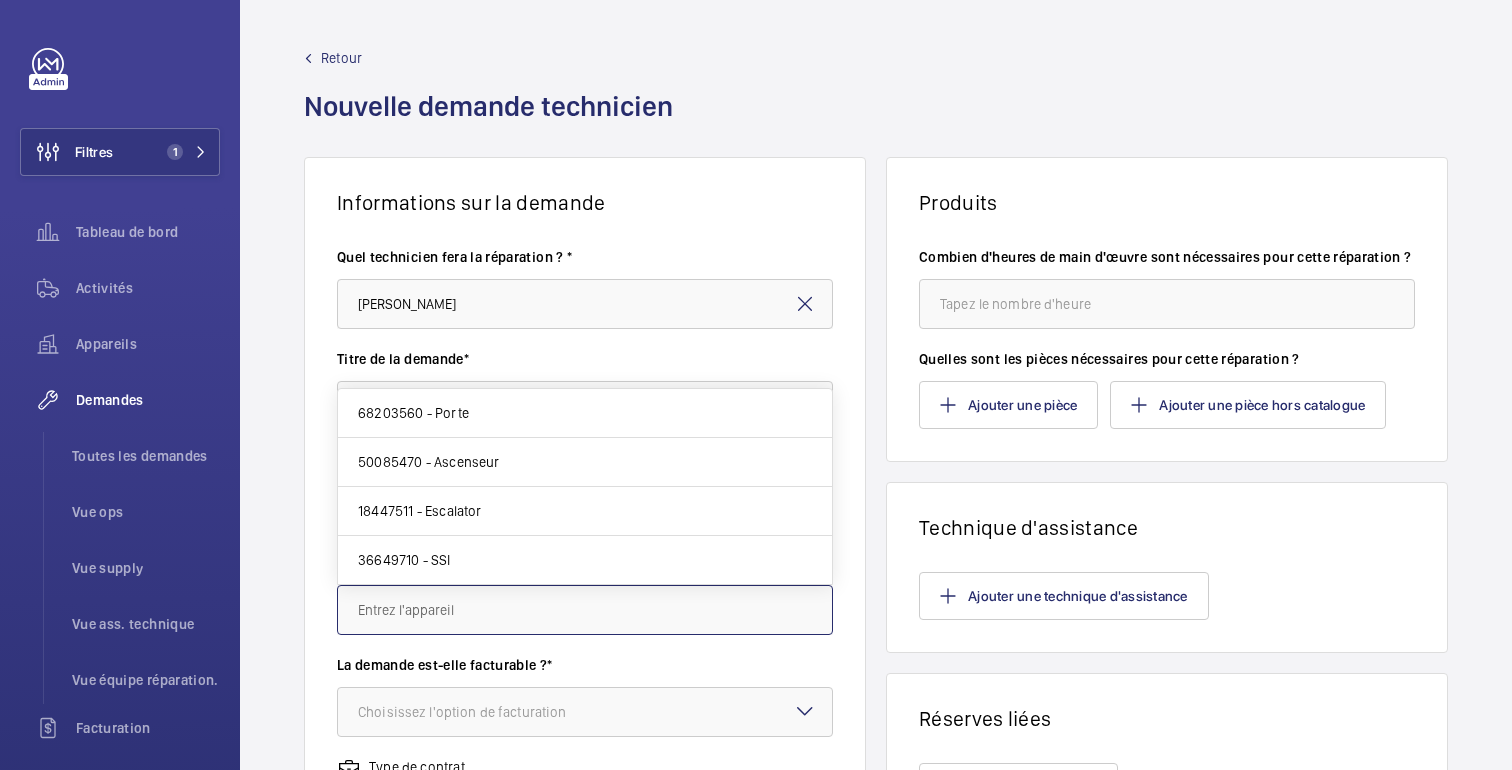 click at bounding box center [585, 610] 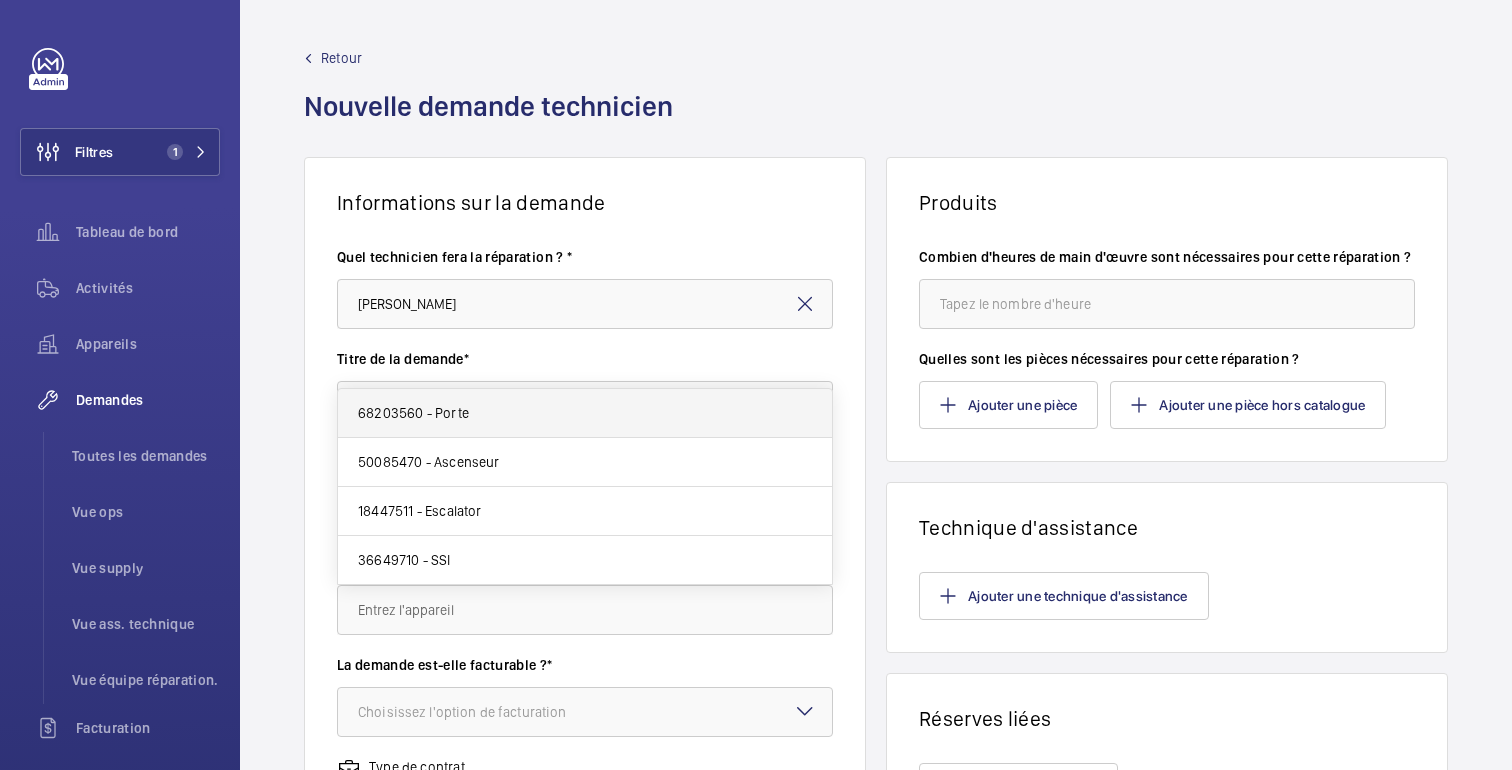 click on "68203560 - Porte" at bounding box center [585, 413] 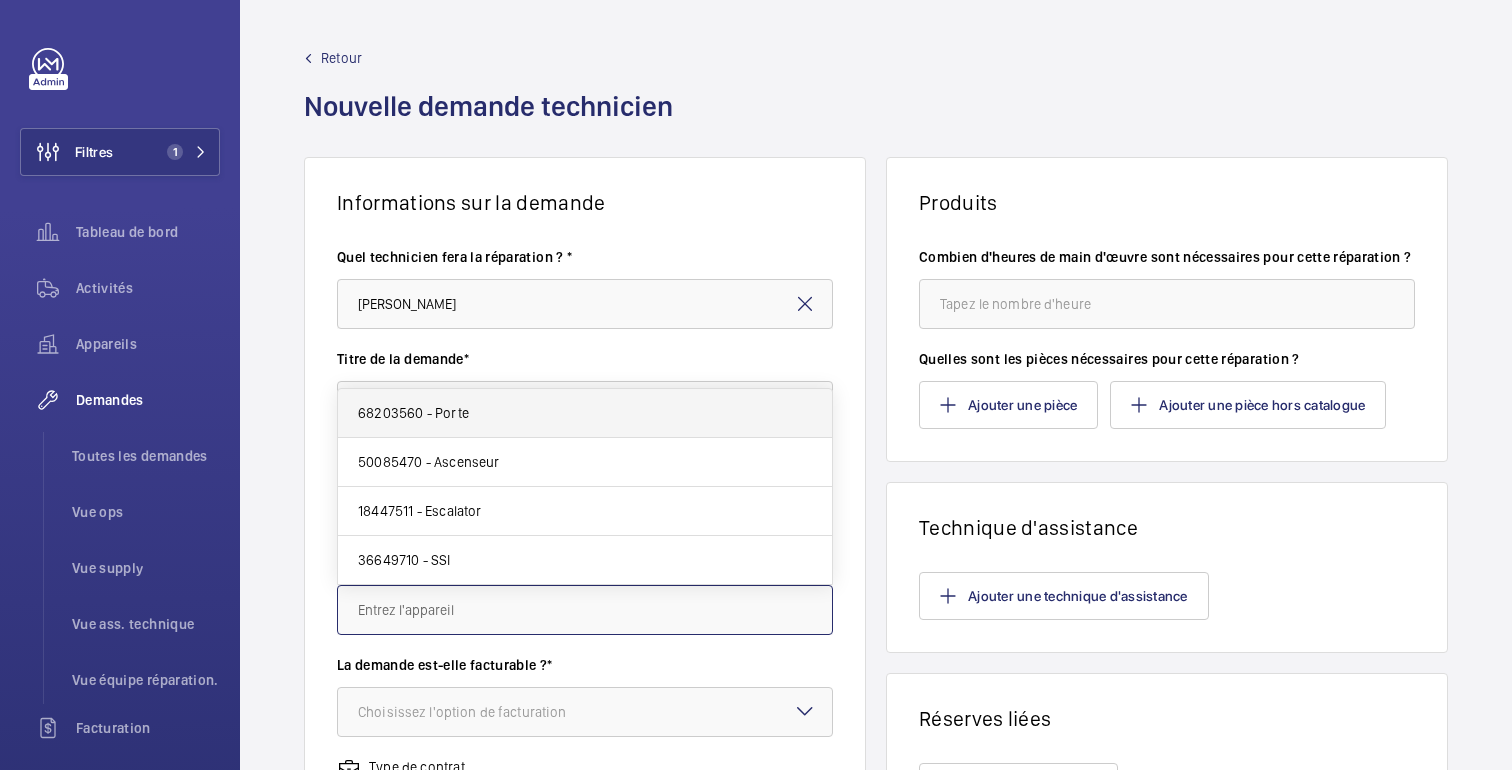 type on "68203560 - Porte" 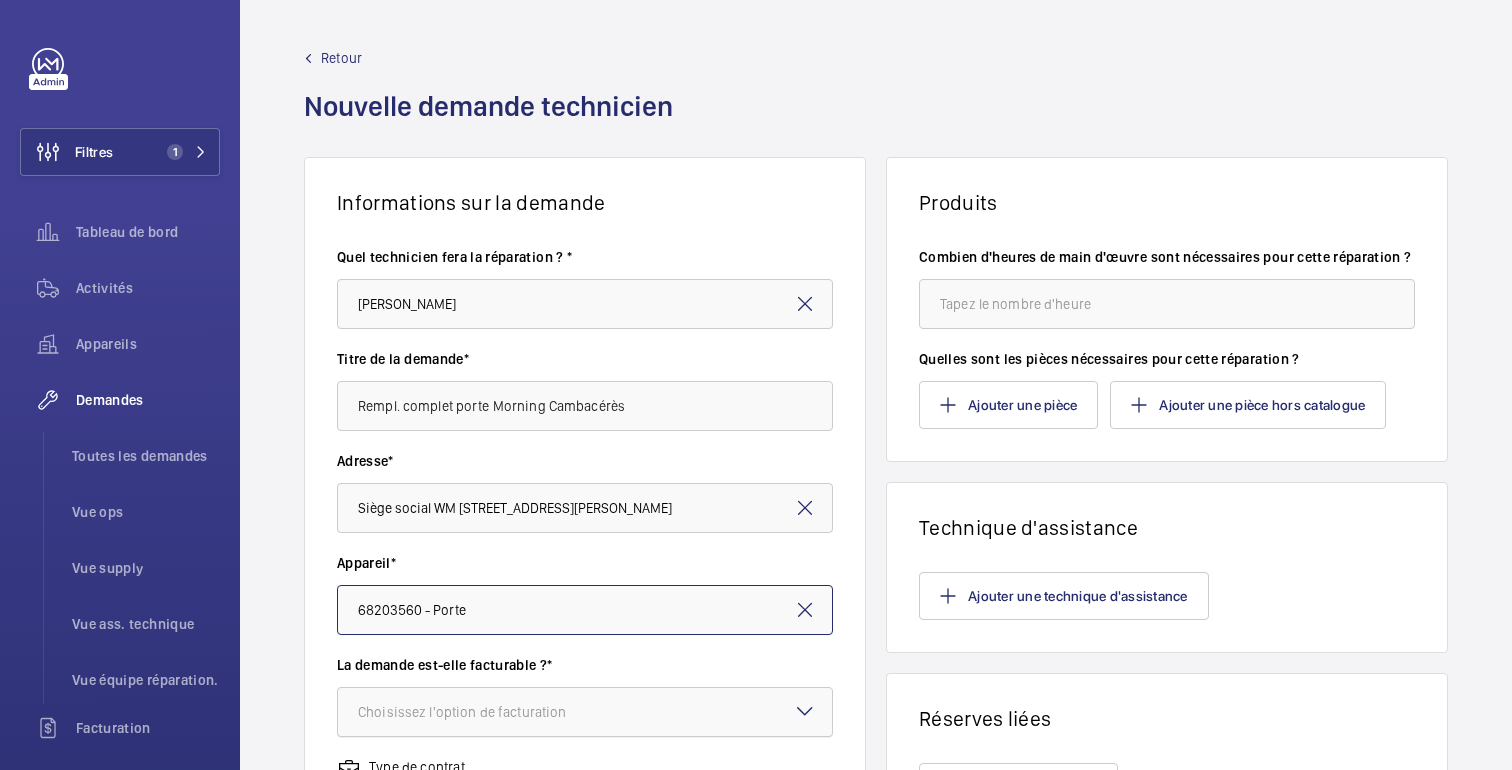 click on "Choisissez l'option de facturation" at bounding box center [462, 712] 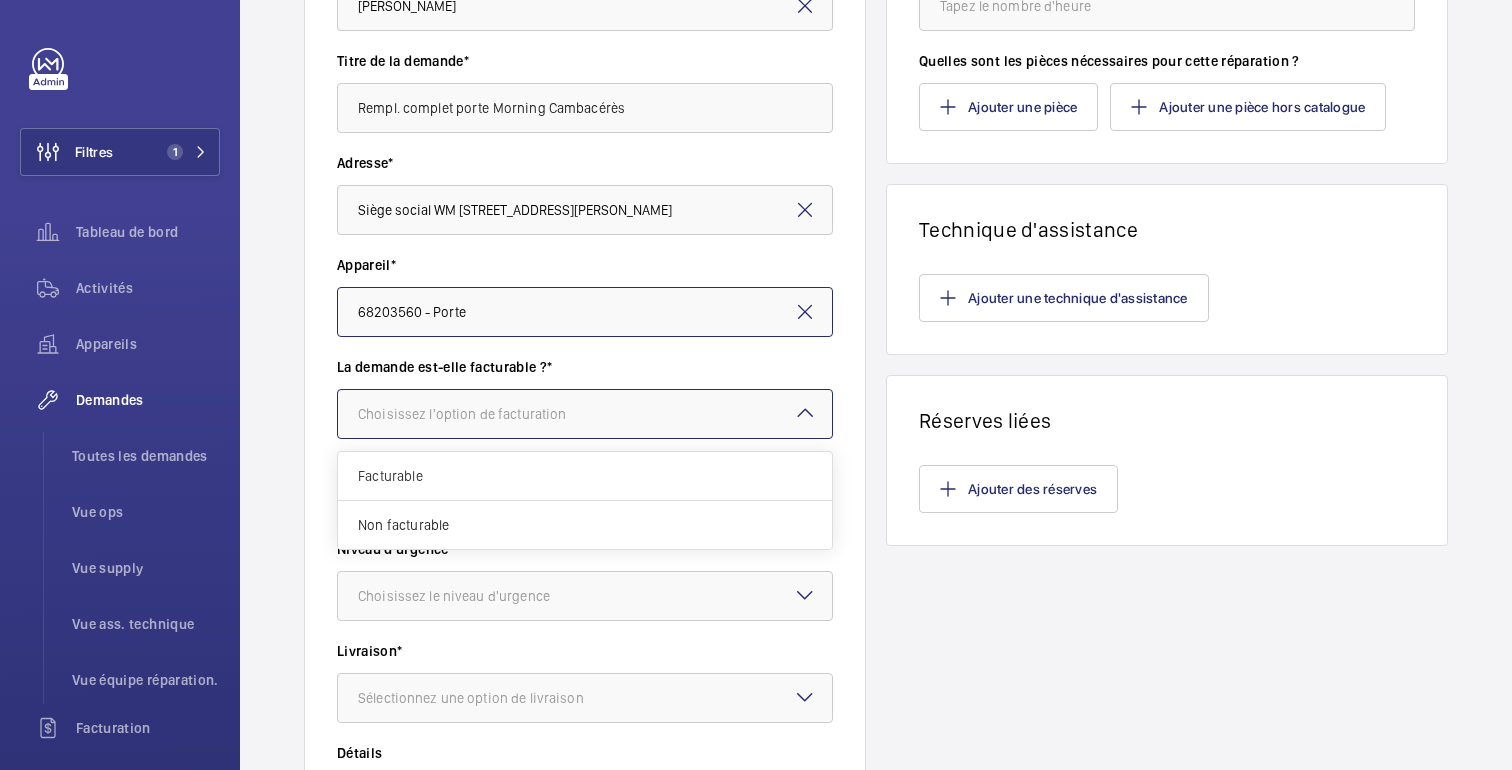 scroll, scrollTop: 307, scrollLeft: 0, axis: vertical 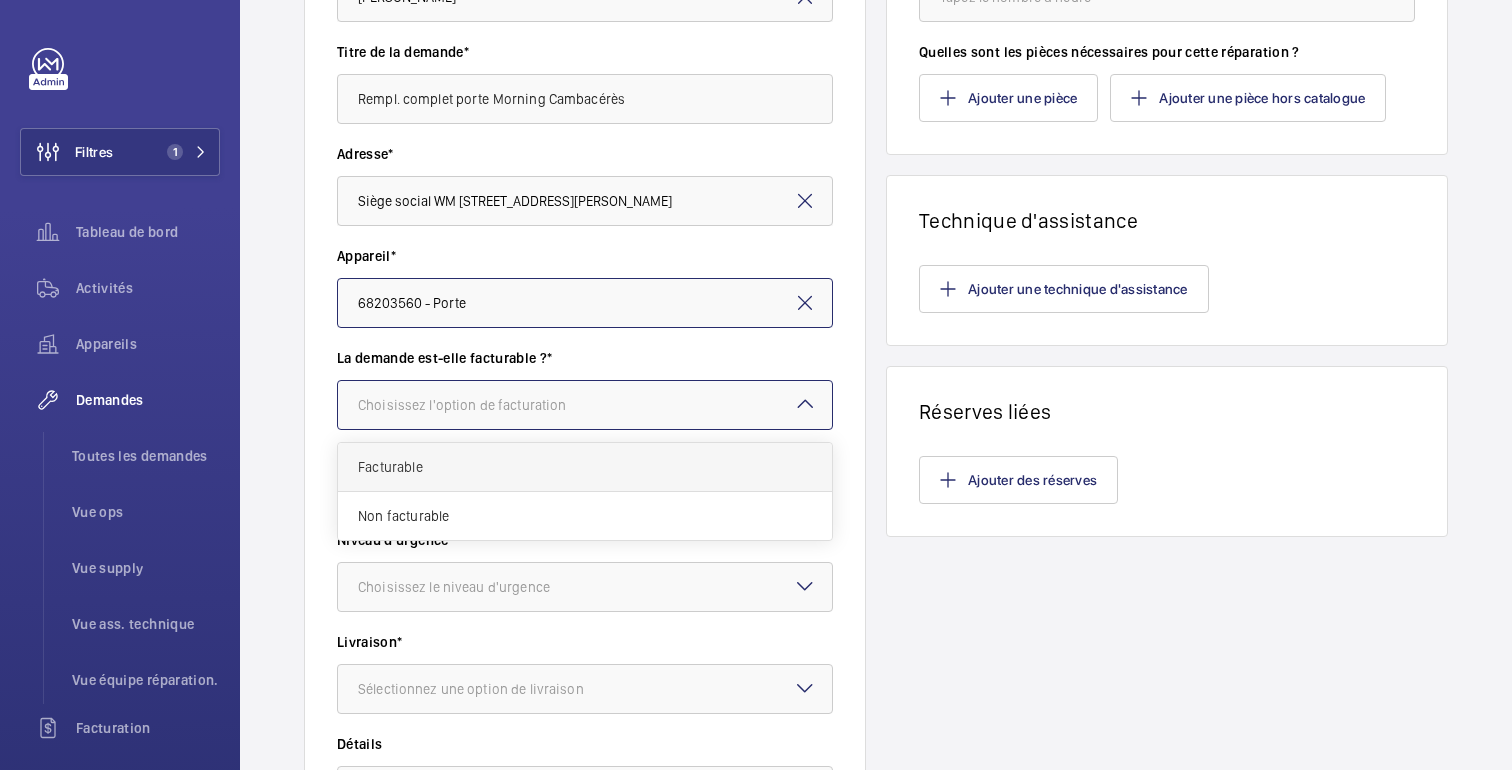 click on "Facturable" at bounding box center [585, 467] 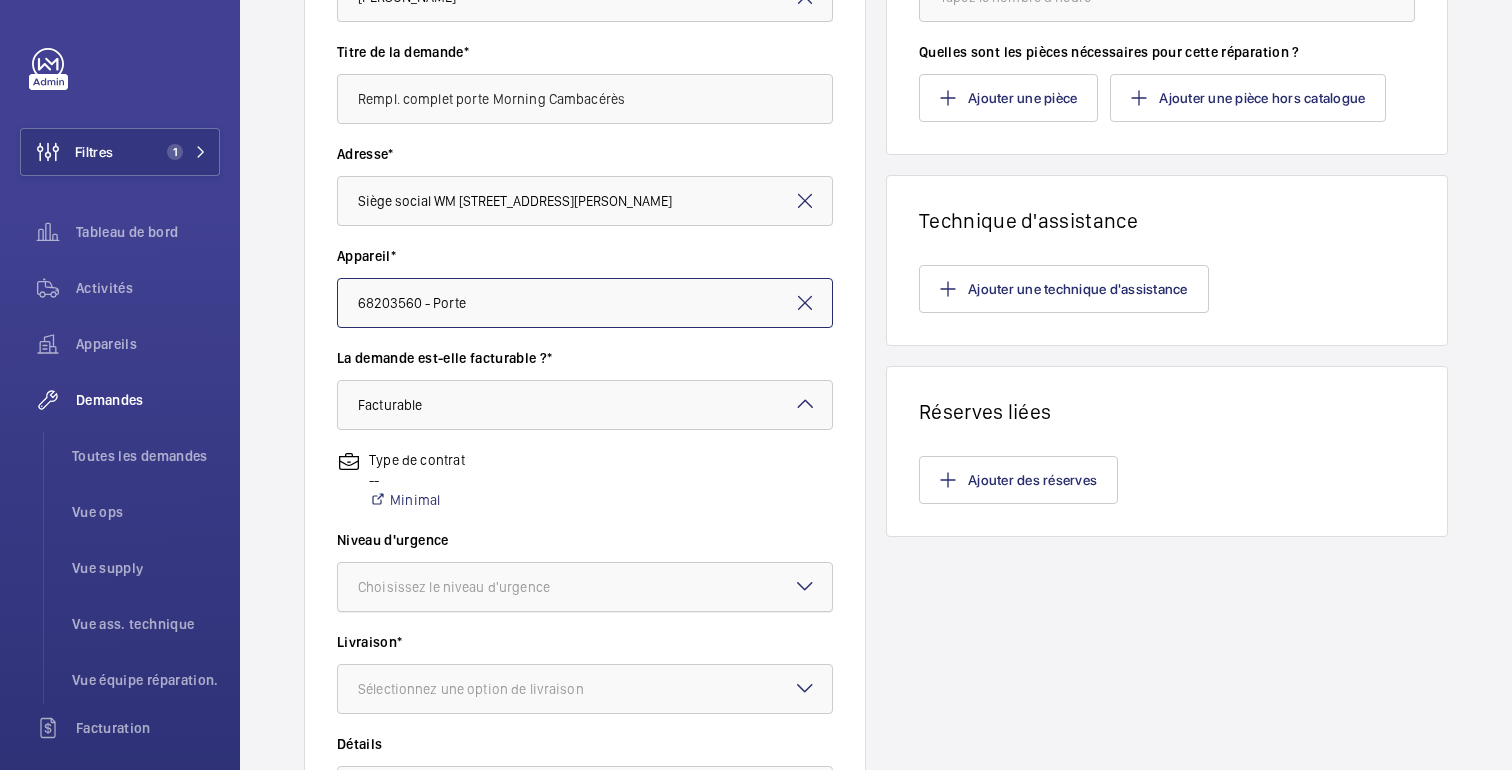 click on "Choisissez le niveau d'urgence" at bounding box center (454, 587) 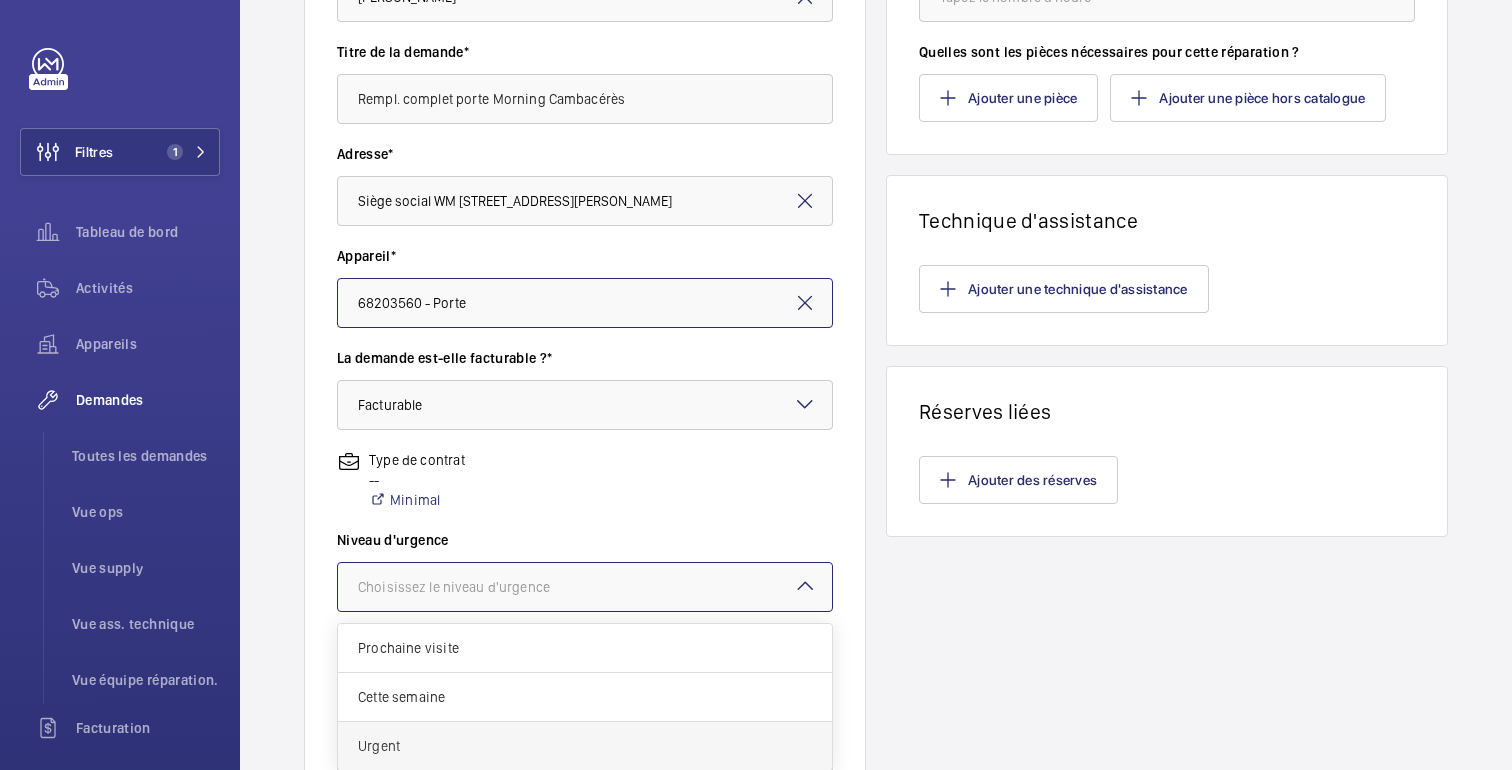 click on "Urgent" at bounding box center [585, 746] 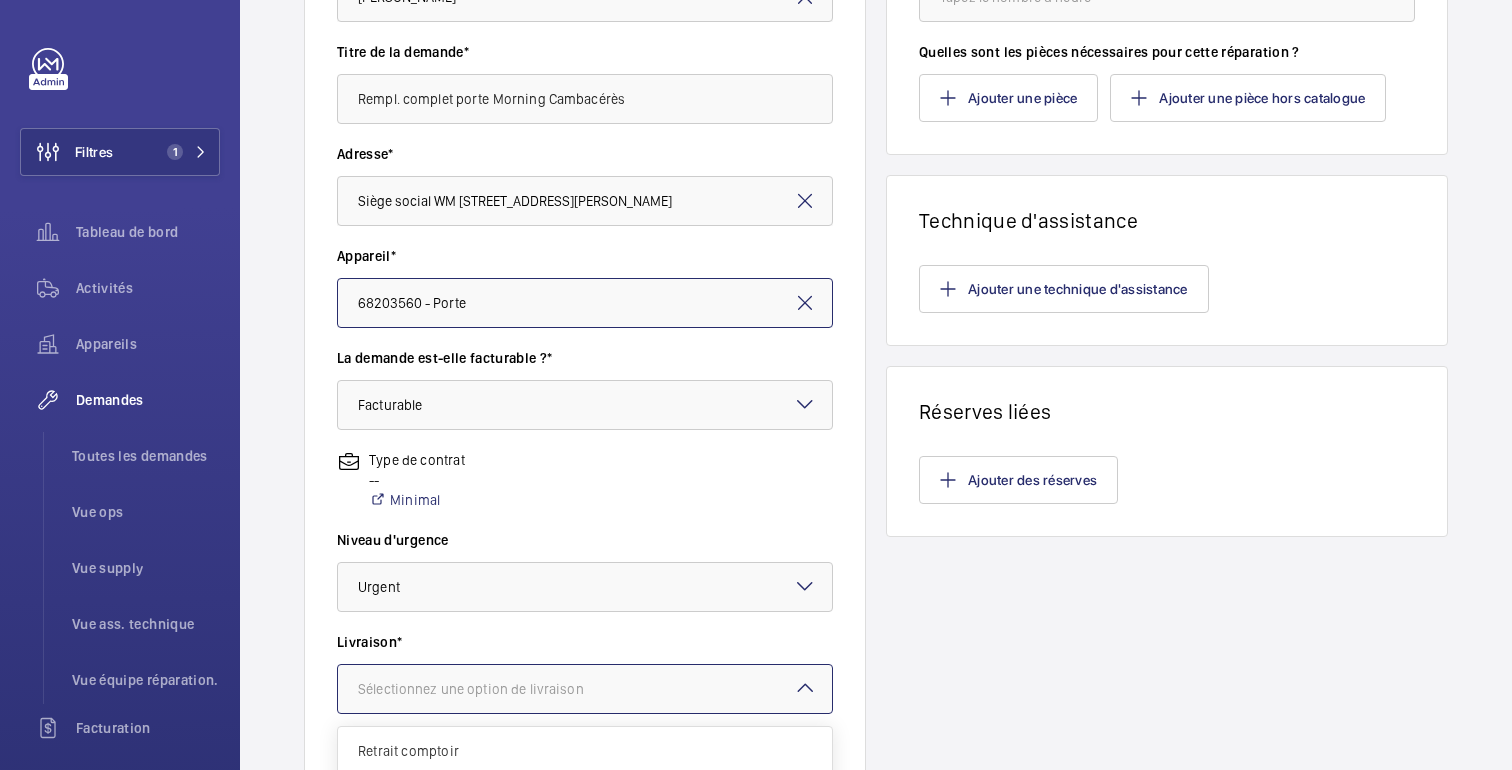 click on "Sélectionnez une option de livraison" at bounding box center (471, 689) 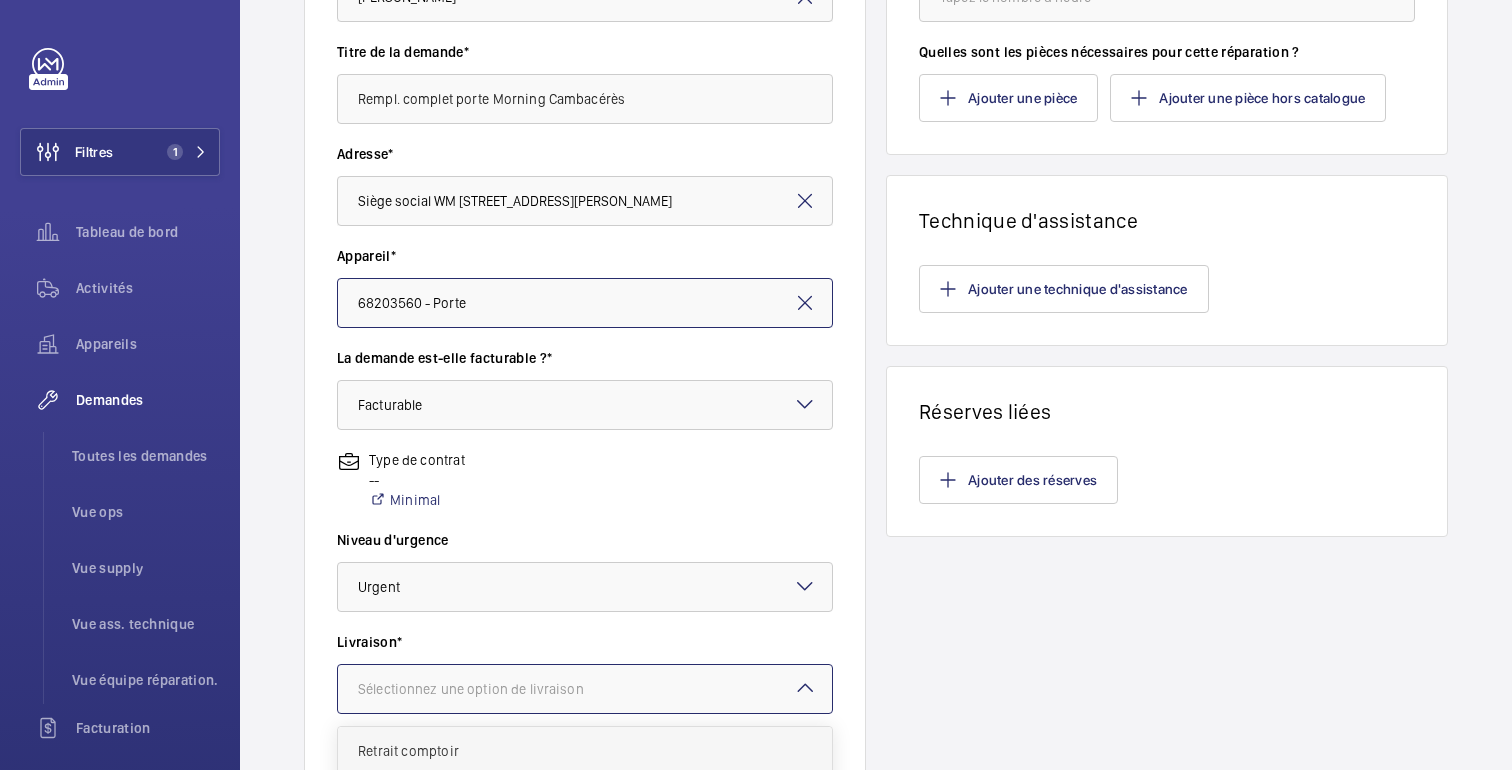 click on "Retrait comptoir" at bounding box center (585, 751) 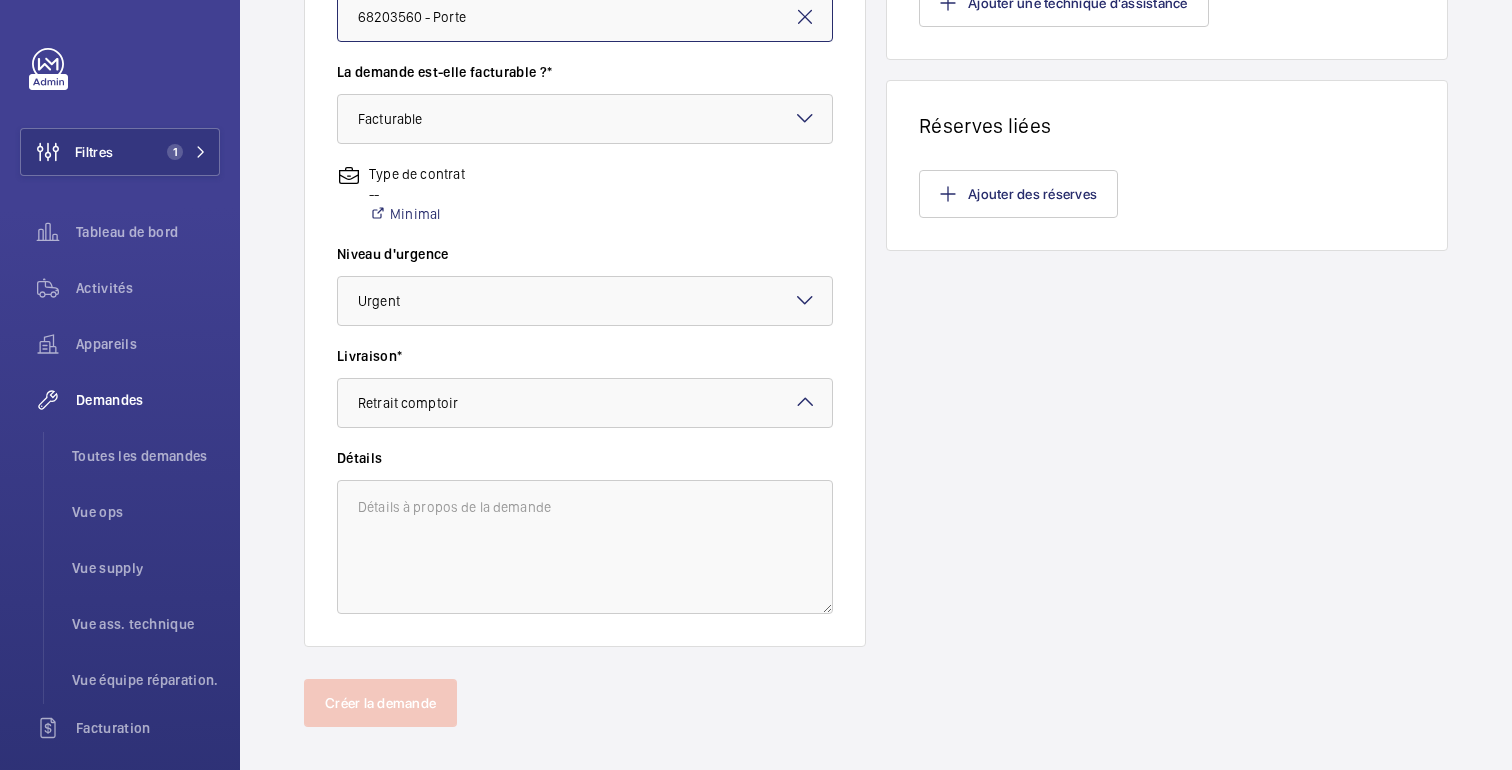 scroll, scrollTop: 614, scrollLeft: 0, axis: vertical 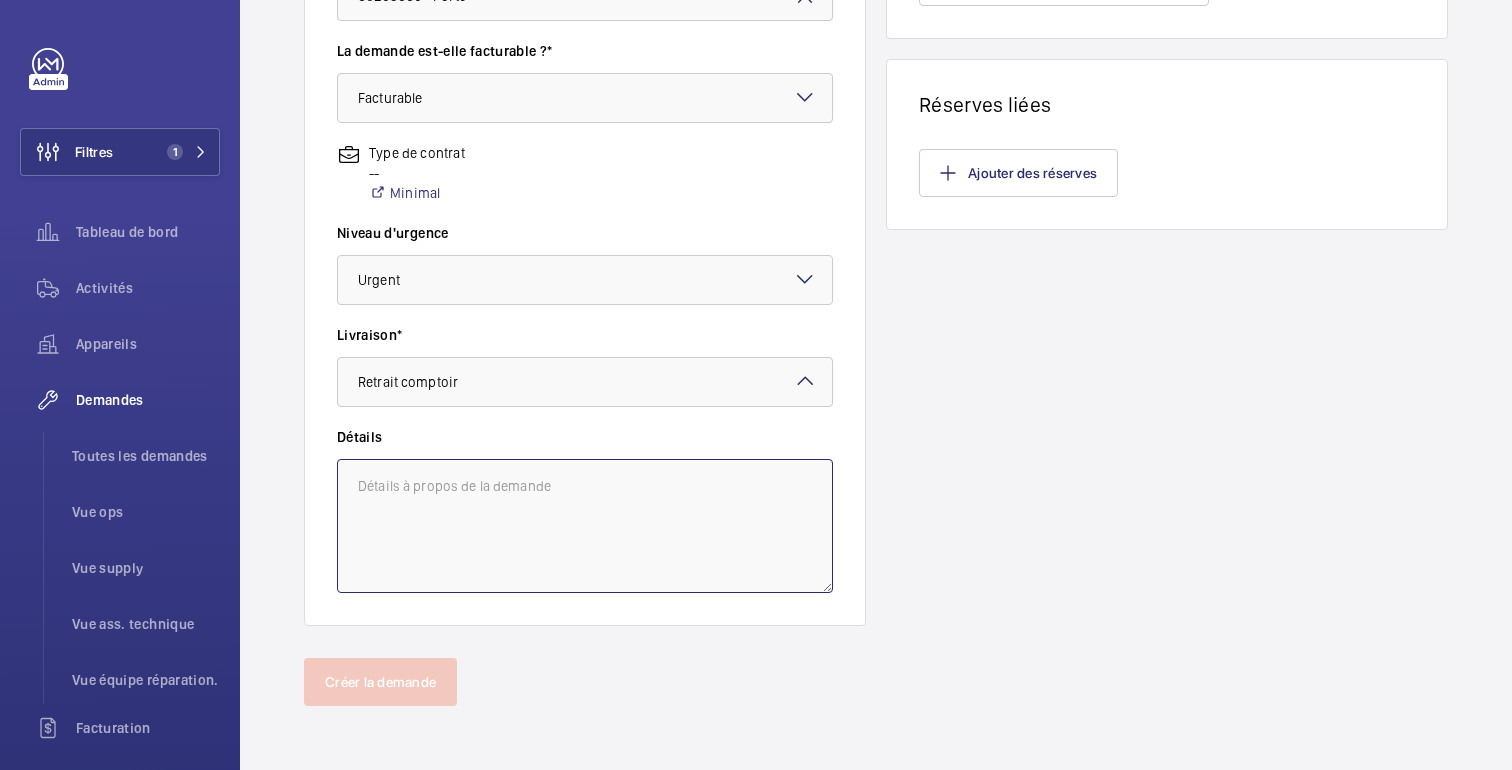 click at bounding box center (585, 526) 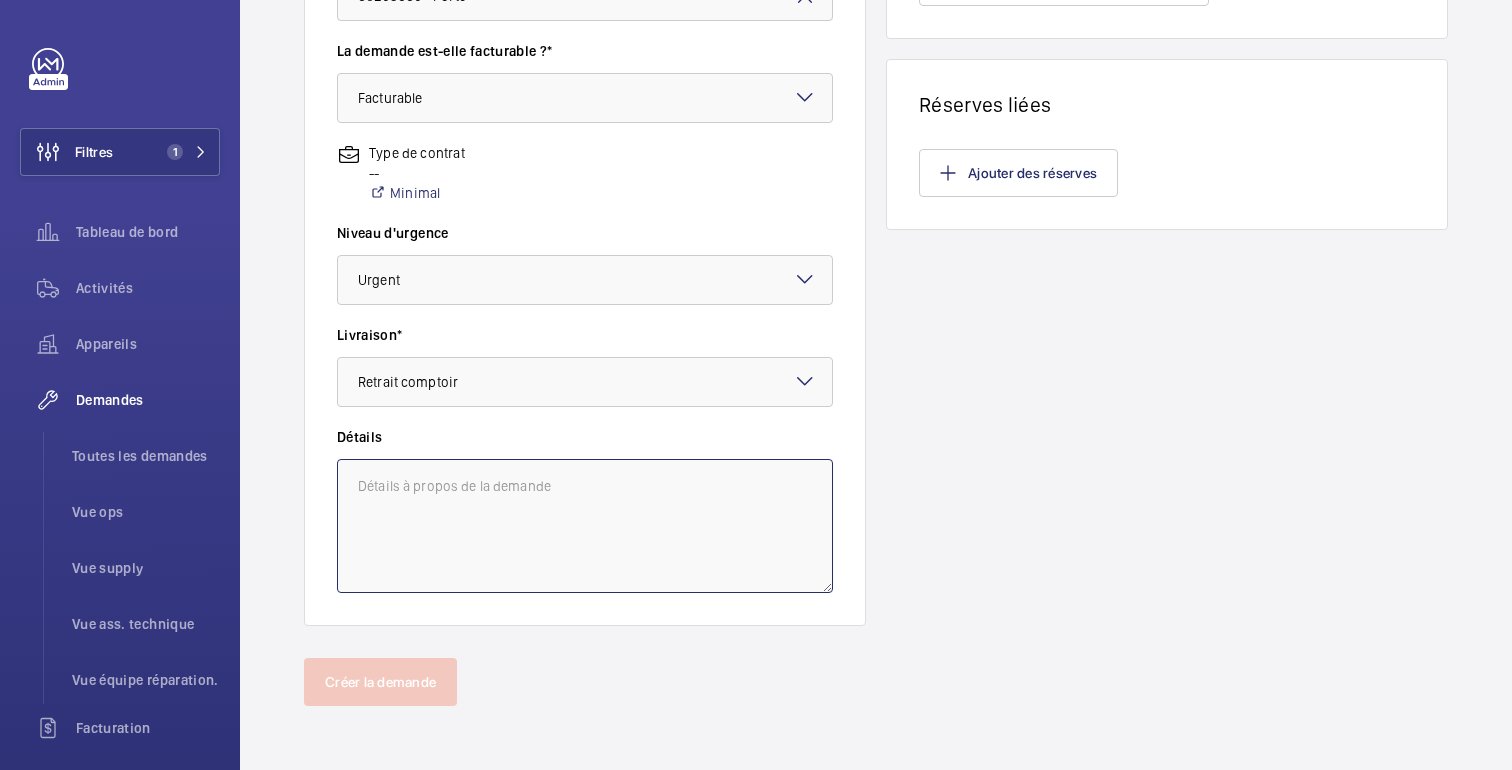 type on "R" 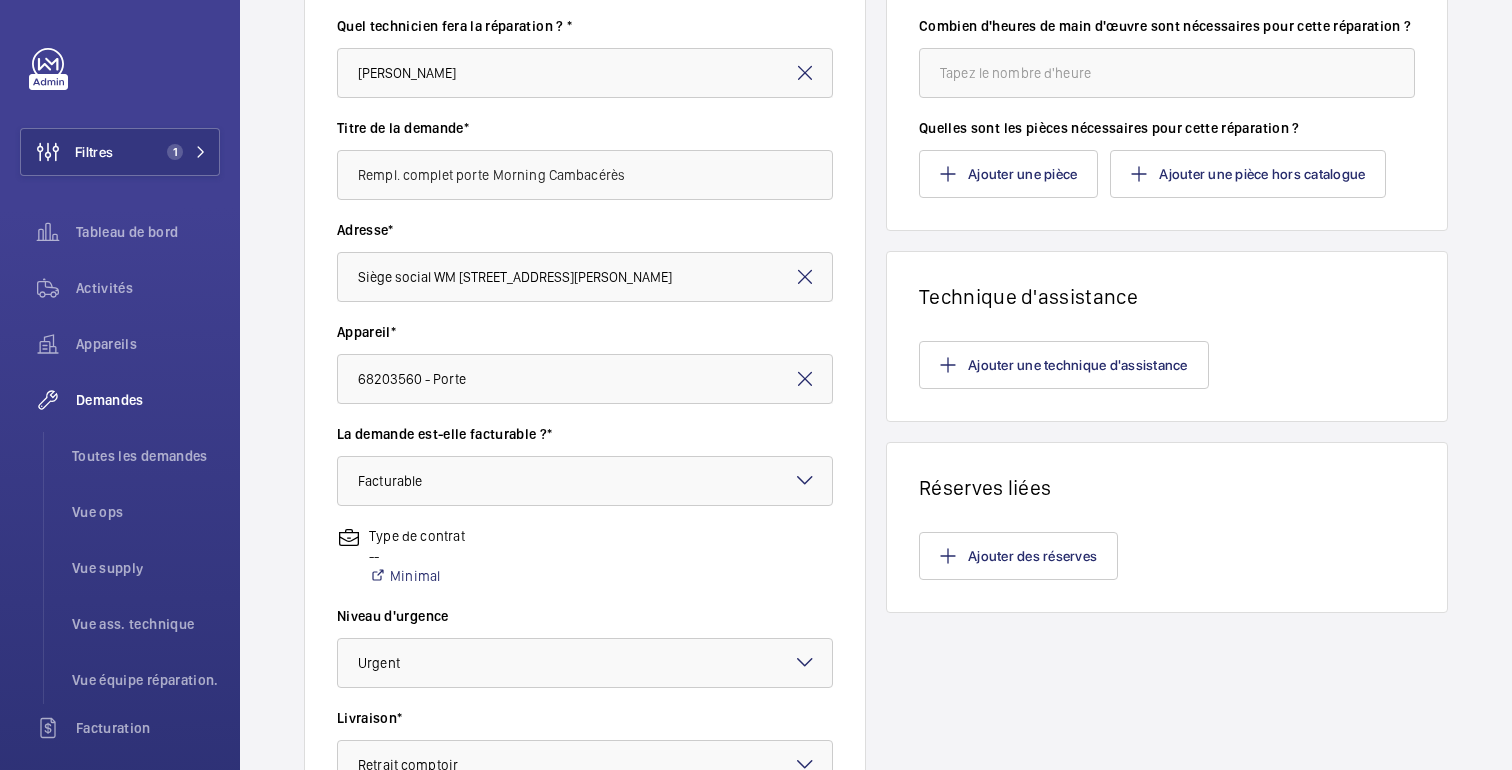 scroll, scrollTop: 0, scrollLeft: 0, axis: both 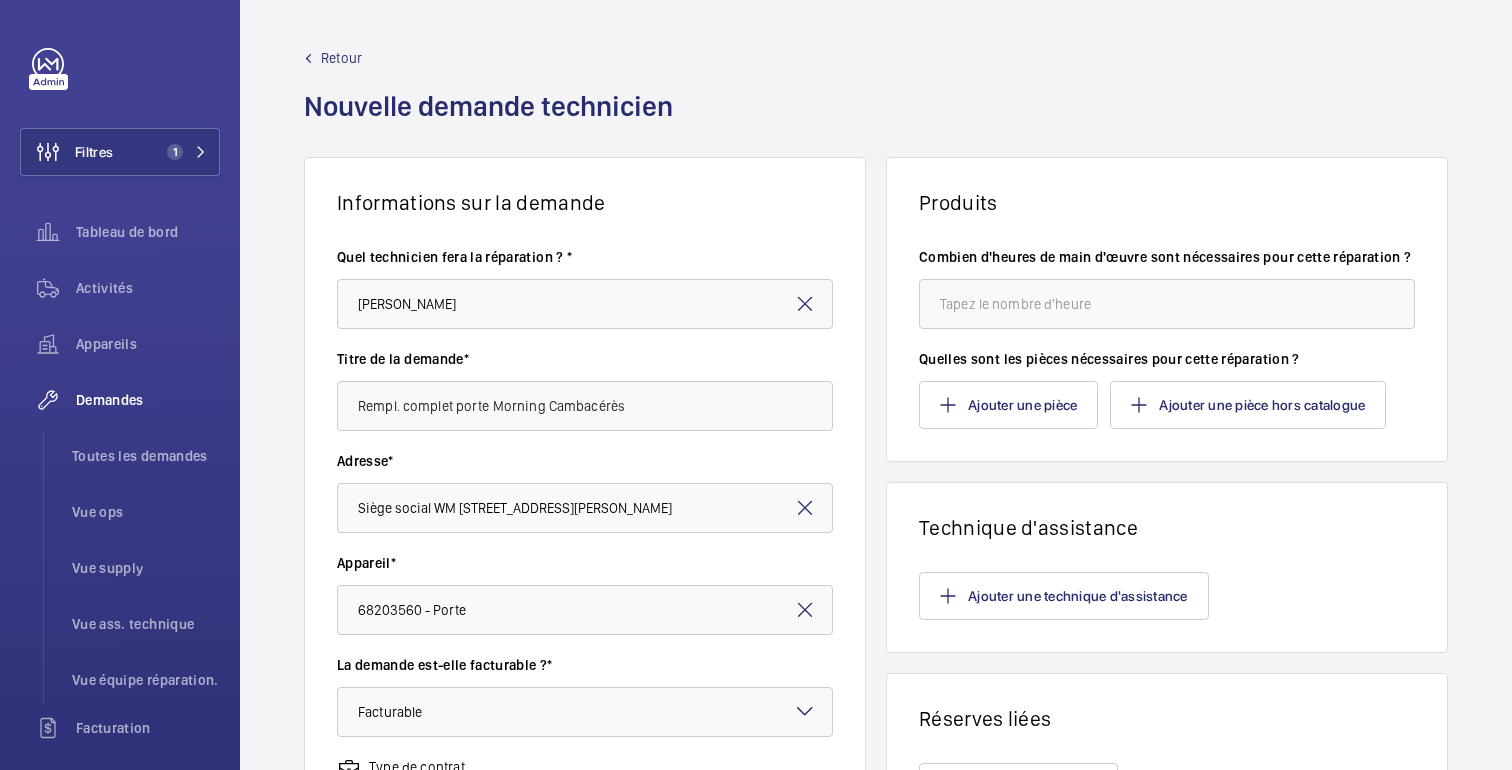 type on "Travaux par sous-traitant" 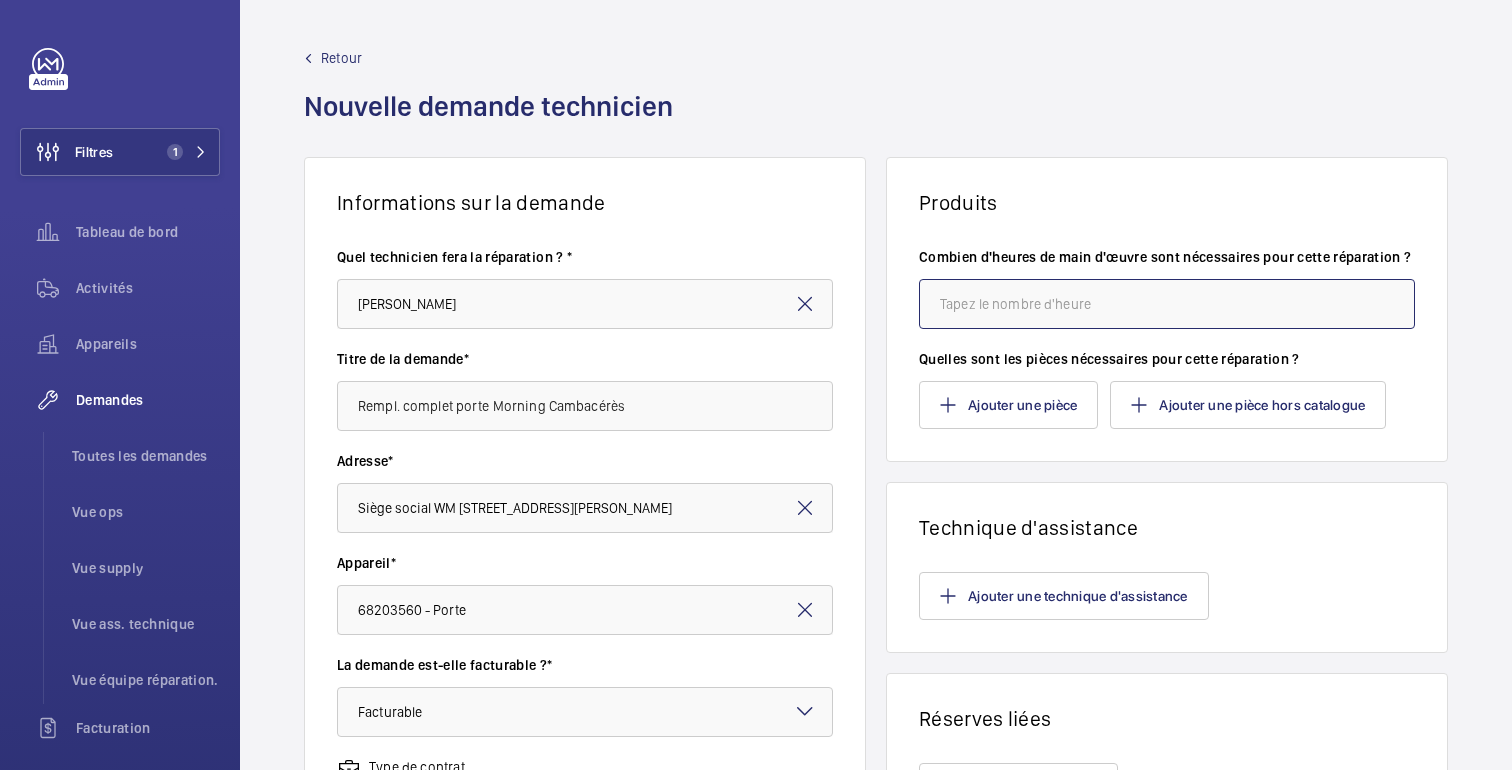 click 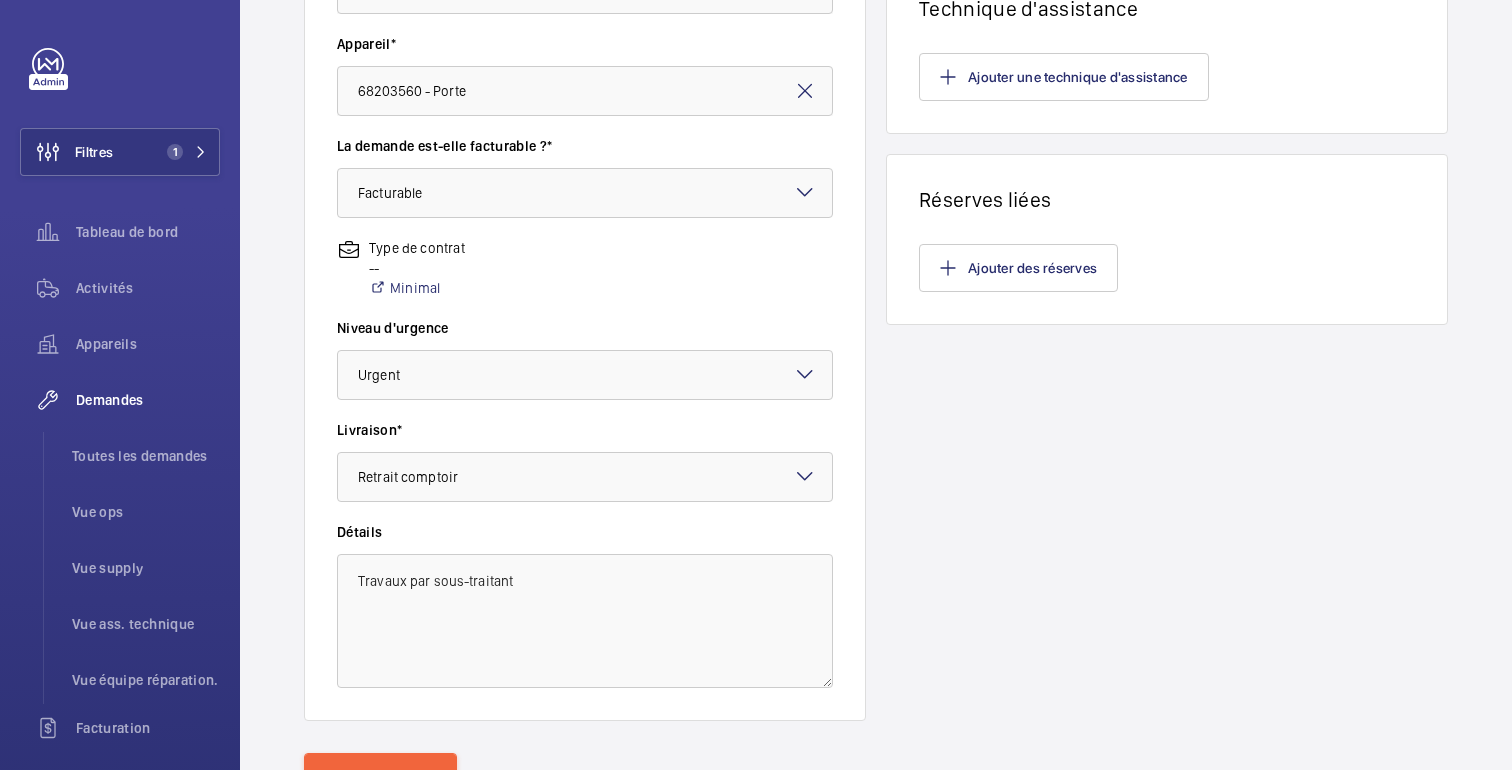 scroll, scrollTop: 614, scrollLeft: 0, axis: vertical 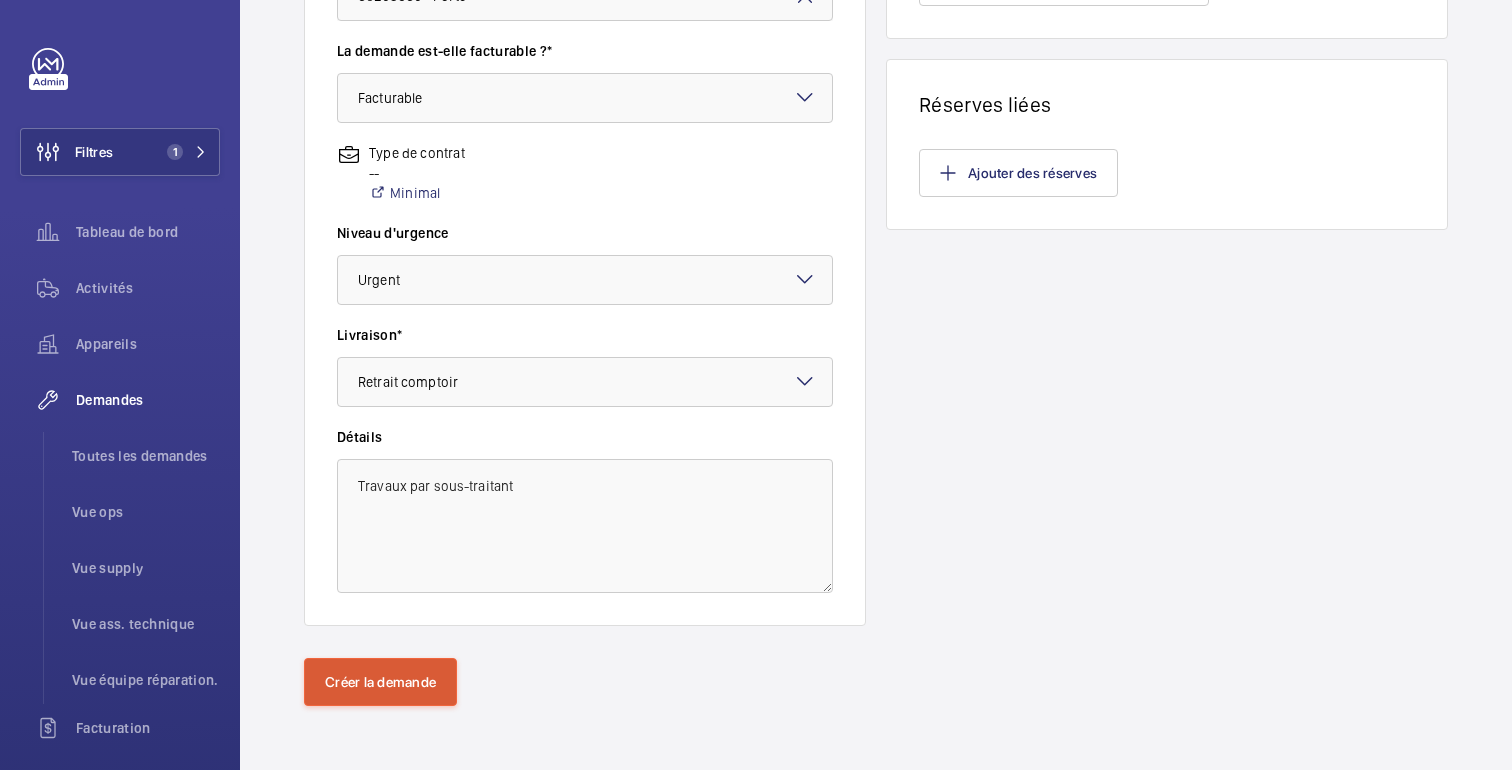 type on "1" 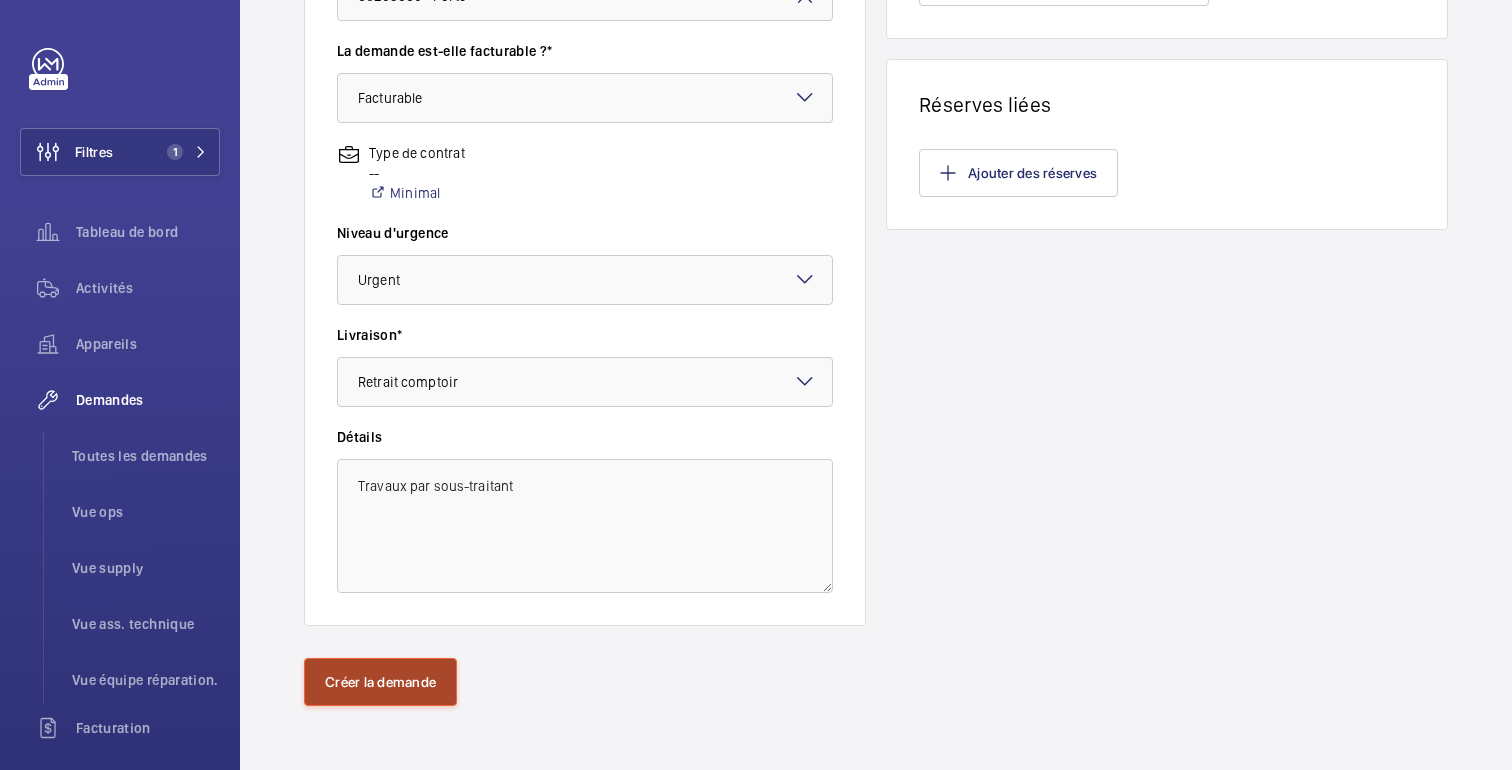 click on "Créer la demande" 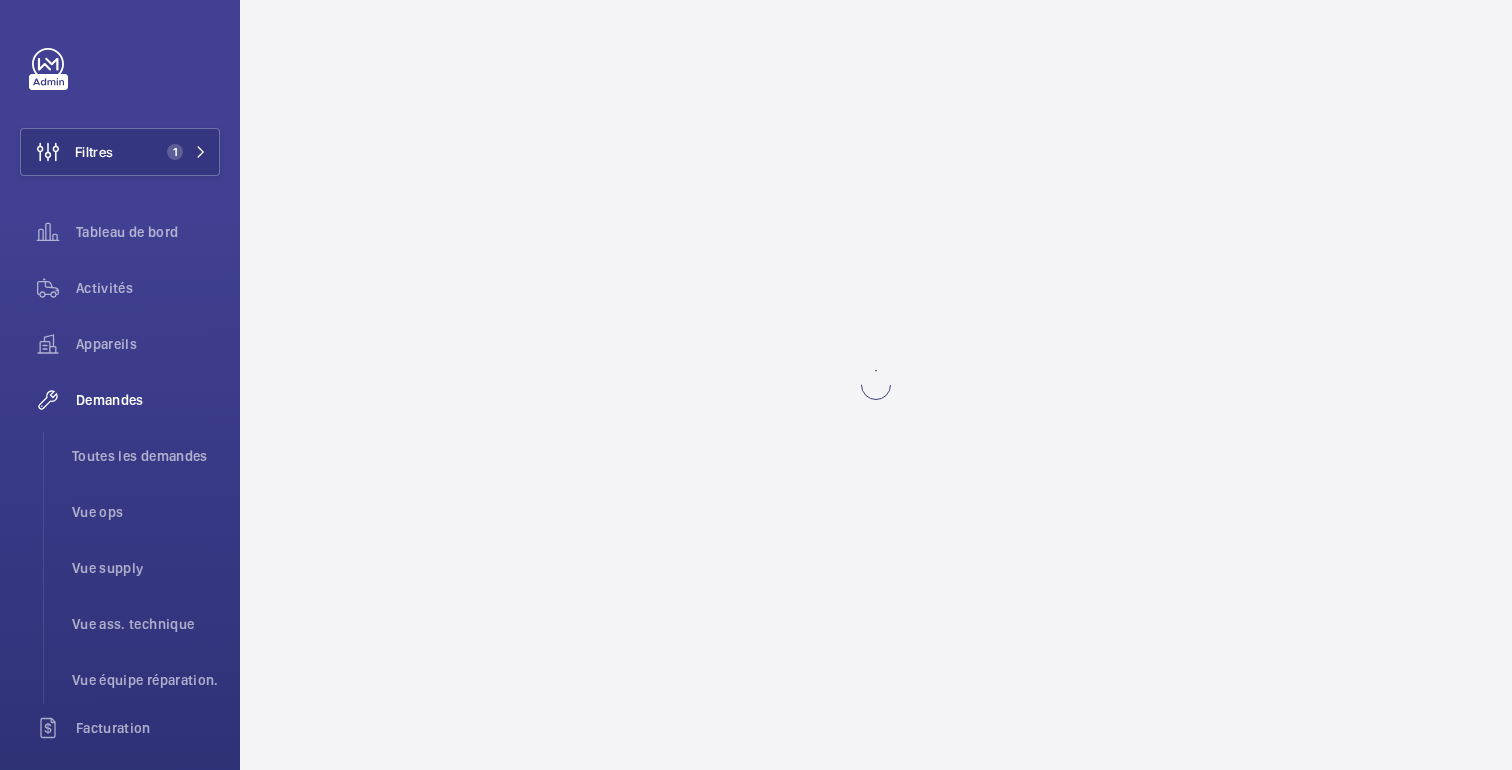 scroll, scrollTop: 0, scrollLeft: 0, axis: both 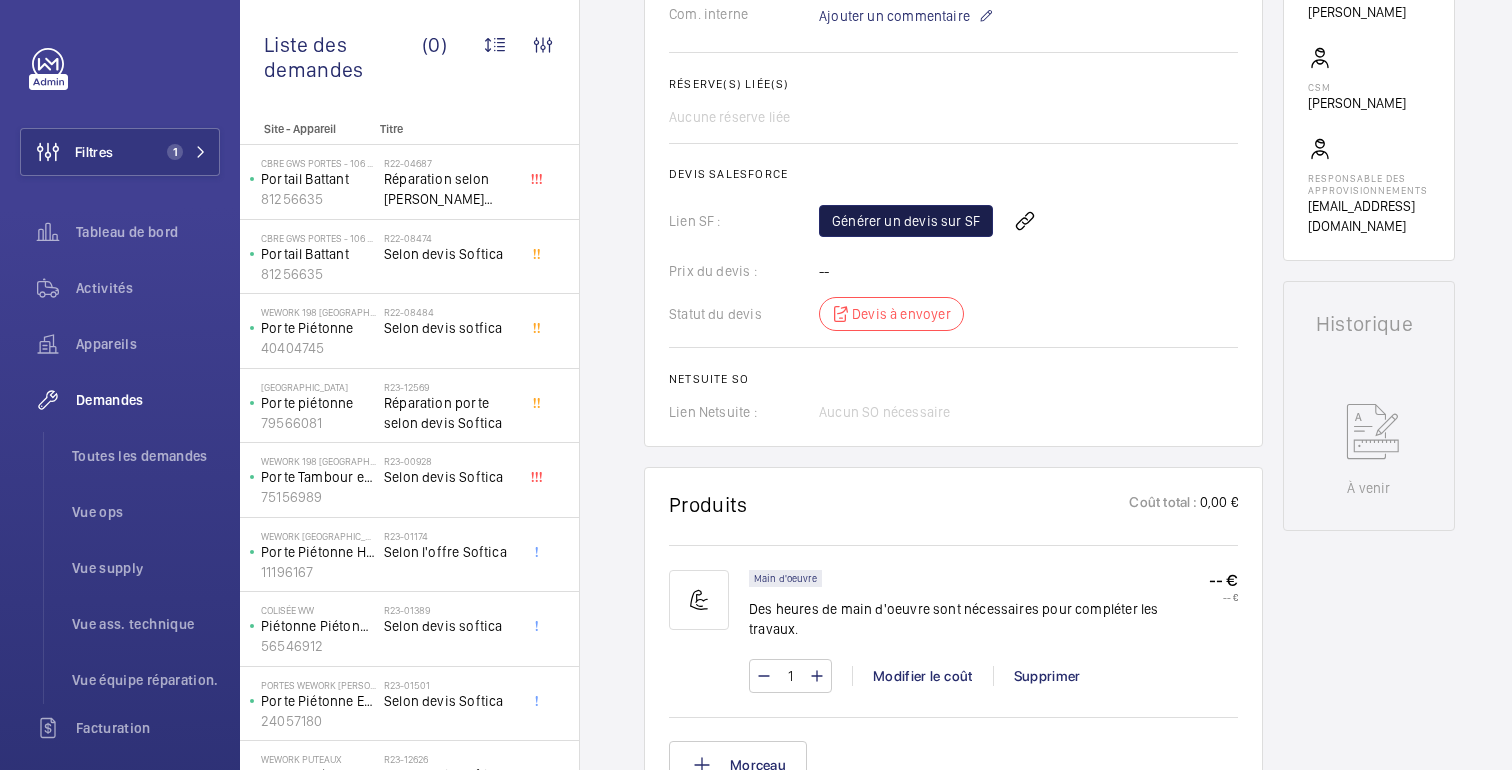 click on "Générer un devis sur SF" 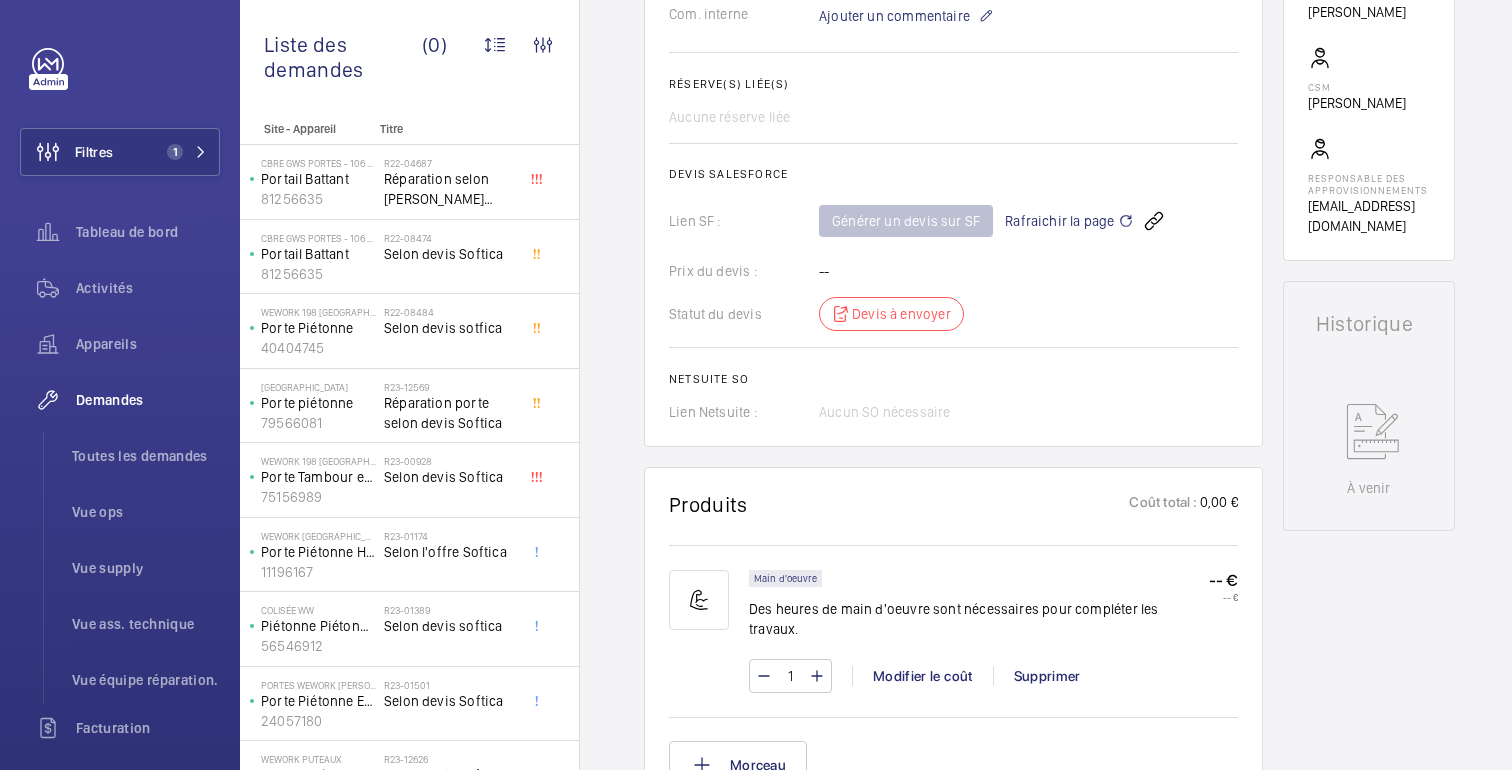 click on "Rafraichir la page" 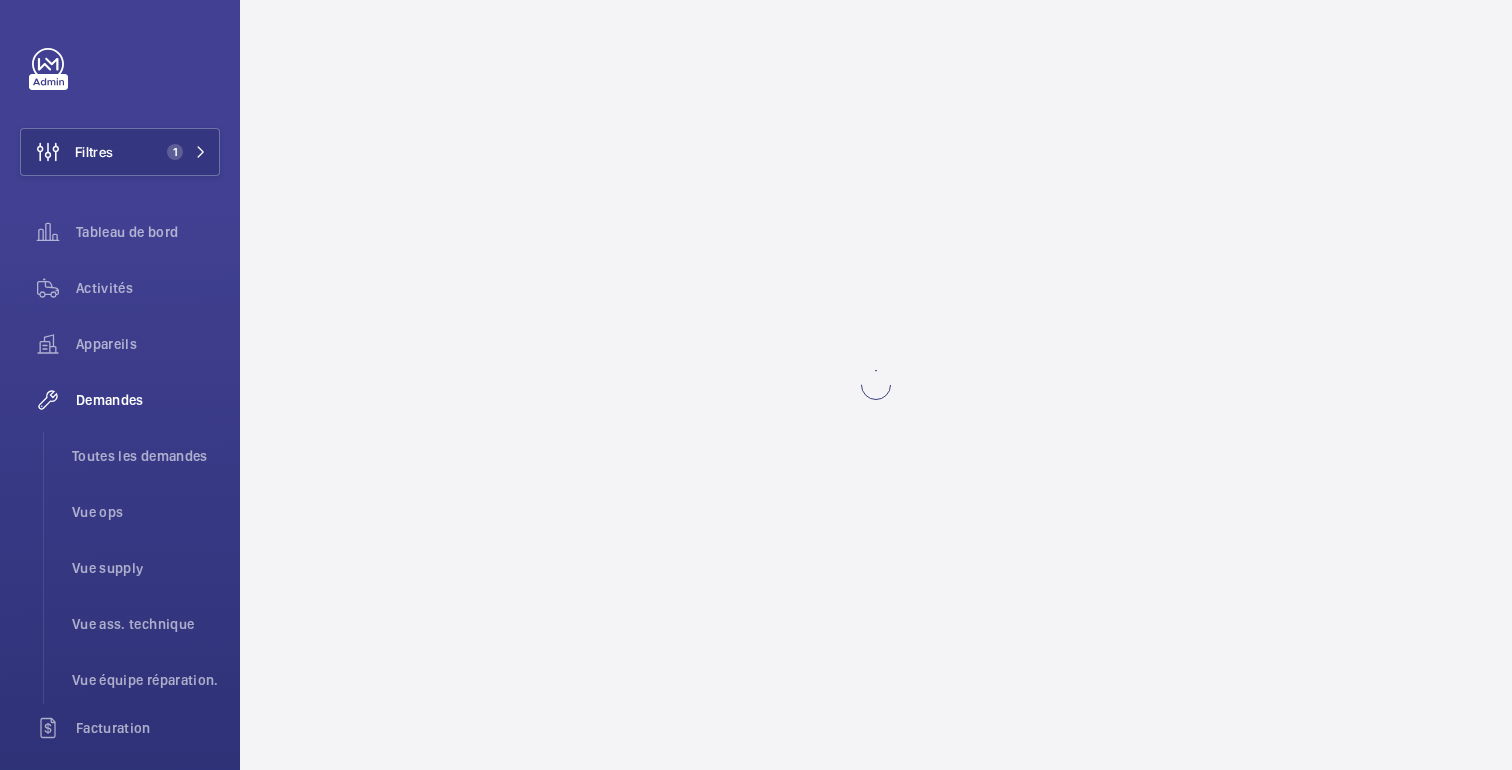 scroll, scrollTop: 0, scrollLeft: 0, axis: both 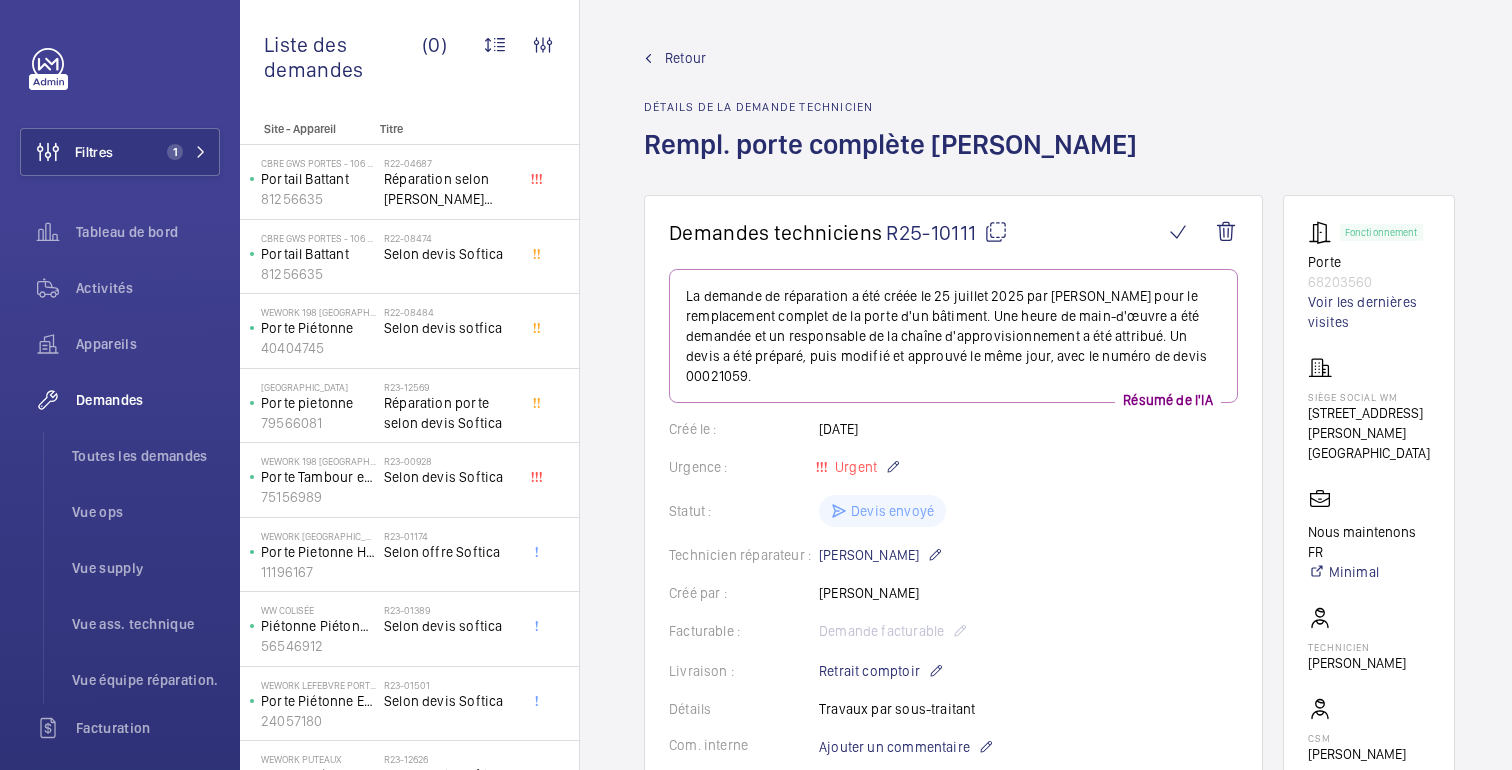 click on "Retour" 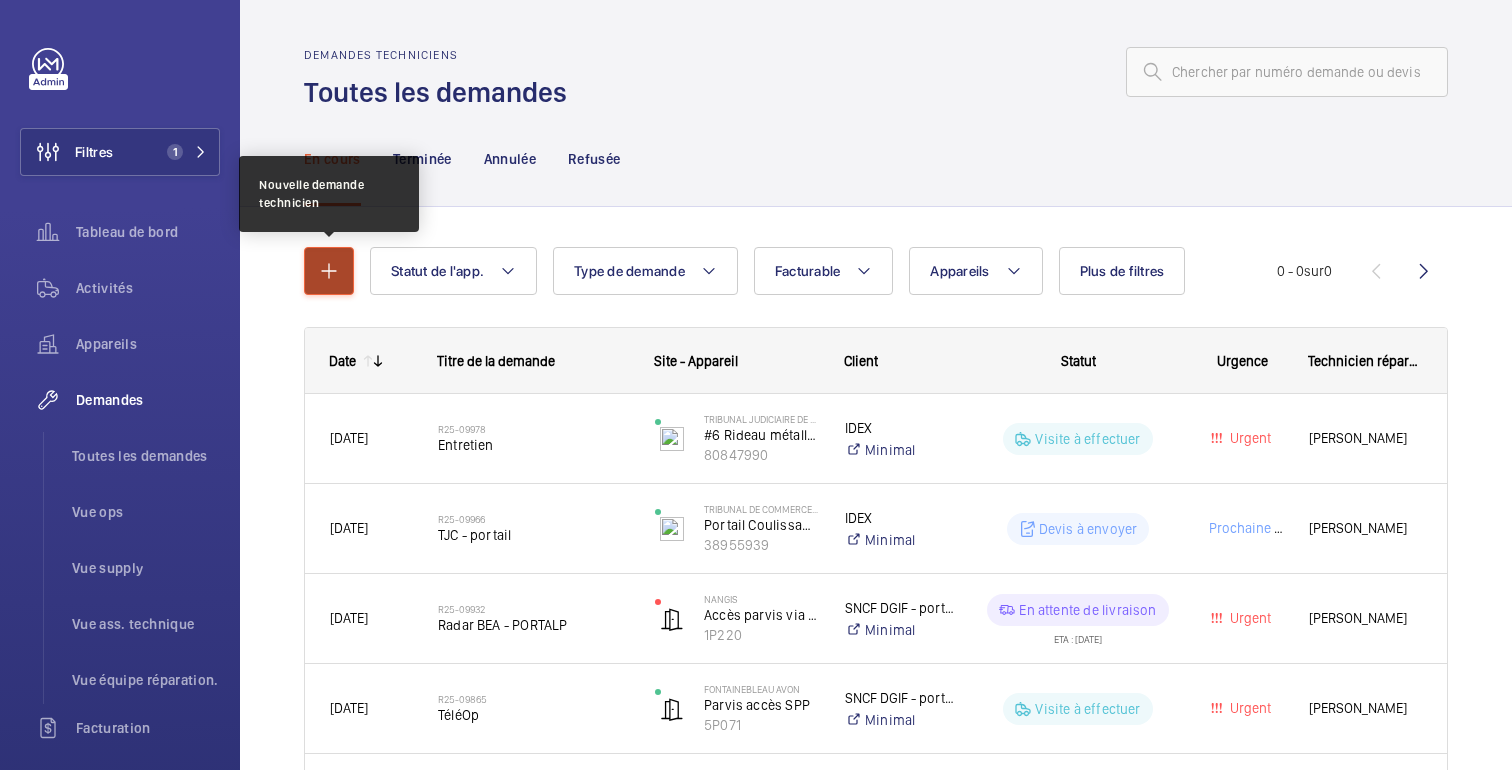 click 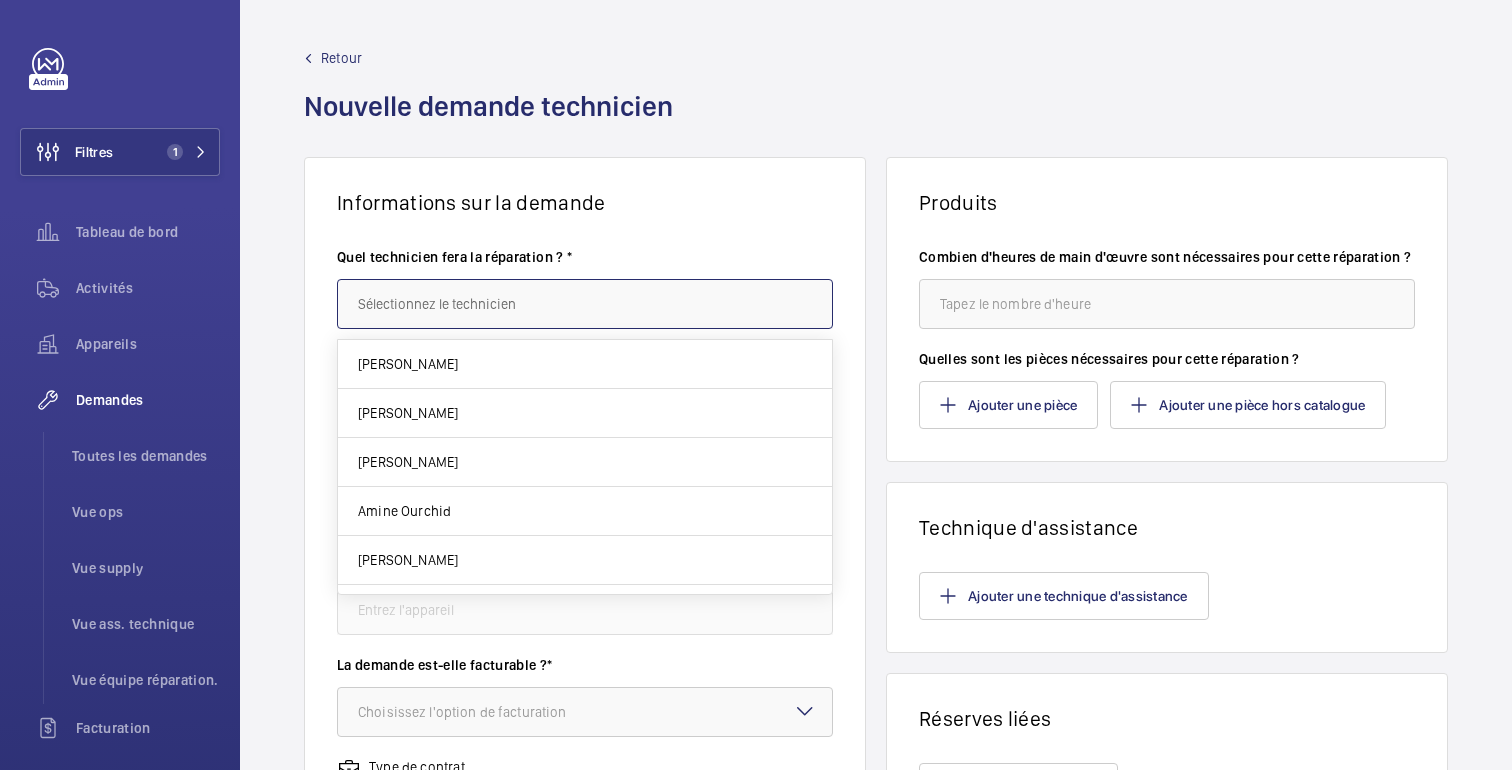 click at bounding box center [585, 304] 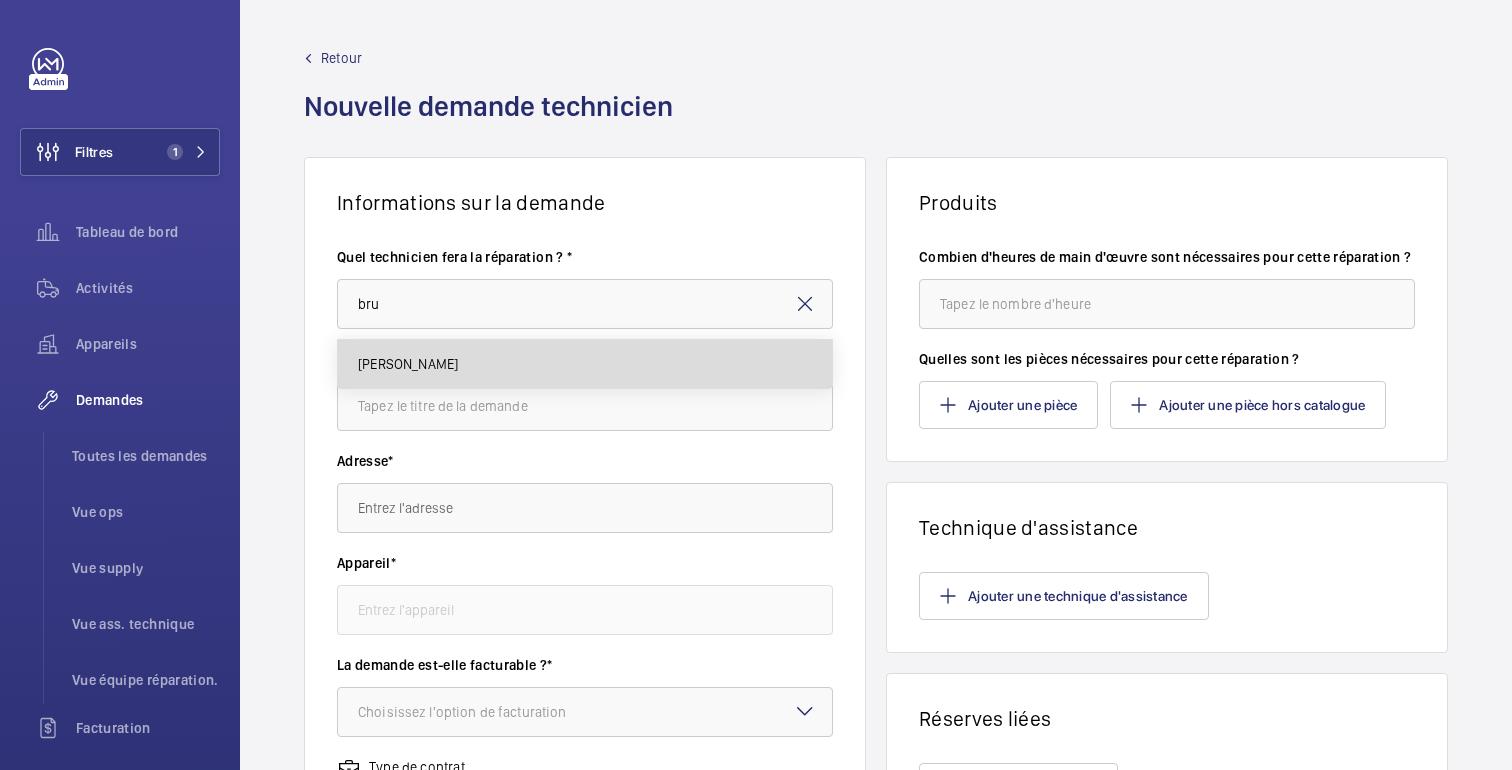 click on "[PERSON_NAME]" at bounding box center [408, 364] 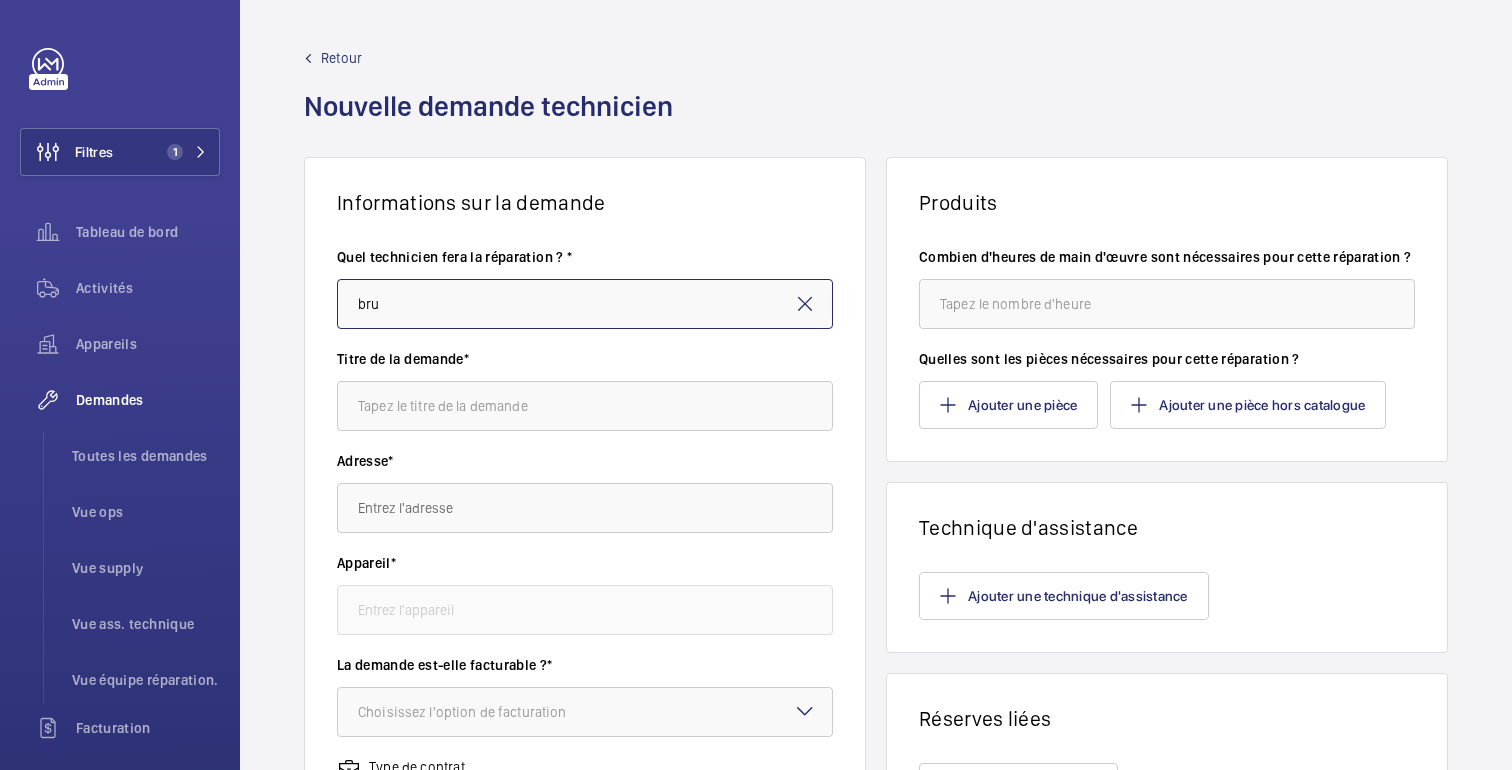 type on "[PERSON_NAME]" 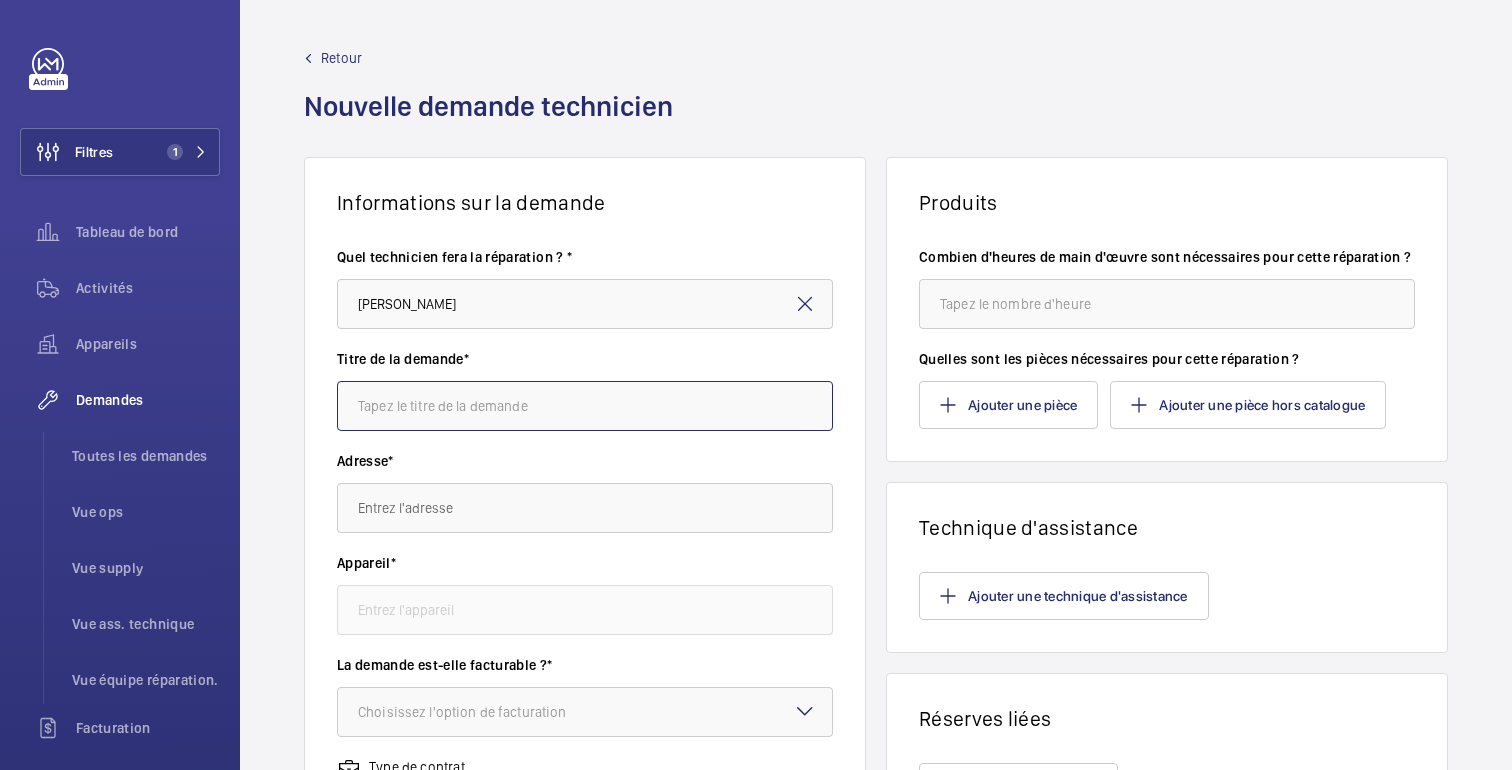 click 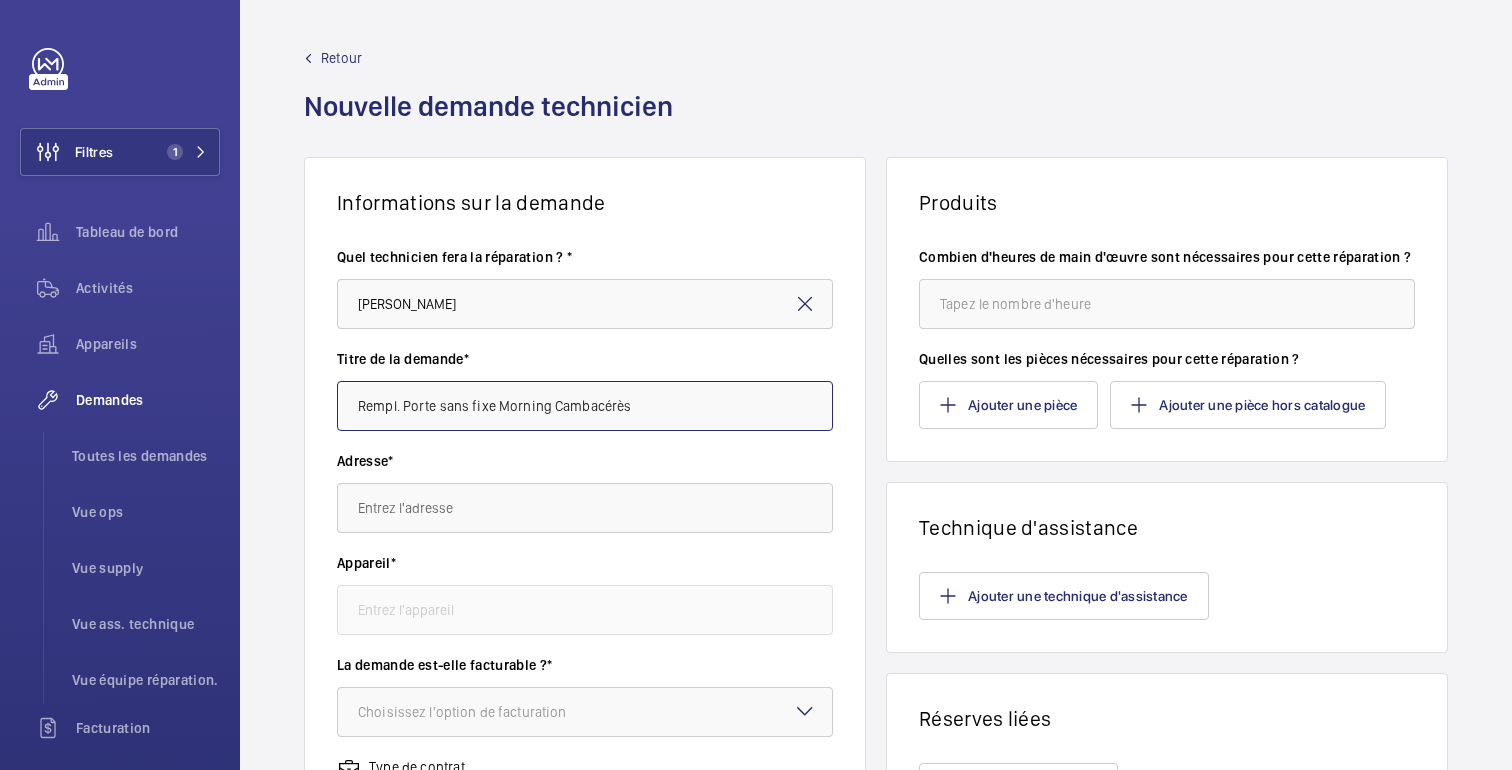 type on "Rempl. Porte sans fixe Morning Cambacérès" 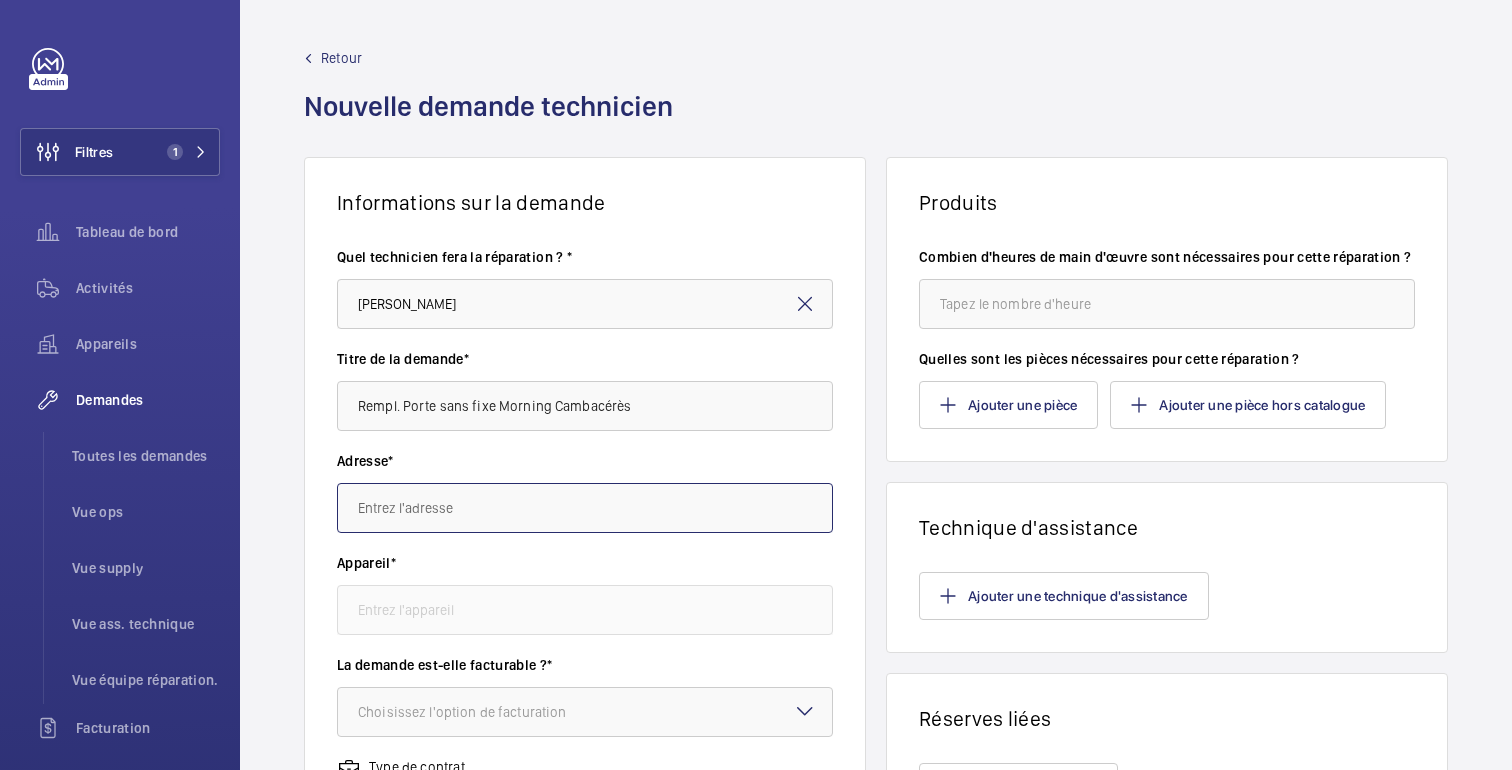 click at bounding box center [585, 508] 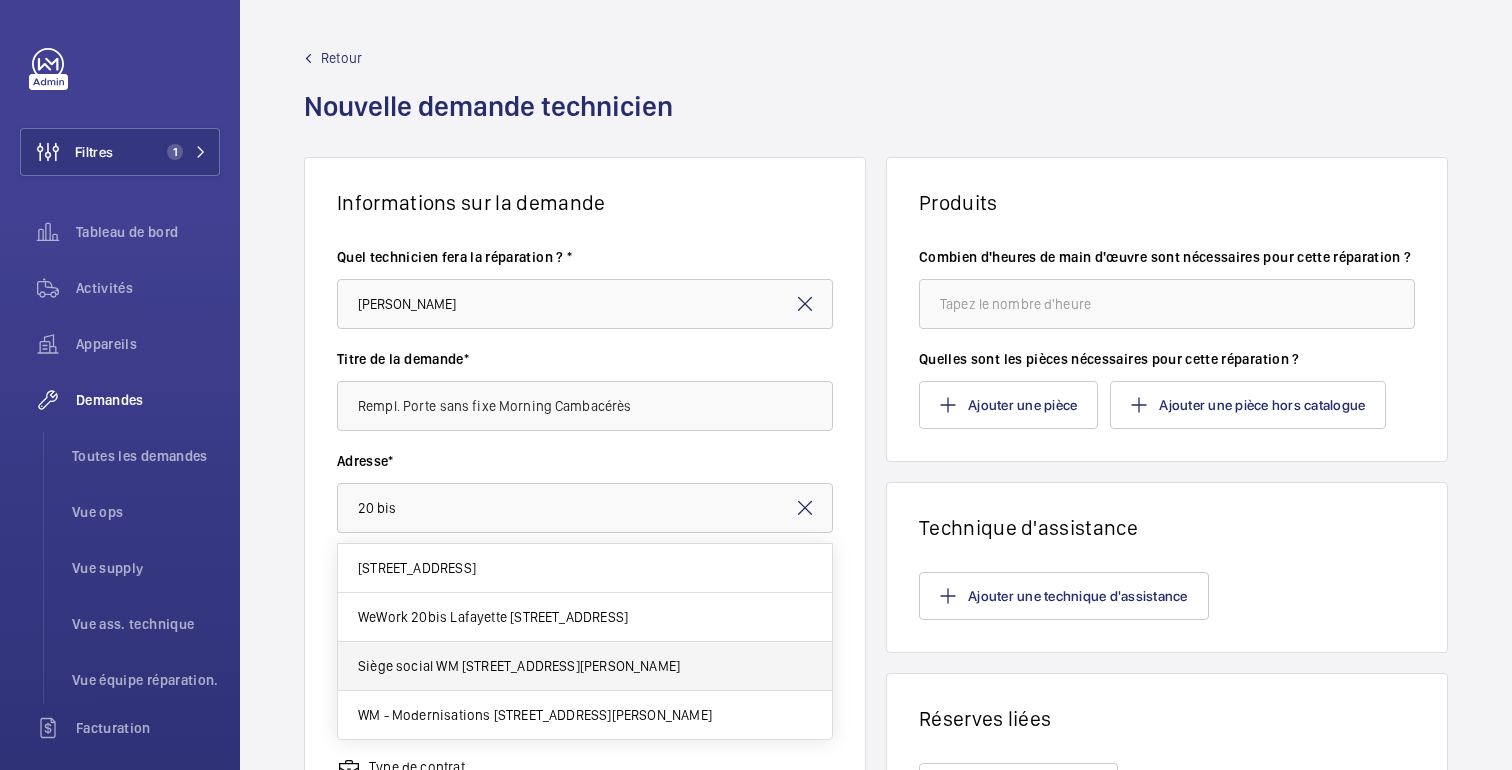 click on "Siège social WM 20 bis Rue Louis Philippe, 92200 NEUILLY-SUR-SEINE" at bounding box center [519, 666] 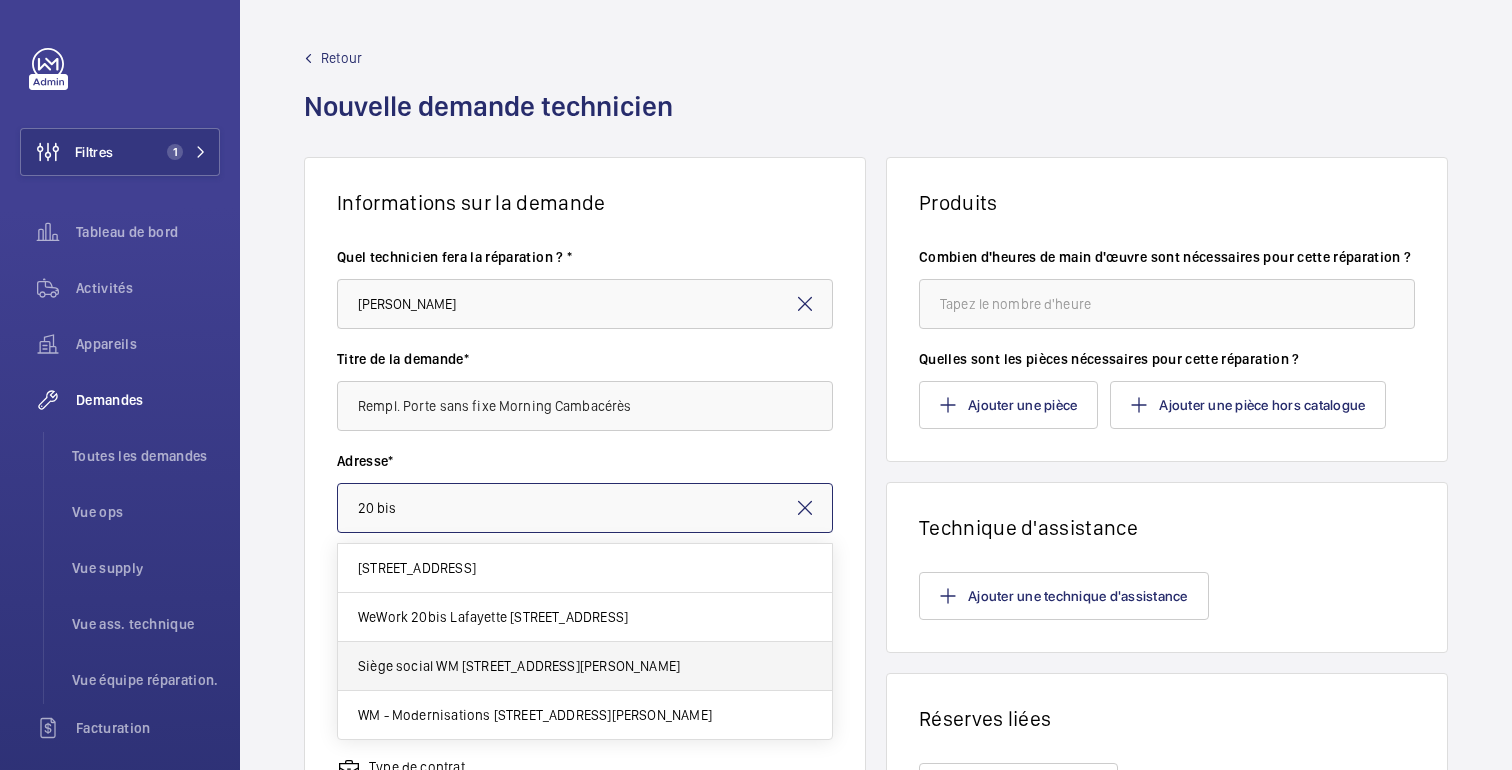 type on "Siège social WM 20 bis Rue Louis Philippe, 92200 NEUILLY-SUR-SEINE" 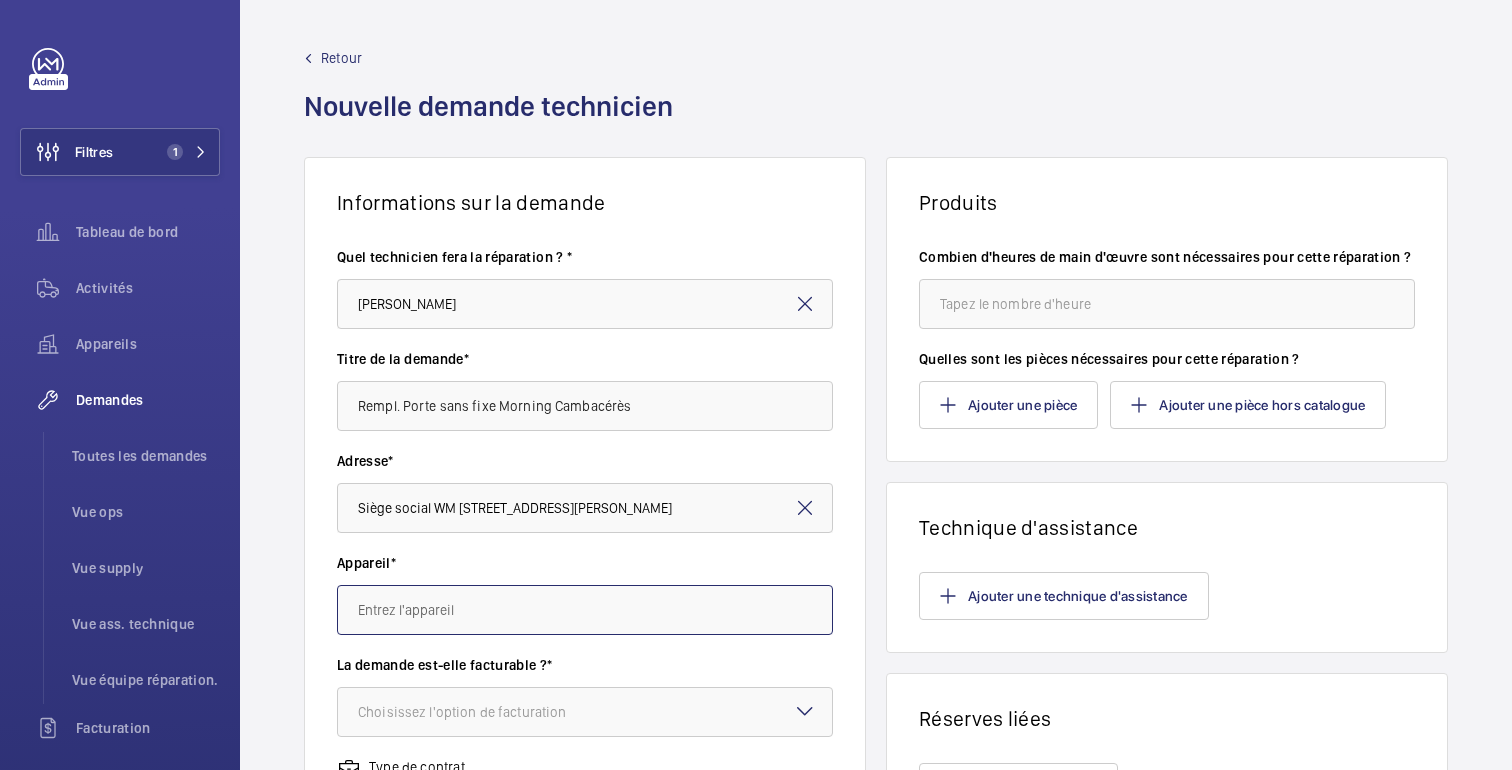 click at bounding box center (585, 610) 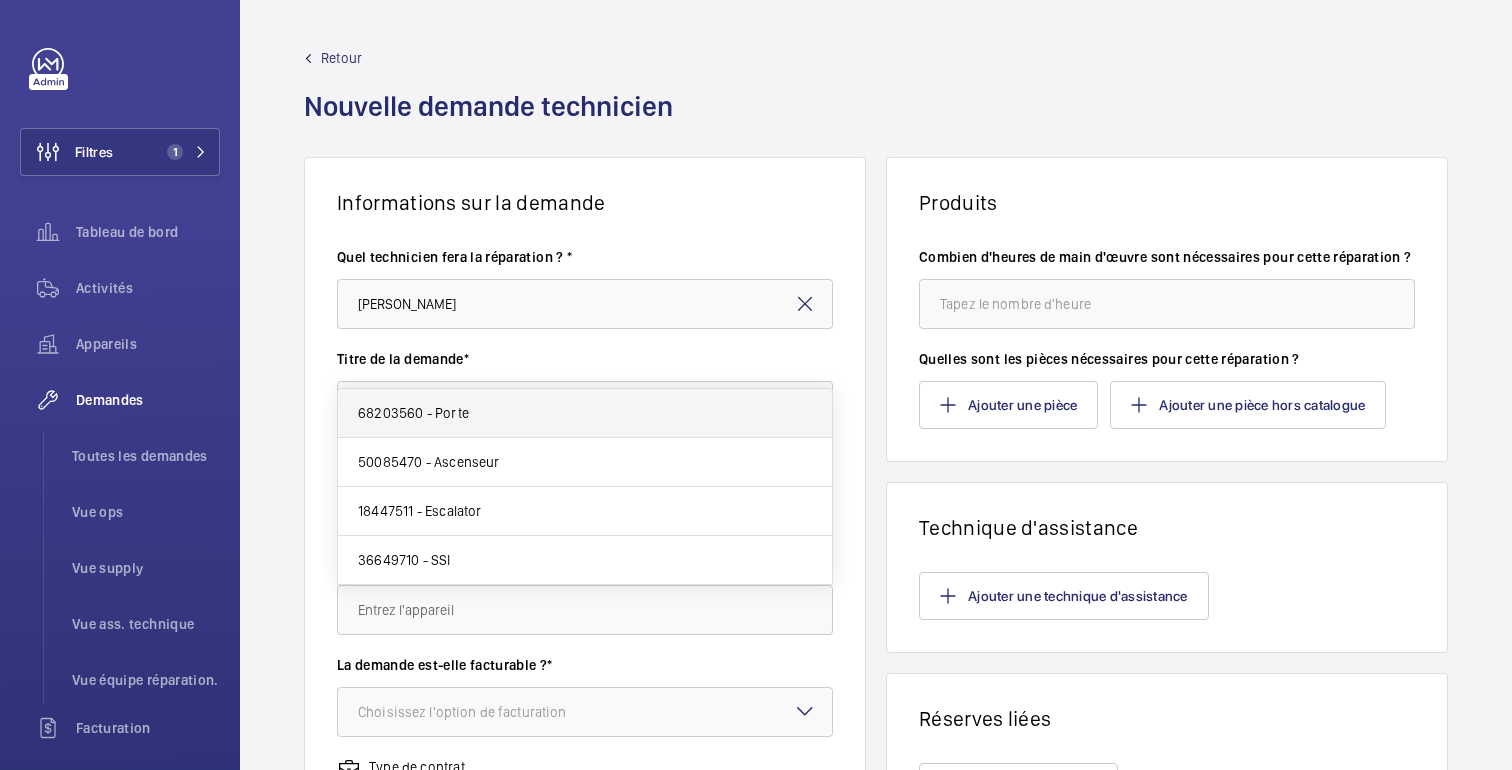 click on "68203560 - Porte" at bounding box center [585, 413] 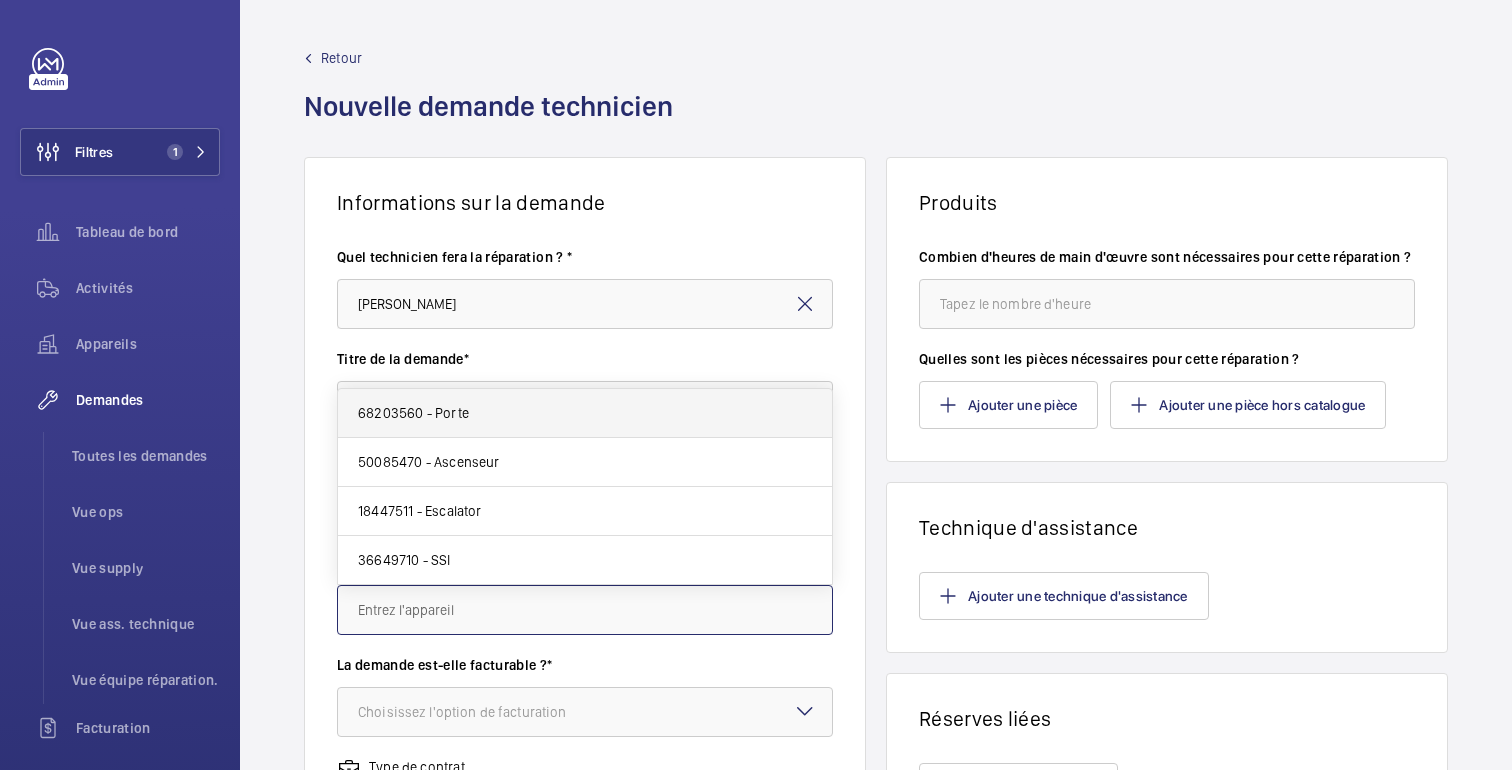 type on "68203560 - Porte" 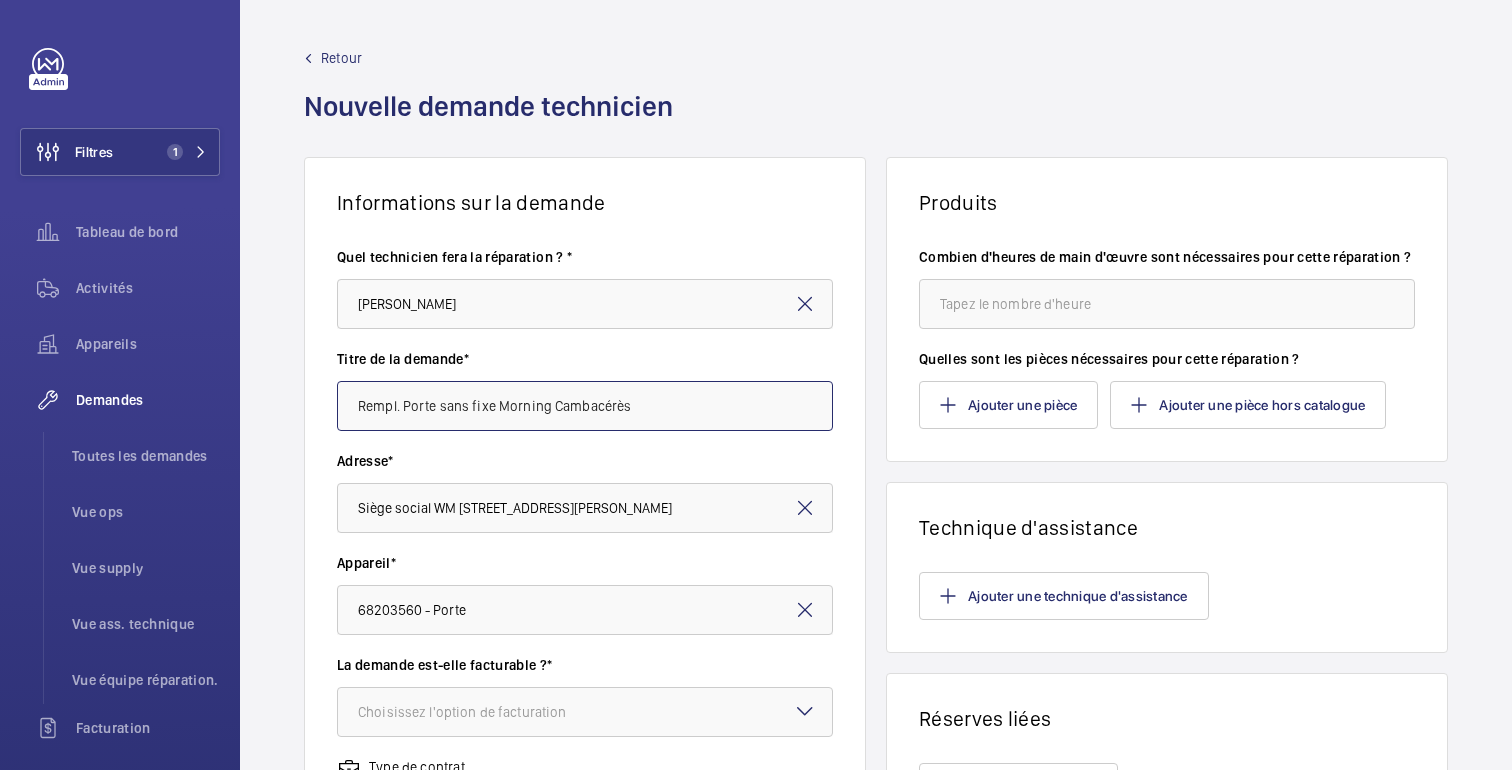 click on "Rempl. Porte sans fixe Morning Cambacérès" 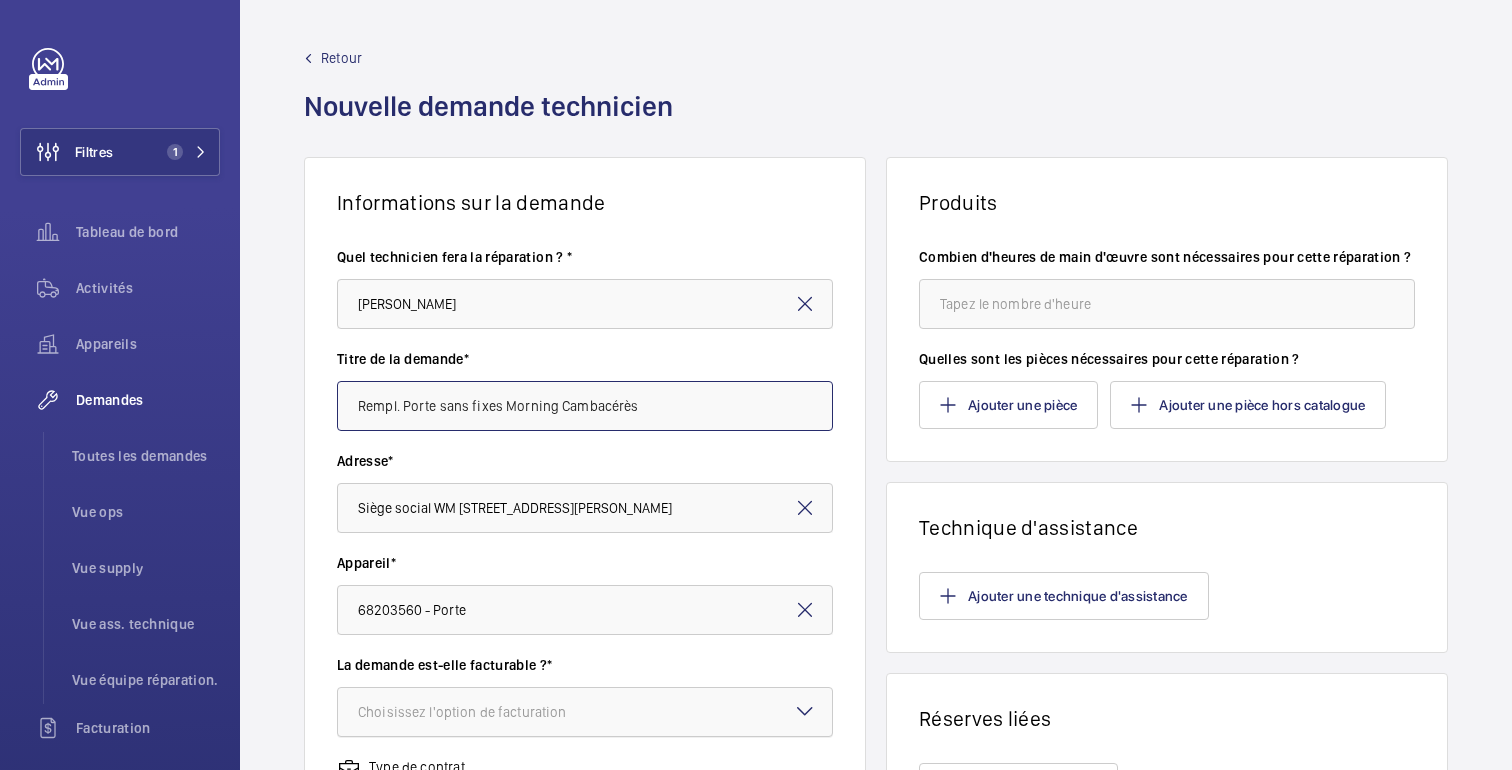 click at bounding box center (585, 712) 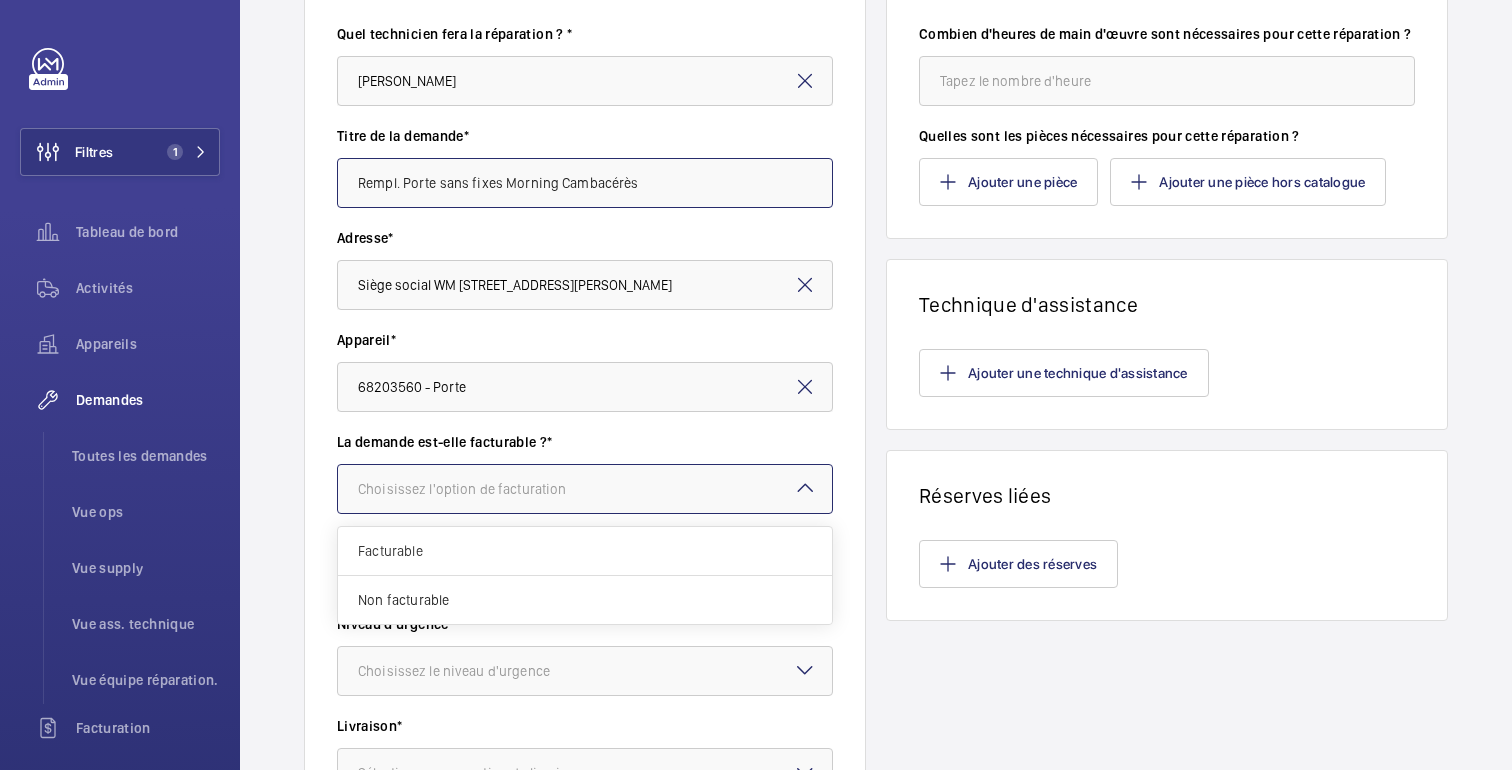 scroll, scrollTop: 233, scrollLeft: 0, axis: vertical 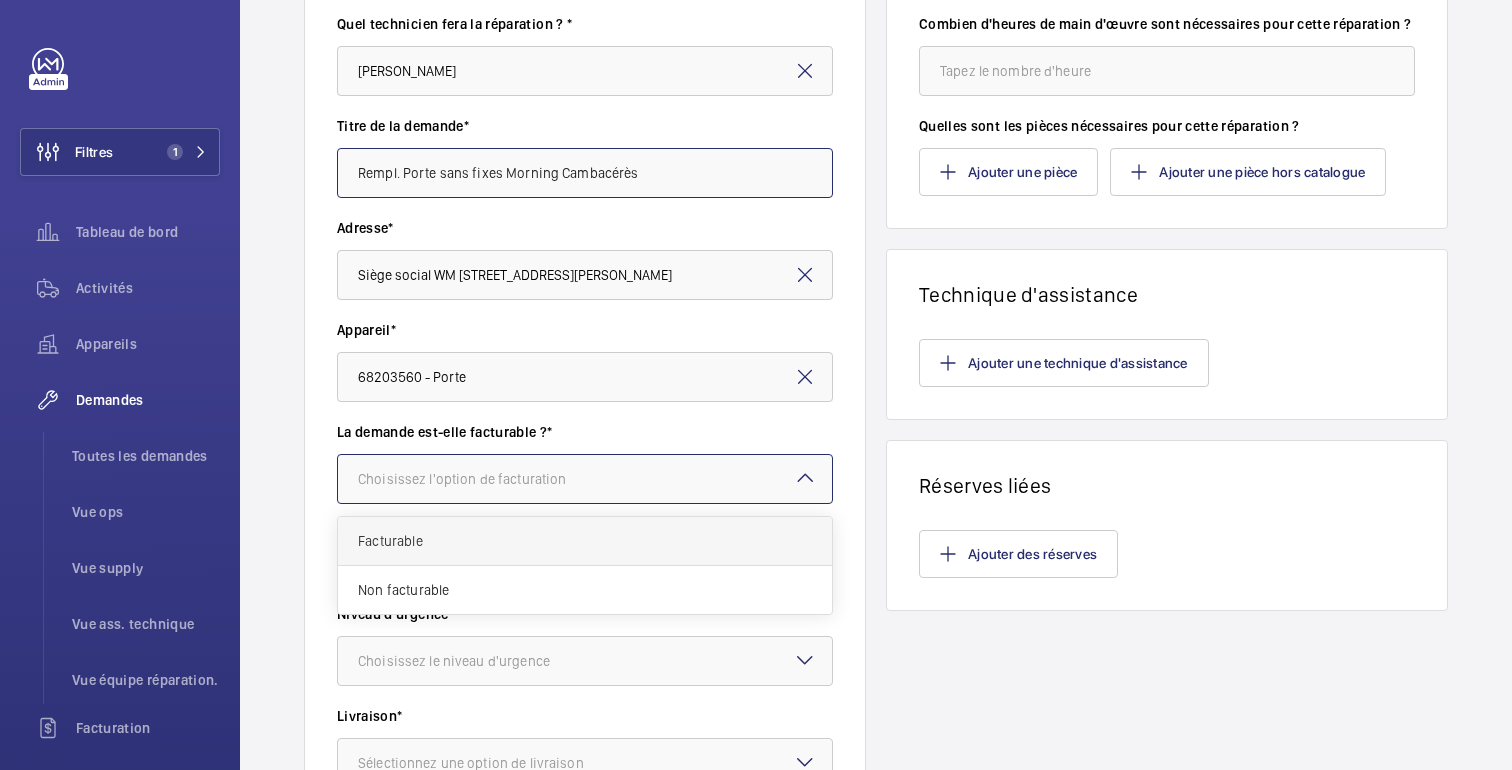 click on "Facturable" at bounding box center [585, 541] 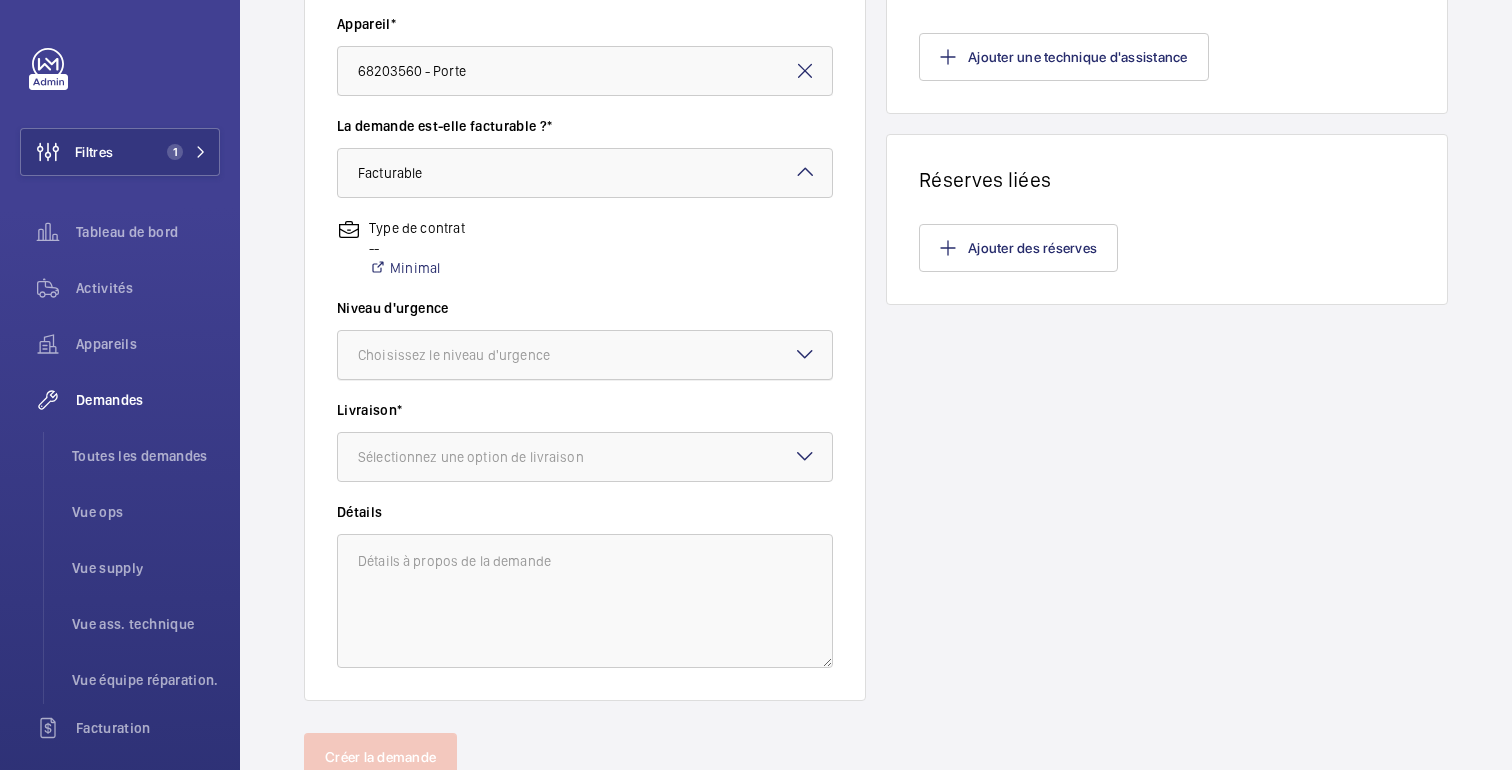 scroll, scrollTop: 544, scrollLeft: 0, axis: vertical 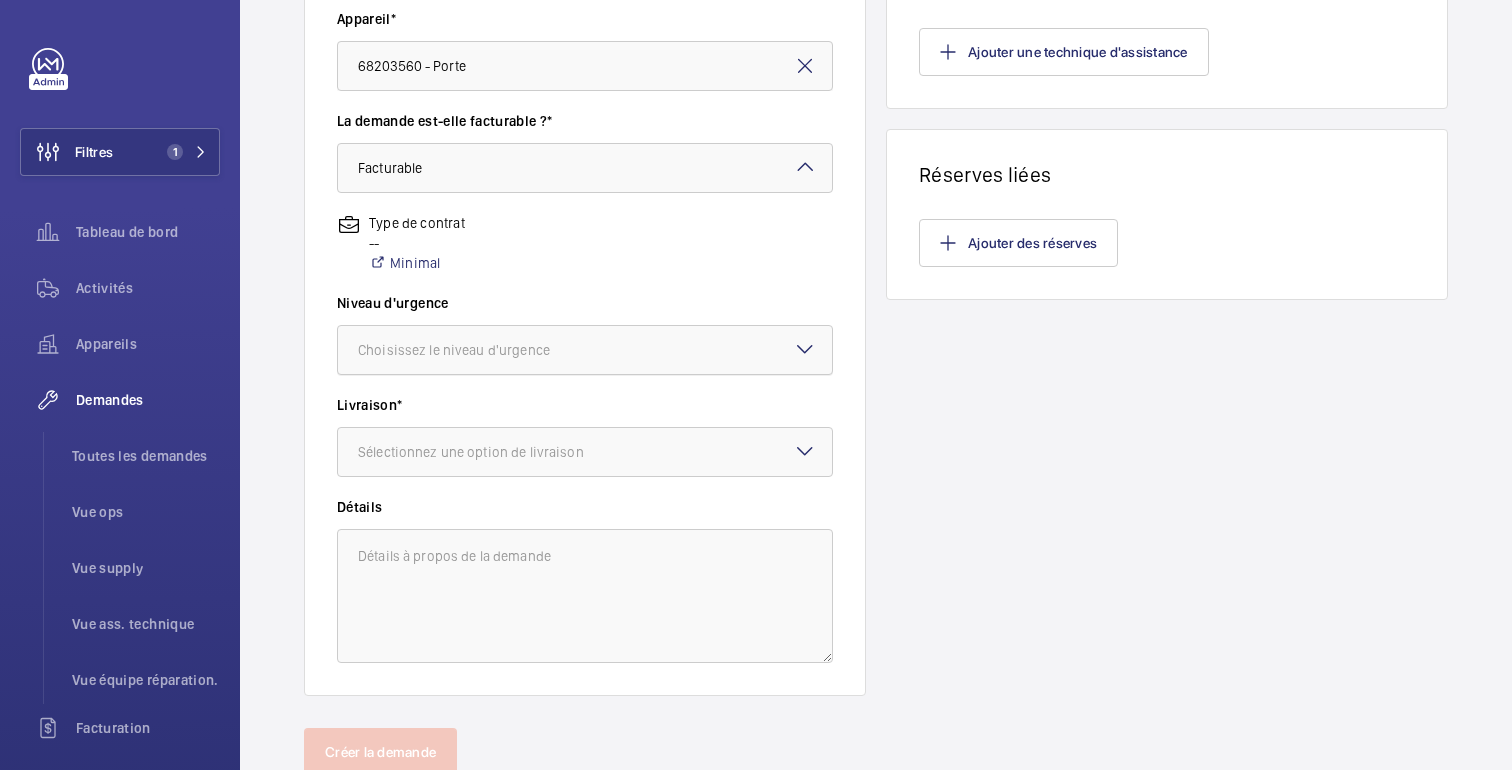 click at bounding box center [585, 350] 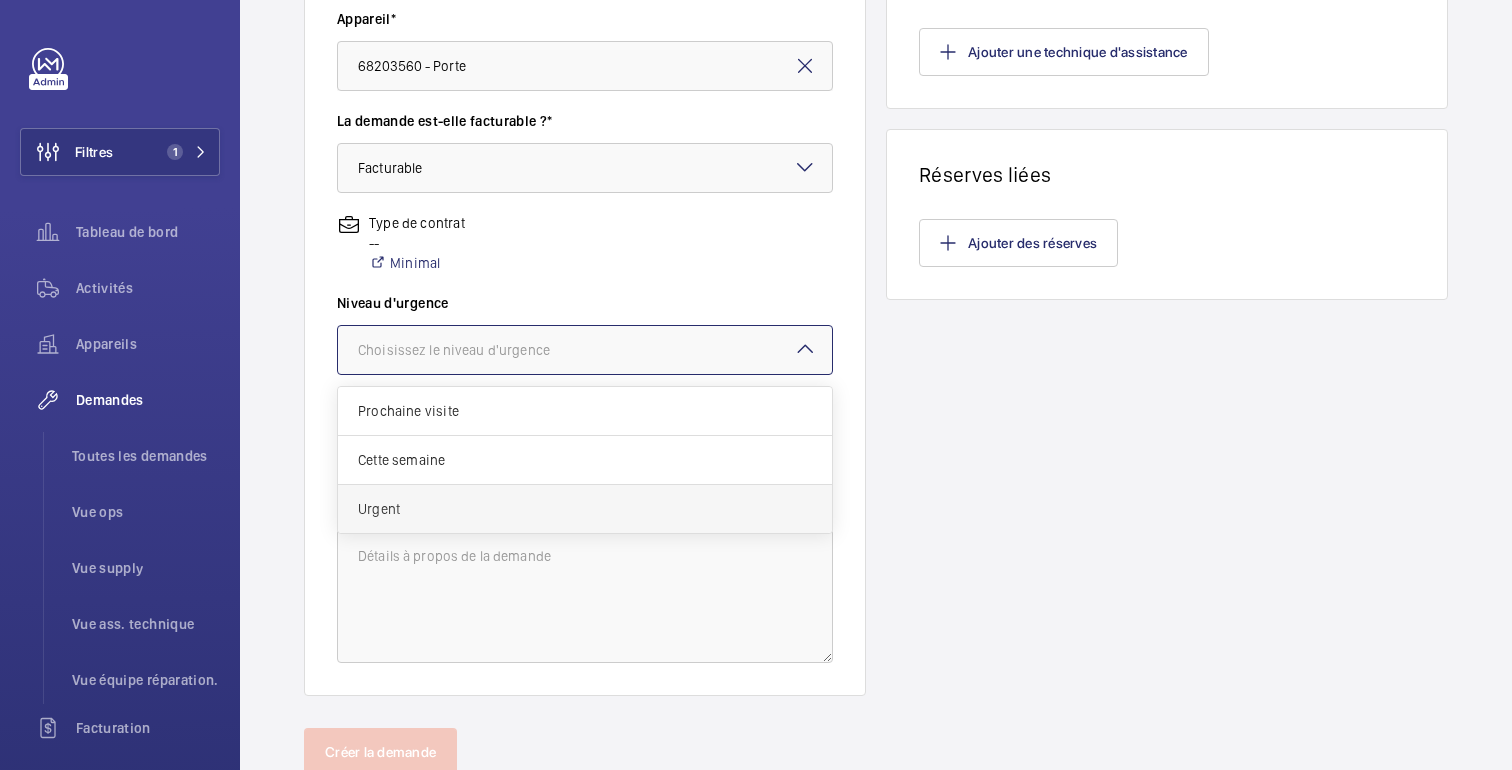 click on "Urgent" at bounding box center (585, 509) 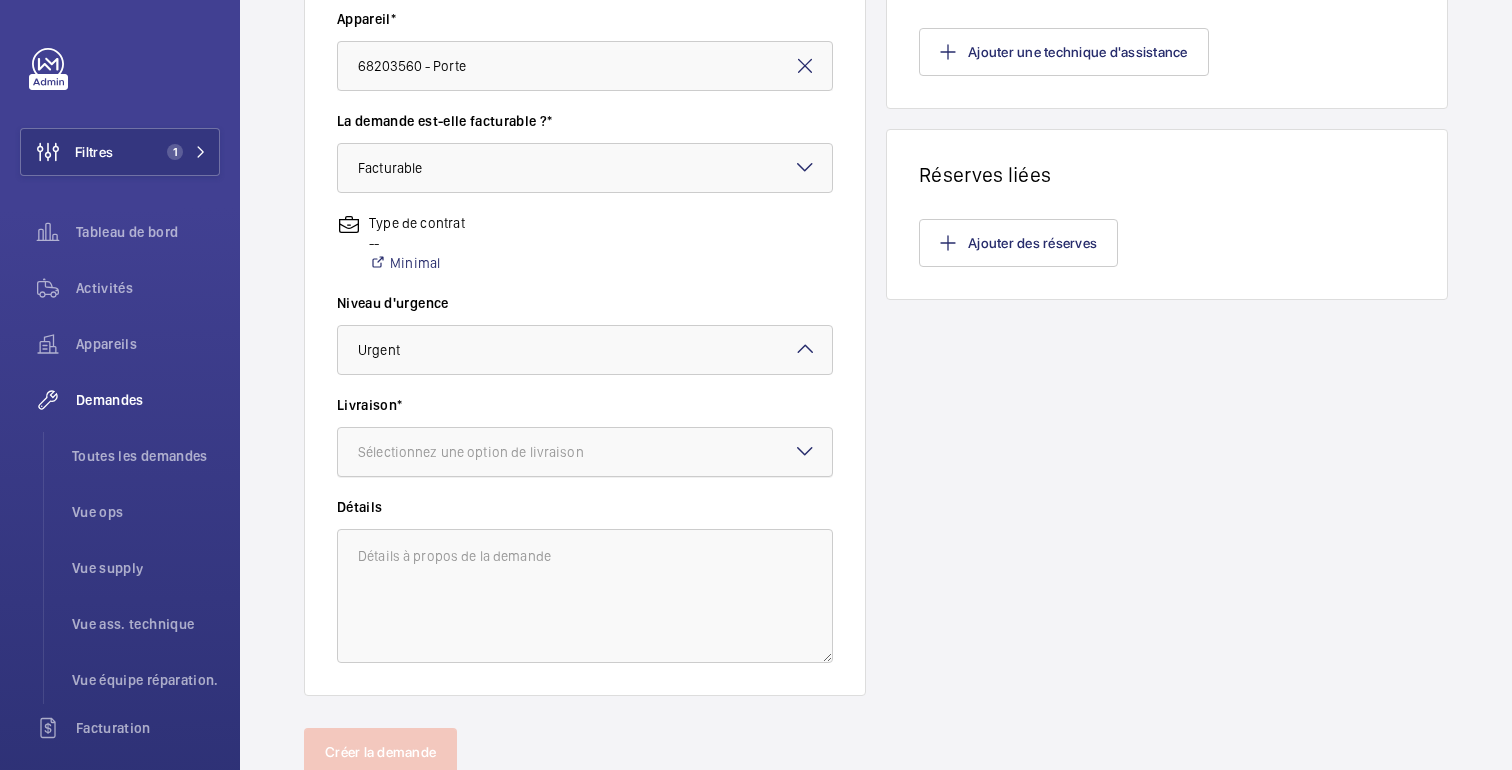 click on "Sélectionnez une option de livraison" at bounding box center (471, 452) 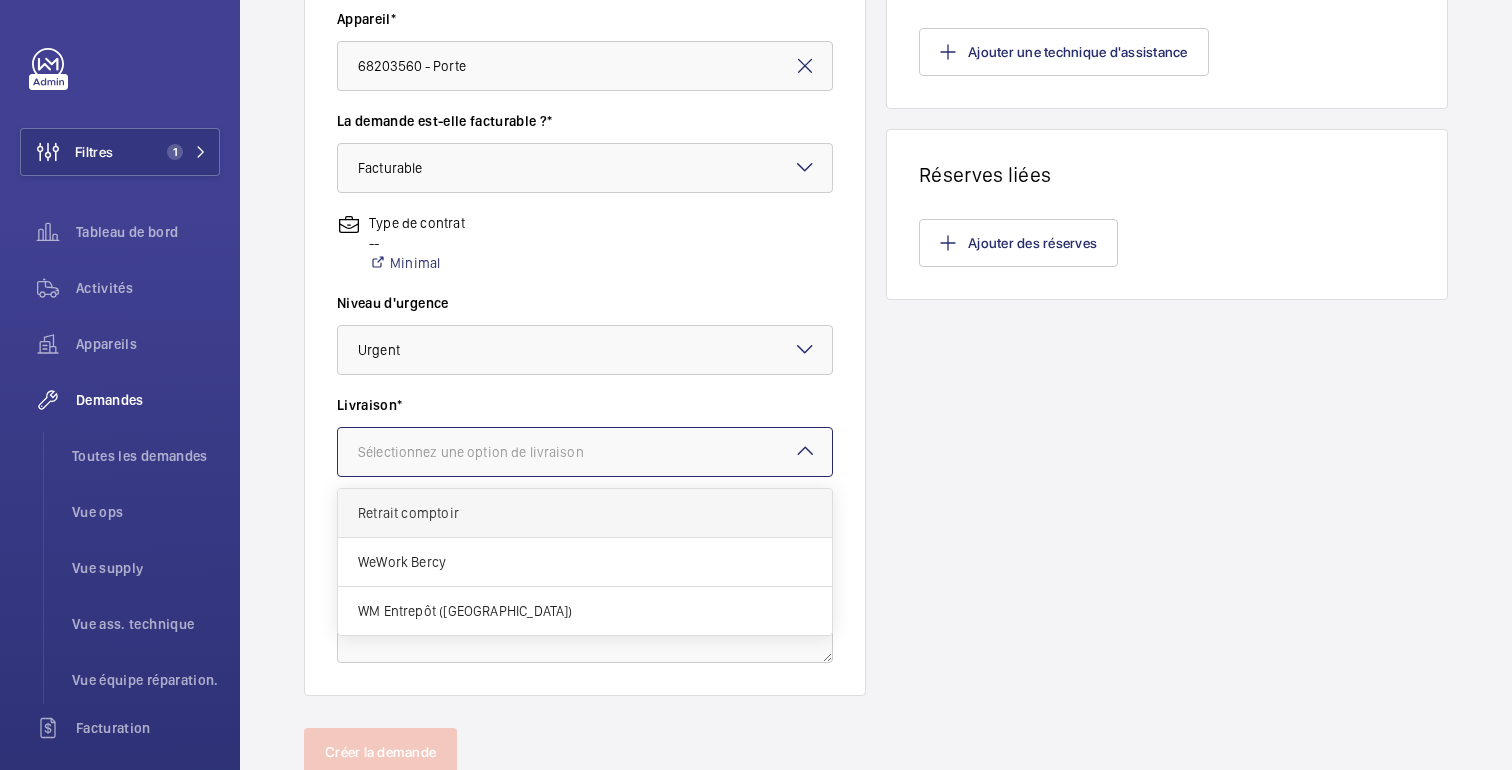 click on "Retrait comptoir" at bounding box center [585, 513] 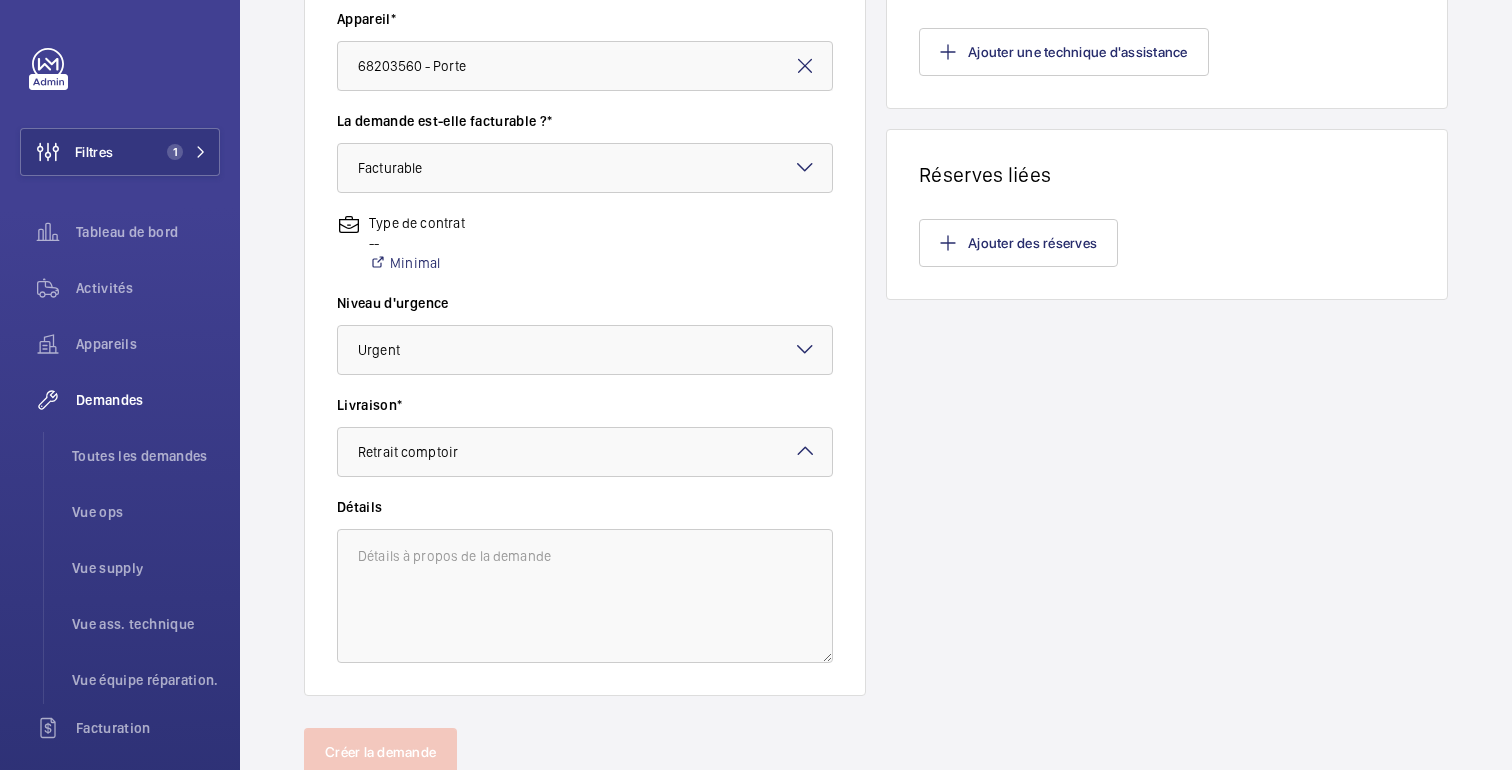 type on "Rempl. Porte sans fixes Morning Cambacérès" 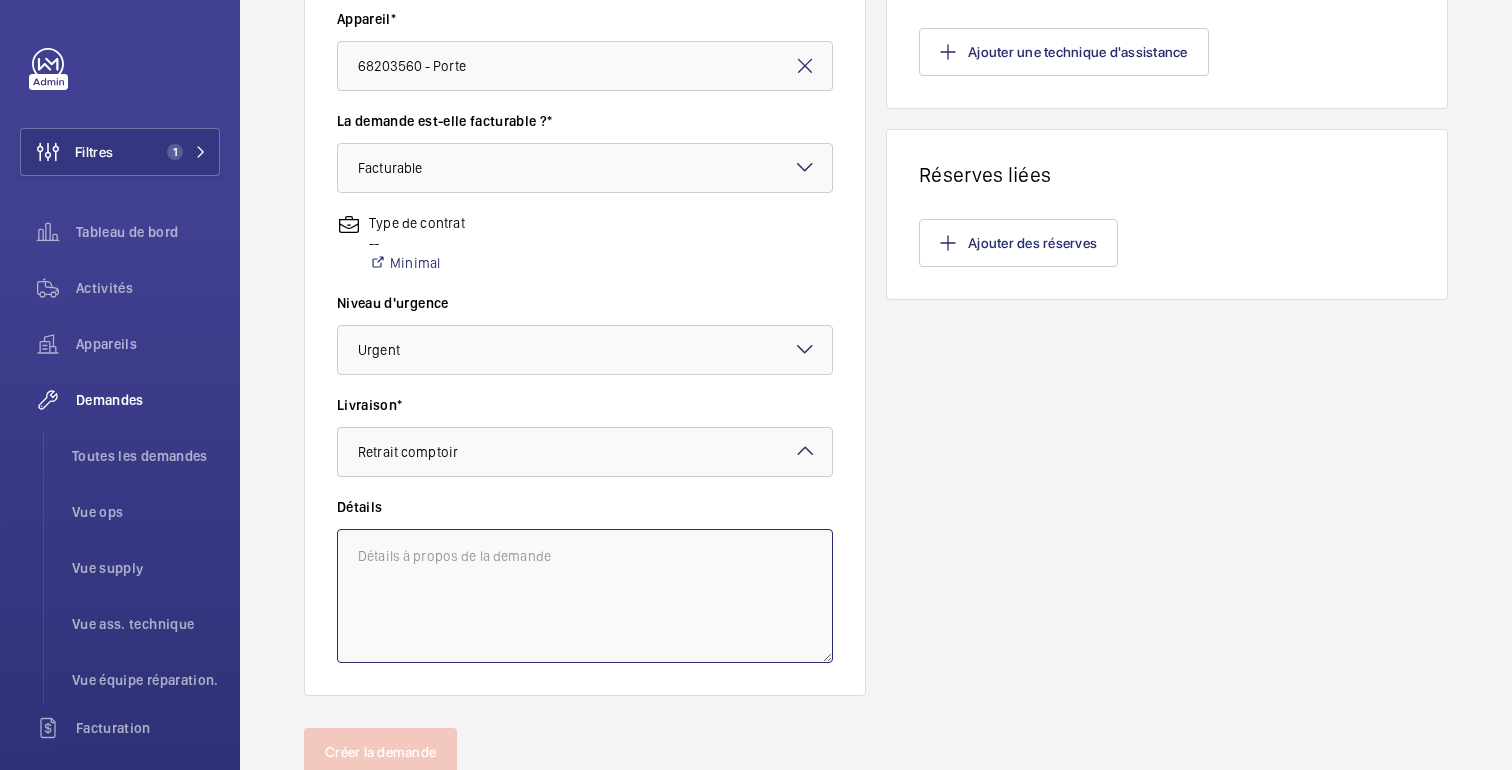 click at bounding box center (585, 596) 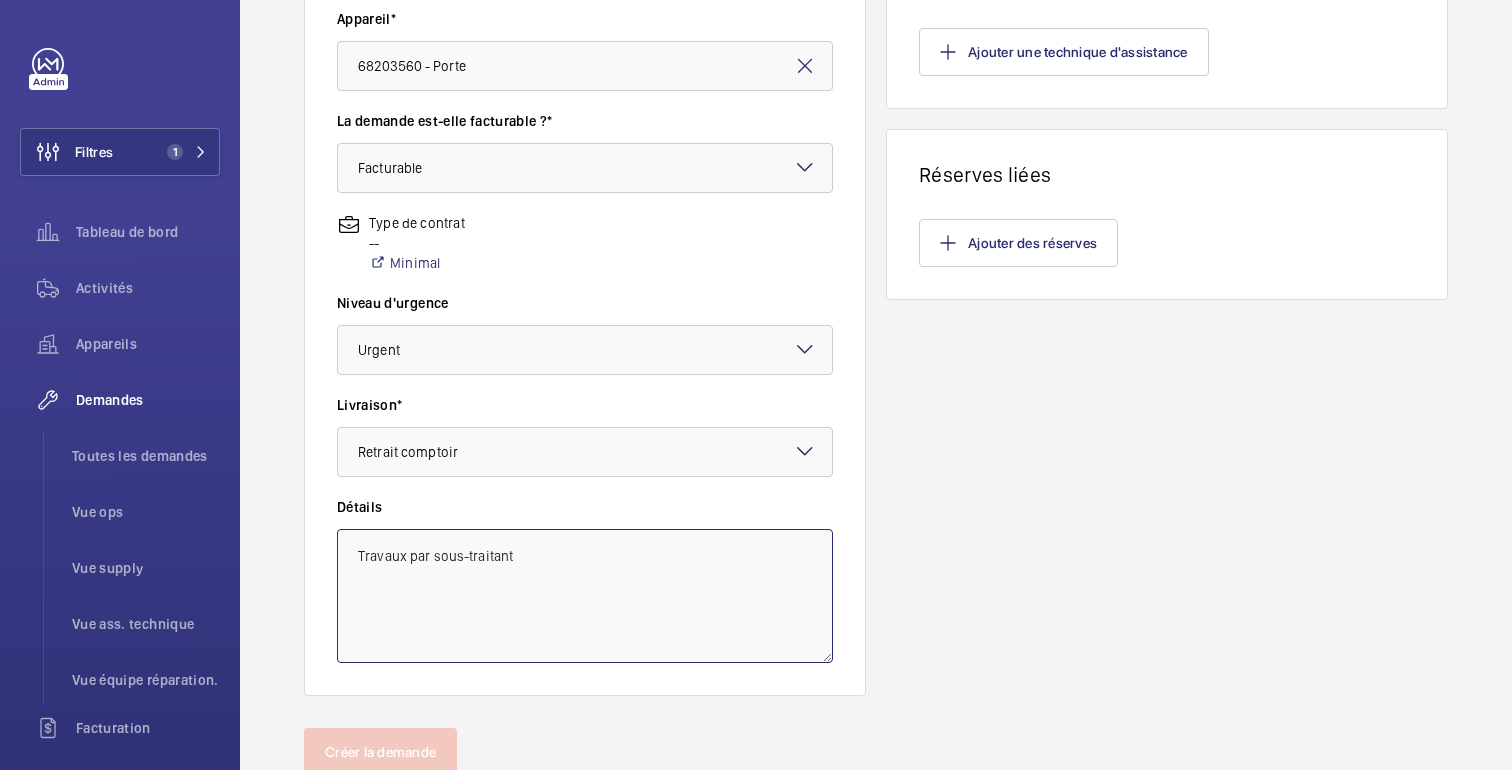 scroll, scrollTop: 0, scrollLeft: 0, axis: both 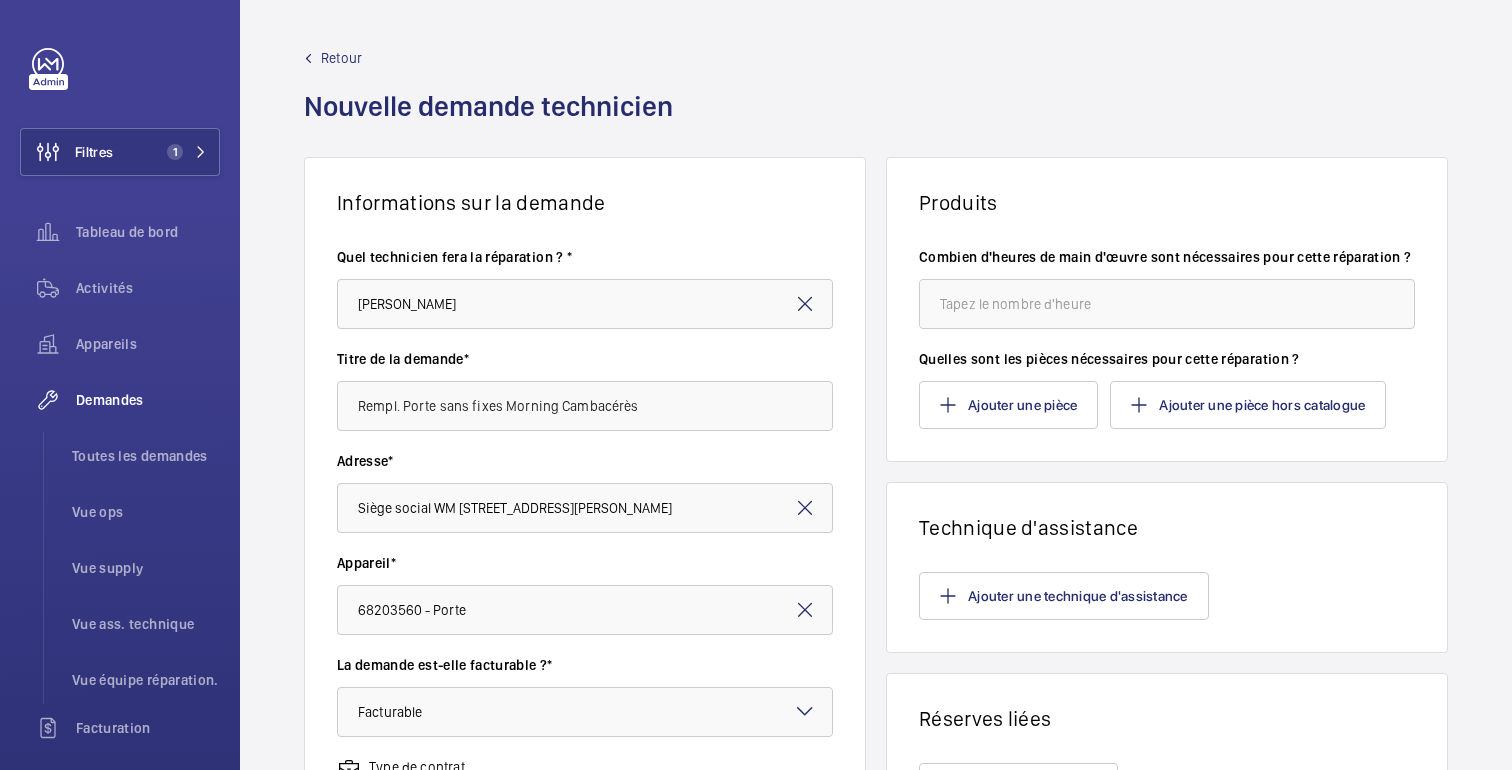 type on "Travaux par sous-traitant" 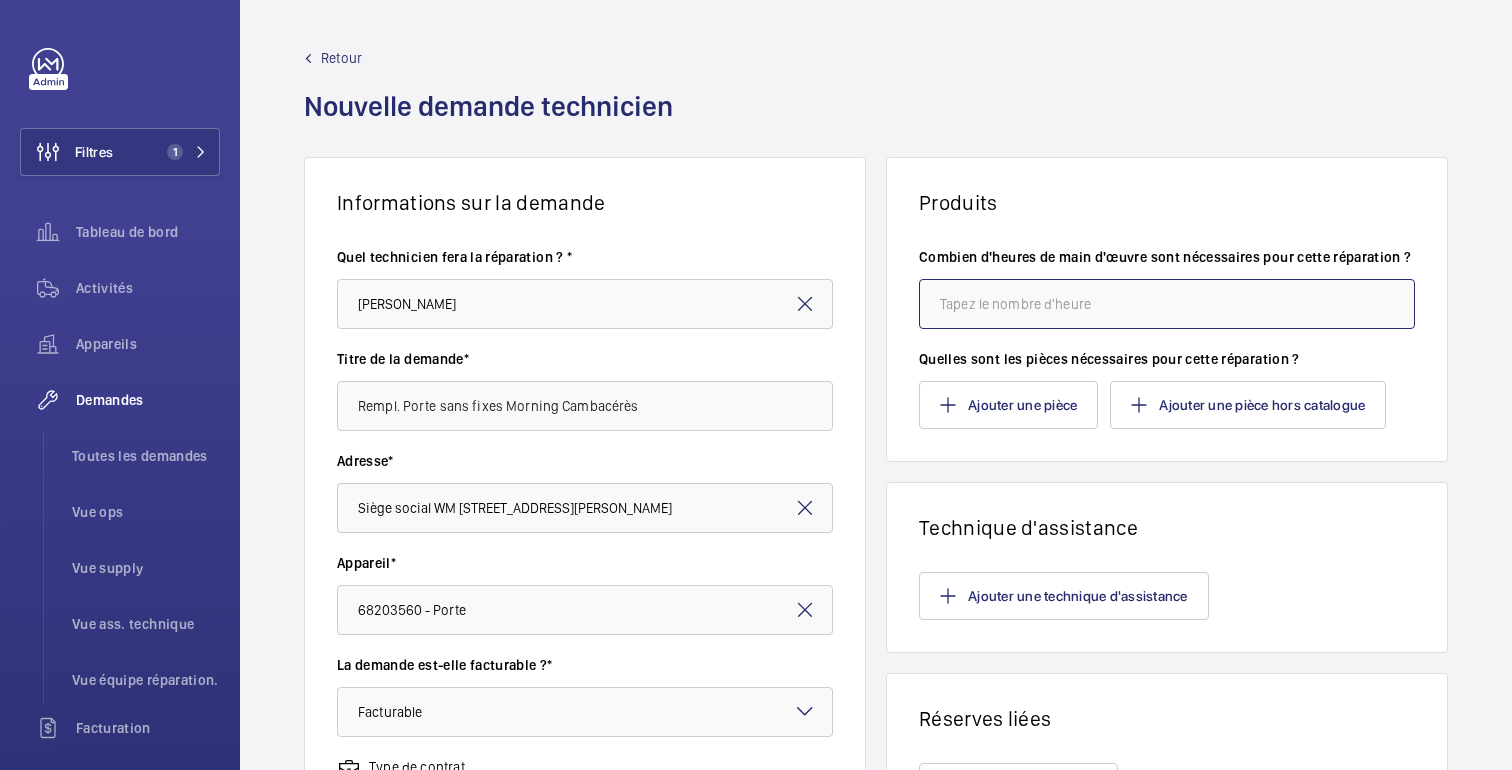 click 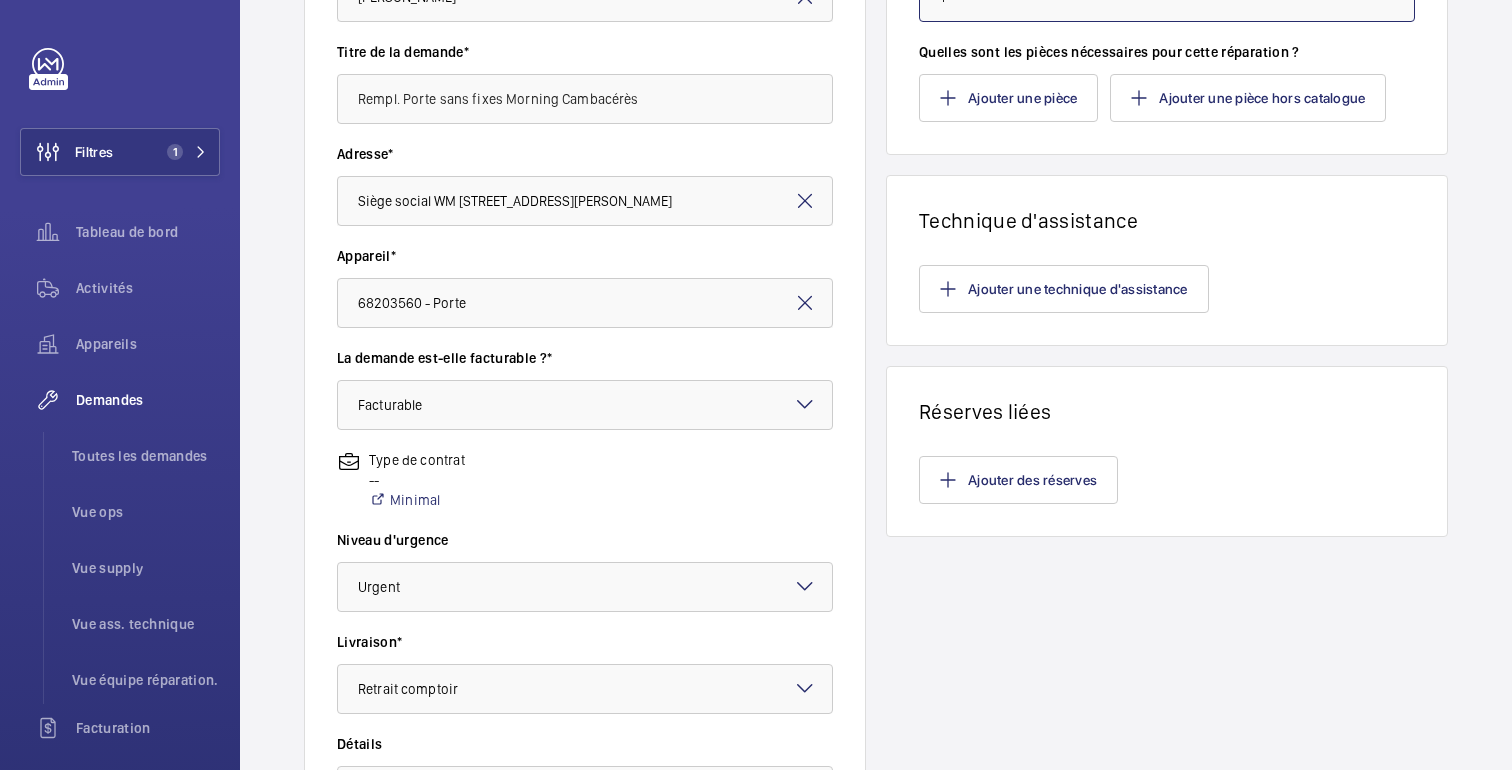 scroll, scrollTop: 614, scrollLeft: 0, axis: vertical 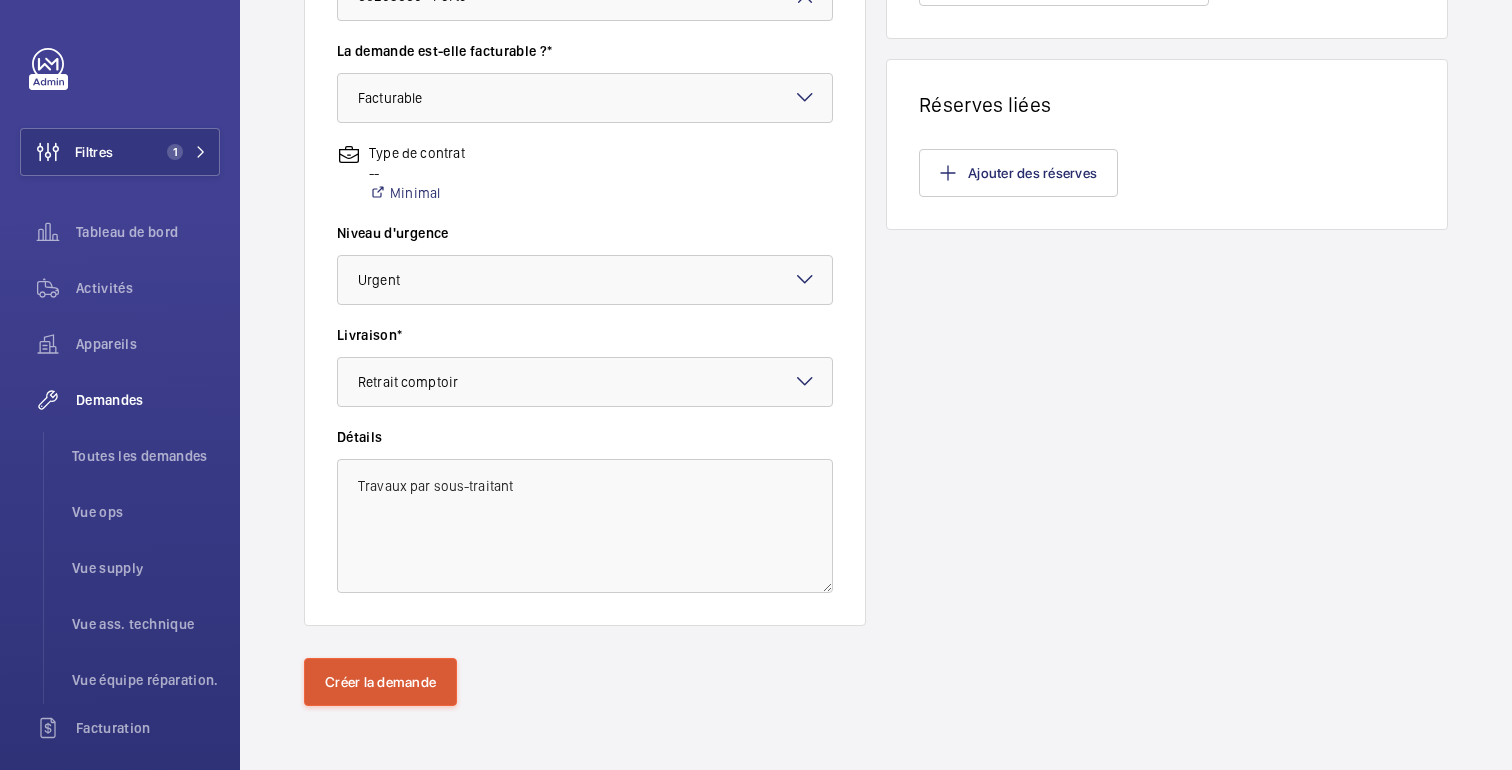 type on "1" 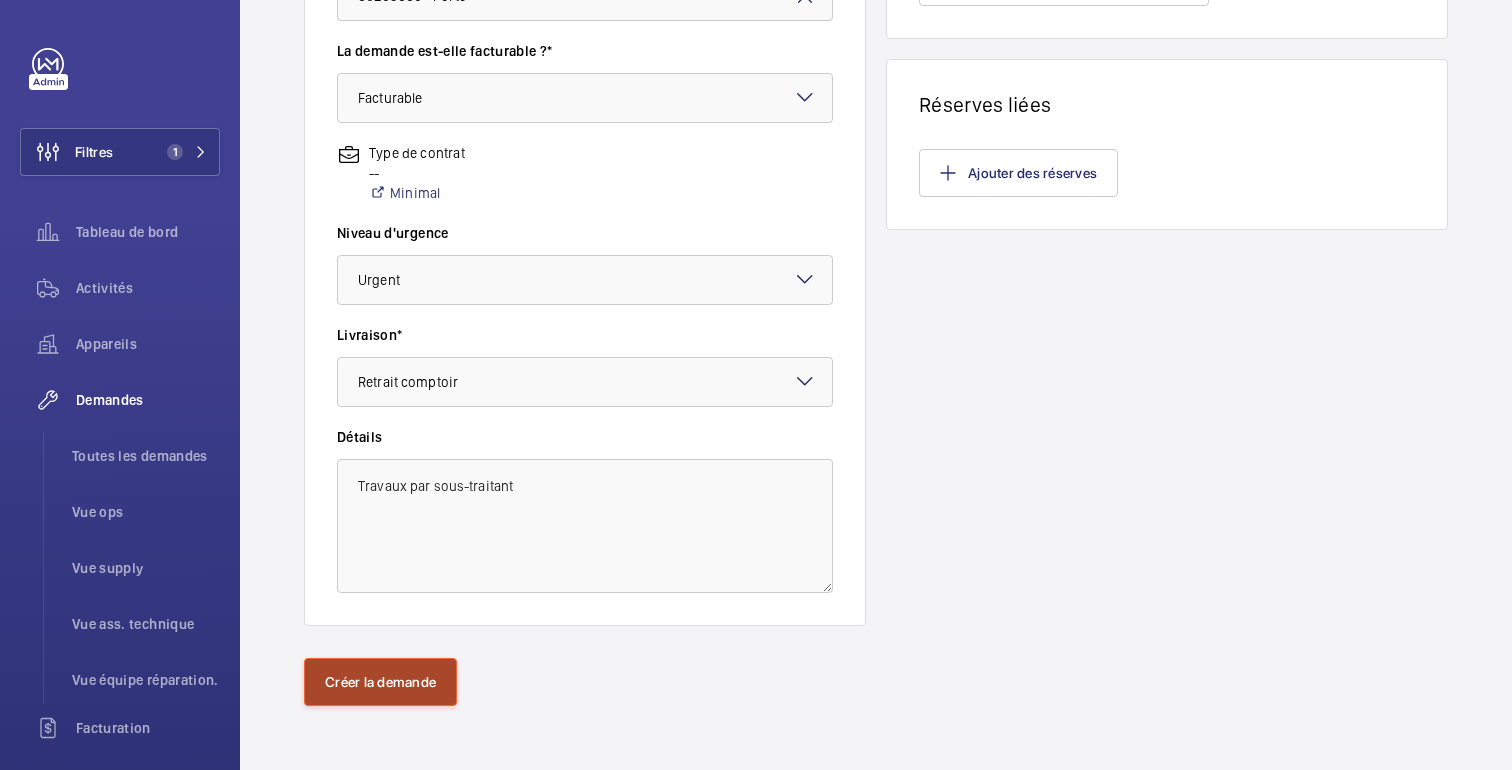click on "Créer la demande" 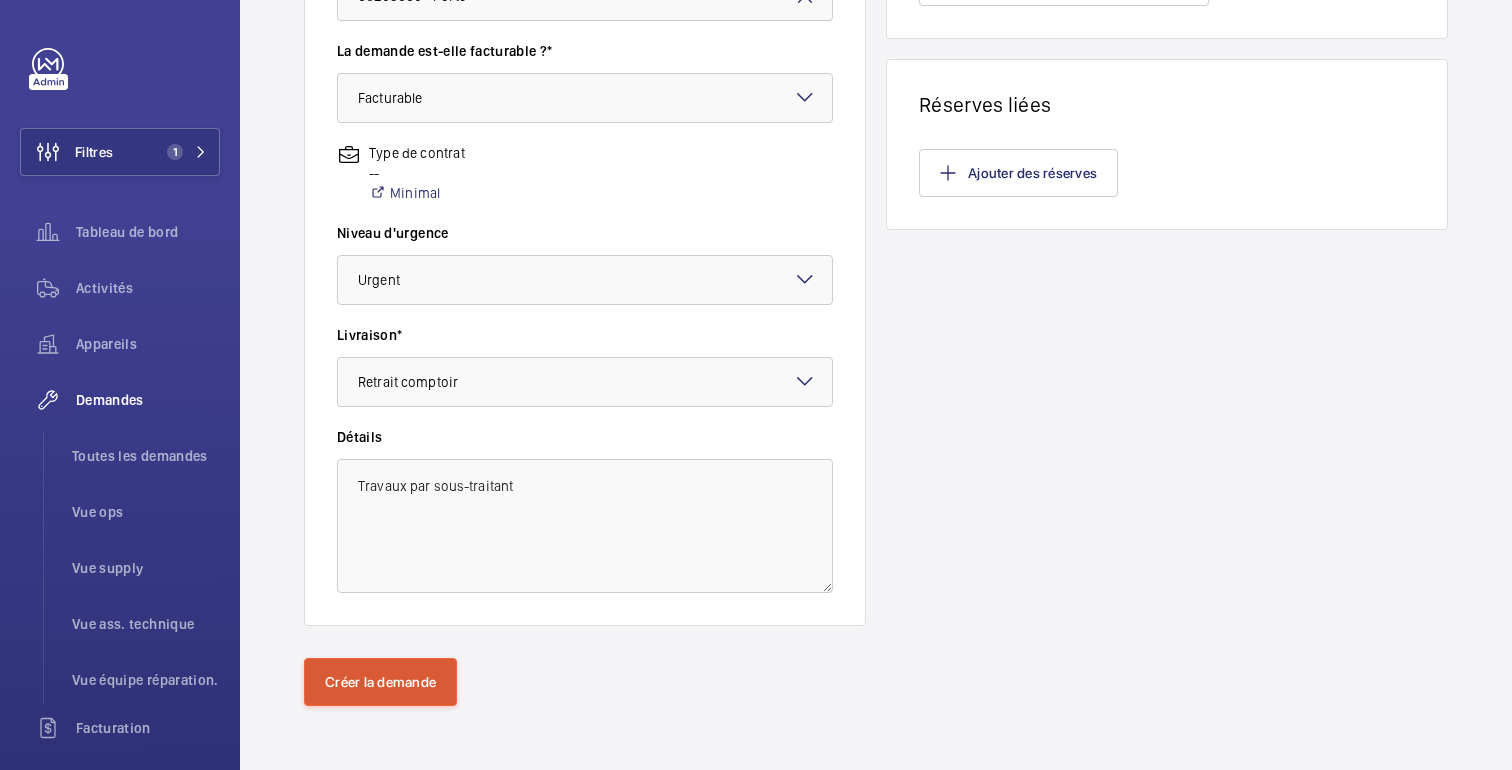 scroll, scrollTop: 0, scrollLeft: 0, axis: both 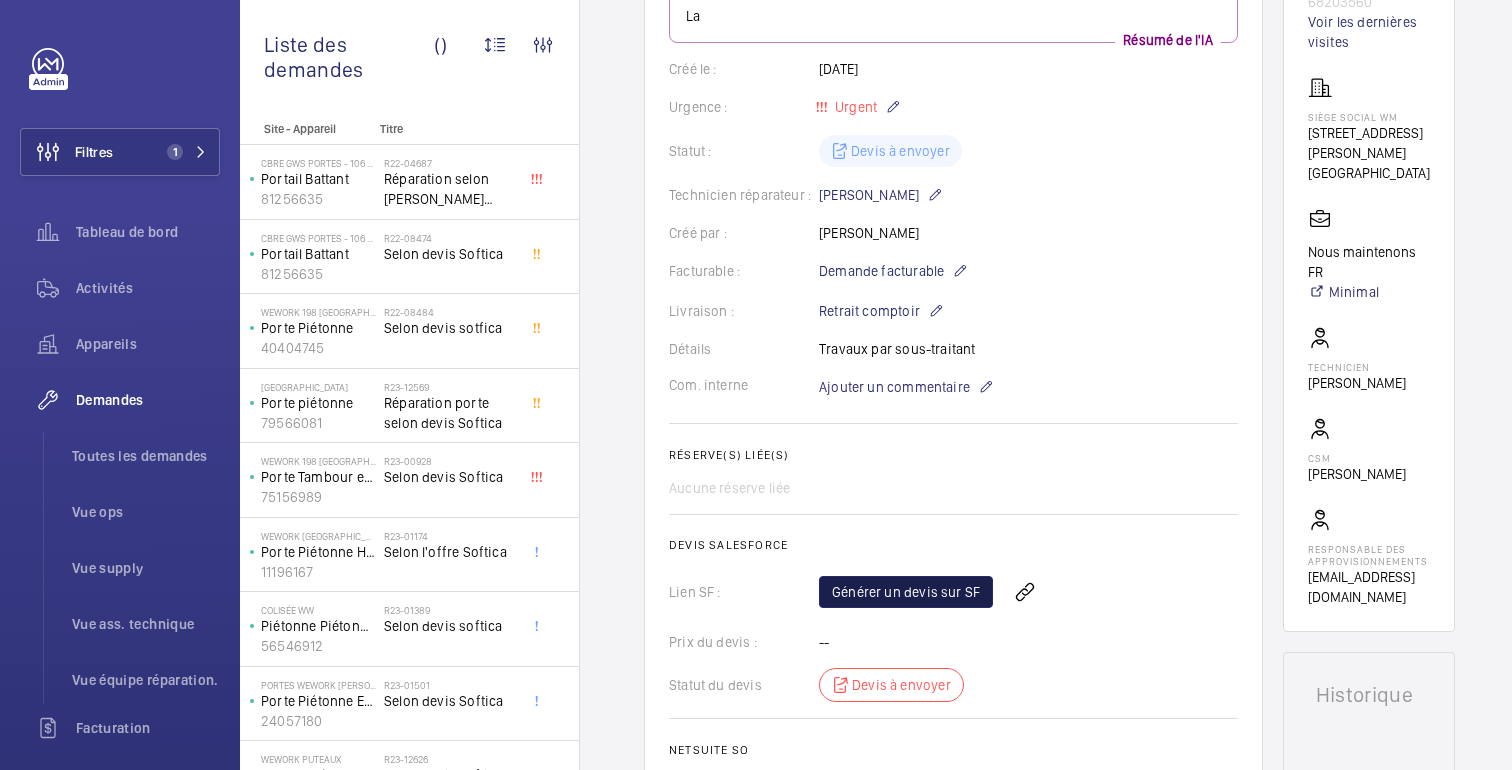 click on "Générer un devis sur SF" 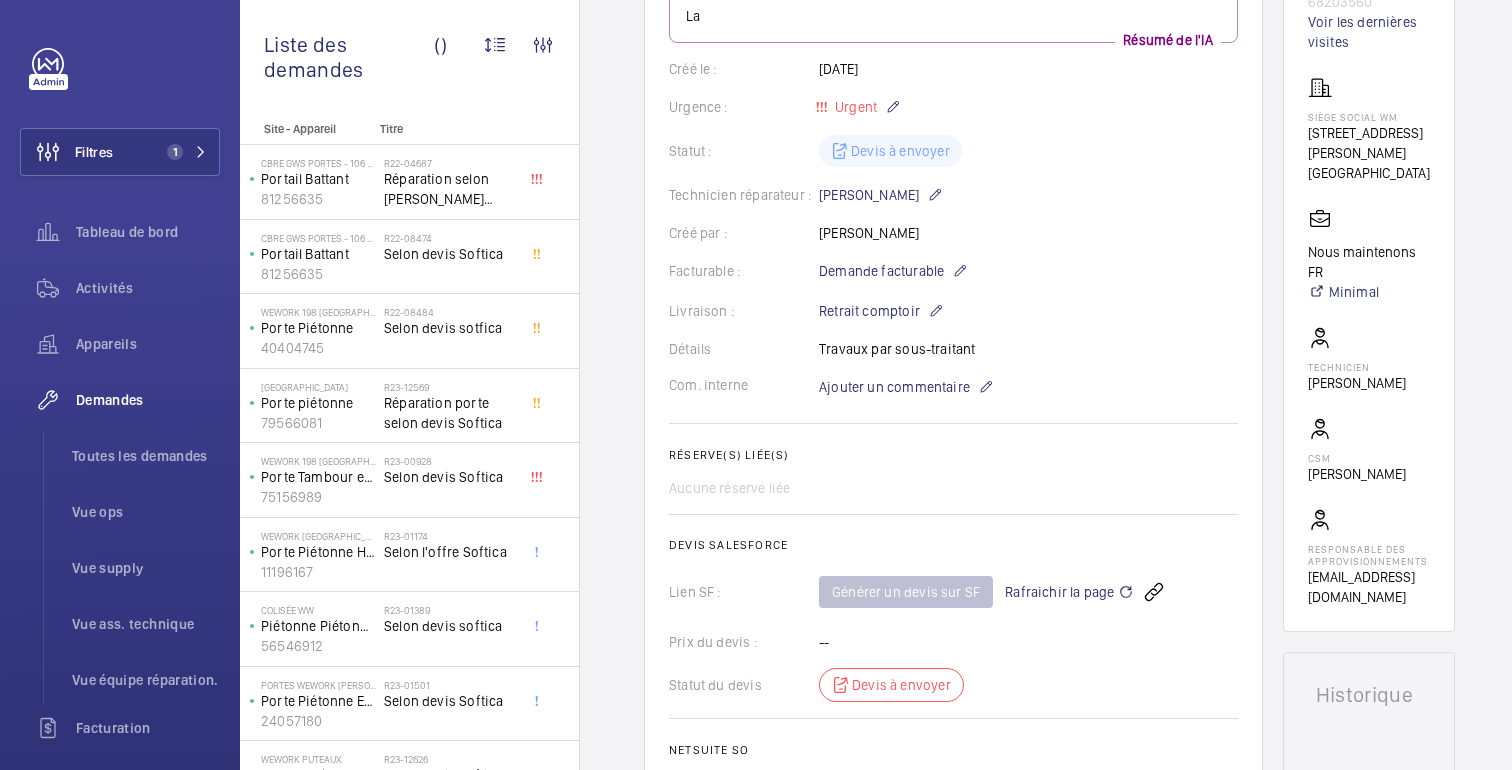 click on "Rafraichir la page" 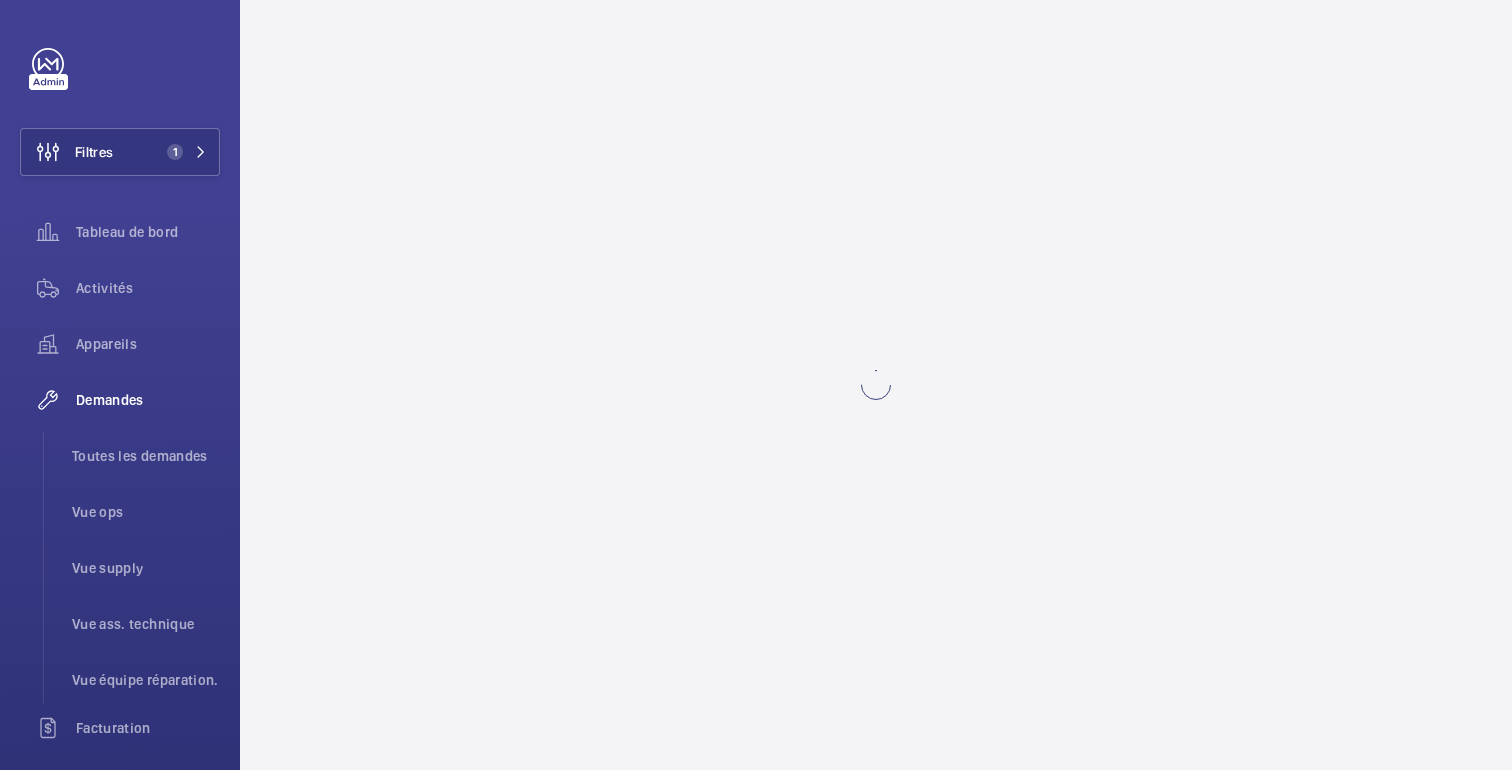 scroll, scrollTop: 0, scrollLeft: 0, axis: both 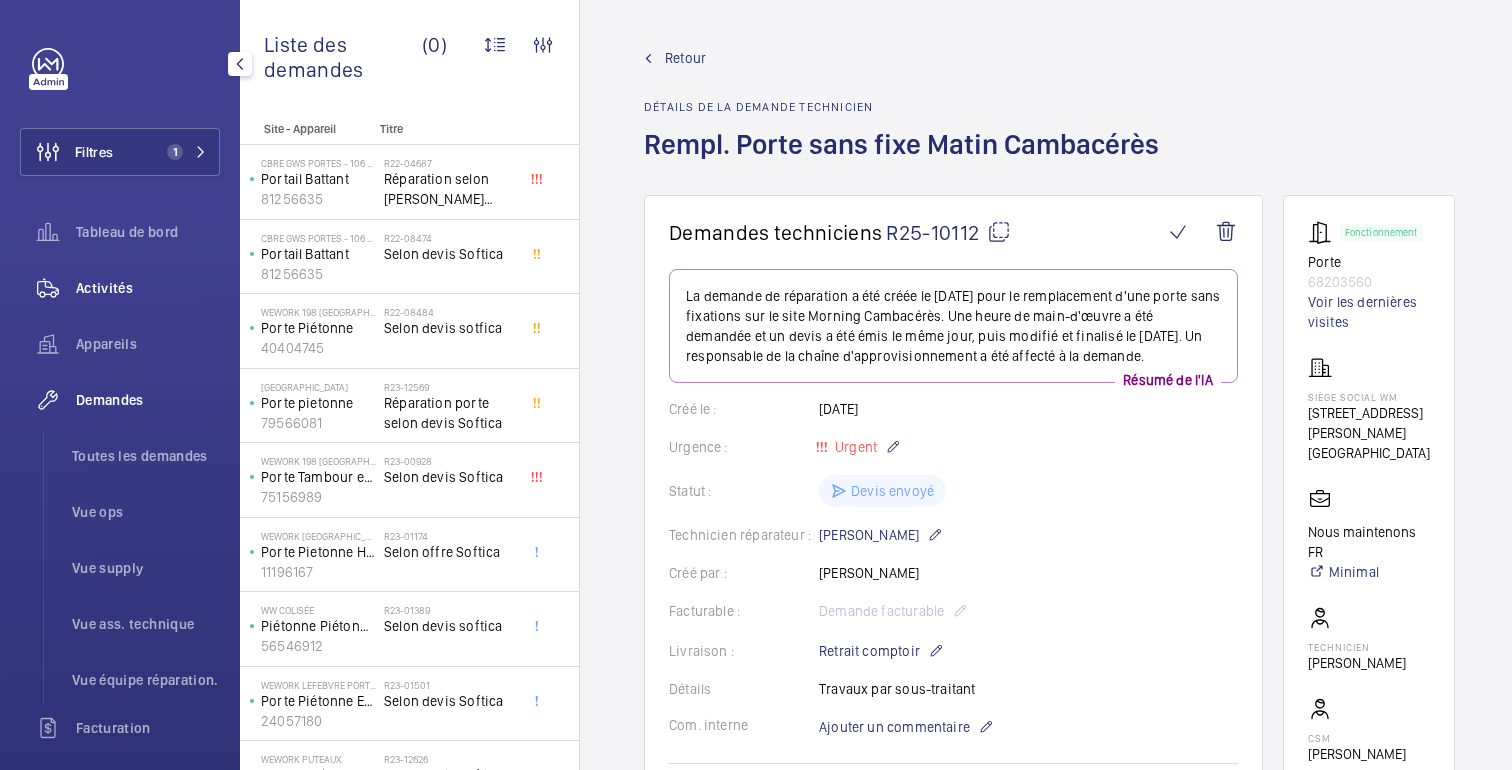click on "Activités" 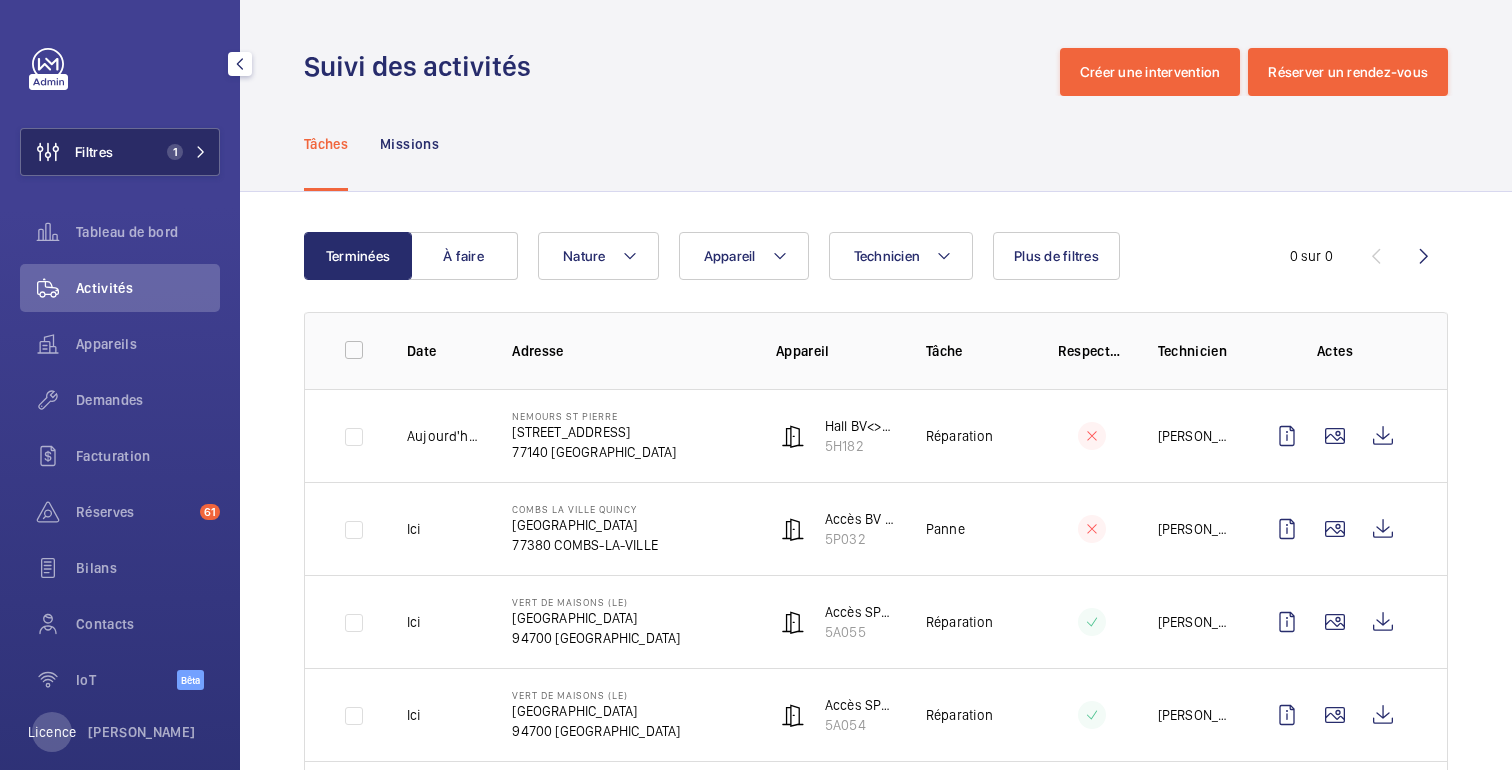 click on "Filtres 1" 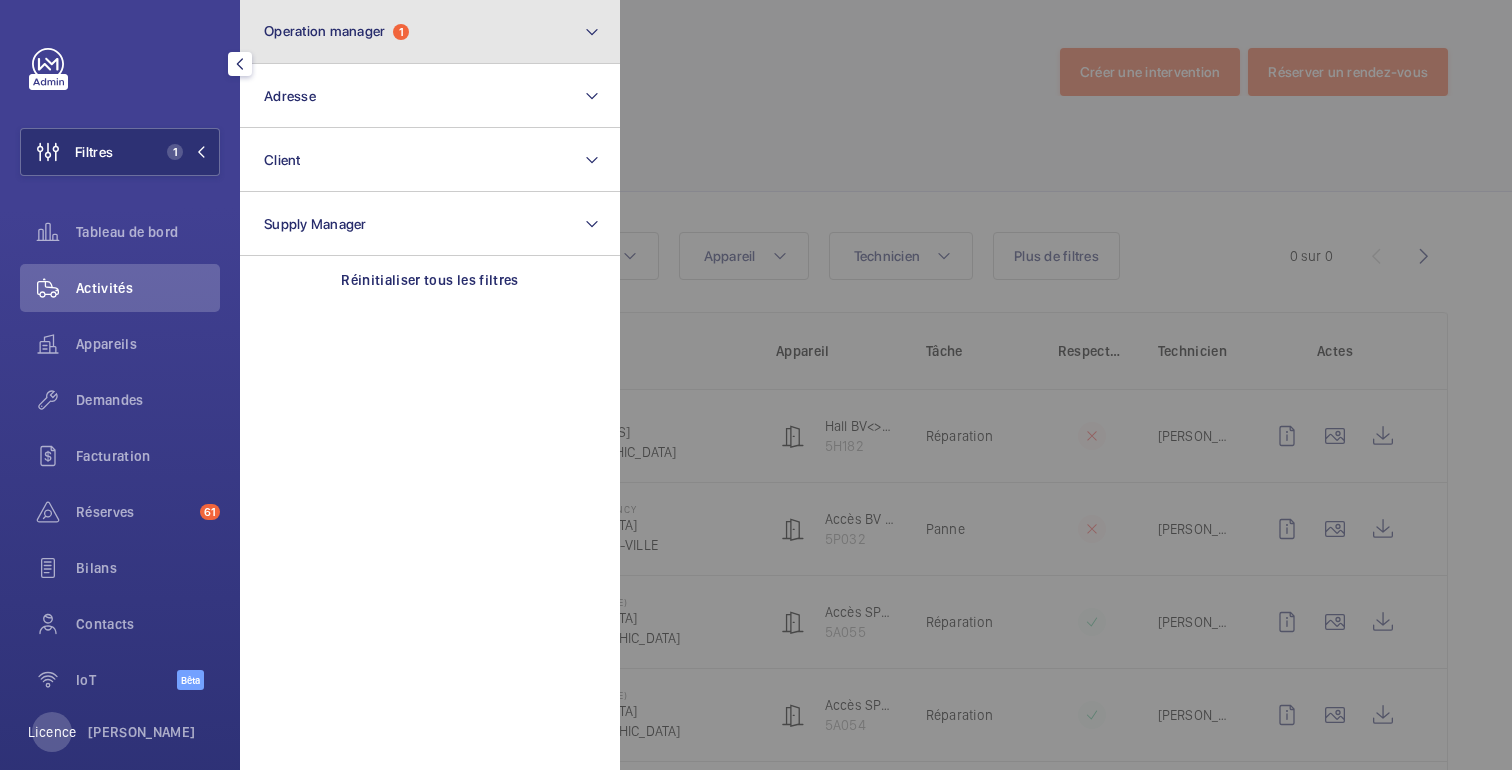 click on "Operation manager  1" 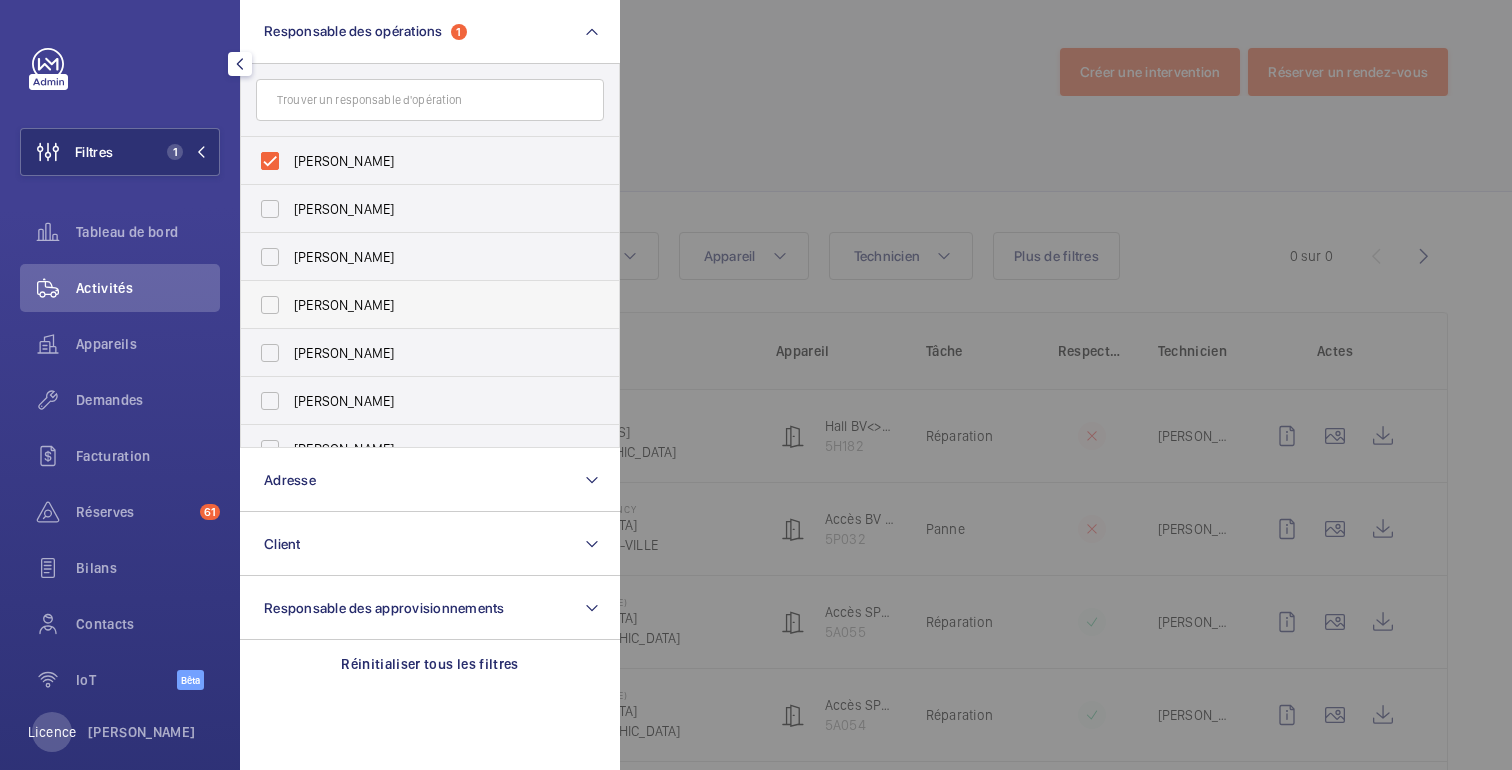 scroll, scrollTop: 74, scrollLeft: 0, axis: vertical 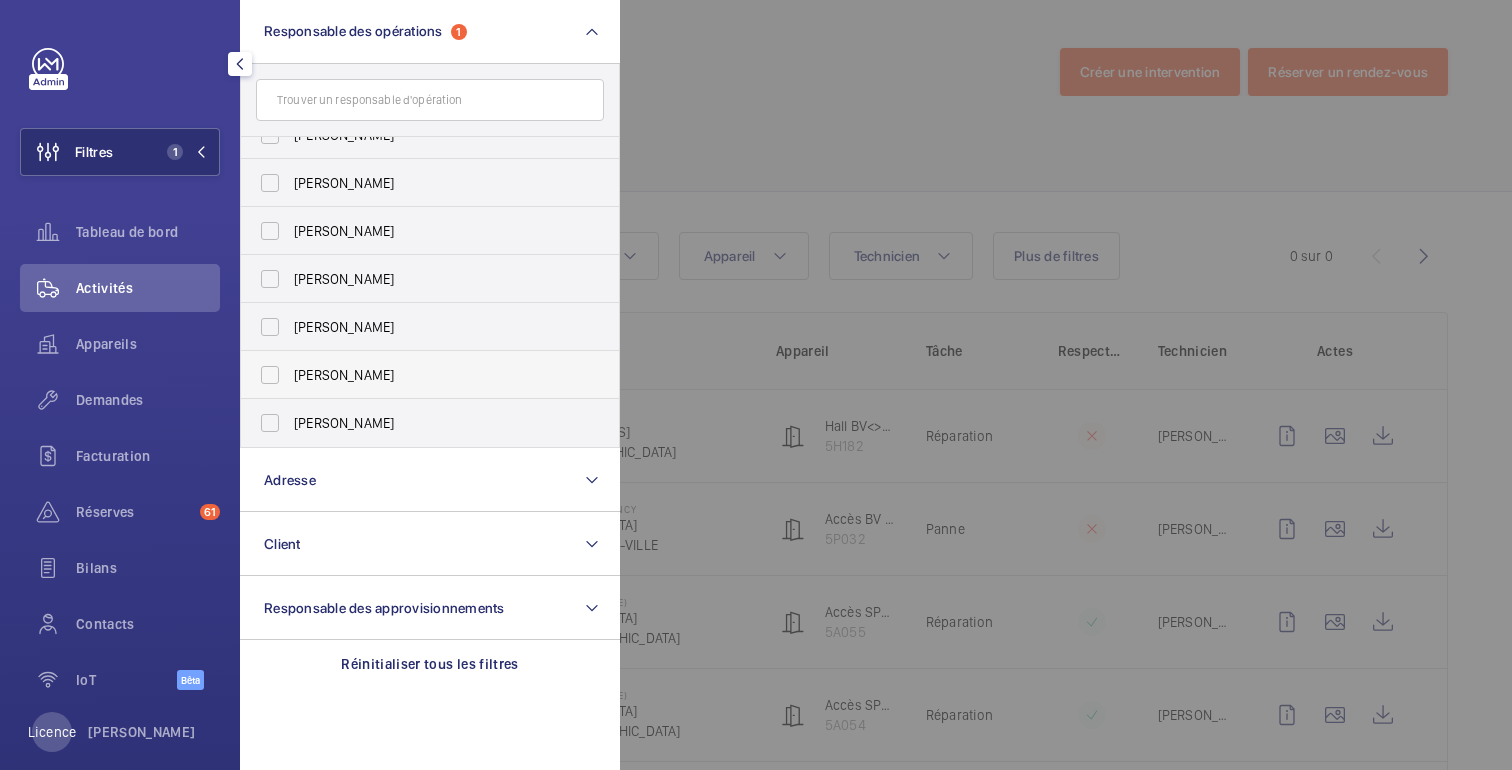 click on "Romain Wagener" at bounding box center (344, 375) 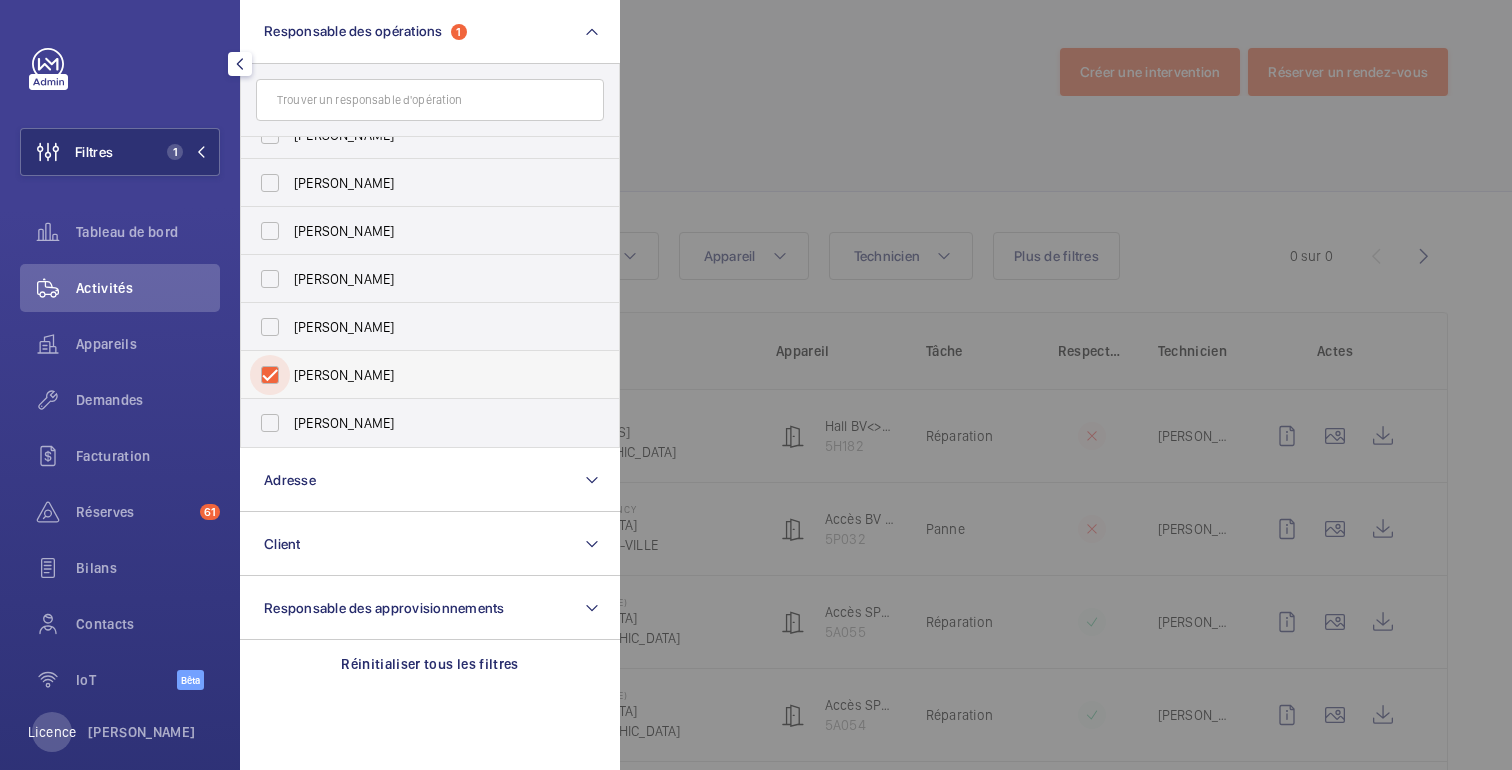 checkbox on "true" 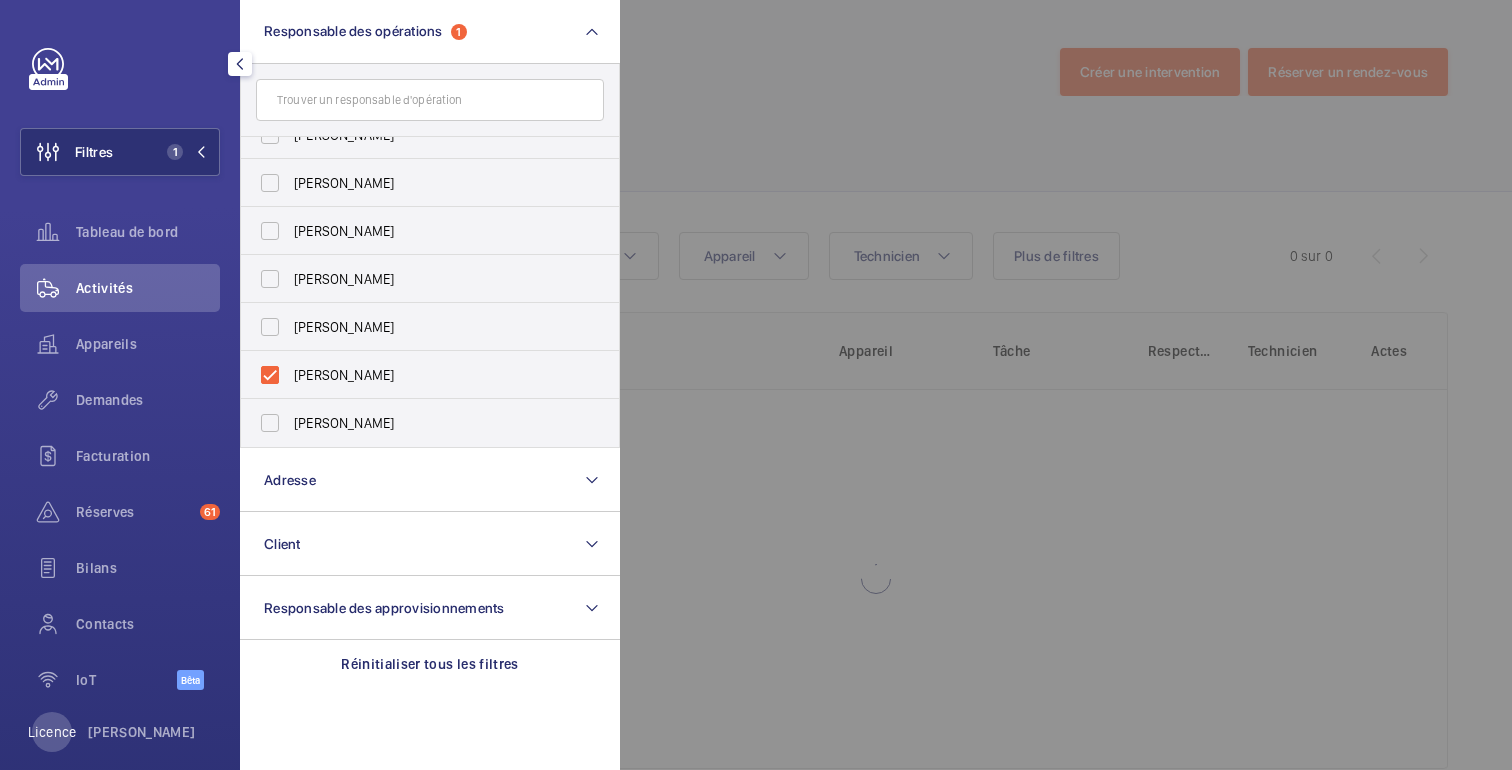 click 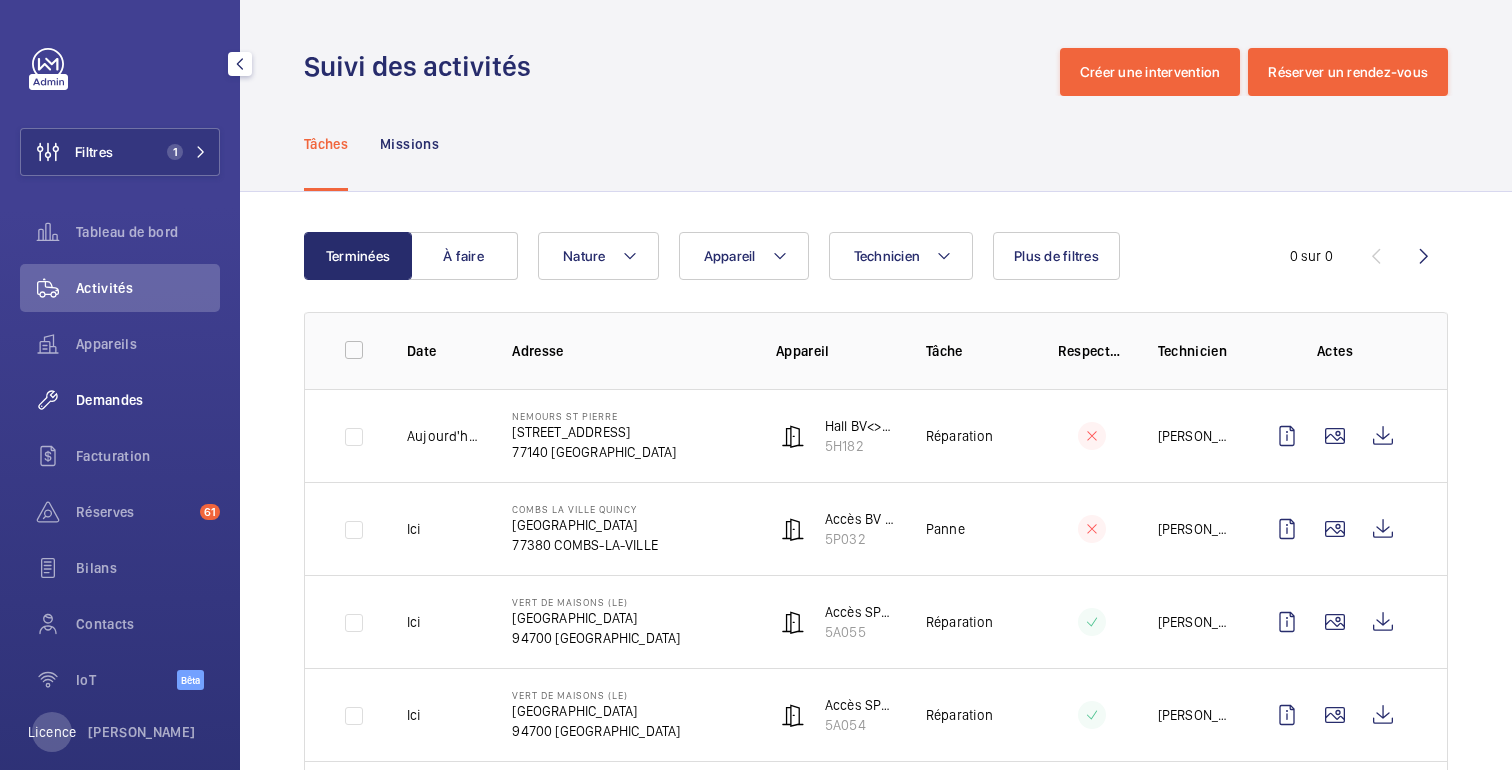 click on "Demandes" 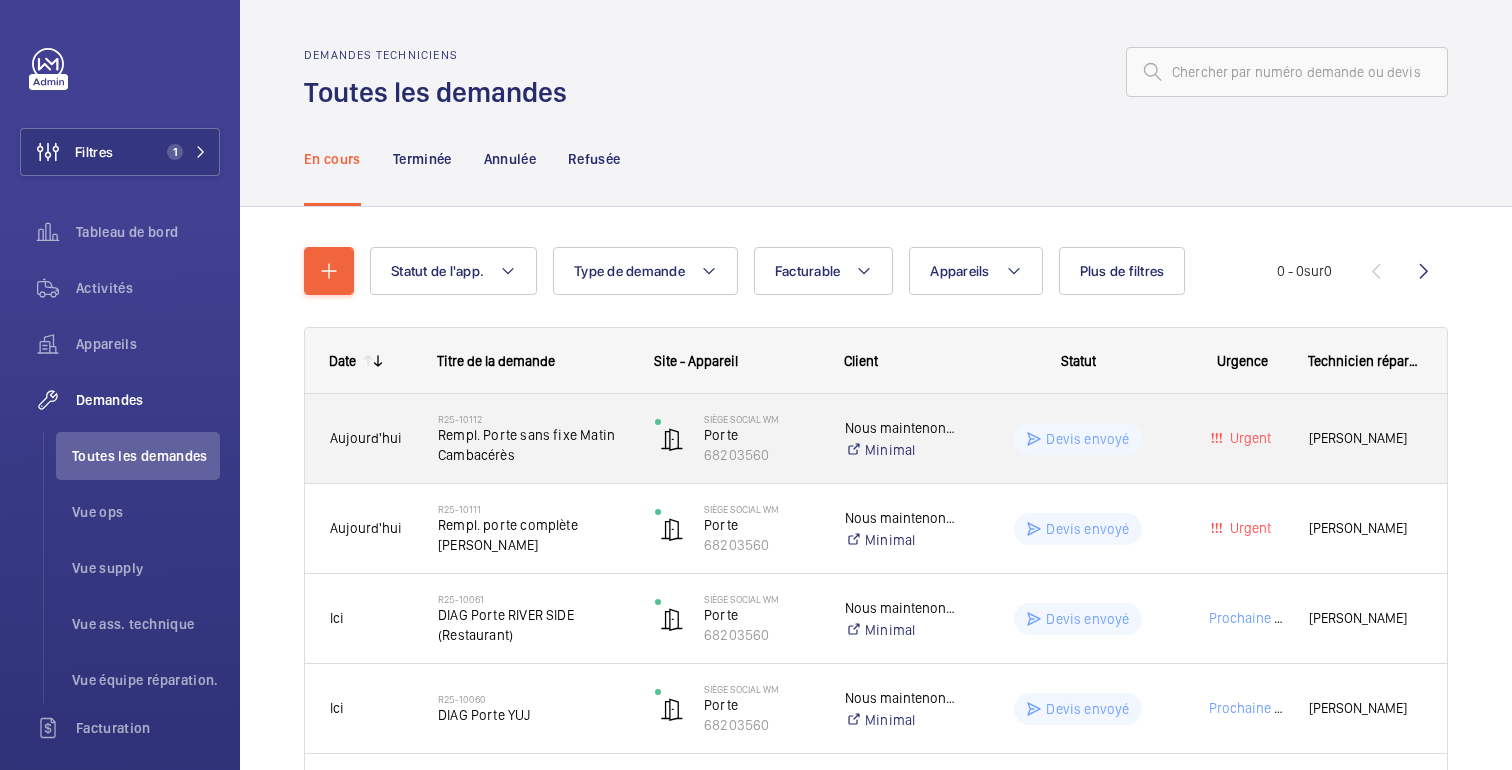 click on "Devis envoyé" 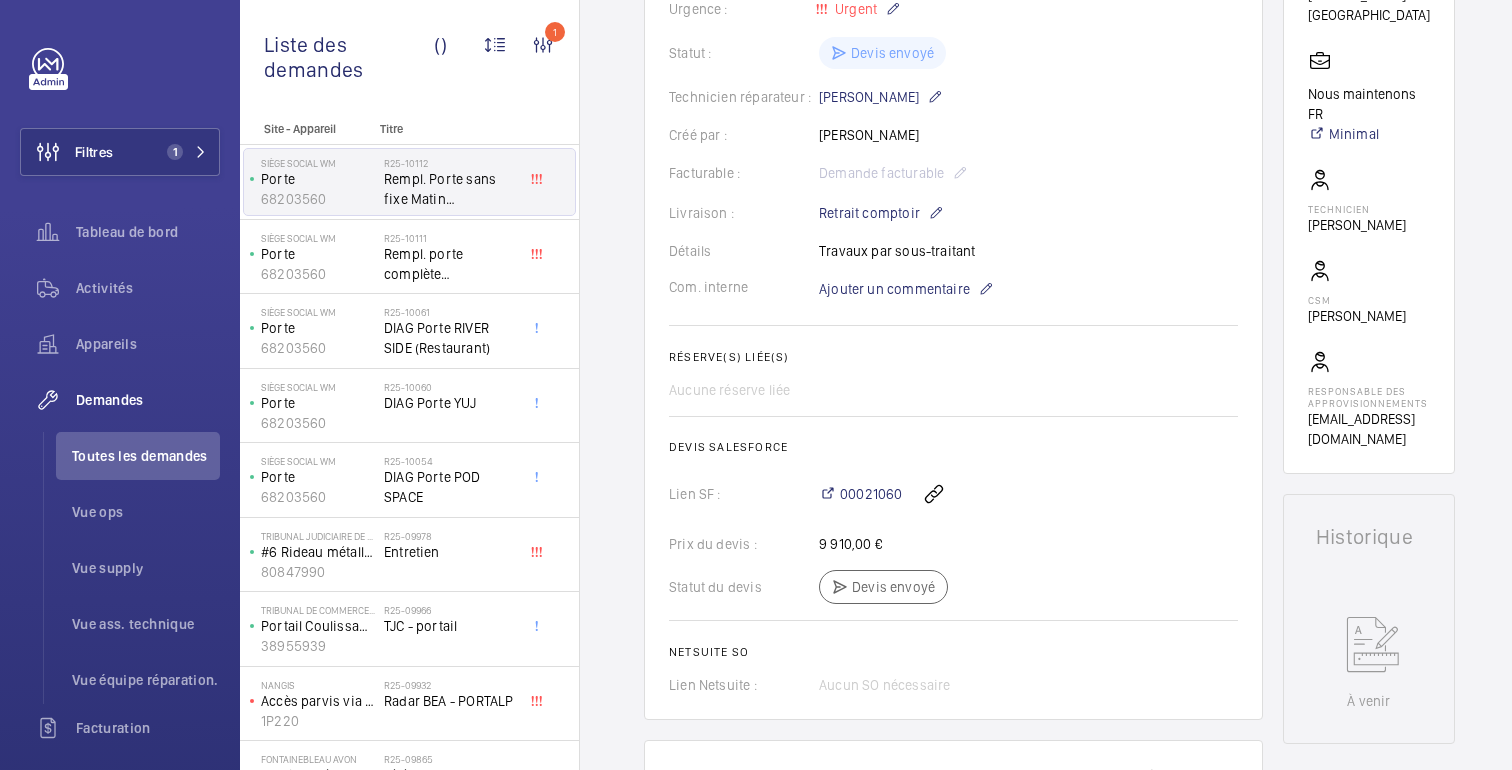 scroll, scrollTop: 440, scrollLeft: 0, axis: vertical 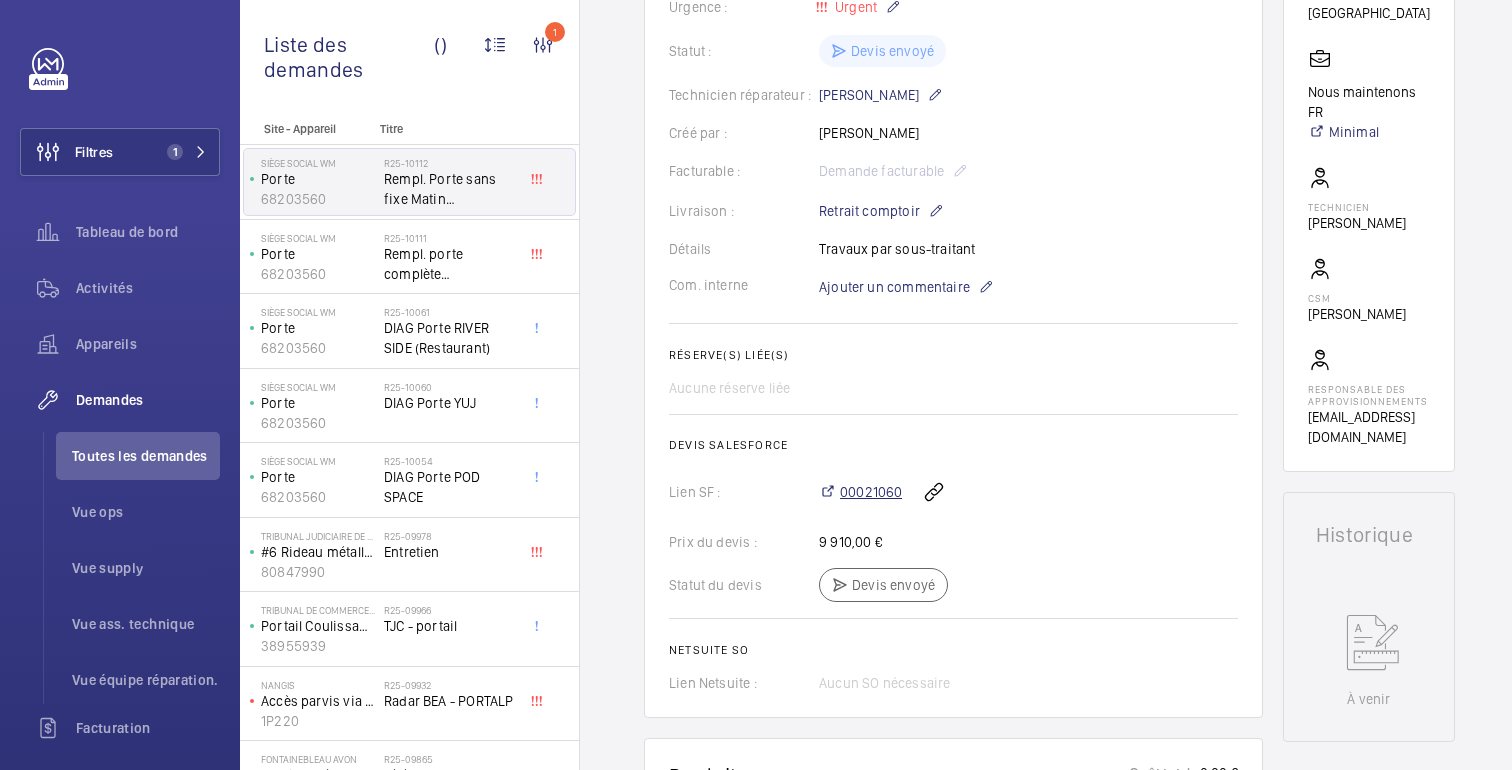 click on "00021060" 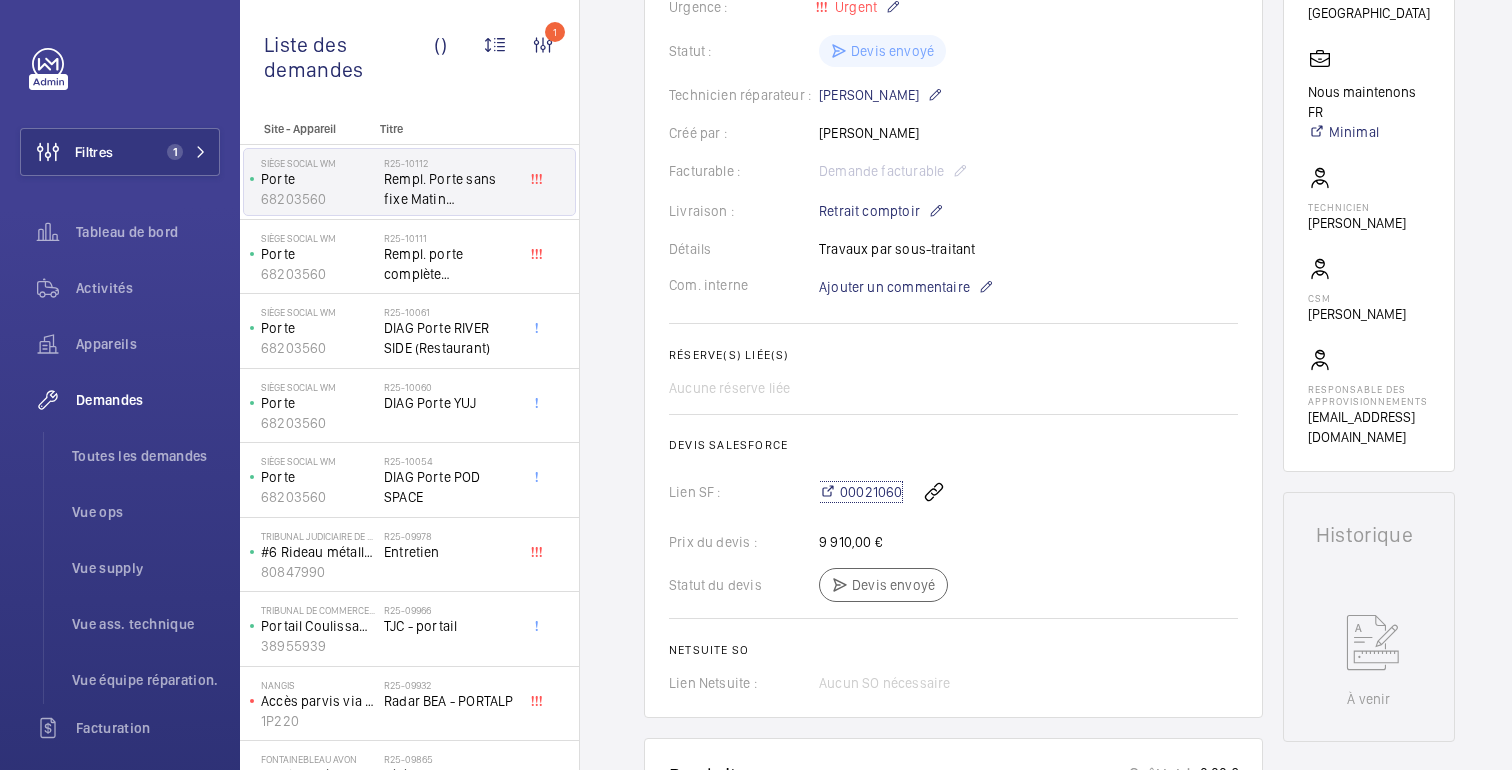 scroll, scrollTop: 0, scrollLeft: 0, axis: both 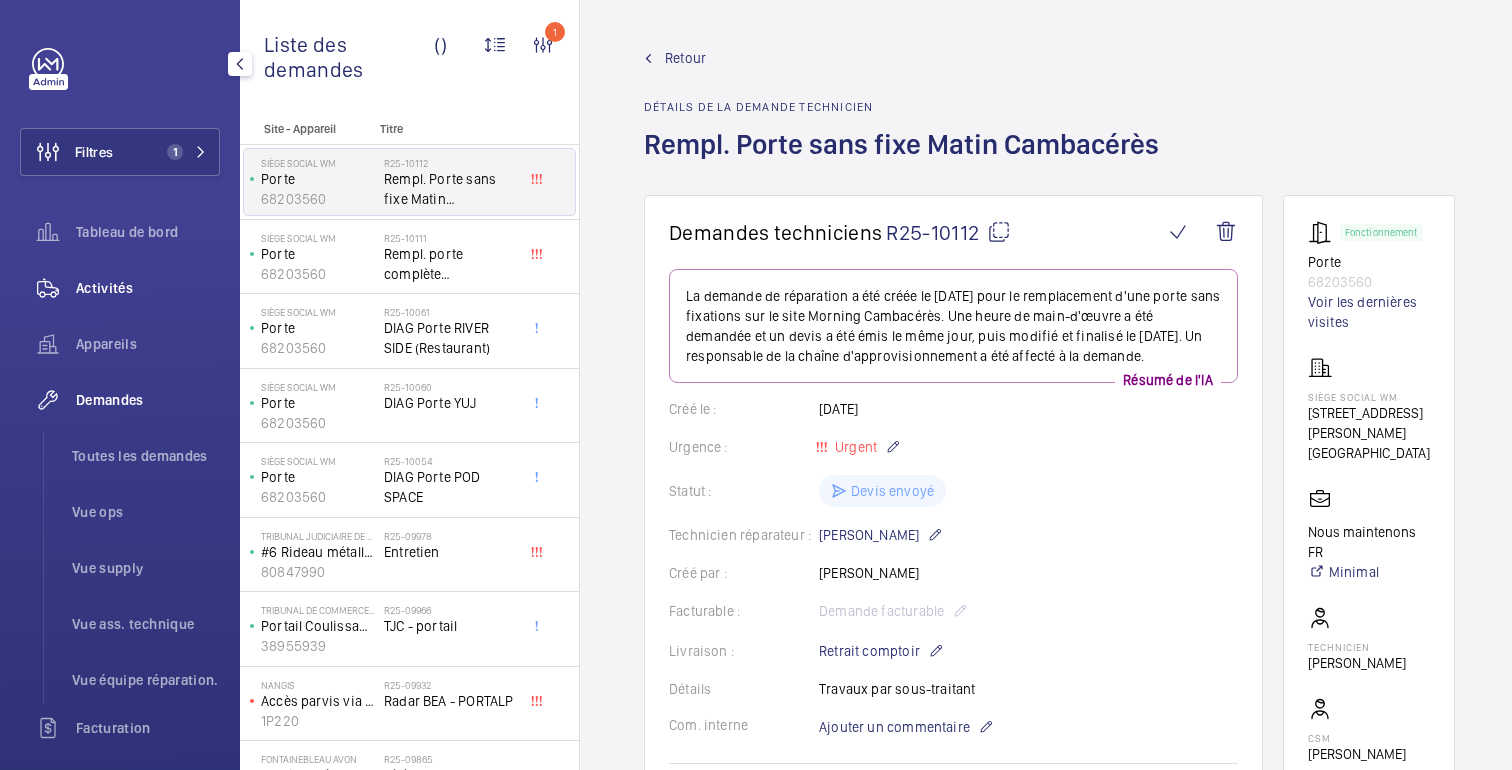 click on "Activités" 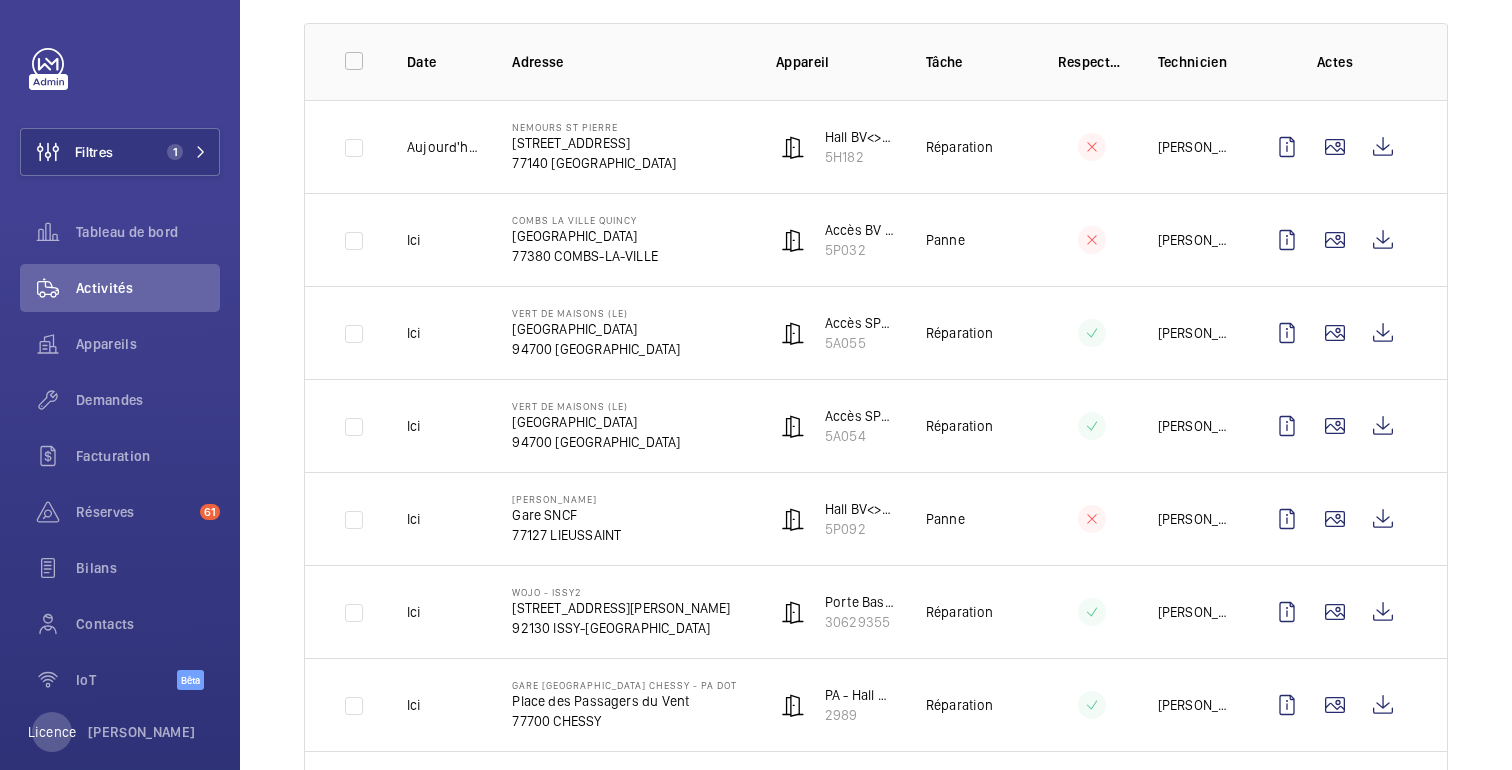 scroll, scrollTop: 0, scrollLeft: 0, axis: both 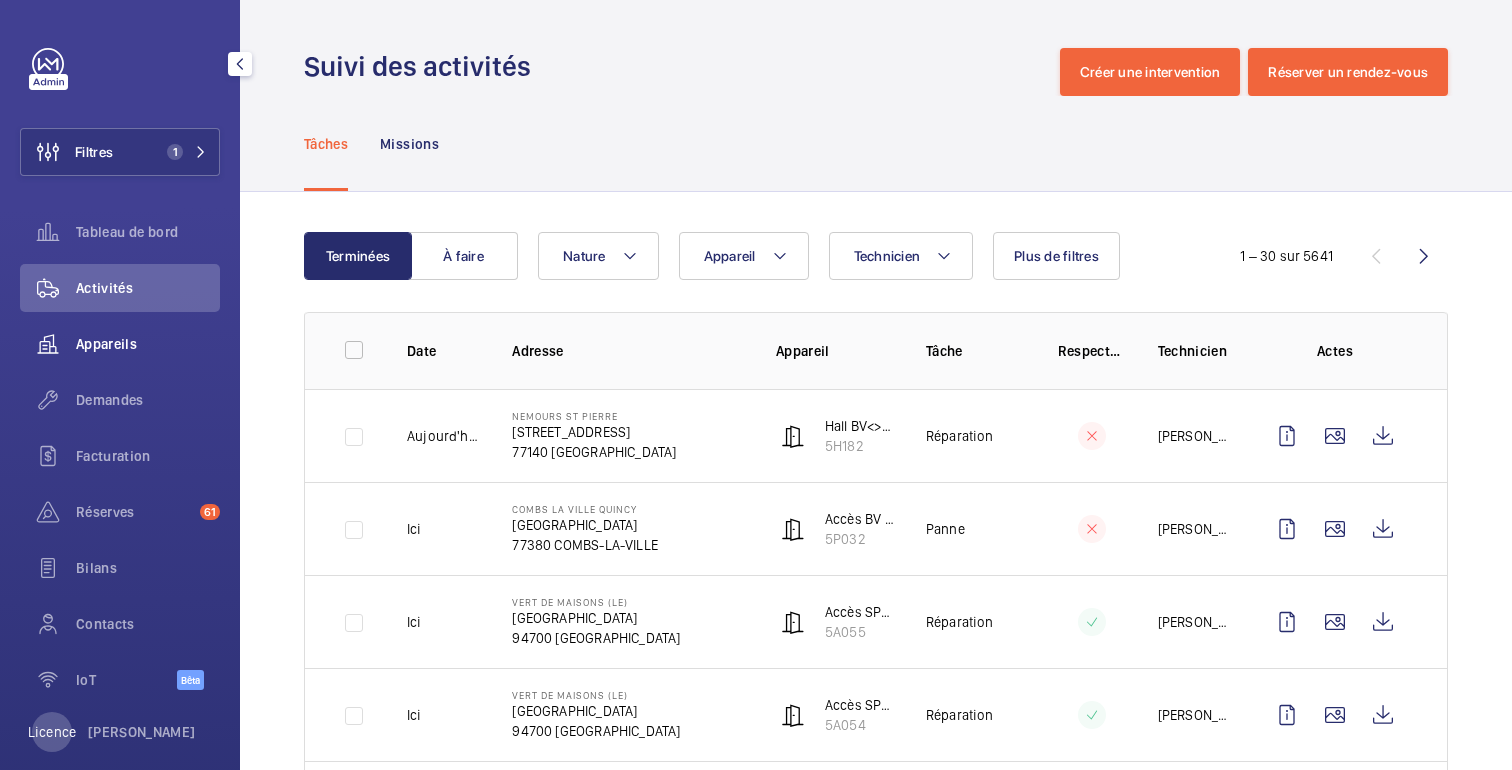 click on "Appareils" 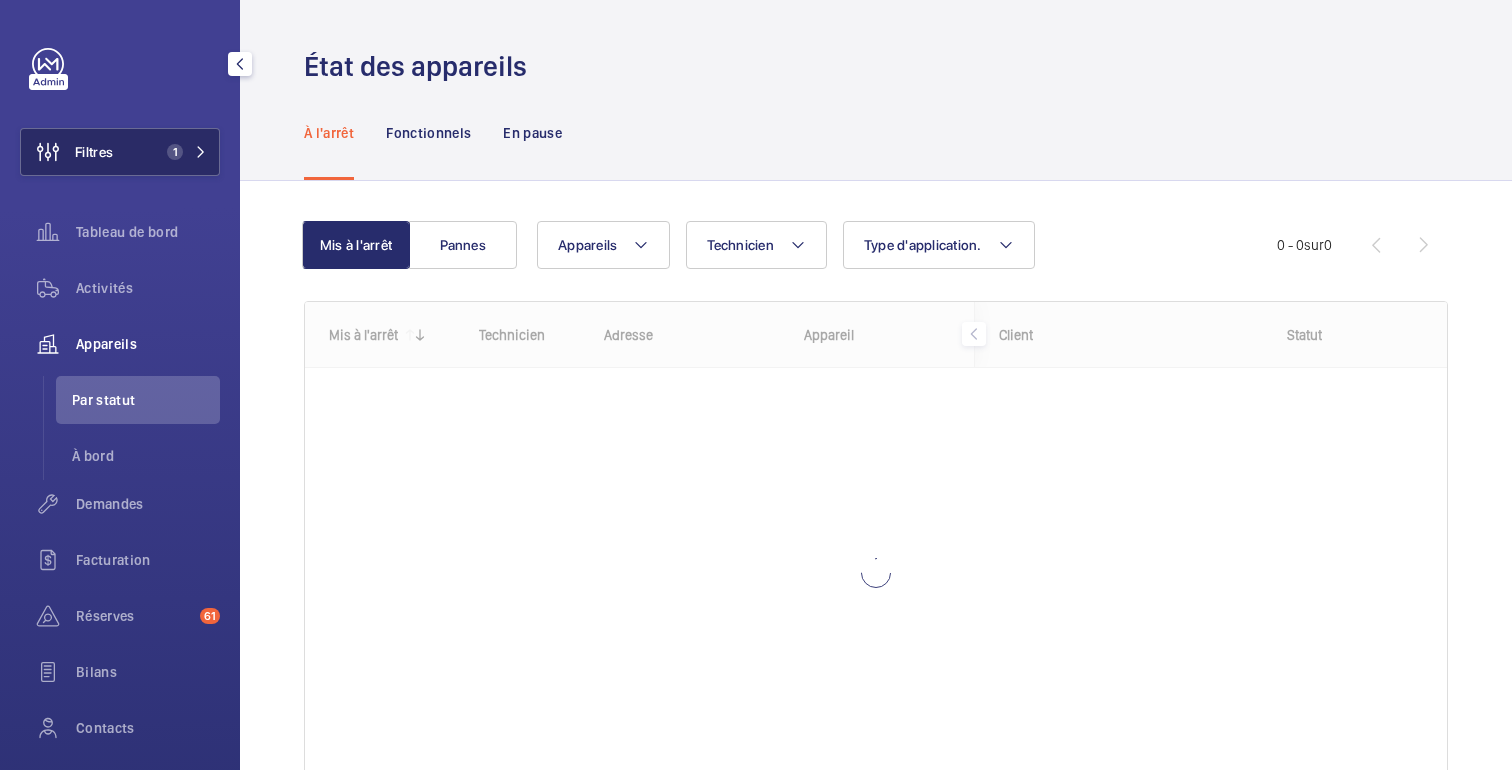 click on "Filtres 1" 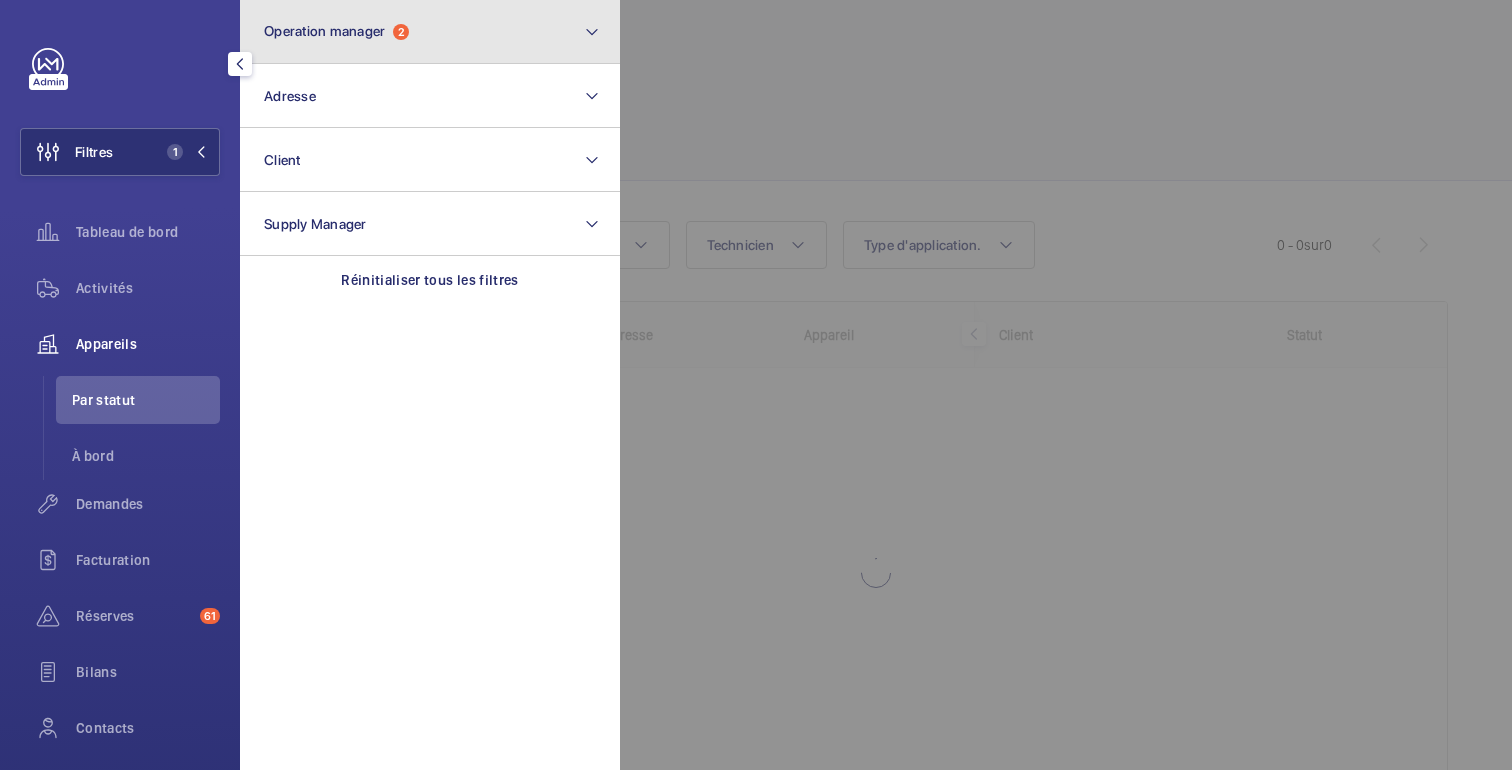 click on "Operation manager" 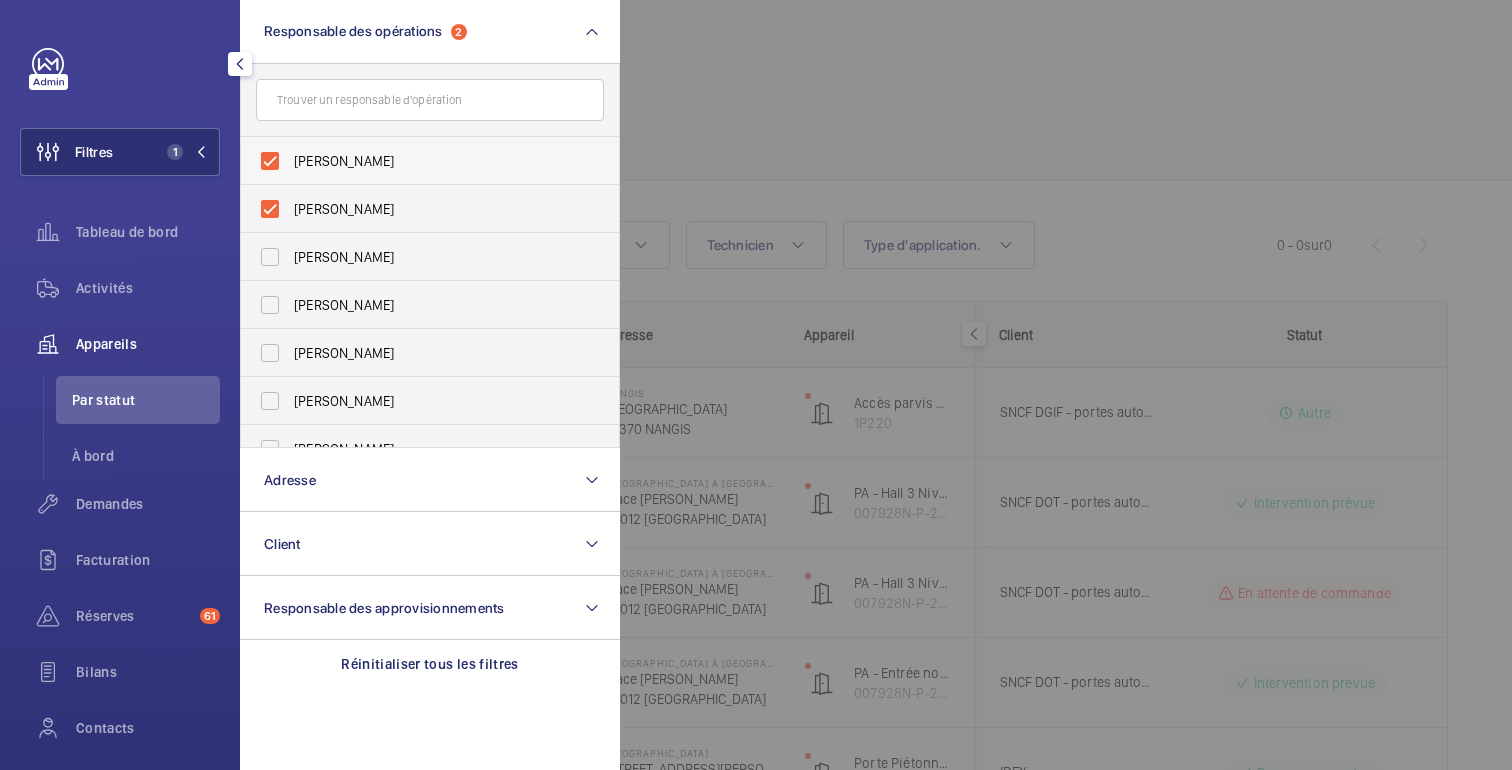 click on "Romain Wagener" at bounding box center [344, 161] 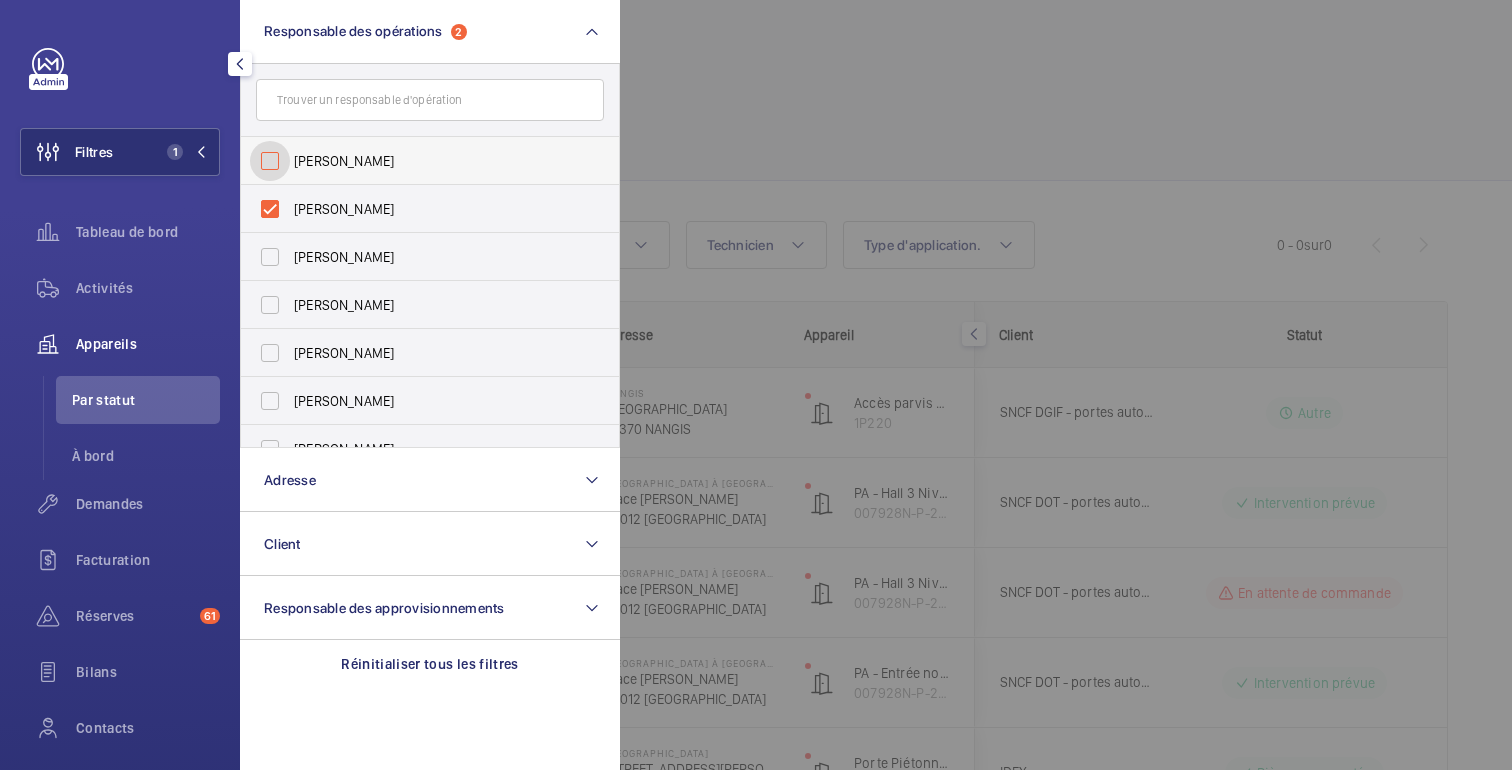 checkbox on "false" 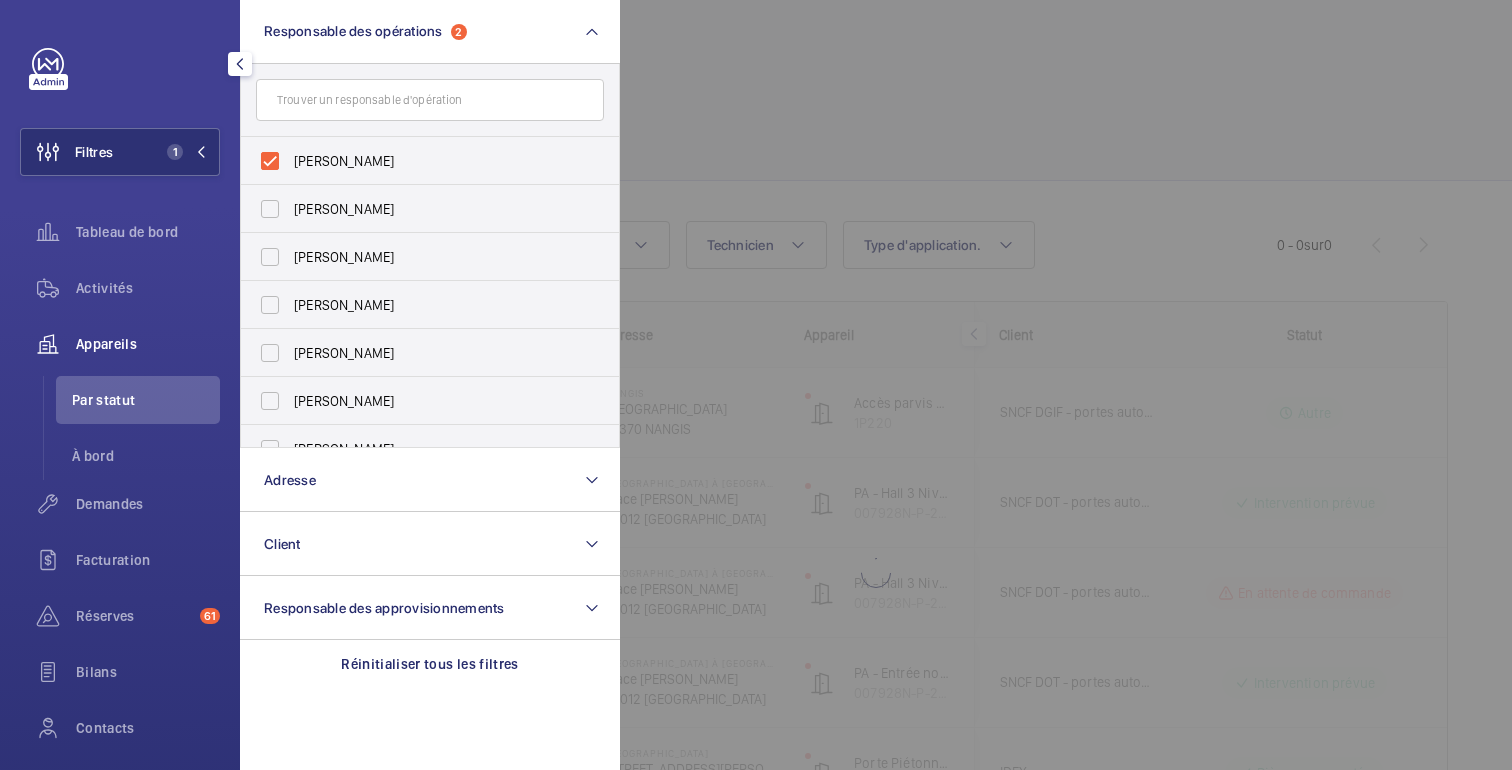 click 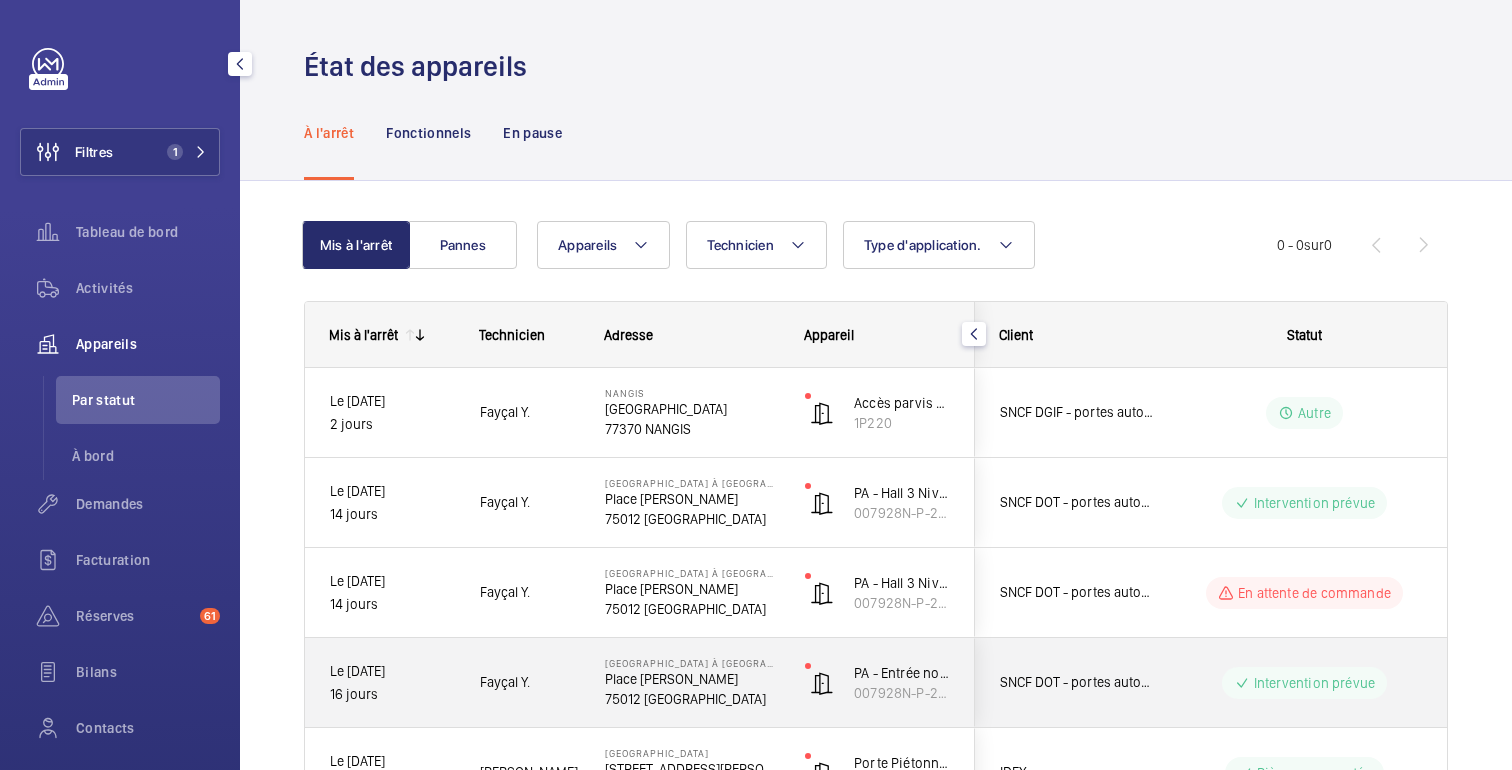 click on "Intervention prévue" 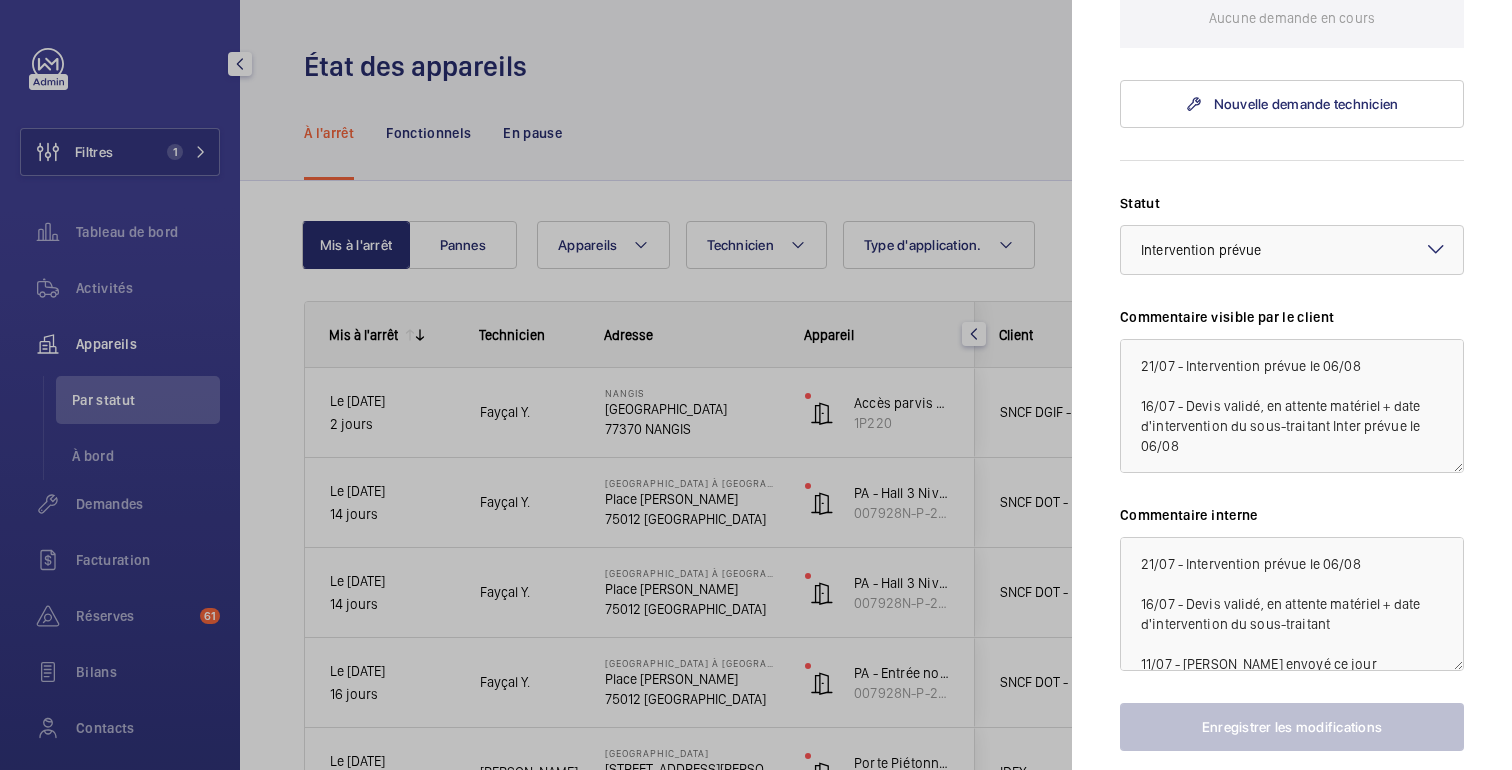scroll, scrollTop: 706, scrollLeft: 0, axis: vertical 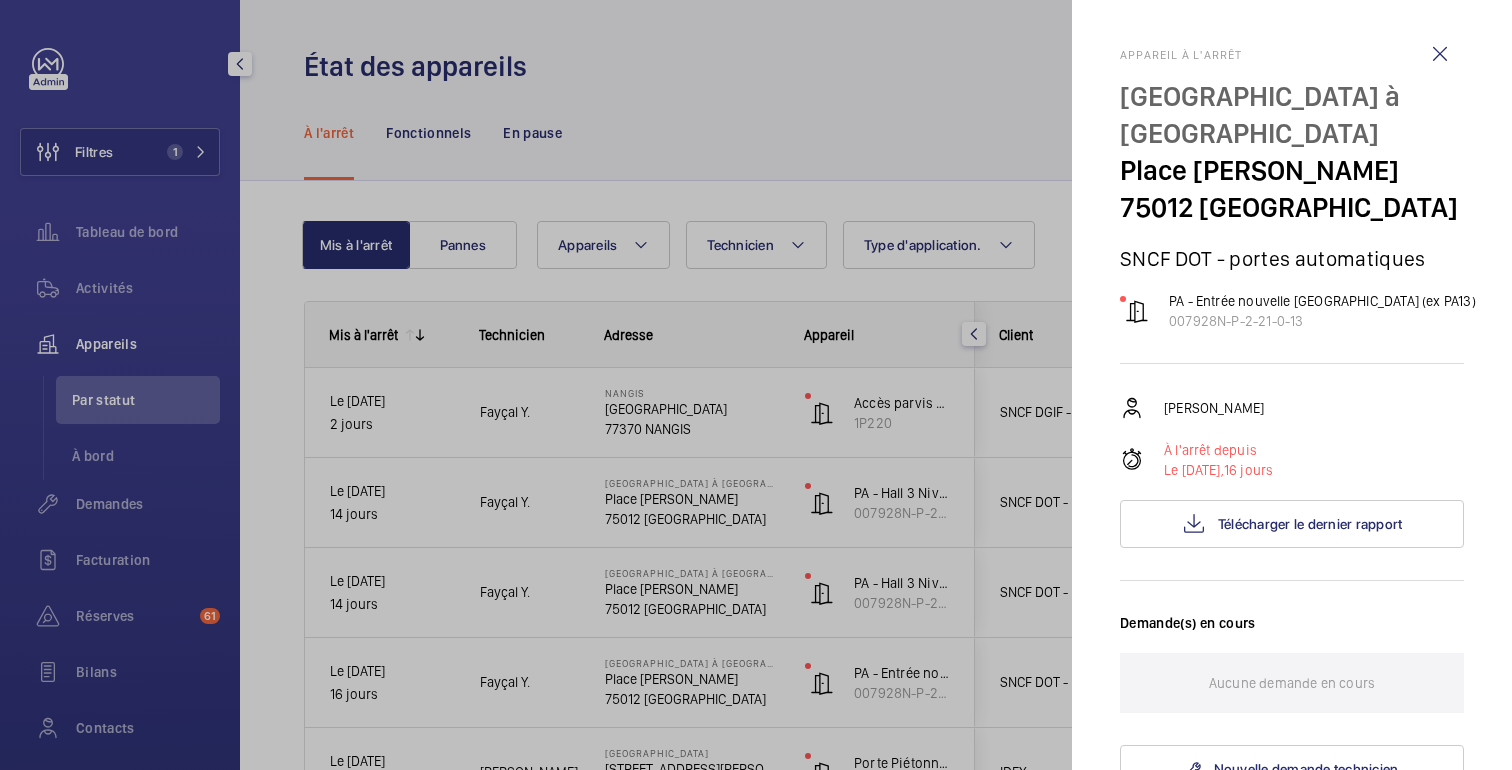click 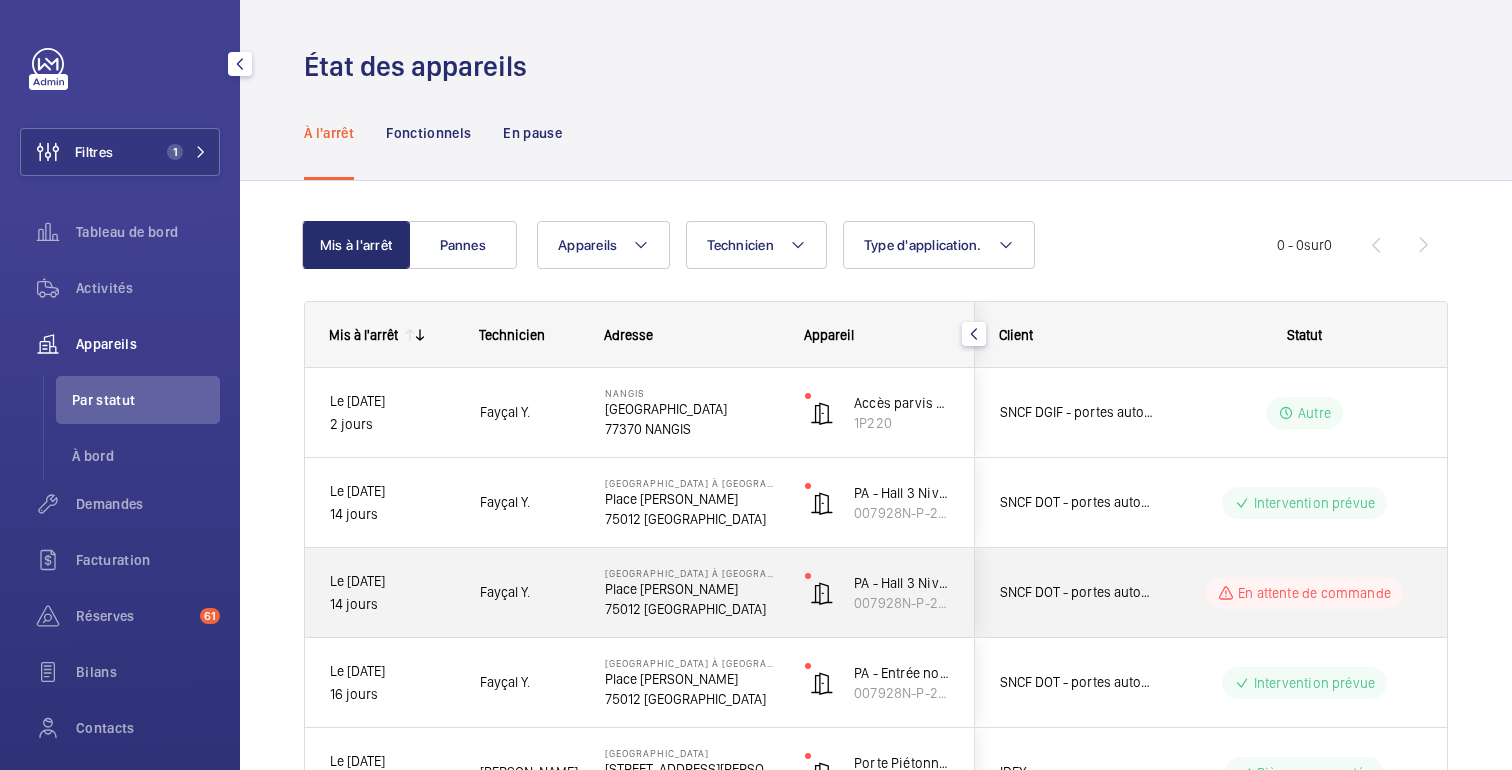 click on "En attente de commande" 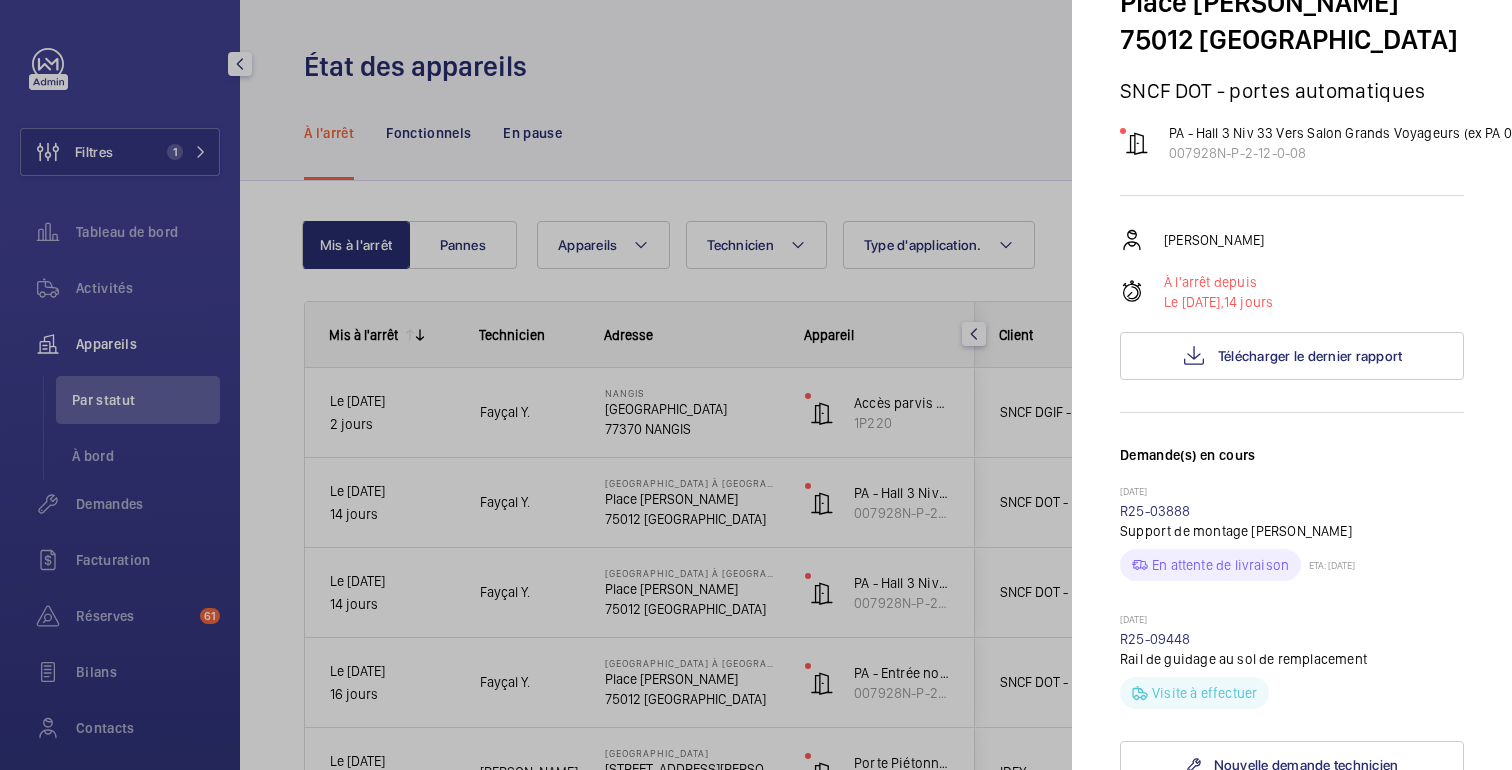 scroll, scrollTop: 0, scrollLeft: 0, axis: both 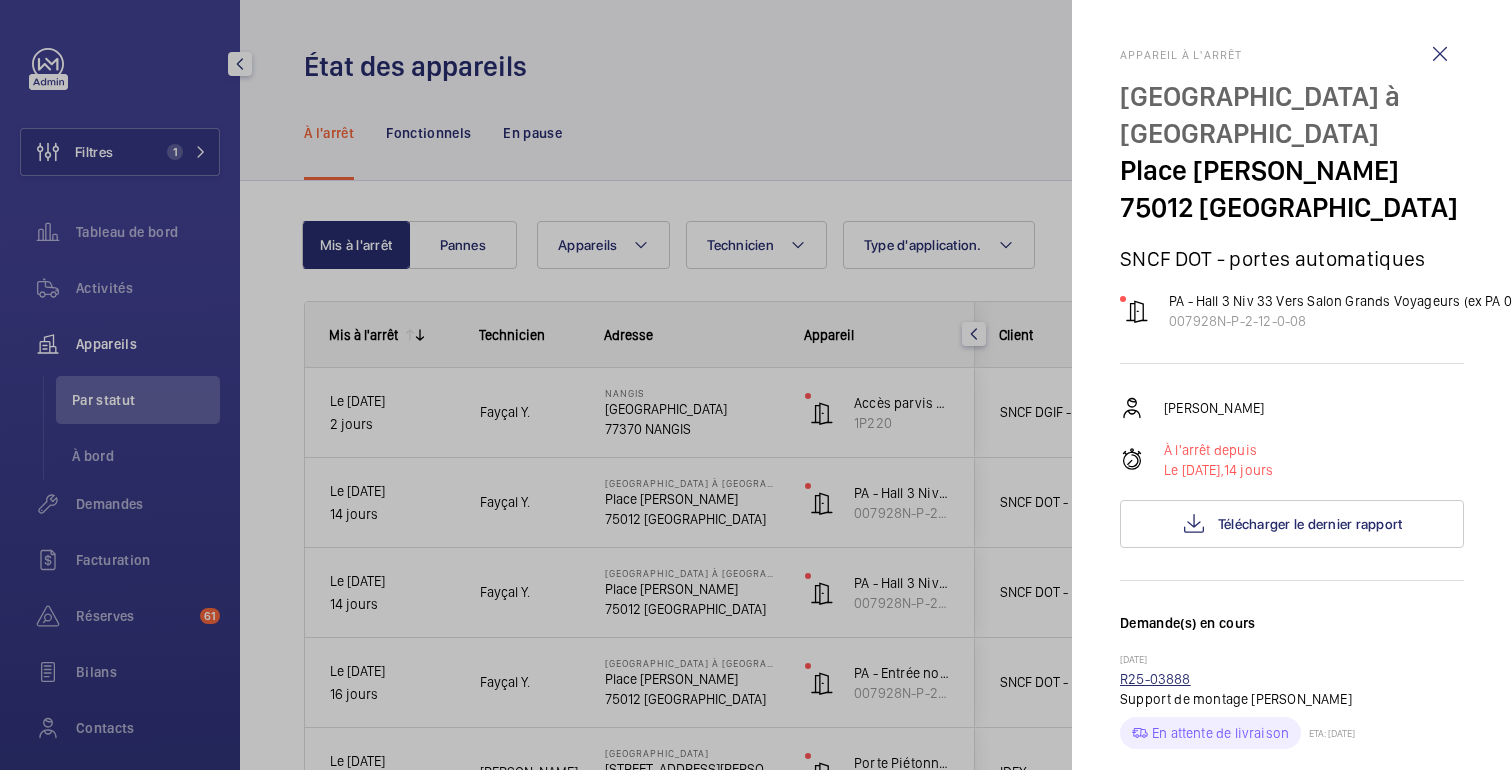 click on "R25-03888" 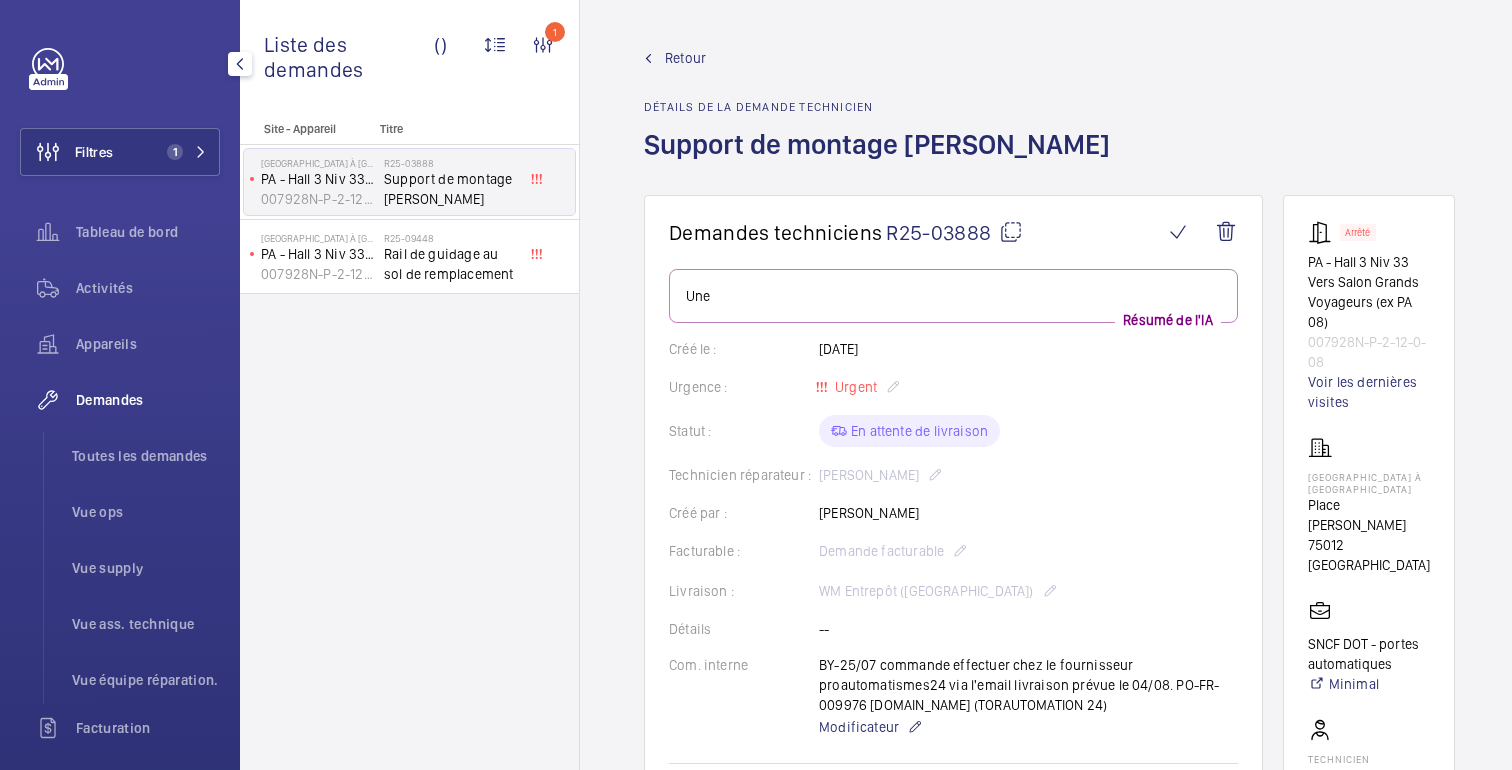 click 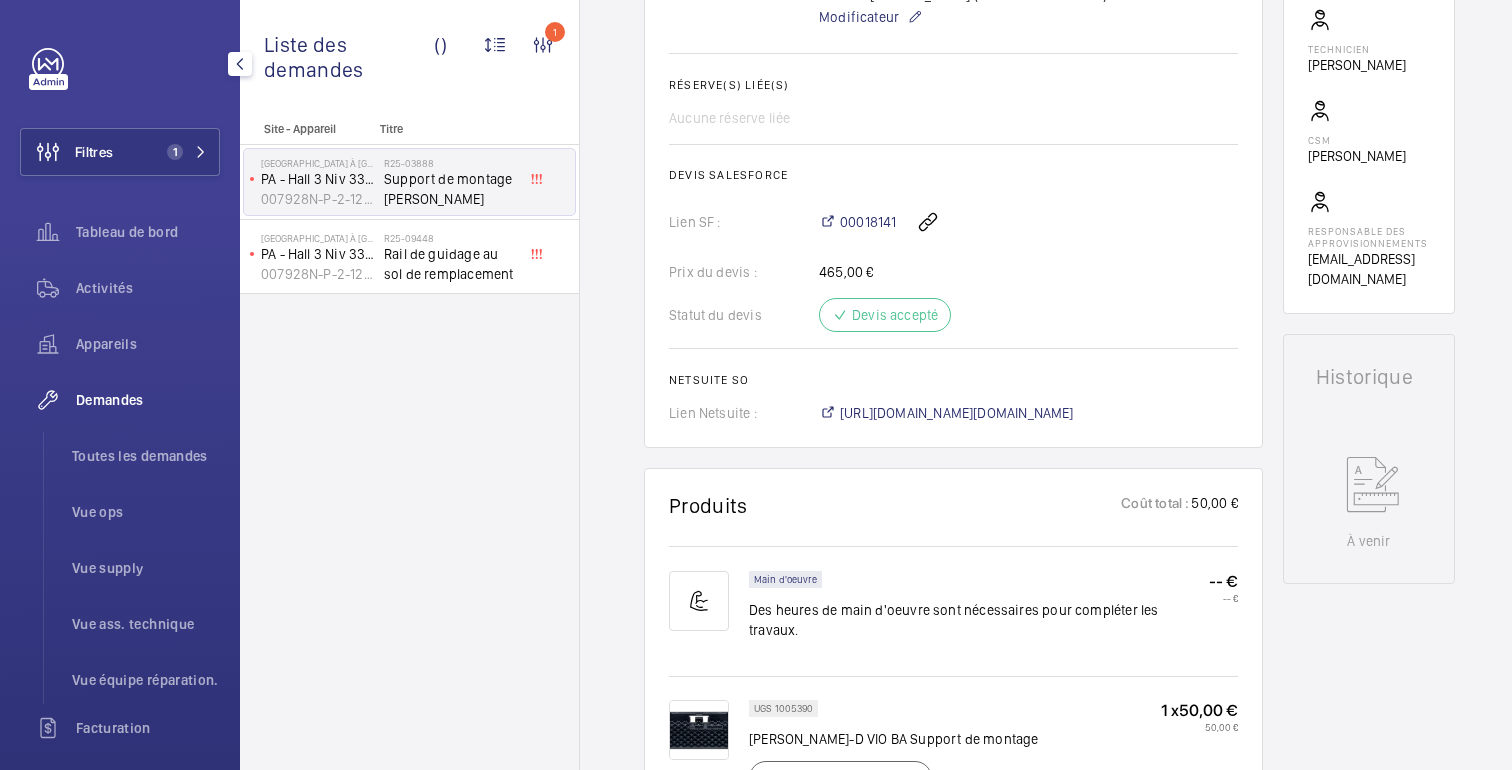 scroll, scrollTop: 714, scrollLeft: 0, axis: vertical 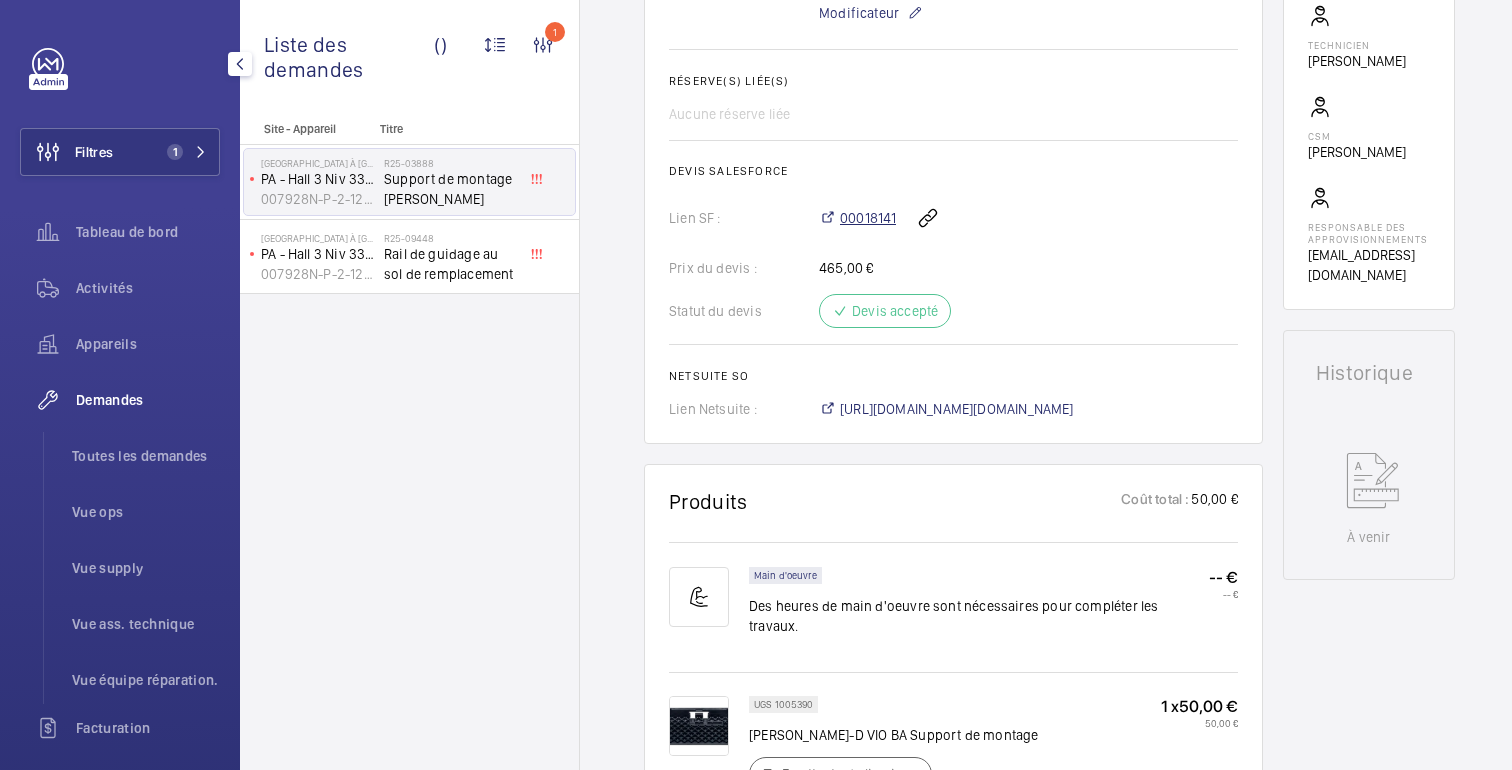 click on "00018141" 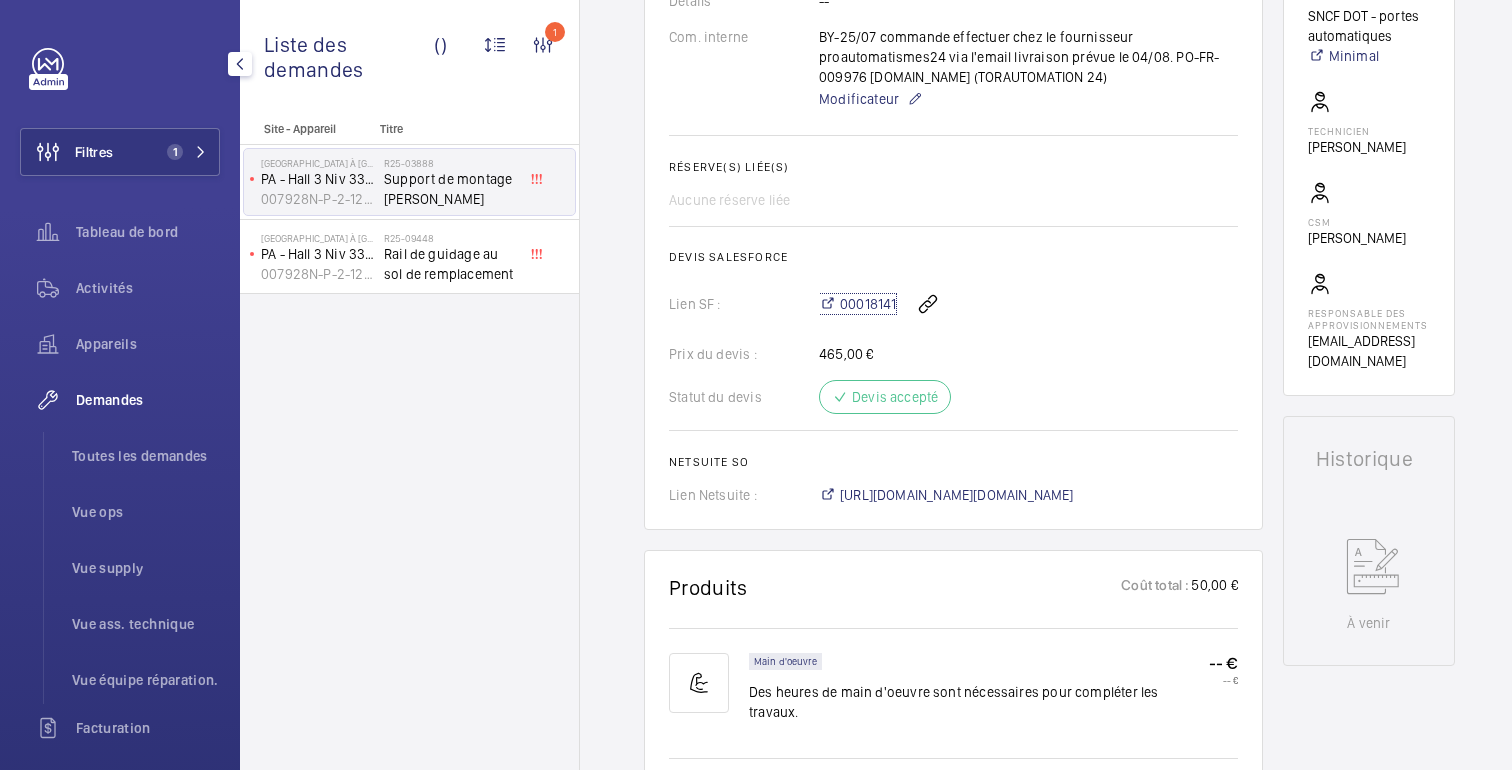 scroll, scrollTop: 361, scrollLeft: 0, axis: vertical 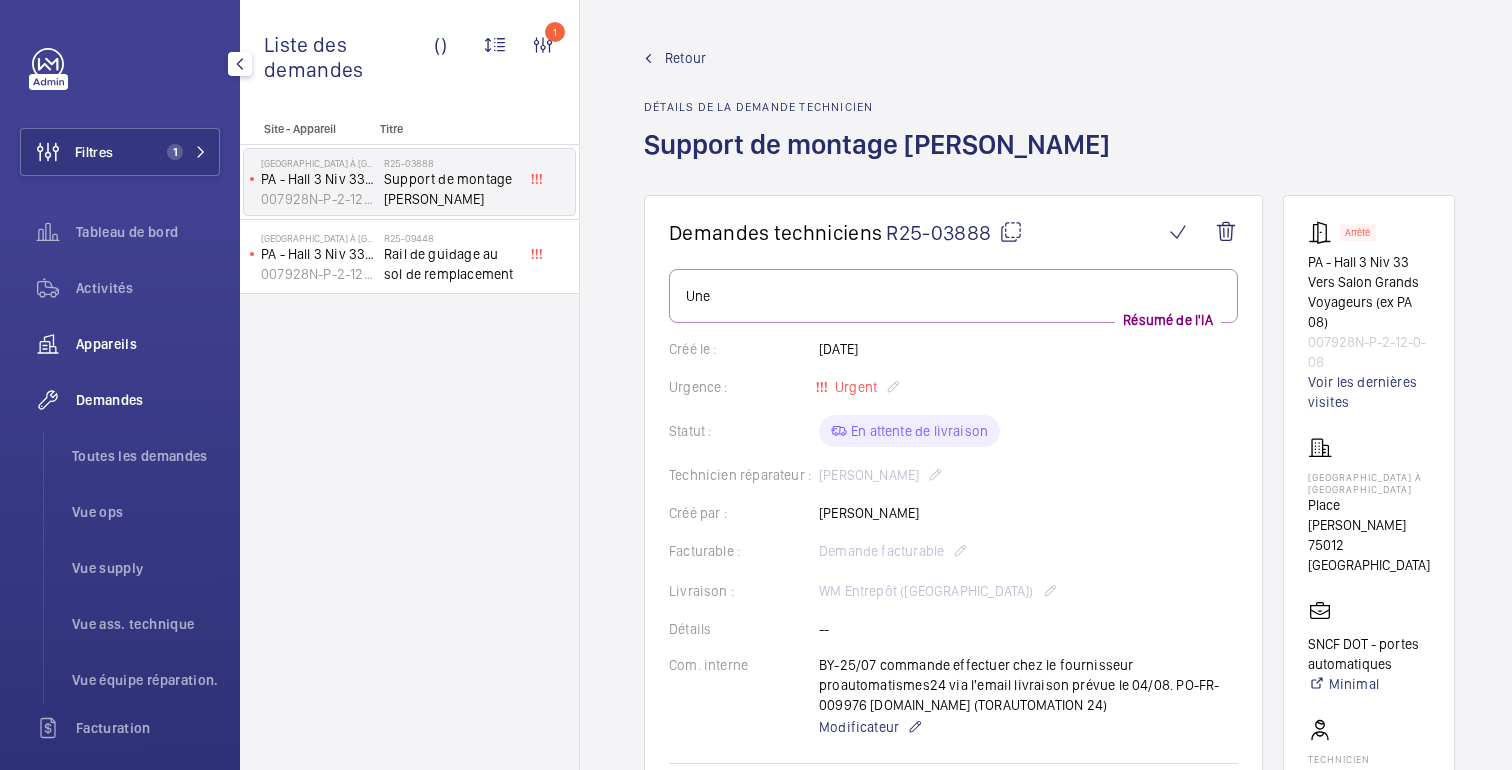 click on "Appareils" 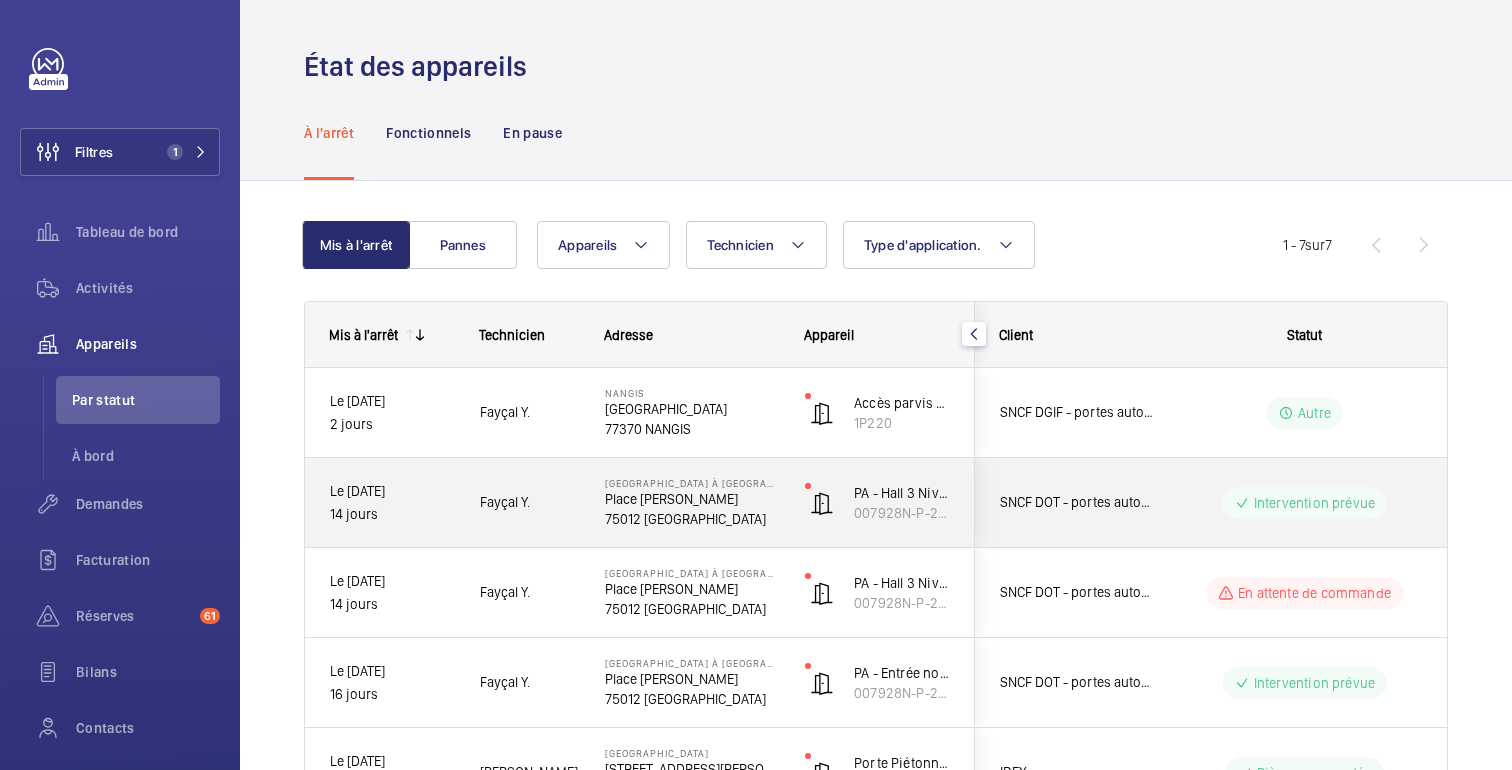 click on "Intervention prévue" 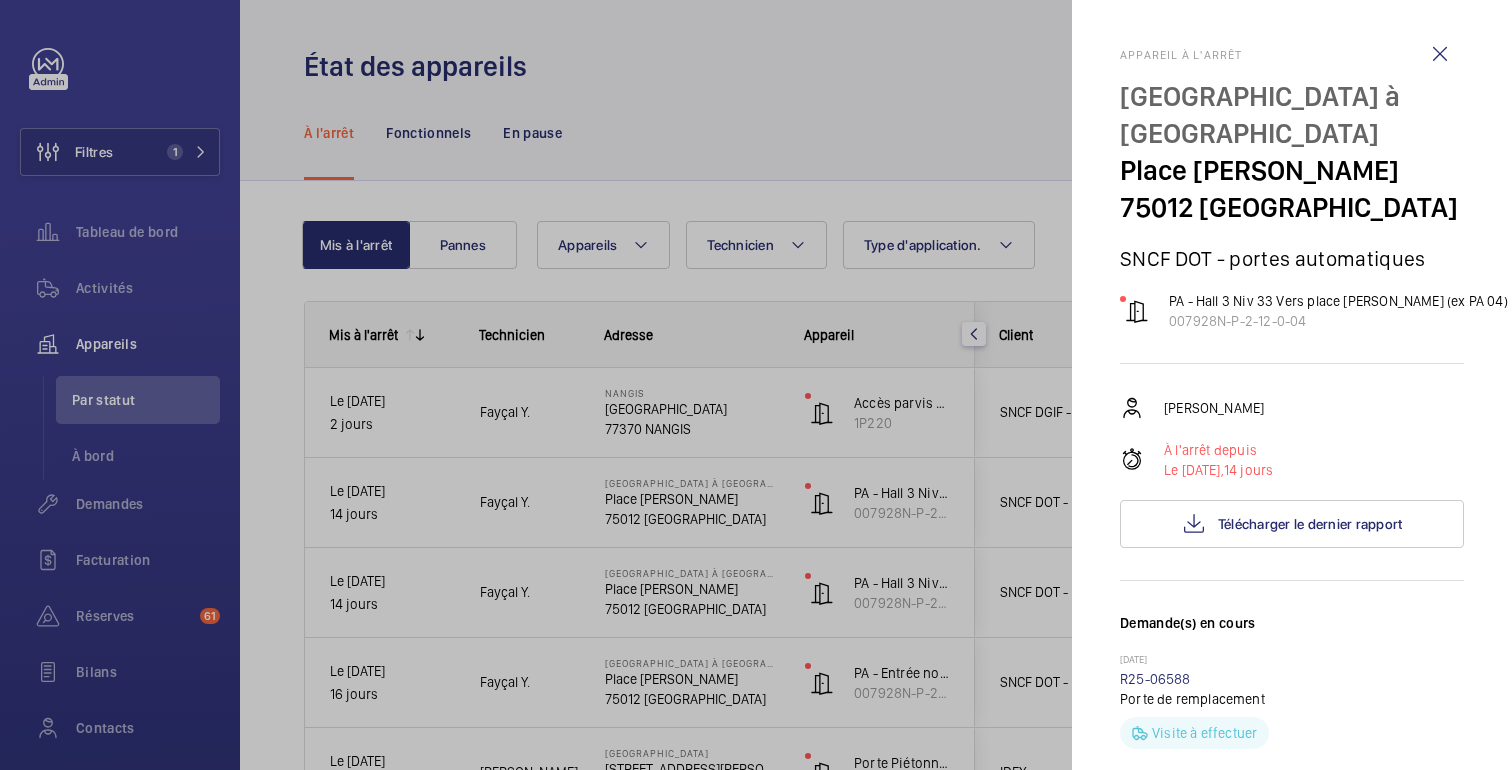 click 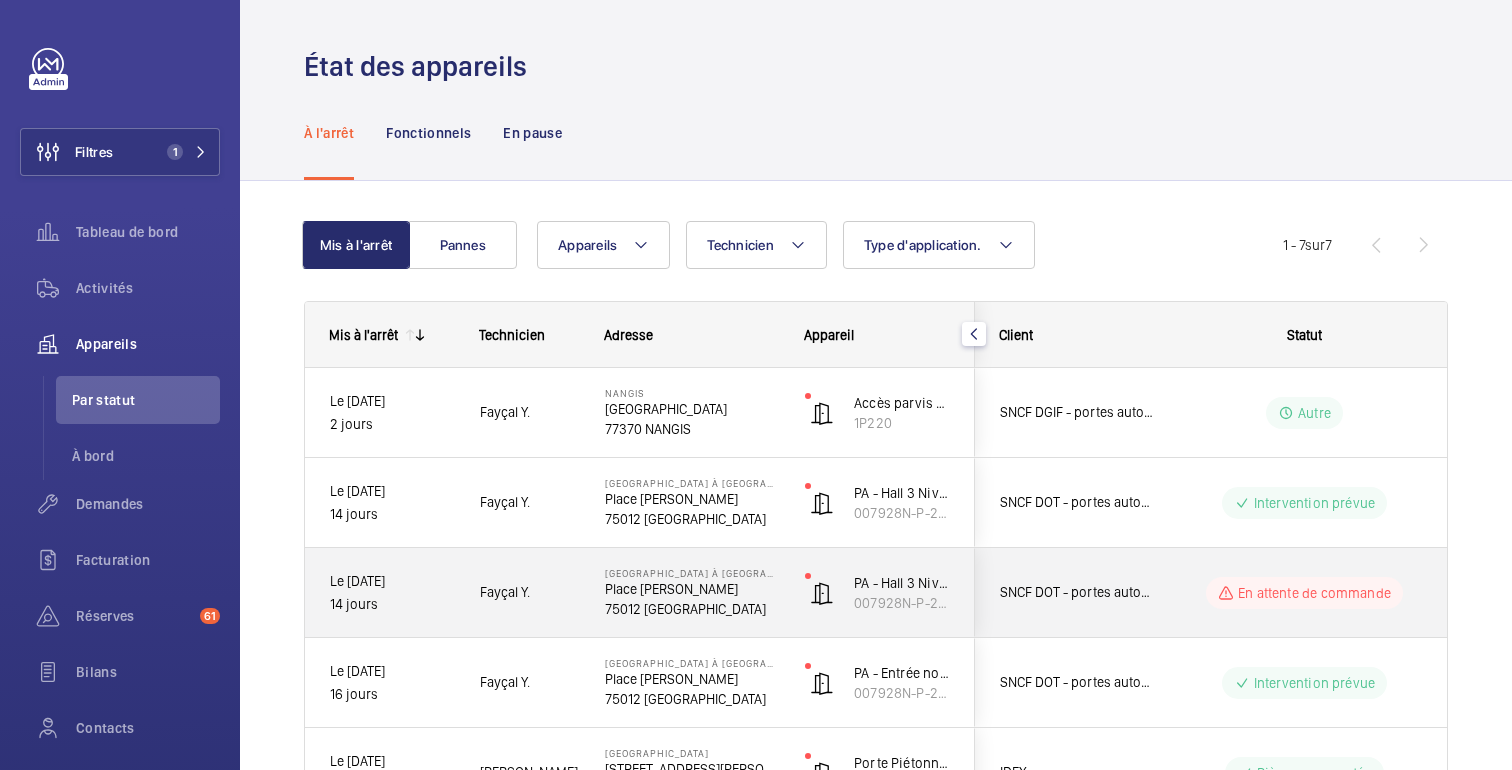 click on "En attente de commande" 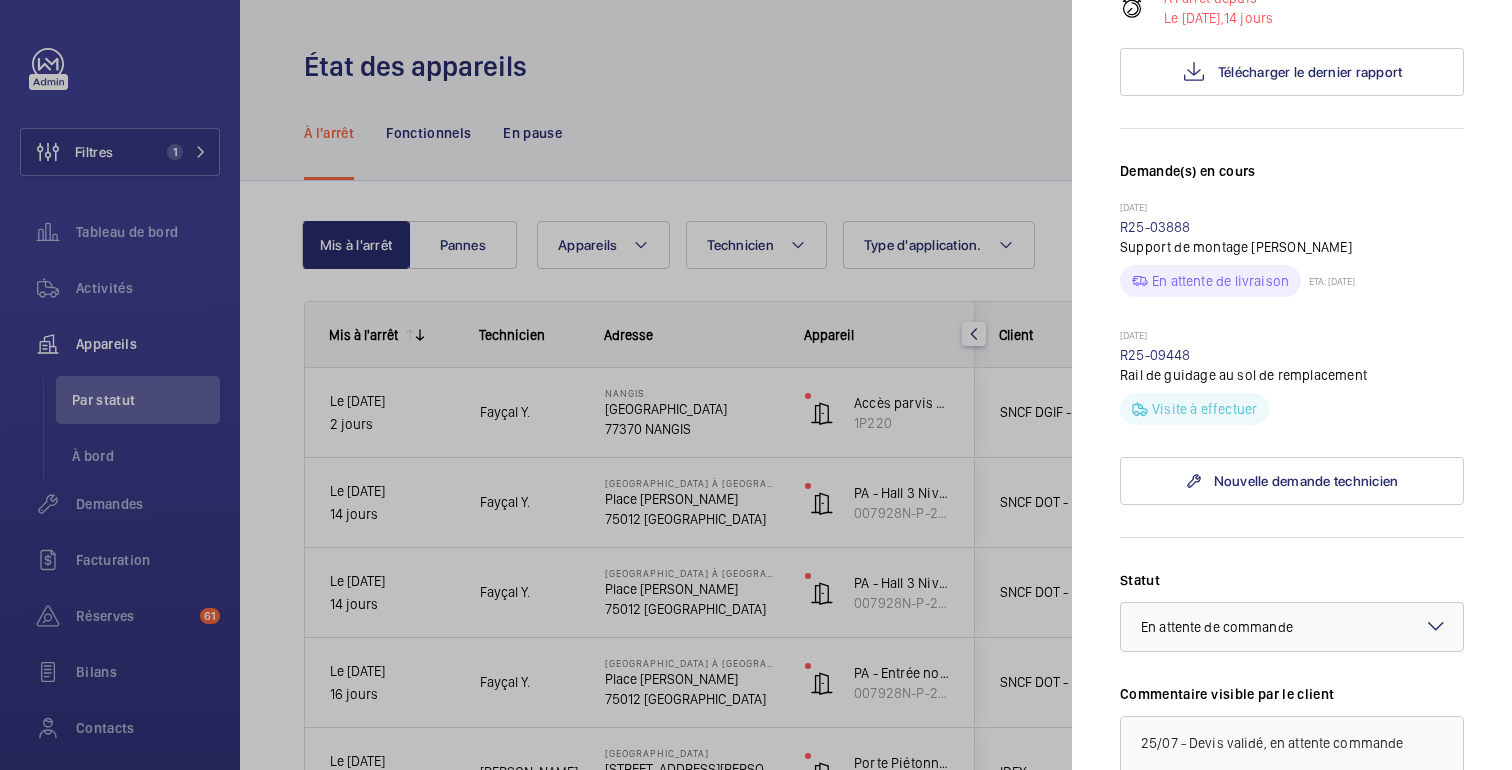 scroll, scrollTop: 447, scrollLeft: 0, axis: vertical 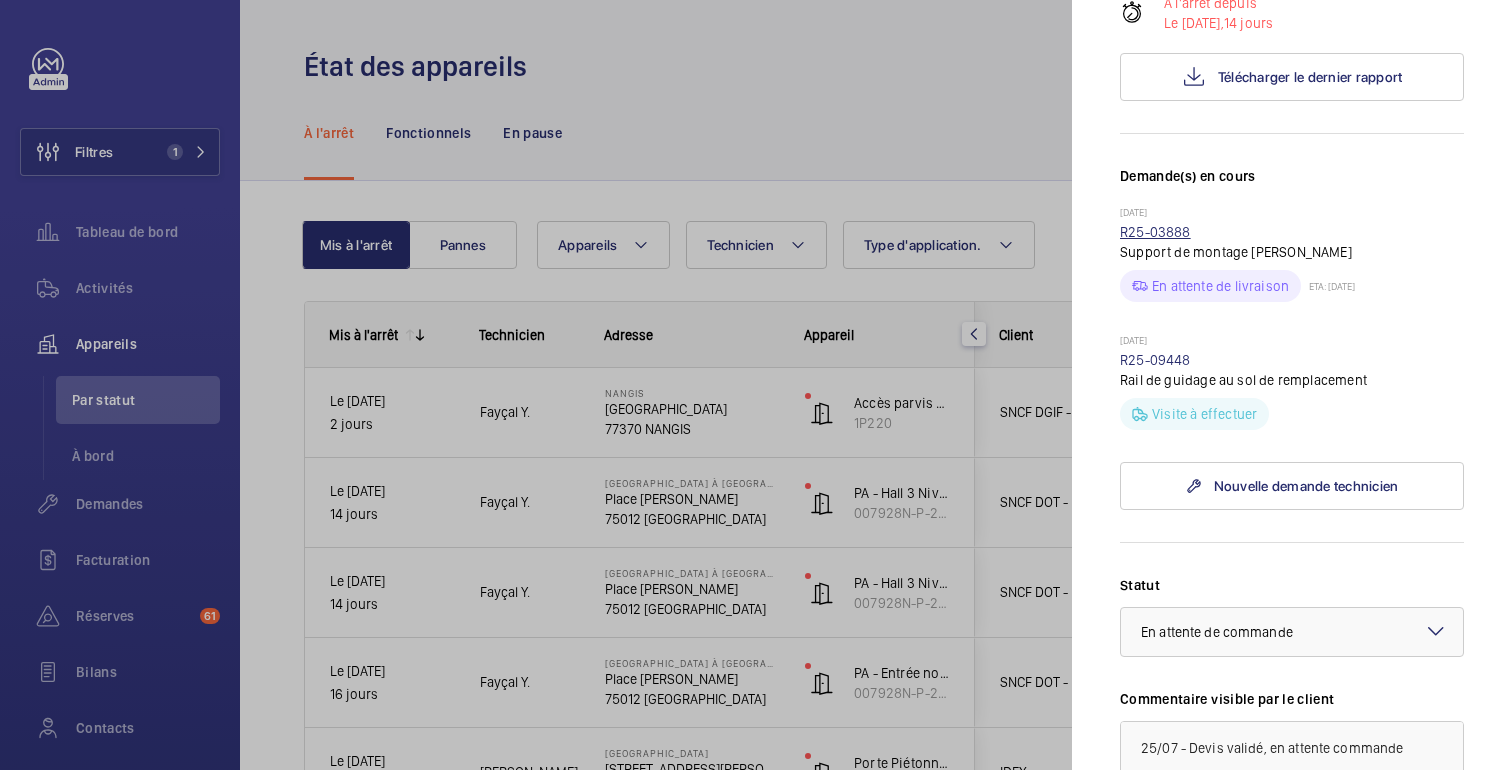 click on "R25-03888" 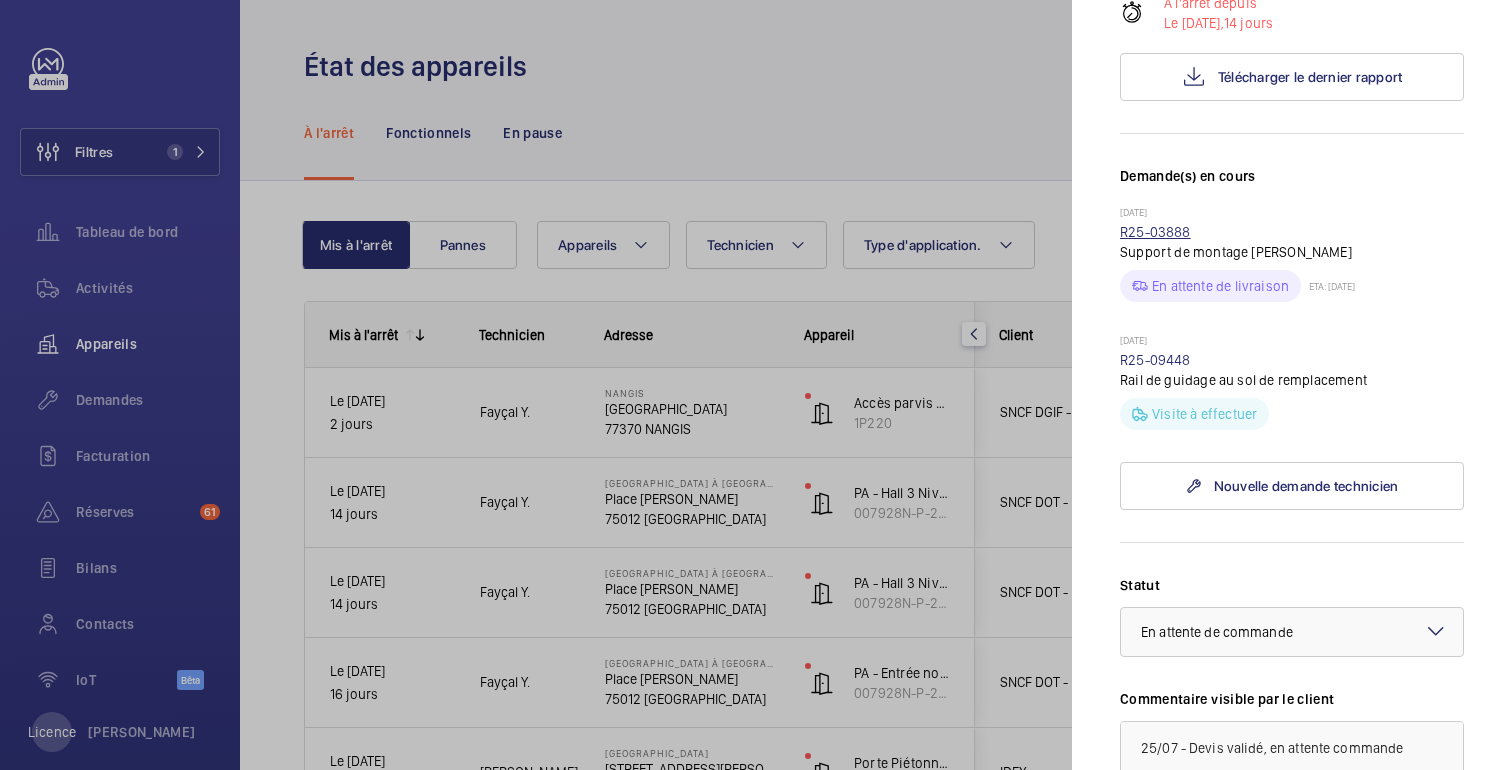 scroll, scrollTop: 0, scrollLeft: 0, axis: both 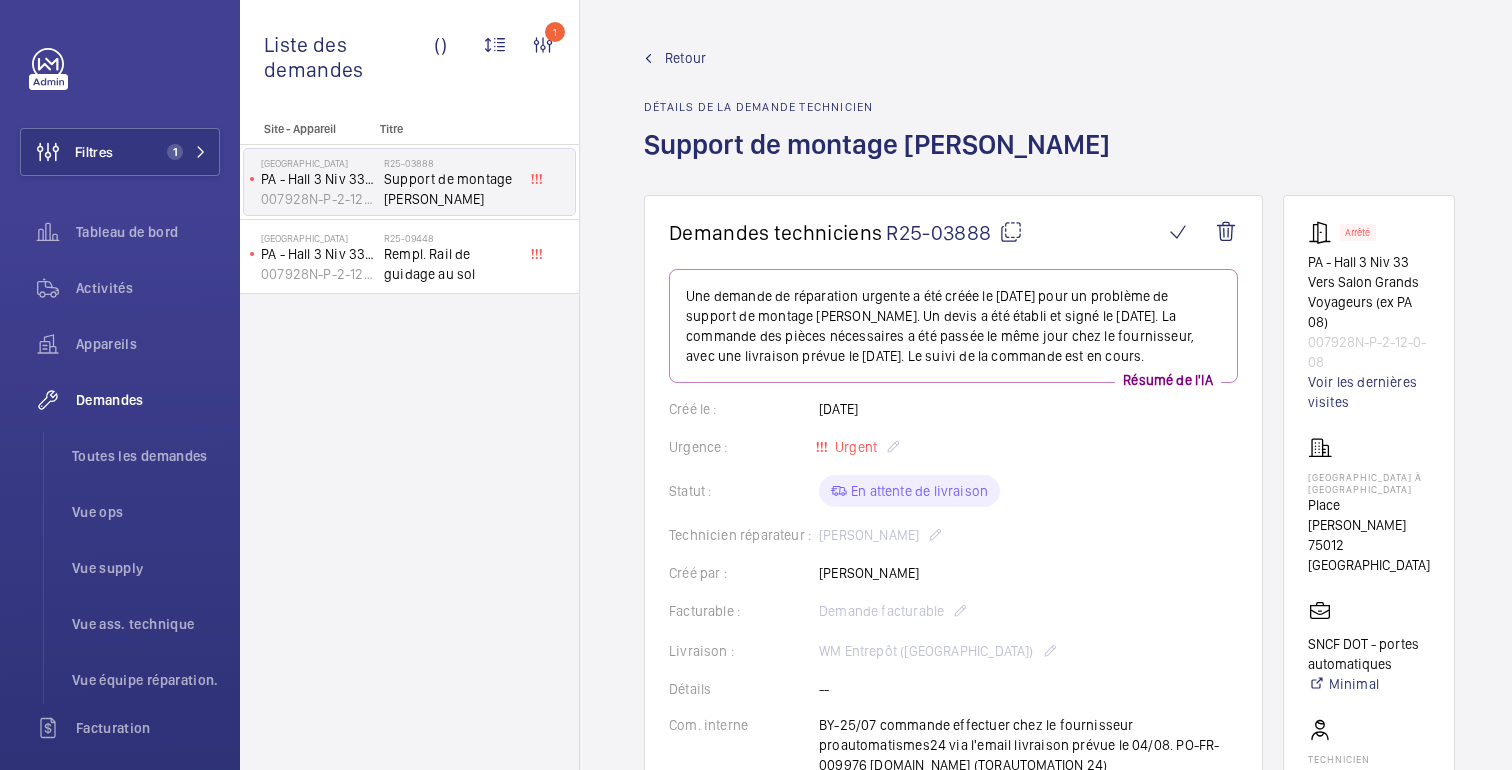 click on "Retour" 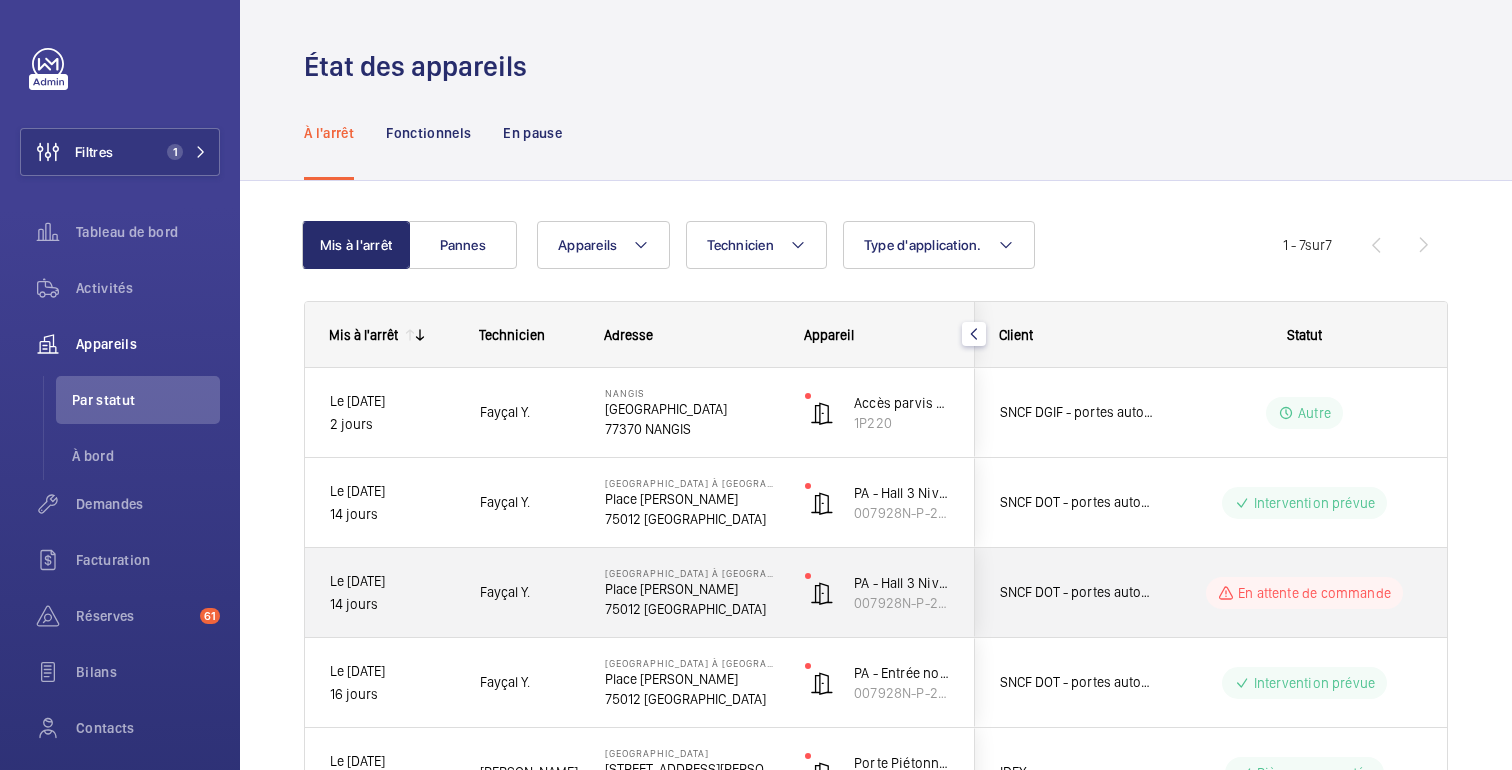 click on "En attente de commande" 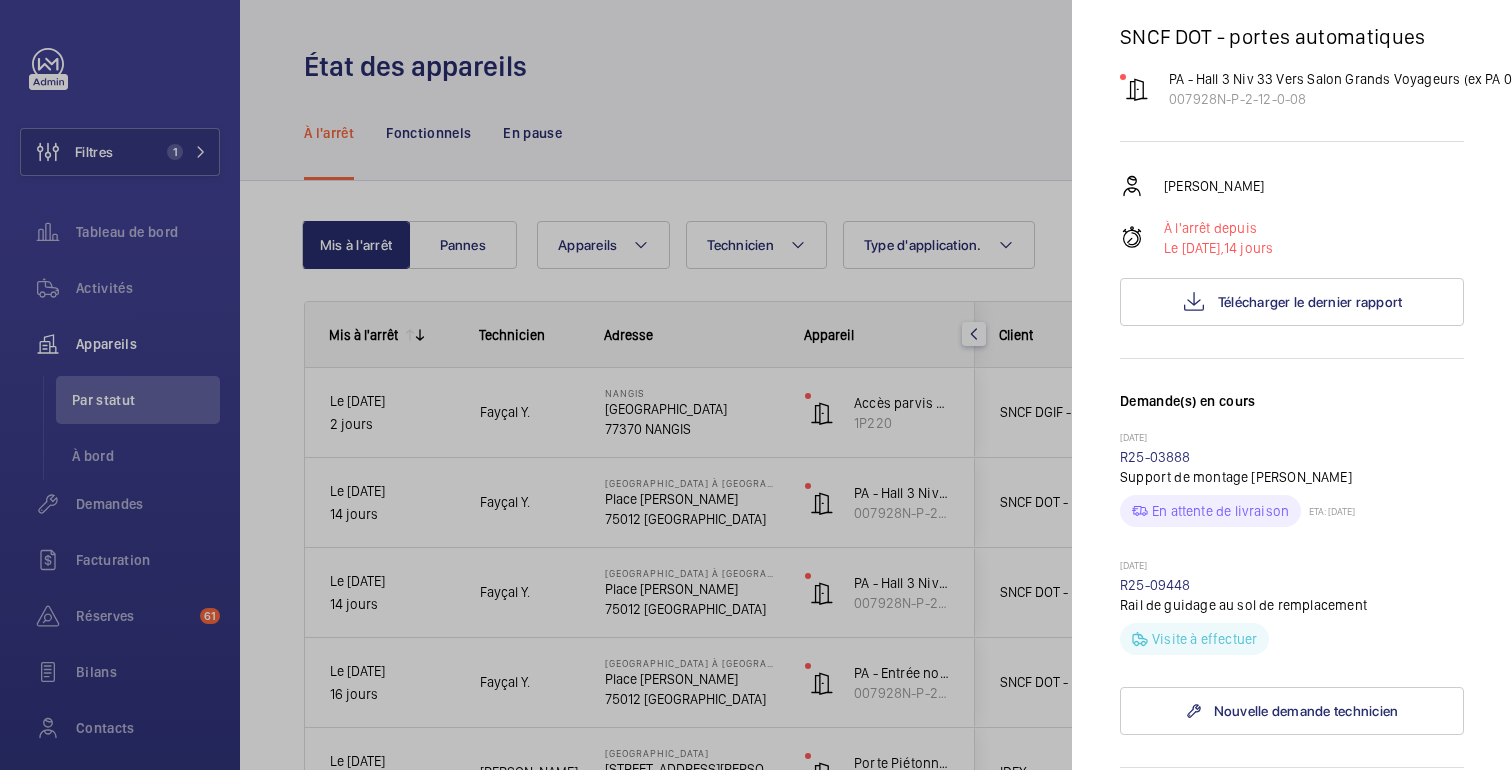 scroll, scrollTop: 219, scrollLeft: 0, axis: vertical 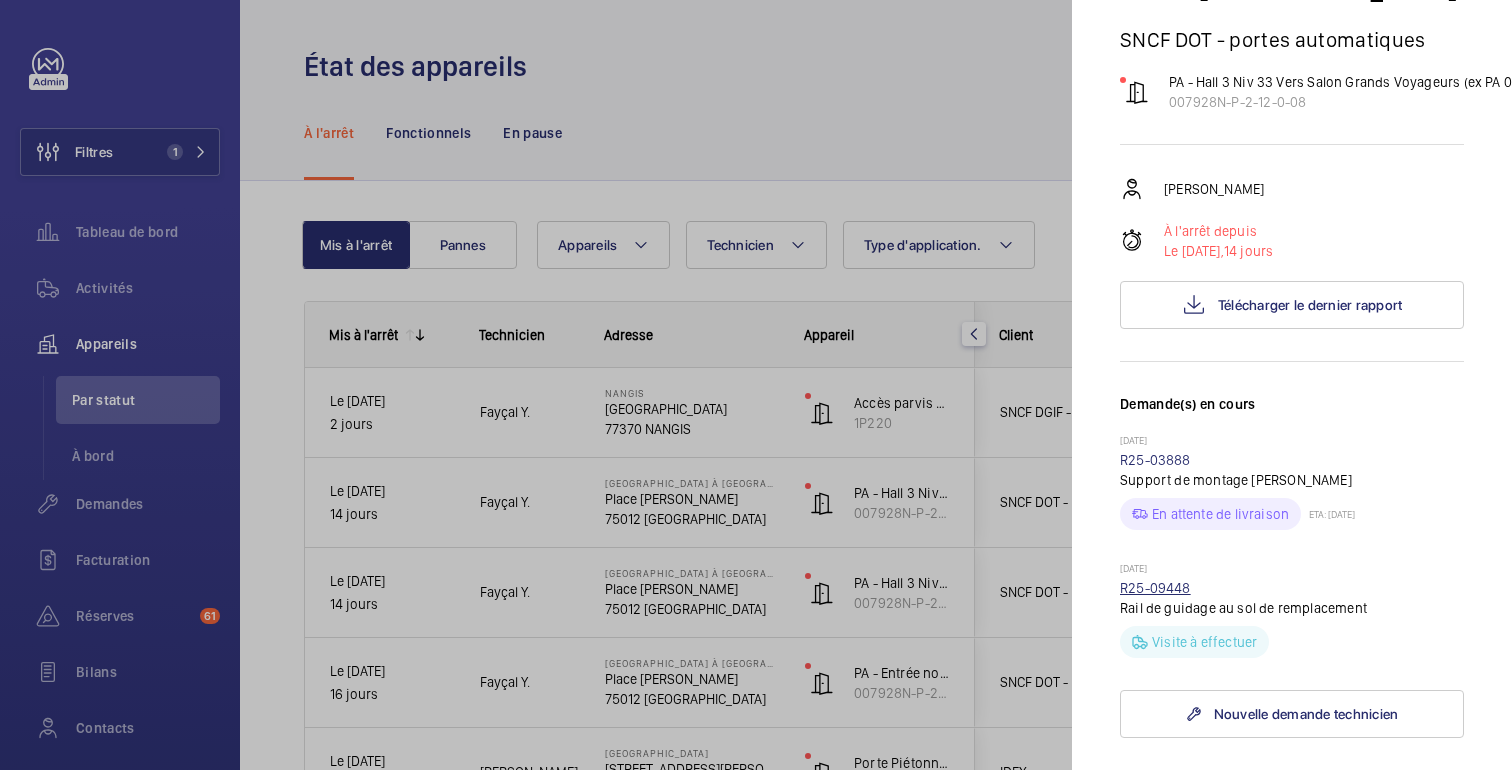 click on "R25-09448" 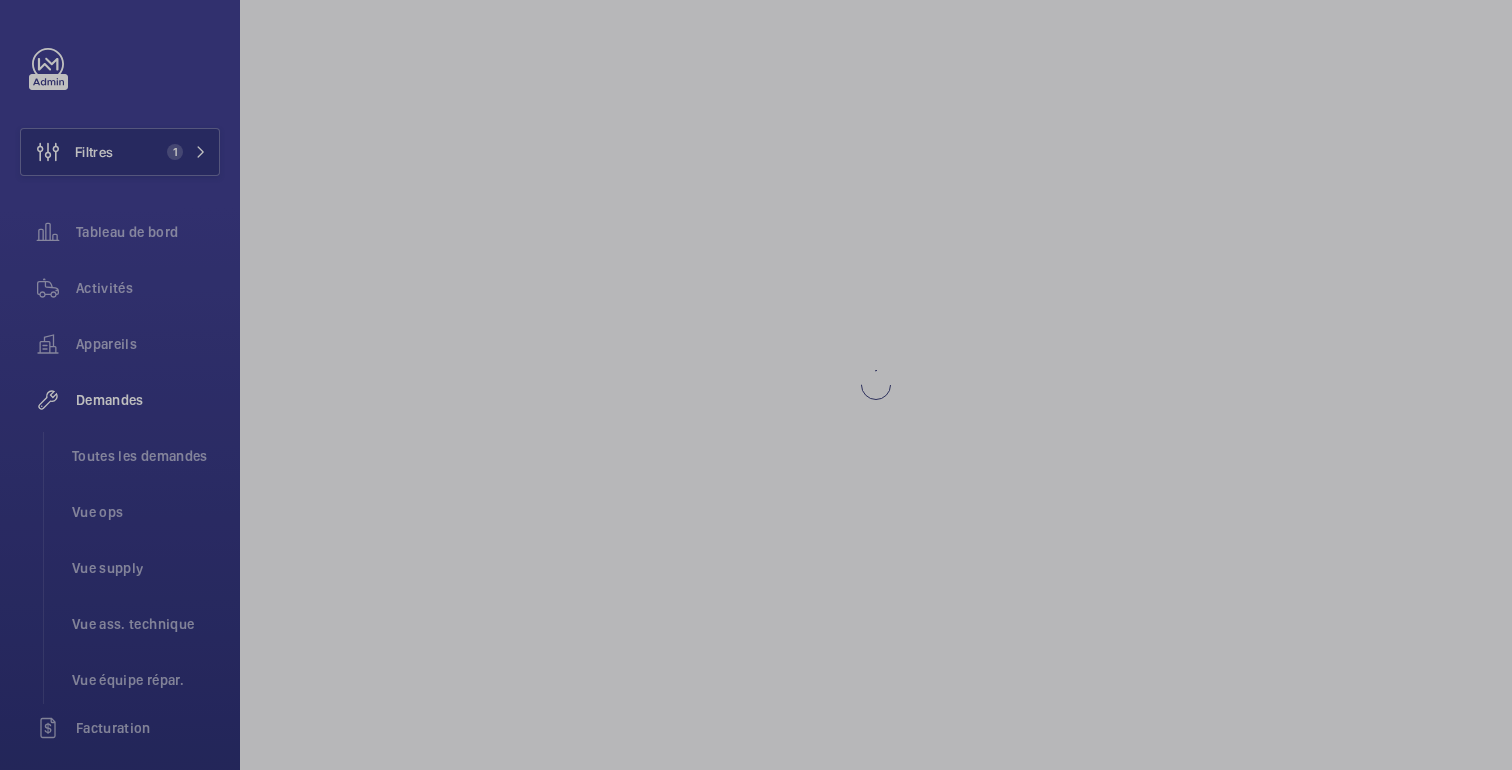 scroll, scrollTop: 0, scrollLeft: 0, axis: both 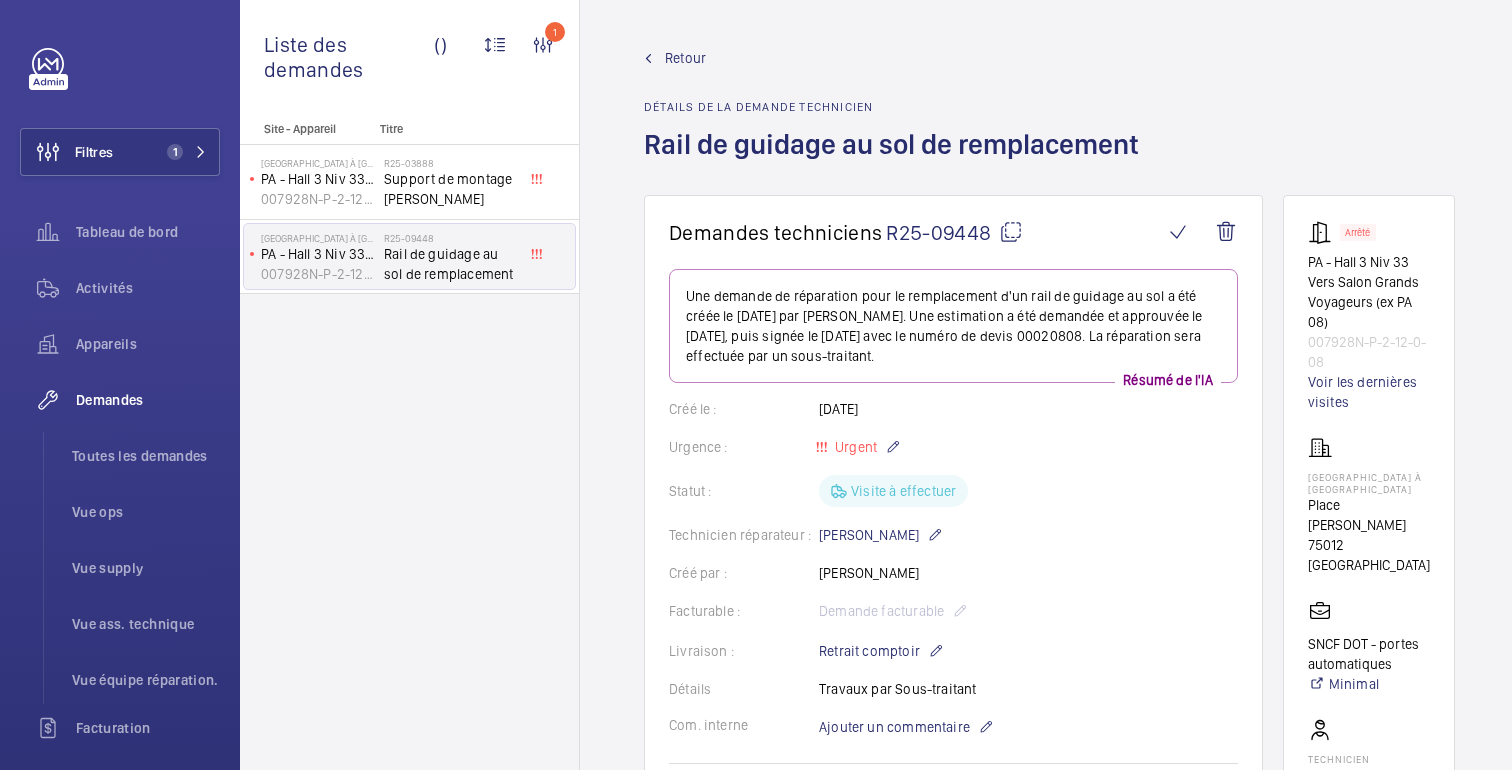 click on "Retour" 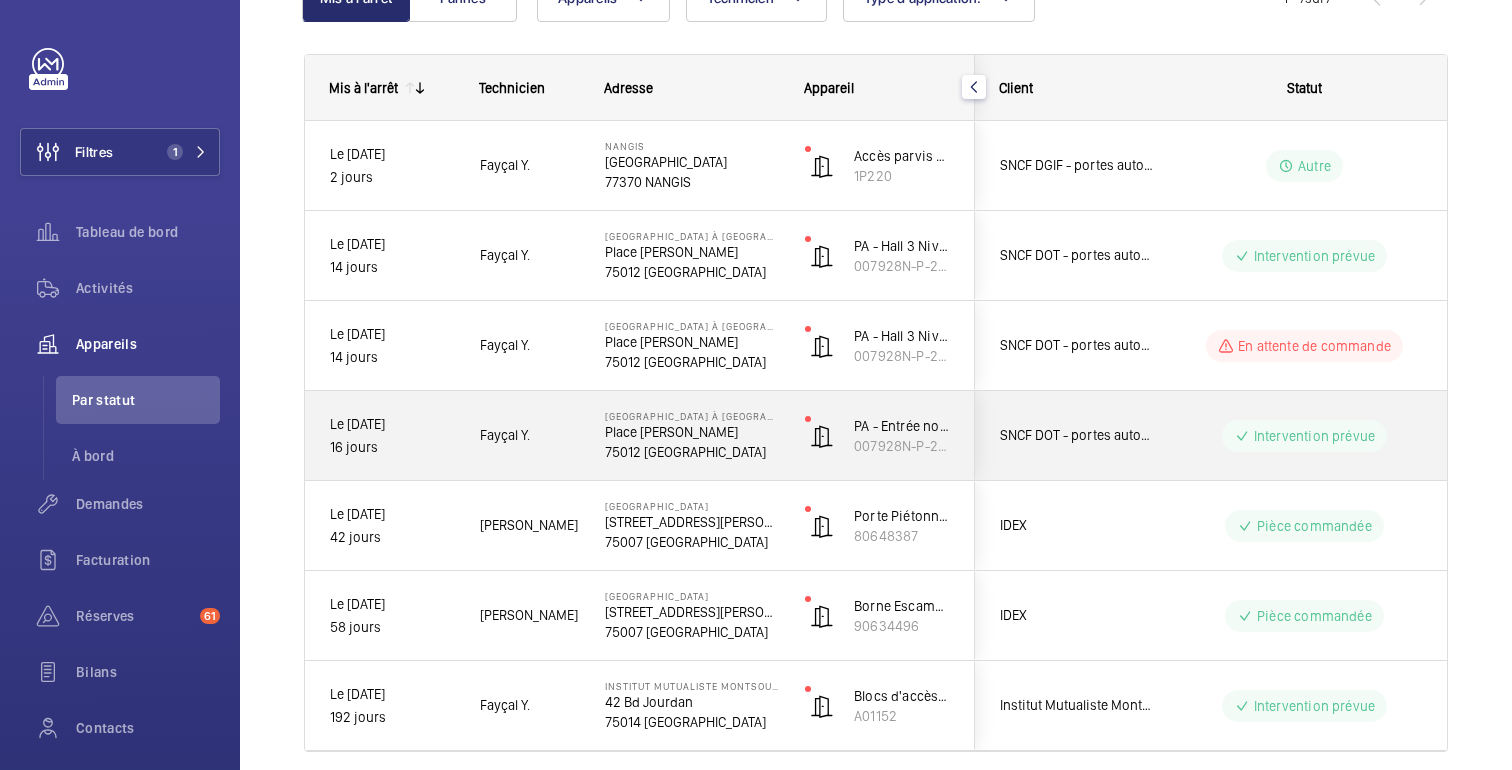 scroll, scrollTop: 253, scrollLeft: 0, axis: vertical 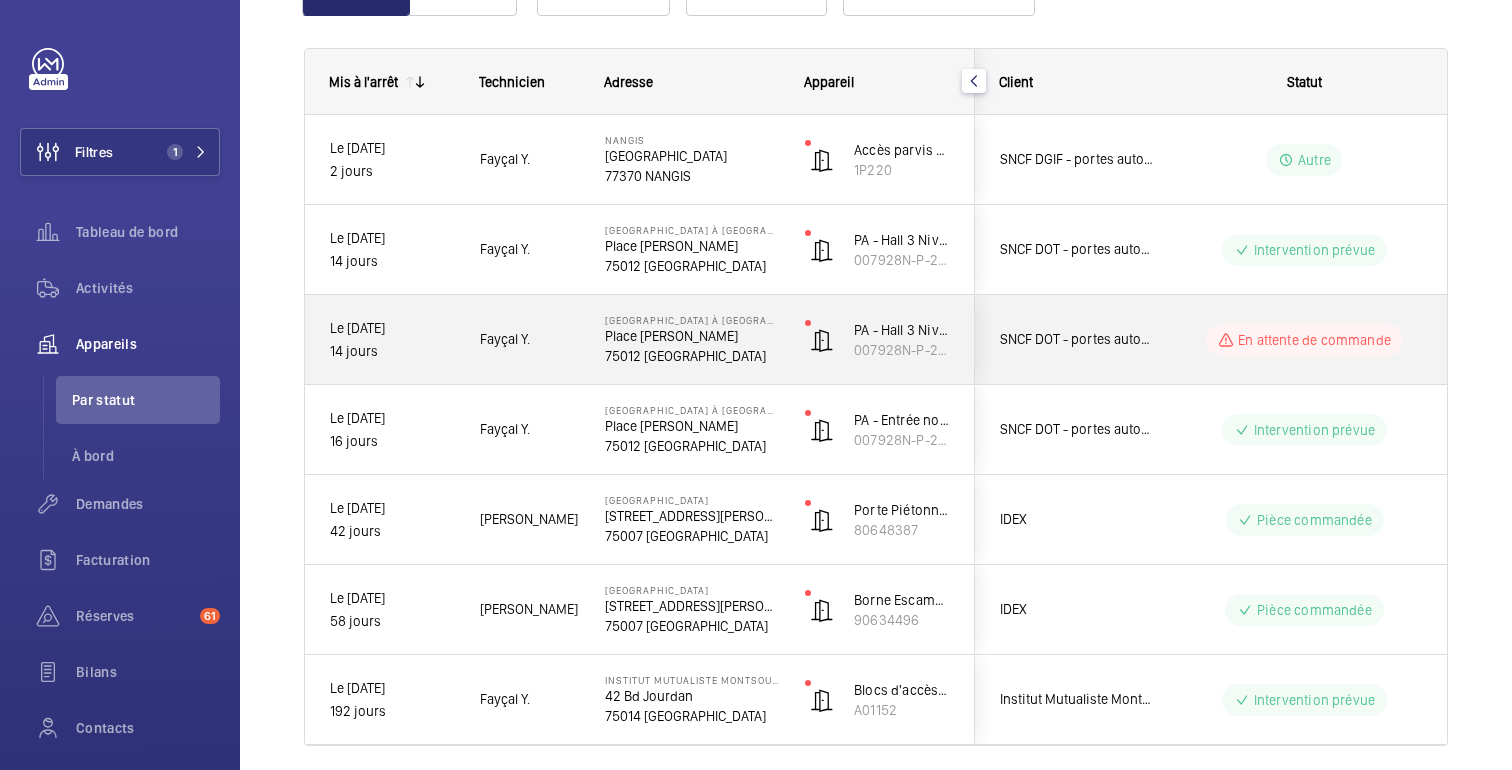 click on "En attente de commande" 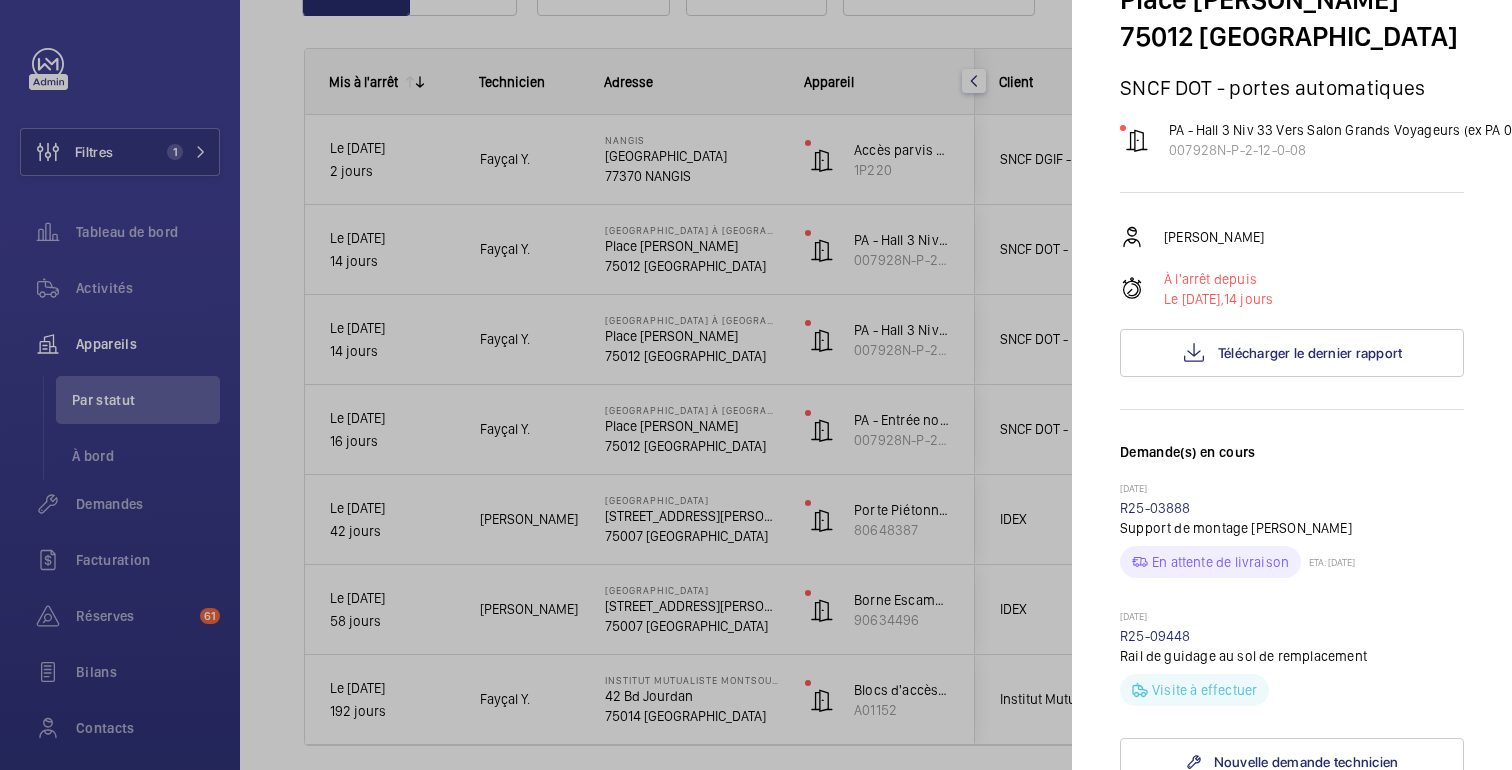 scroll, scrollTop: 195, scrollLeft: 0, axis: vertical 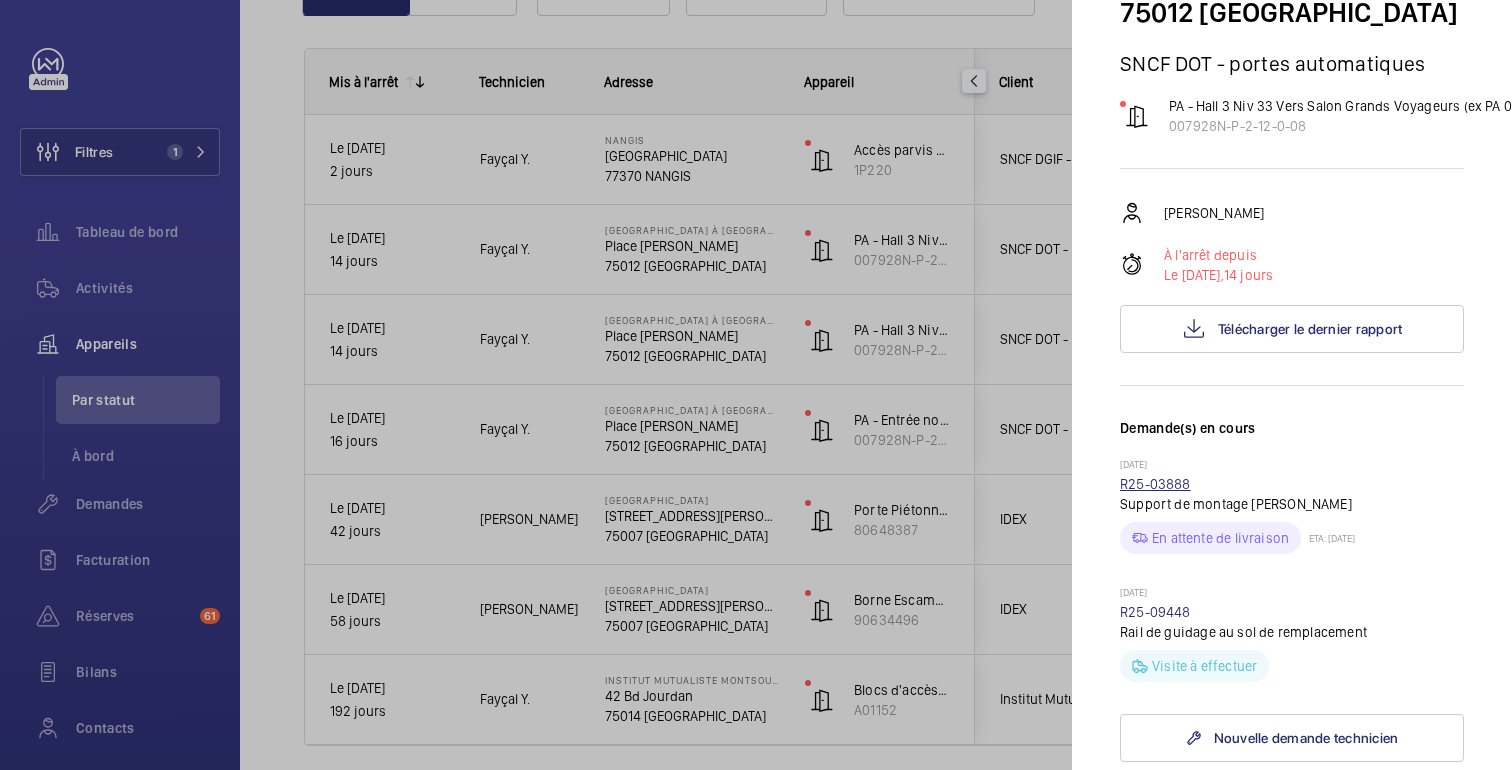 click on "R25-03888" 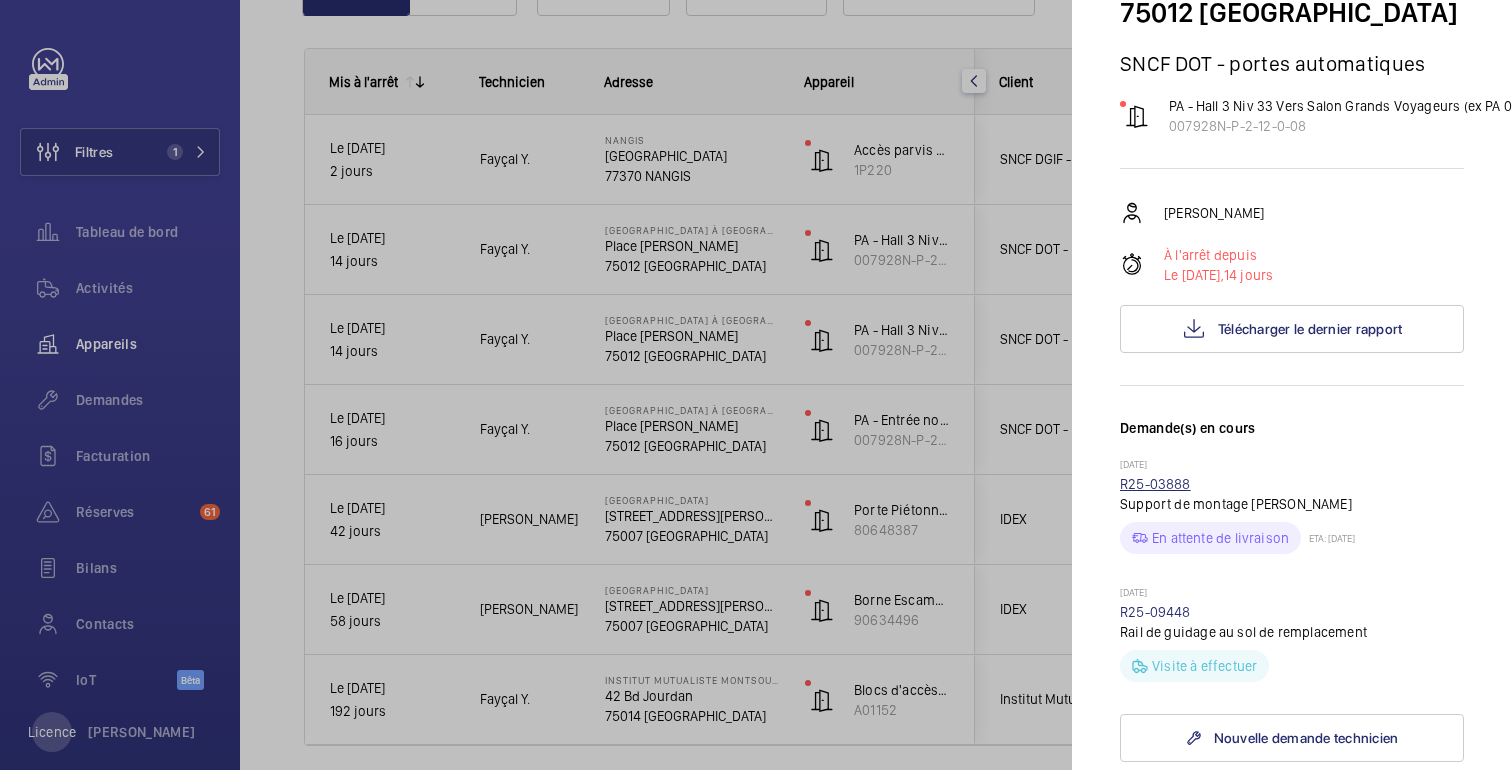 scroll, scrollTop: 0, scrollLeft: 0, axis: both 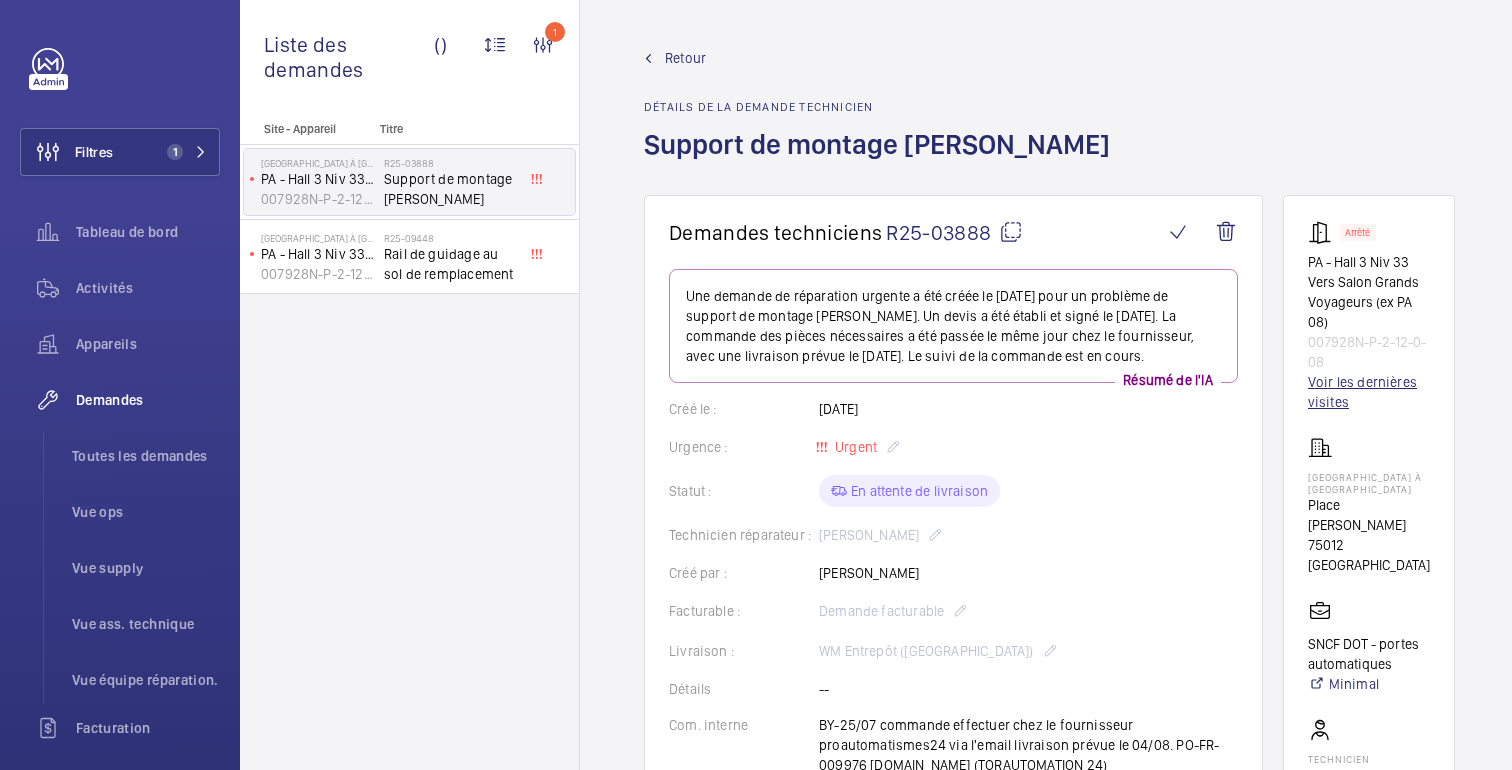 click on "Voir les dernières visites" 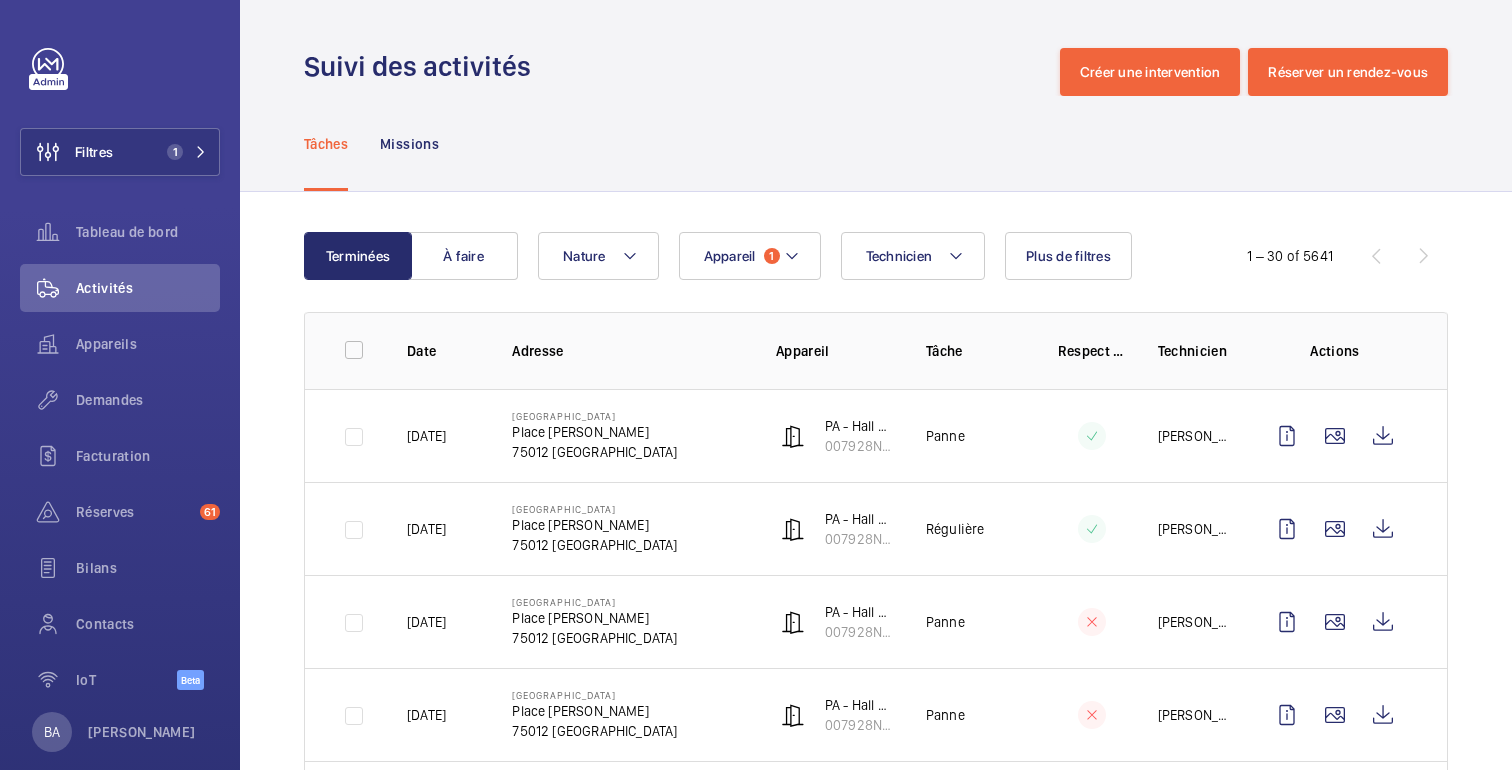 click on "Terminées   À faire  Technicien  Appareil 1  Nature   Plus de filtres   1 – 30 of 5641   Date   Adresse   Appareil  Tâche  Respect délai   Technicien   Actions 10/07/2025  Paris Gare de Lyon   Place Louis Armand   75012 PARIS   PA - Hall 3 Niv 33 Vers Salon Grands Voyageurs (ex PA 08)   007928N-P-2-12-0-08   Panne  Bruno Alves  09/07/2025  Paris Gare de Lyon   Place Louis Armand   75012 PARIS   PA - Hall 3 Niv 33 Vers Salon Grands Voyageurs (ex PA 08)   007928N-P-2-12-0-08   Régulière  Fayçal Yamani  14/03/2025  Paris Gare de Lyon   Place Louis Armand   75012 PARIS   PA - Hall 3 Niv 33 Vers Salon Grands Voyageurs (ex PA 08)   007928N-P-2-12-0-08   Panne  Joshua Nino  14/03/2025  Paris Gare de Lyon   Place Louis Armand   75012 PARIS   PA - Hall 3 Niv 33 Vers Salon Grands Voyageurs (ex PA 08)   007928N-P-2-12-0-08   Panne  Joshua Nino  31/01/2025  Paris Gare de Lyon   Place Louis Armand   75012 PARIS   PA - Hall 3 Niv 33 Vers Salon Grands Voyageurs (ex PA 08)   007928N-P-2-12-0-08   Régulière" 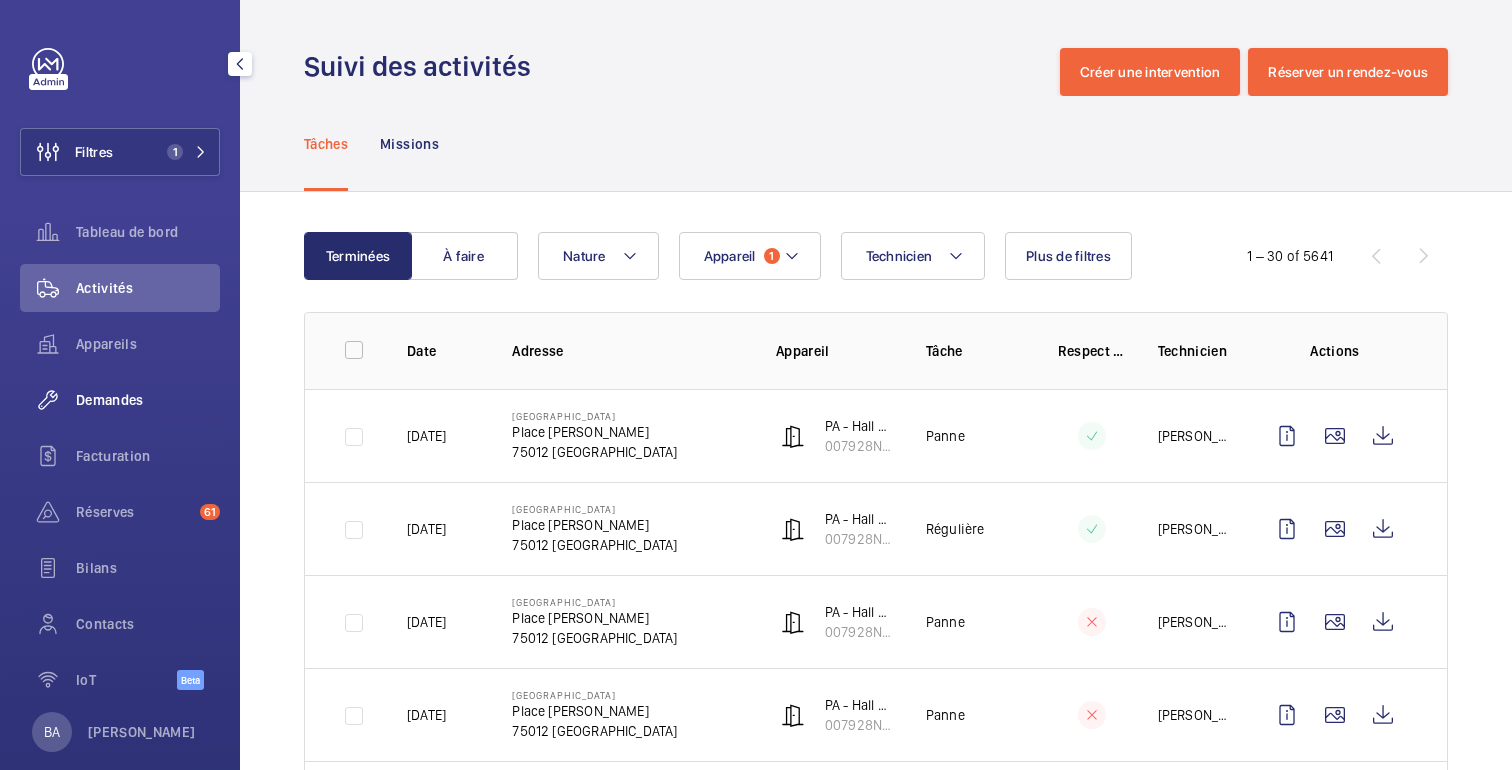 click on "Demandes" 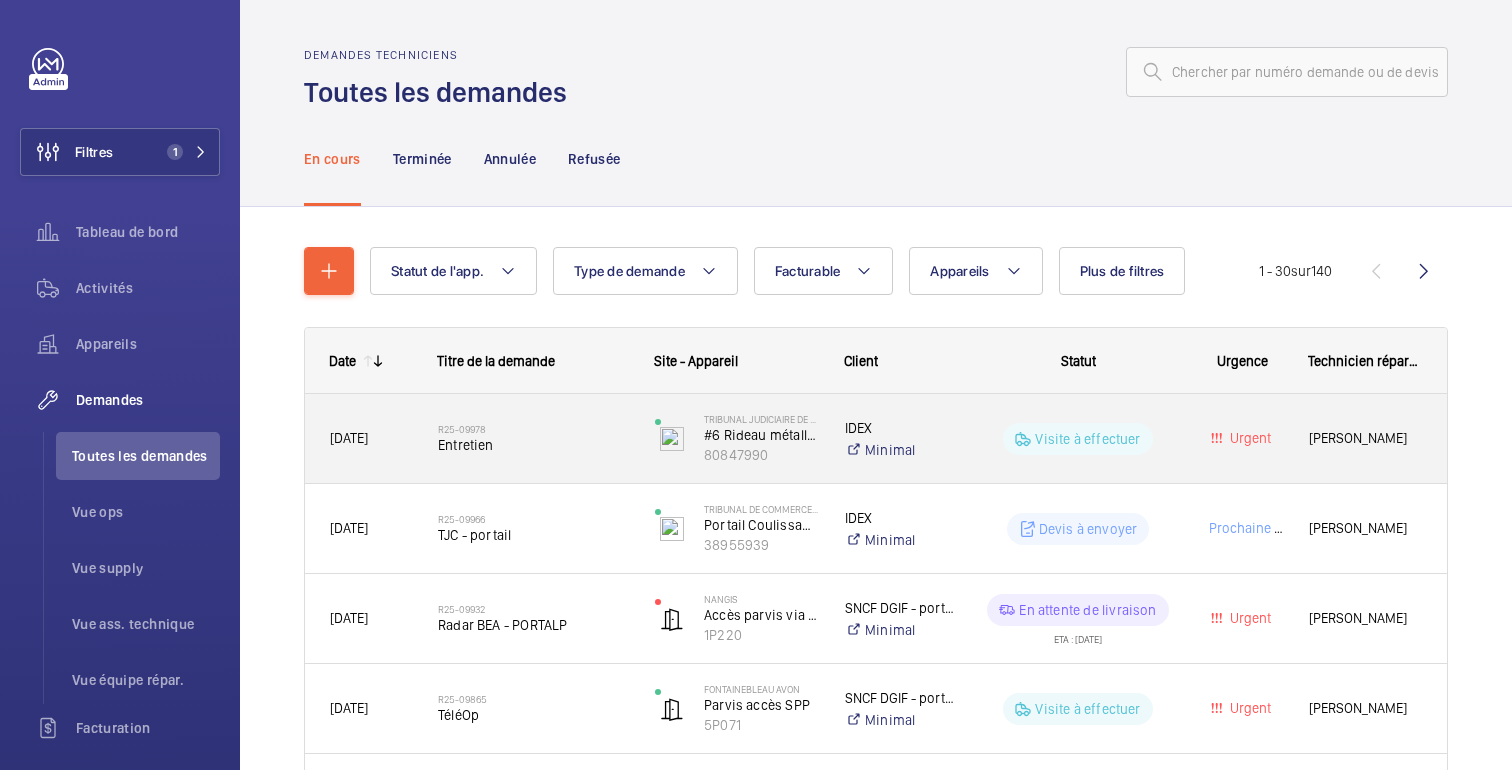 click on "Visite à effectuer" 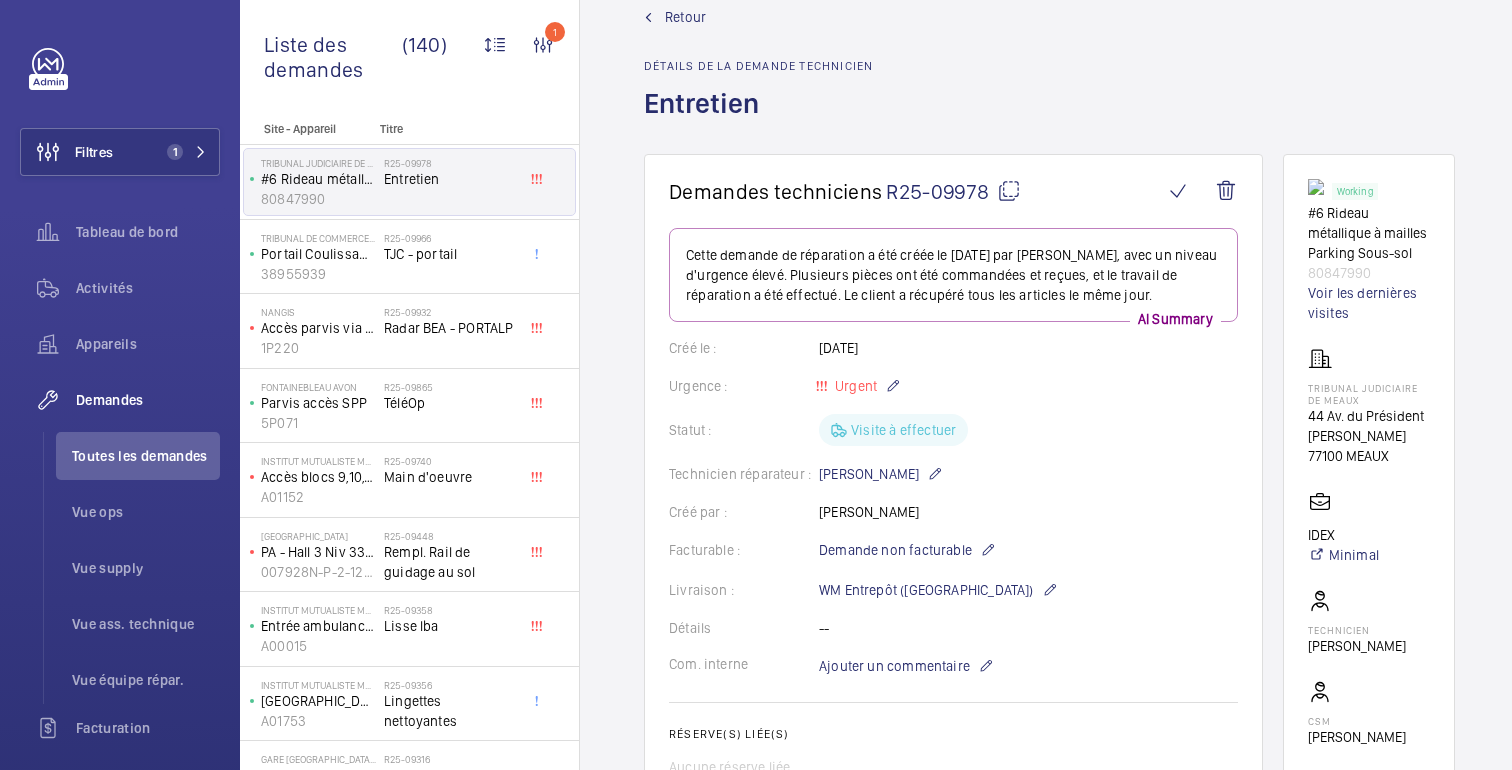 scroll, scrollTop: 0, scrollLeft: 0, axis: both 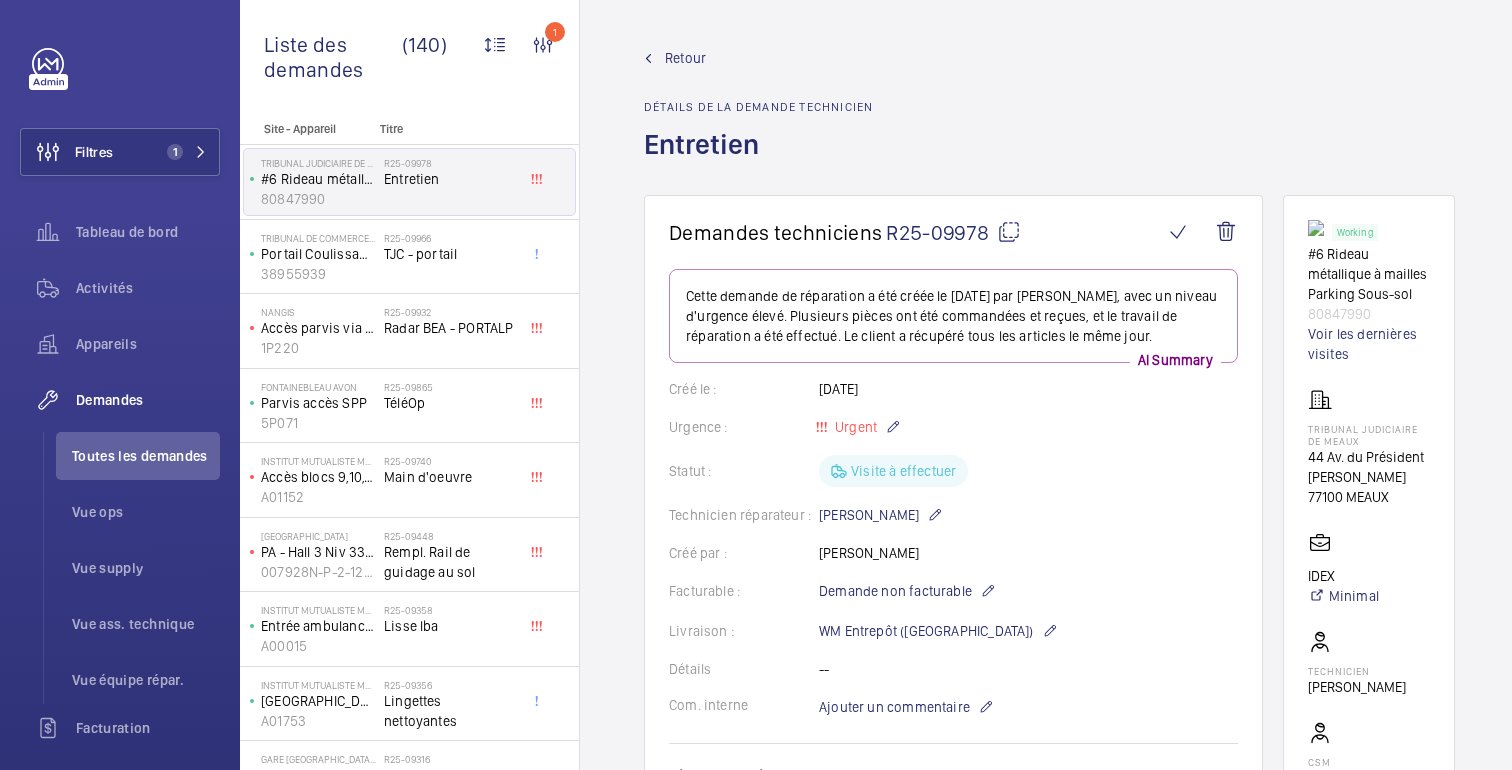 click on "Retour" 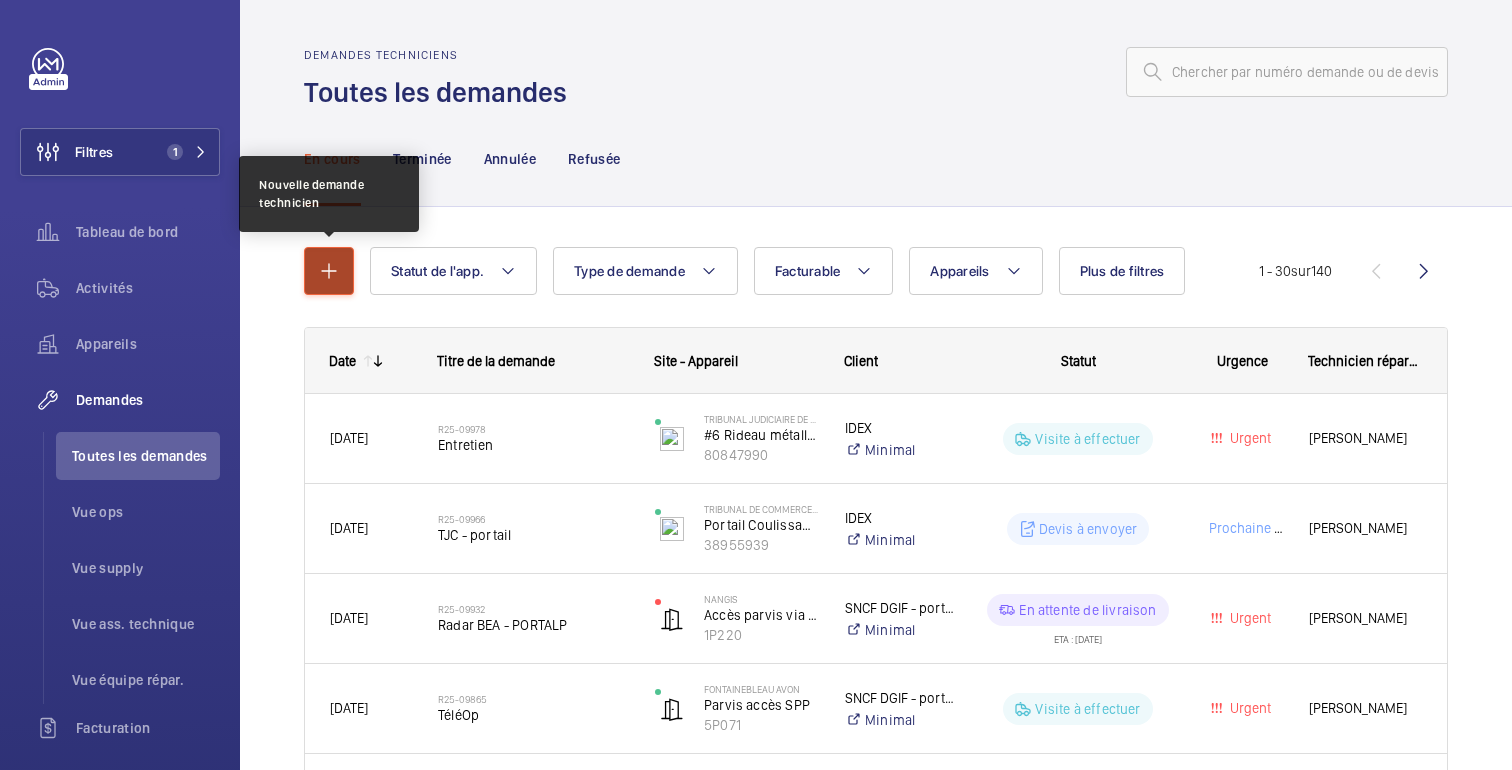 click 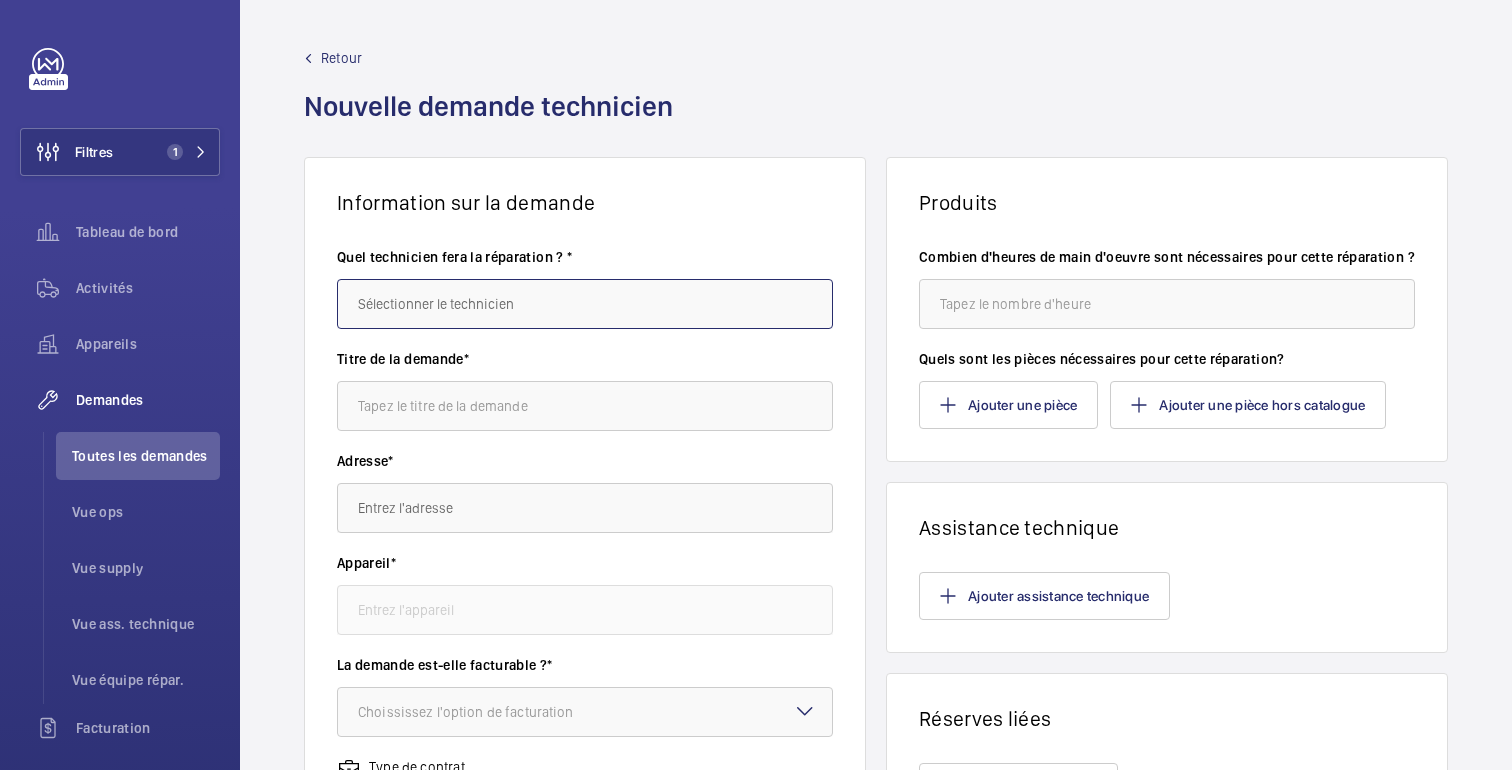 click at bounding box center (585, 304) 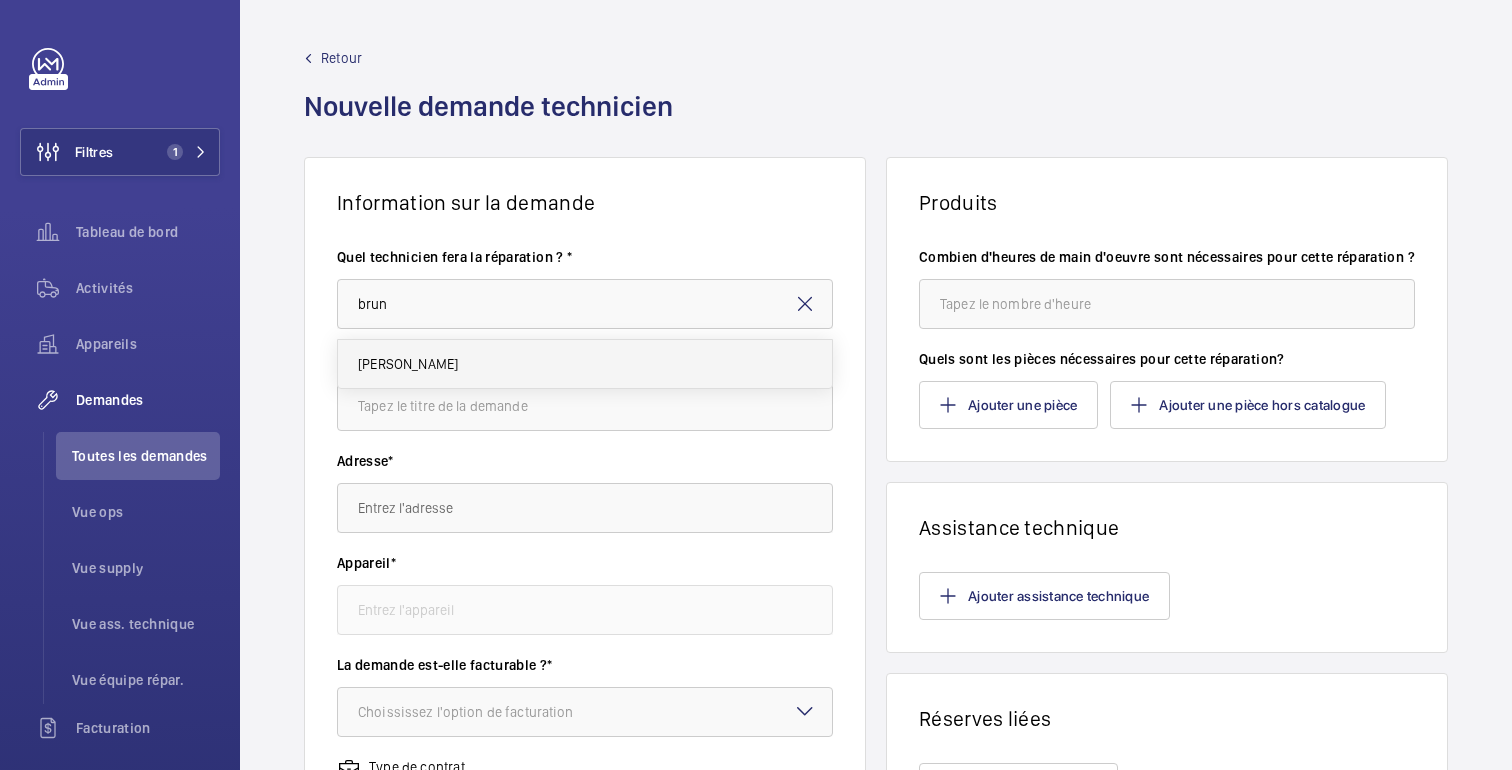 click on "[PERSON_NAME]" at bounding box center [408, 364] 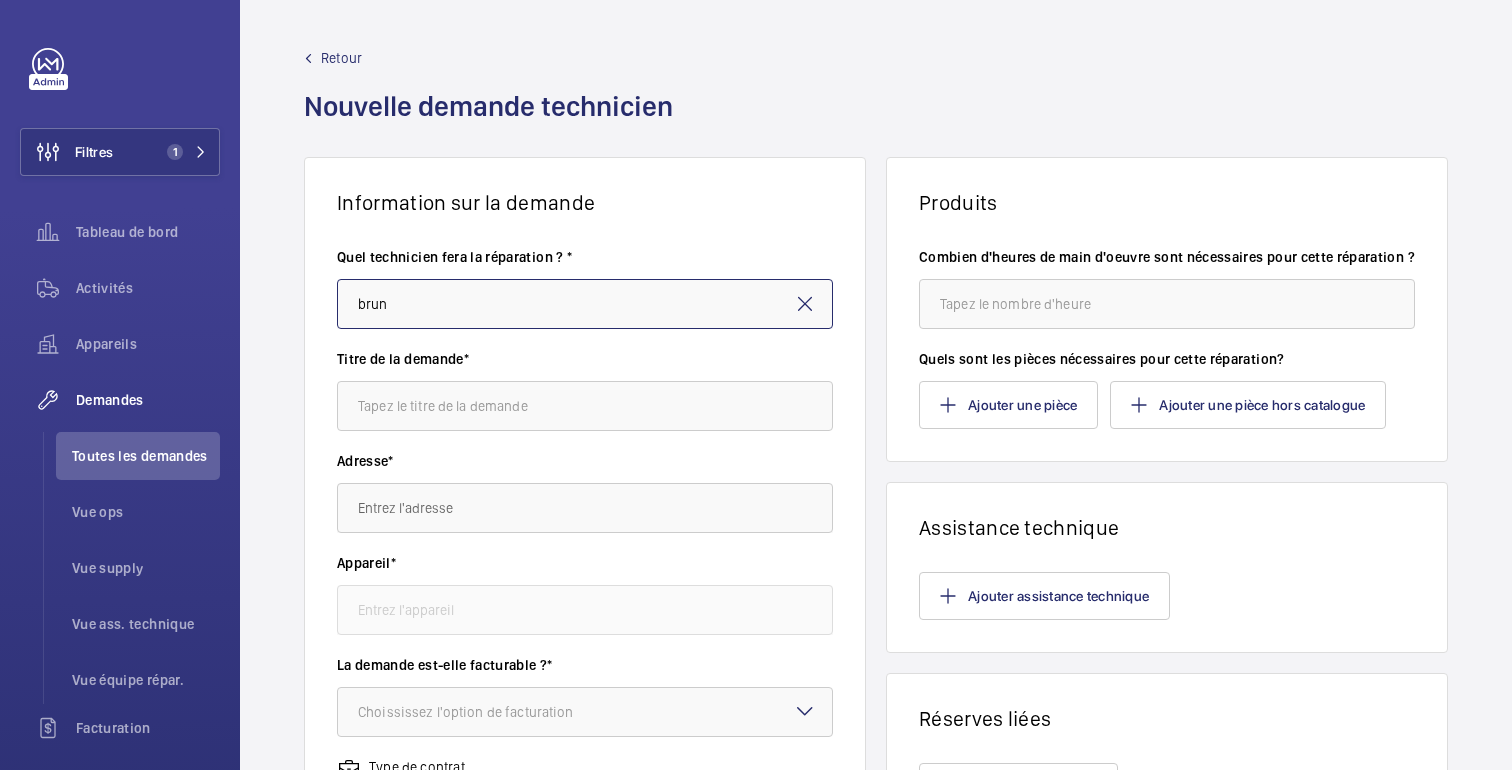 type on "[PERSON_NAME]" 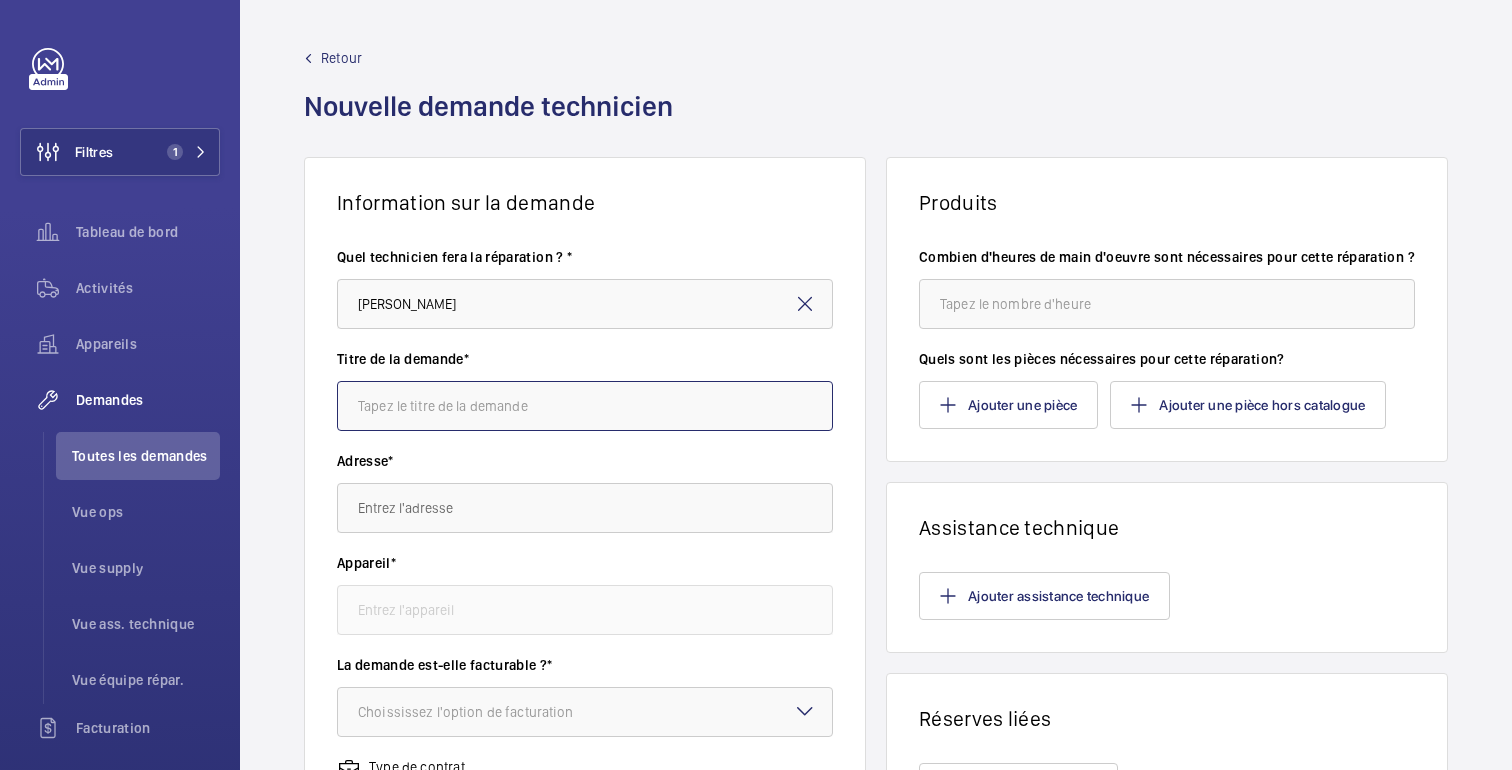 click 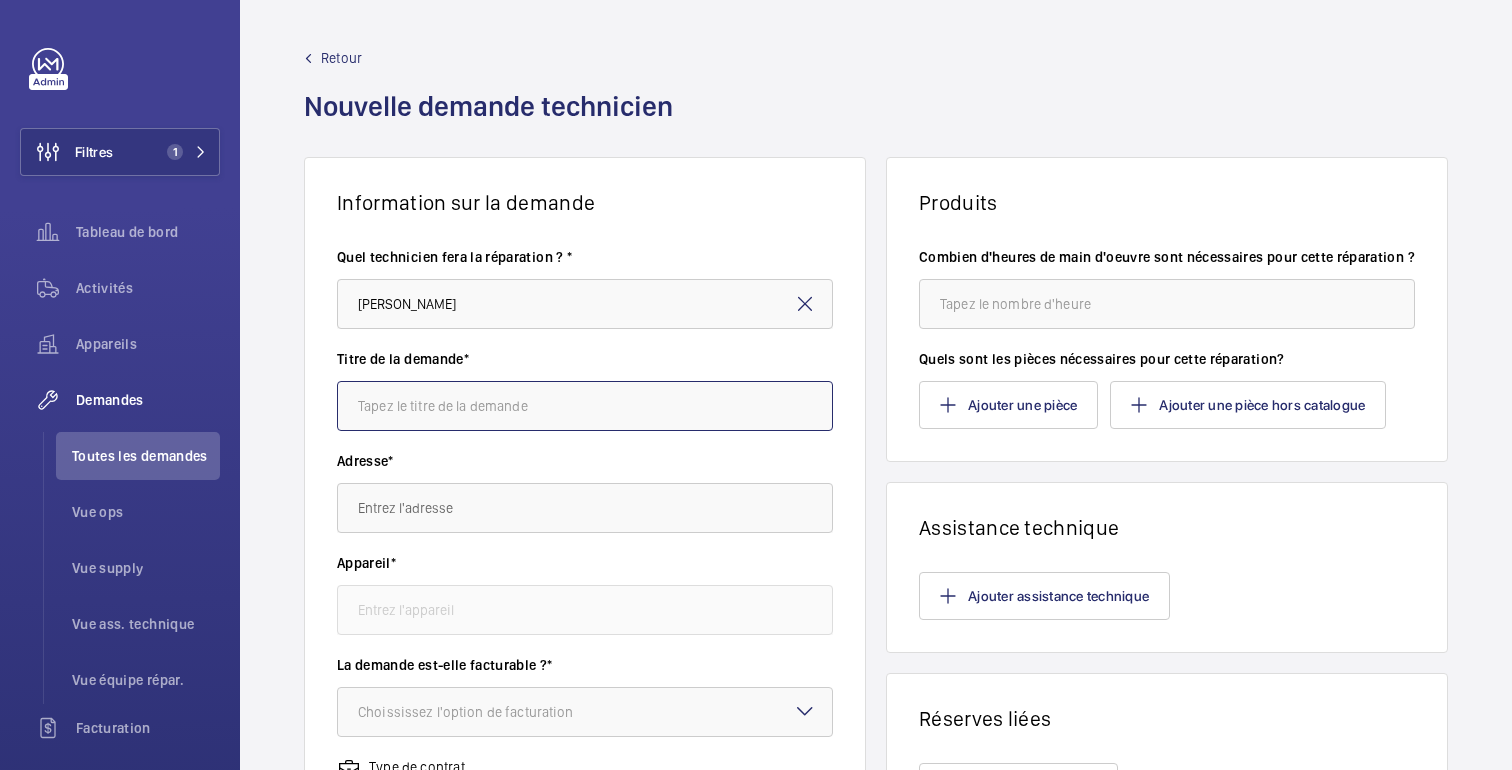 click 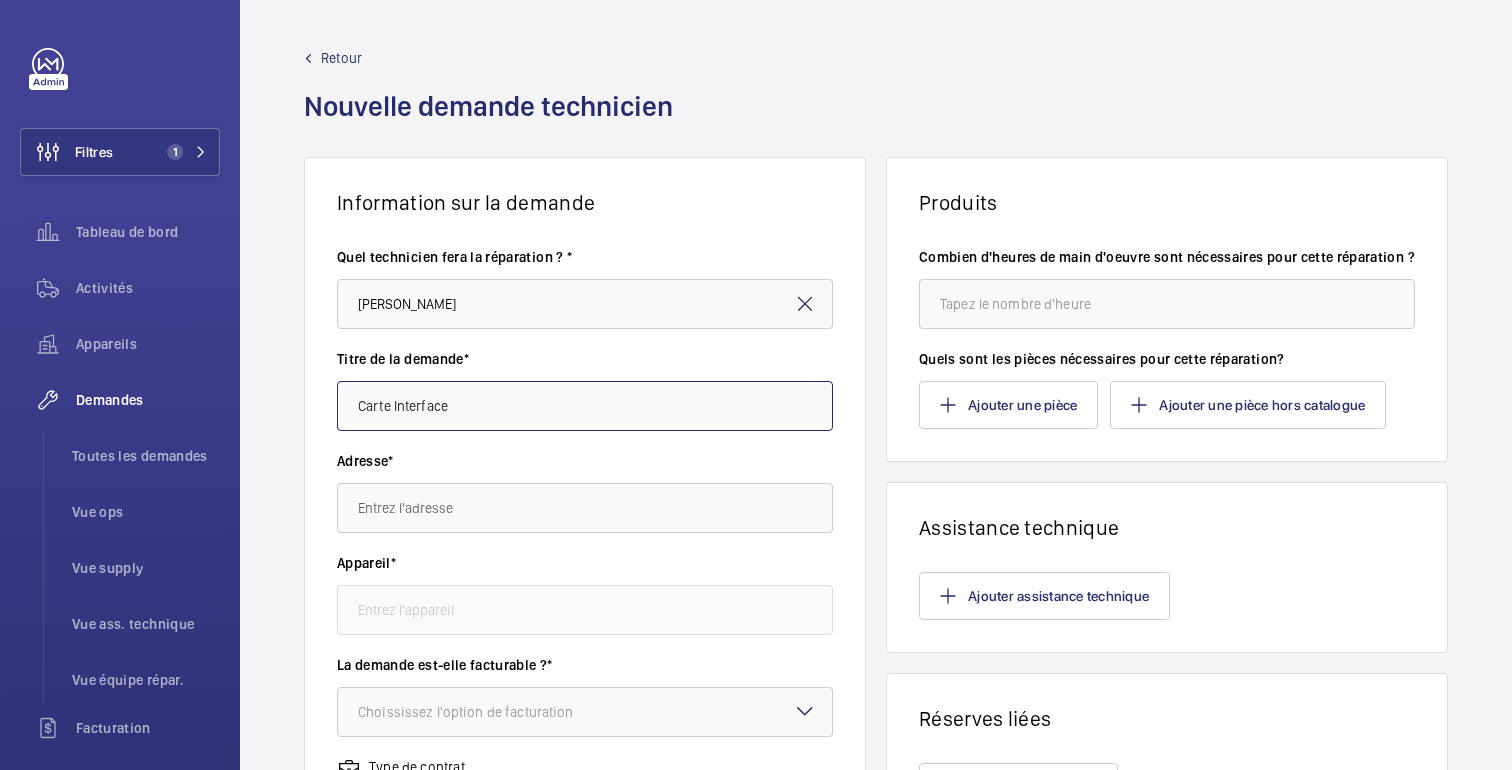 type on "Carte Interface" 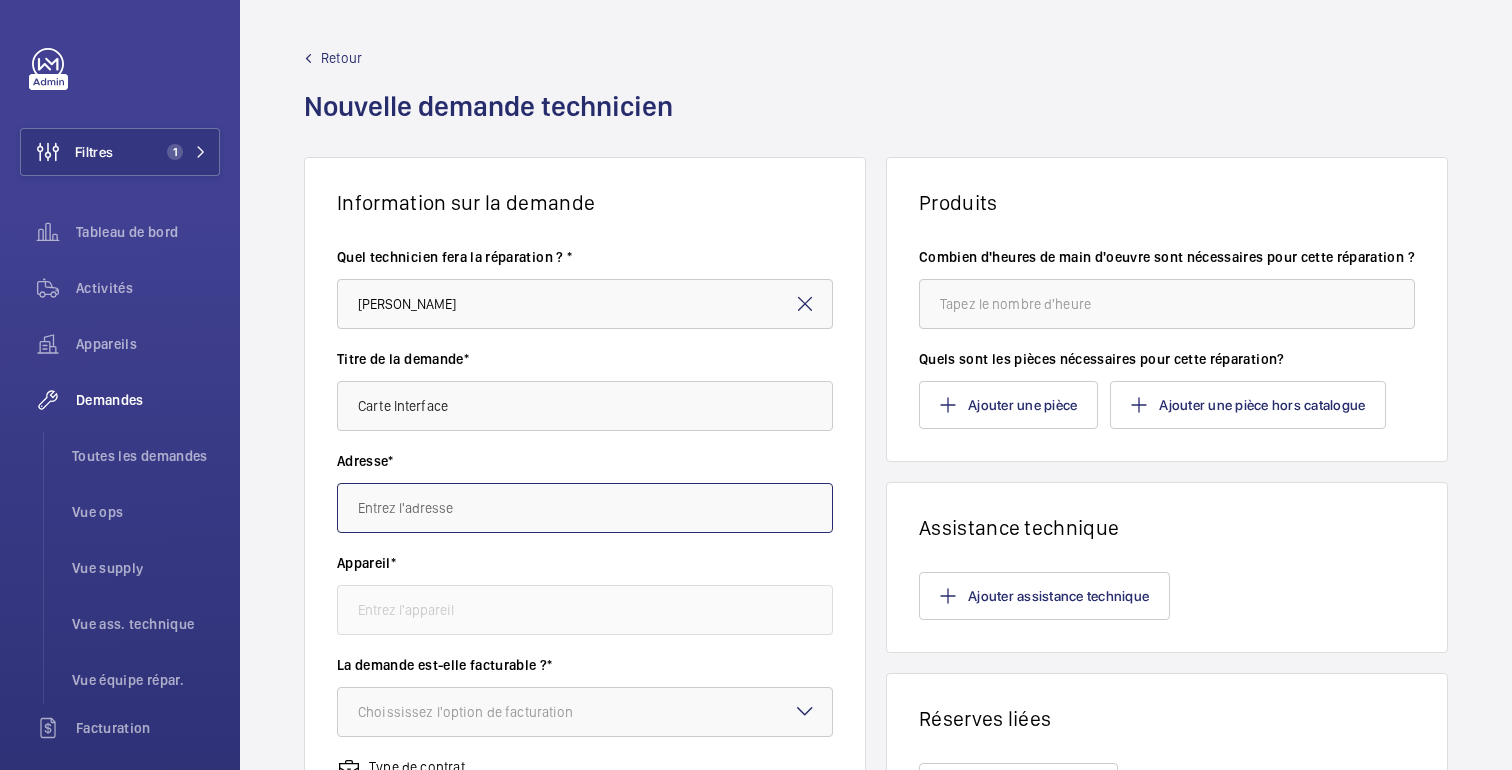 click at bounding box center [585, 508] 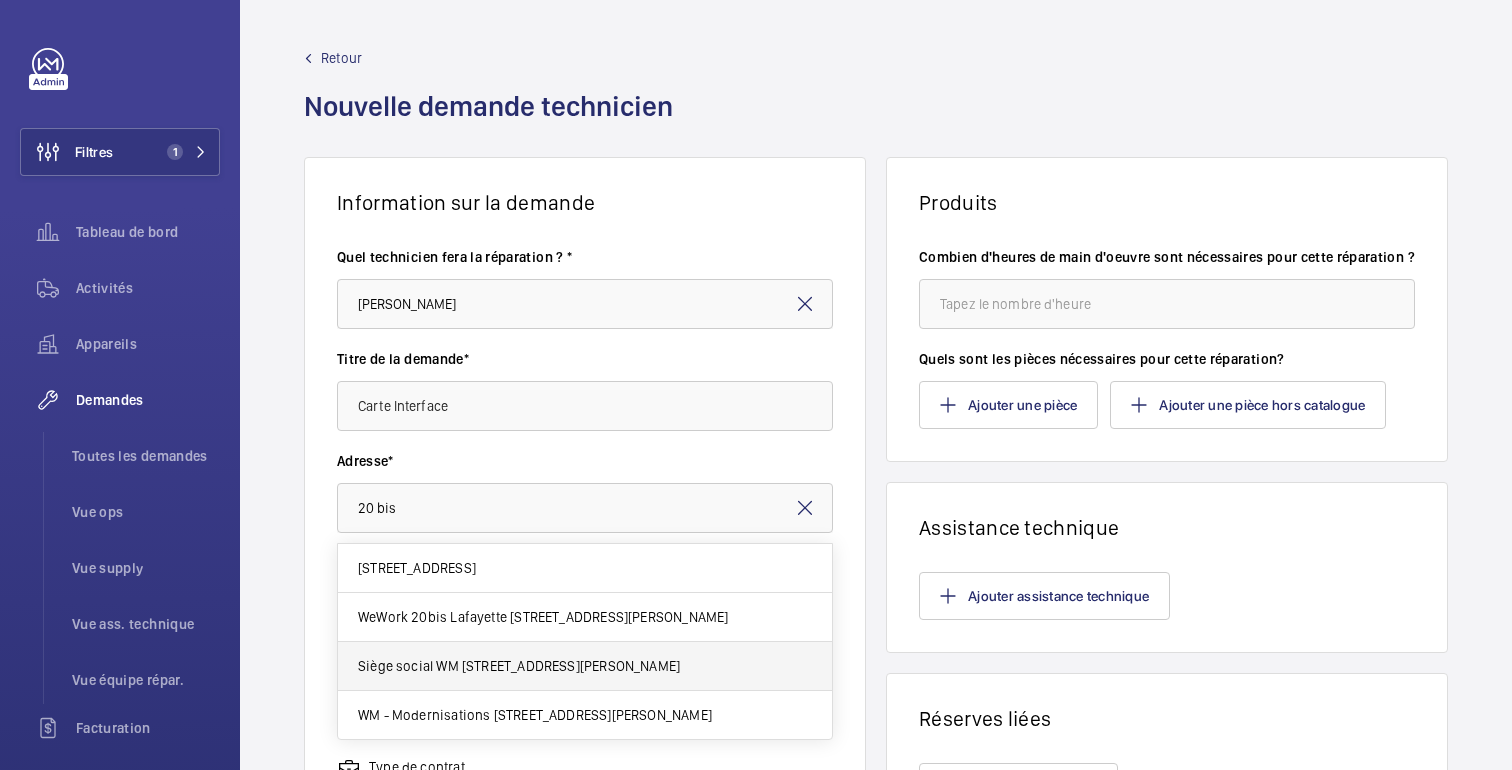 click on "Siège social WM 20 bis Rue Louis Philippe, 92200 NEUILLY-SUR-SEINE" at bounding box center [519, 666] 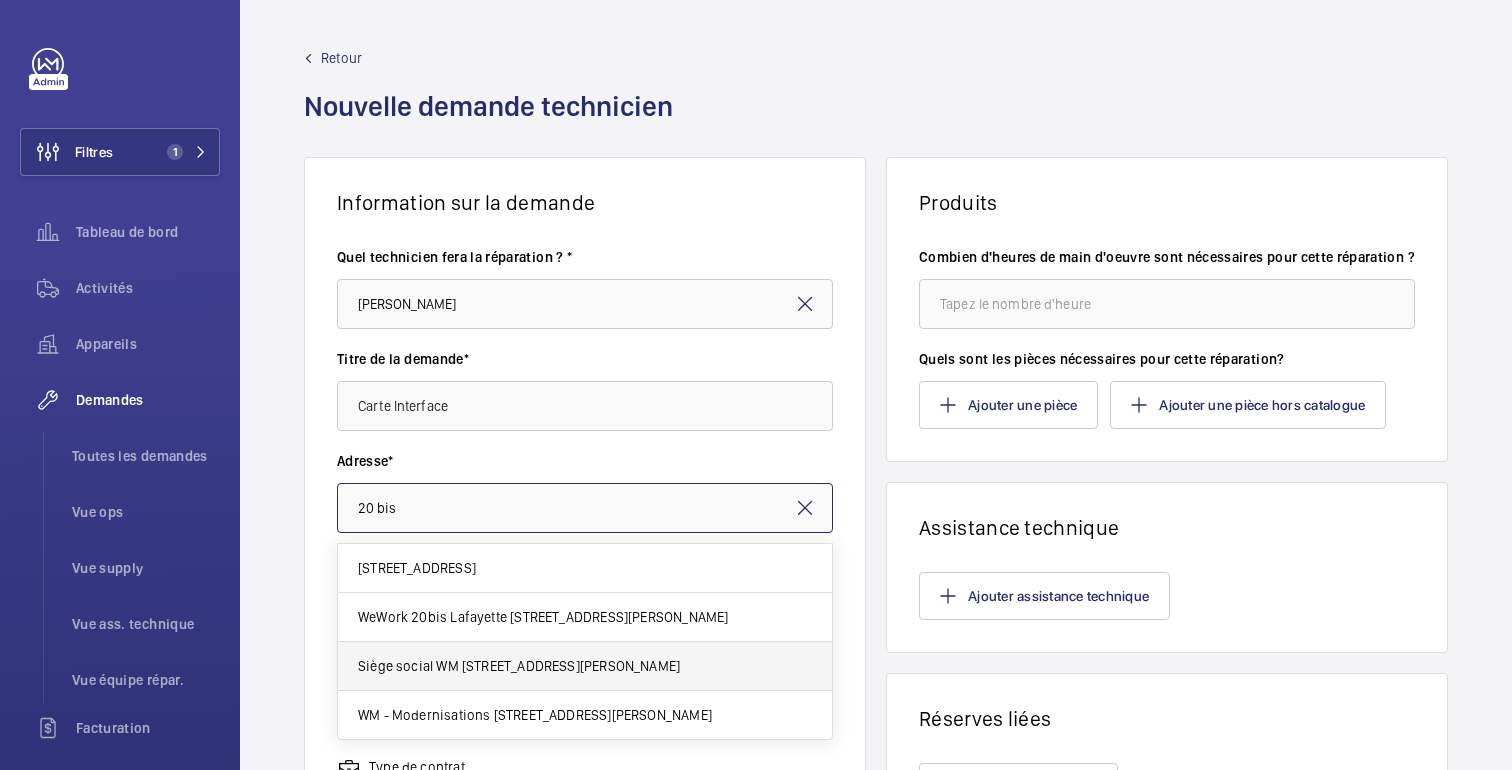 type on "Siège social WM 20 bis Rue Louis Philippe, 92200 NEUILLY-SUR-SEINE" 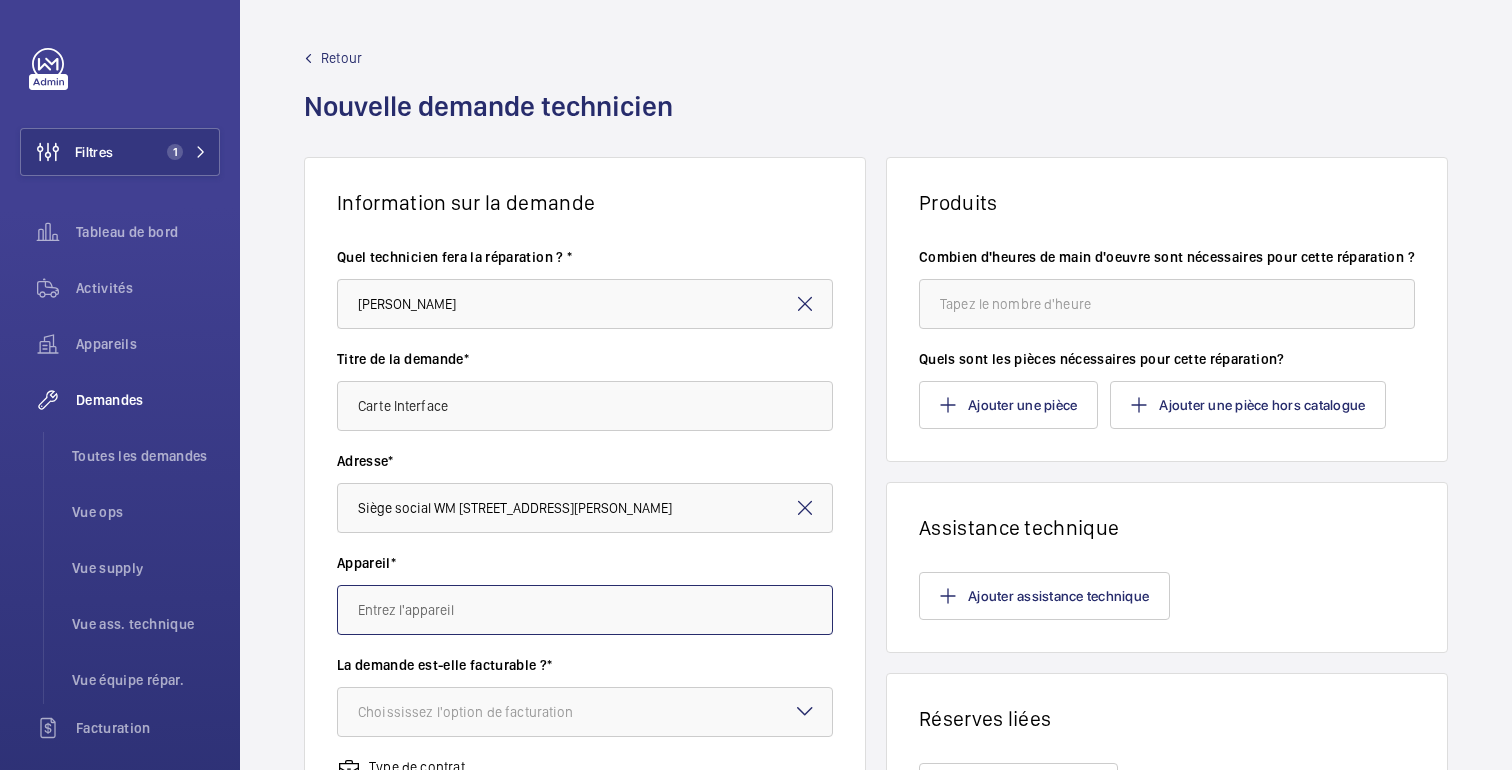 click at bounding box center [585, 610] 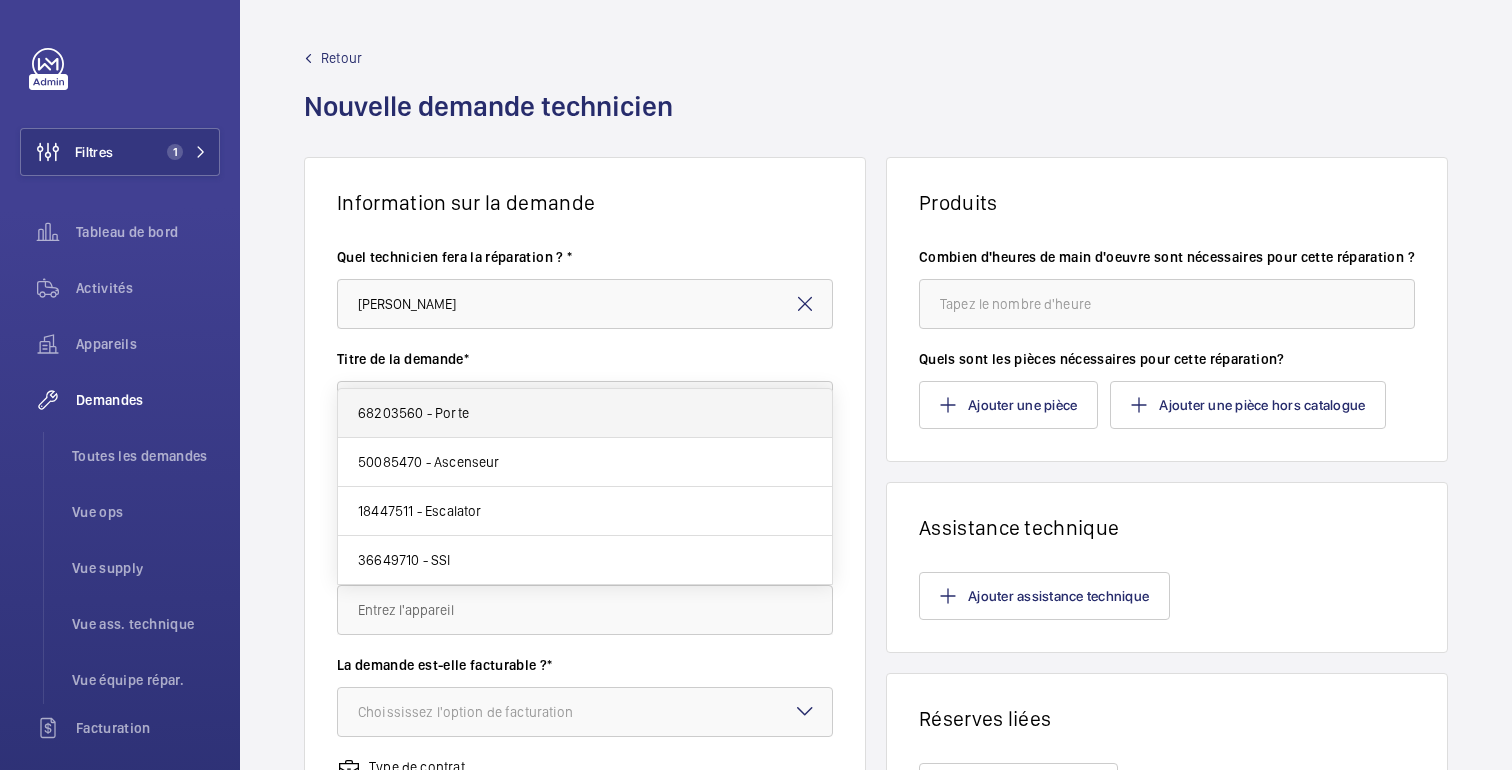 click on "68203560 - Porte" at bounding box center [585, 413] 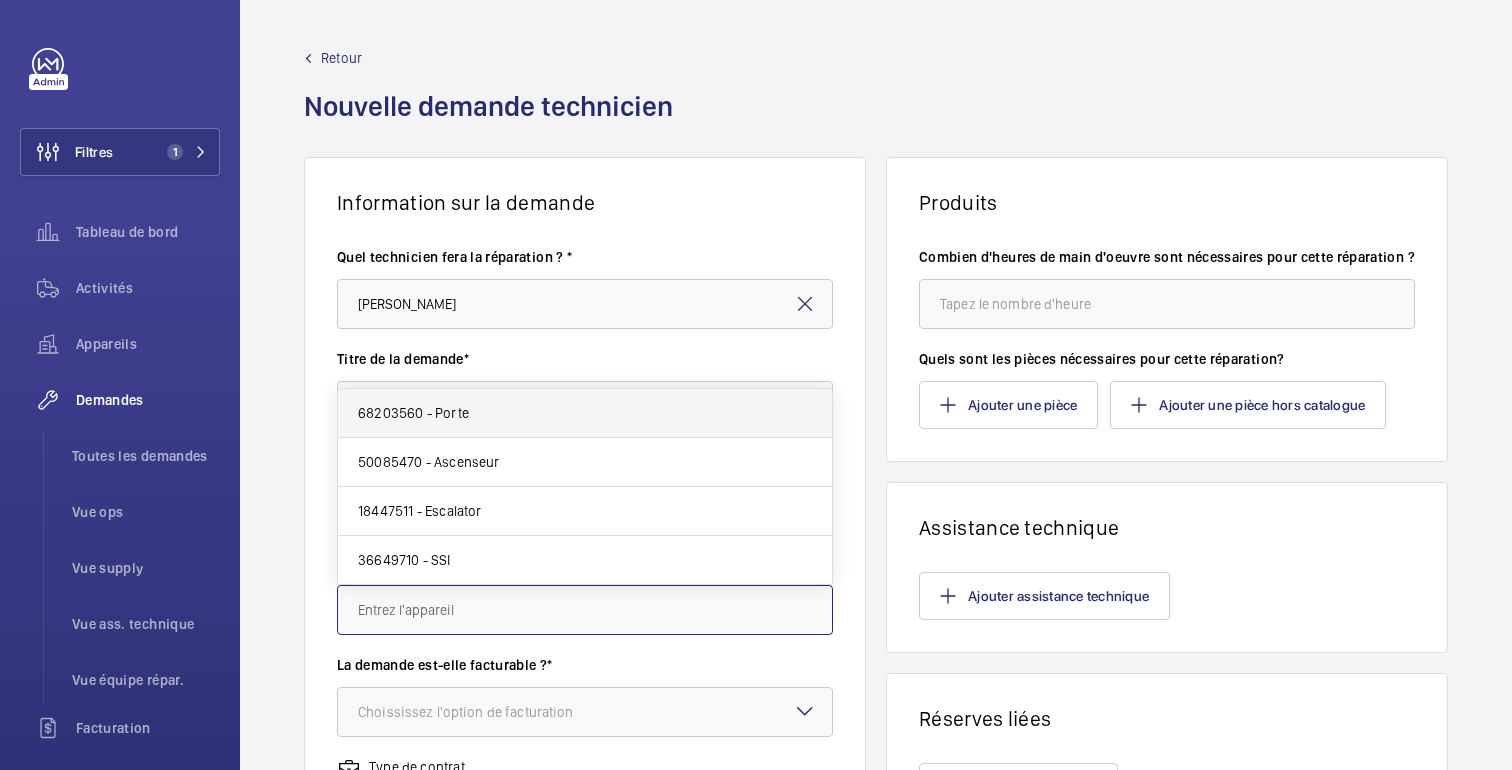 type on "68203560 - Porte" 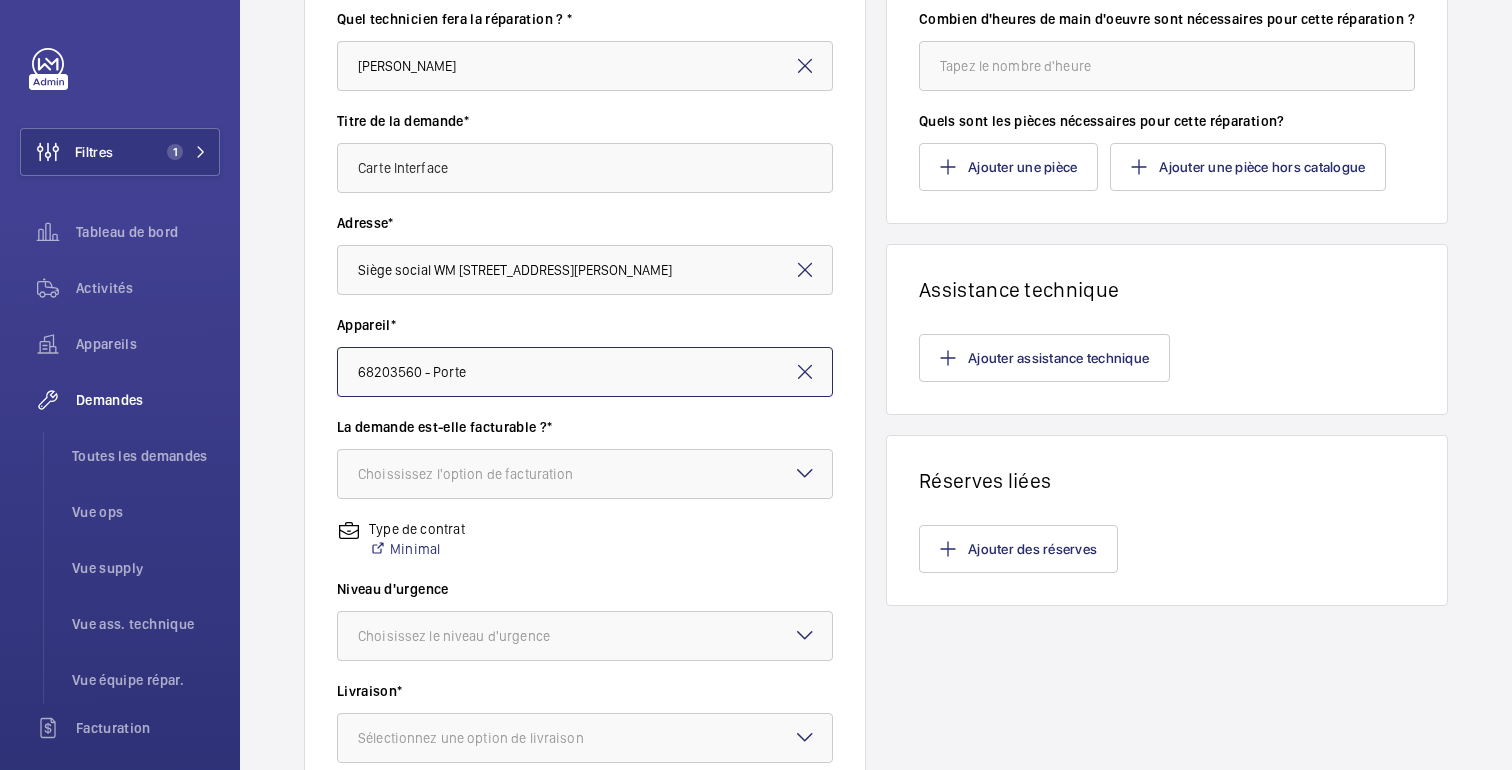 scroll, scrollTop: 240, scrollLeft: 0, axis: vertical 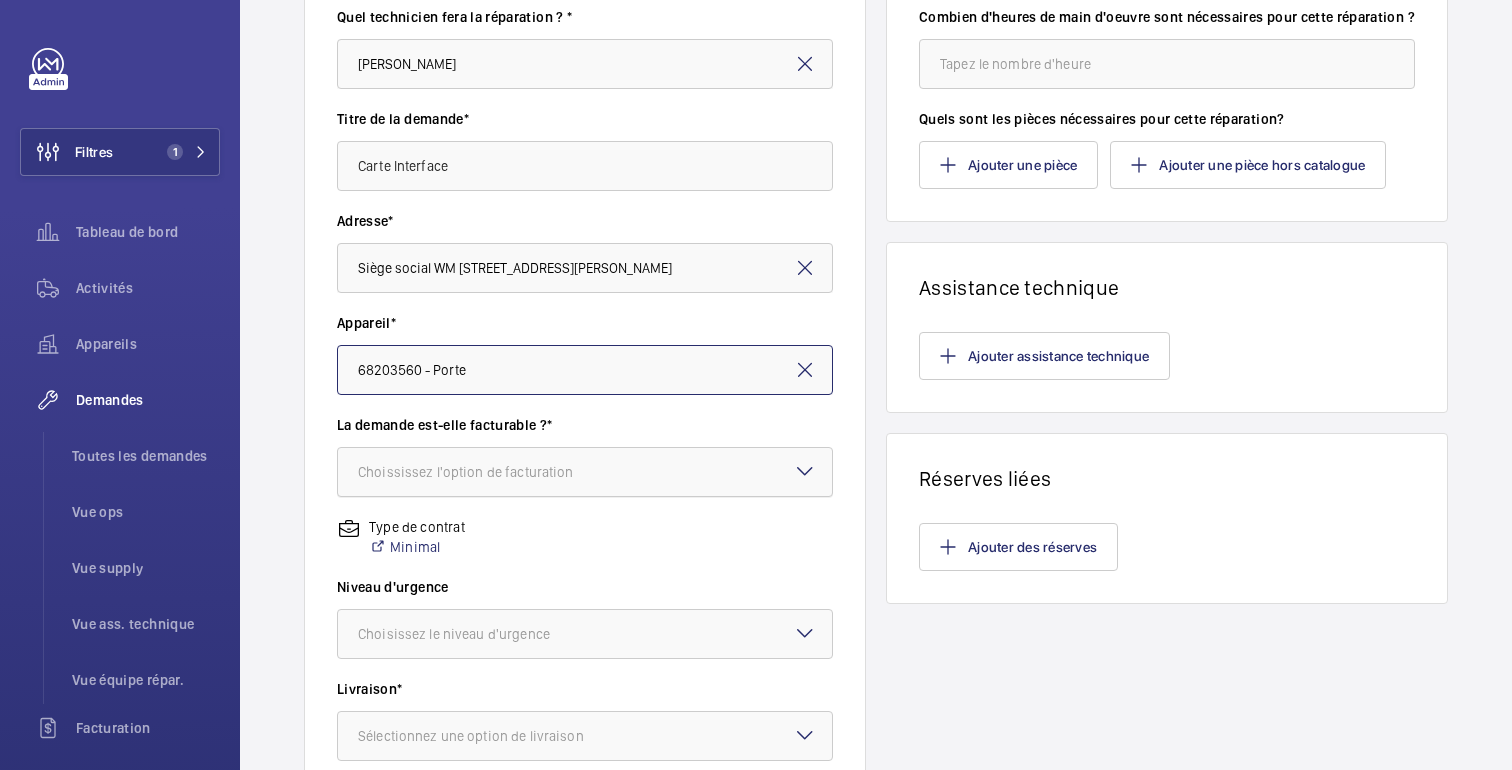 click on "Choississez l'option de facturation" at bounding box center [491, 472] 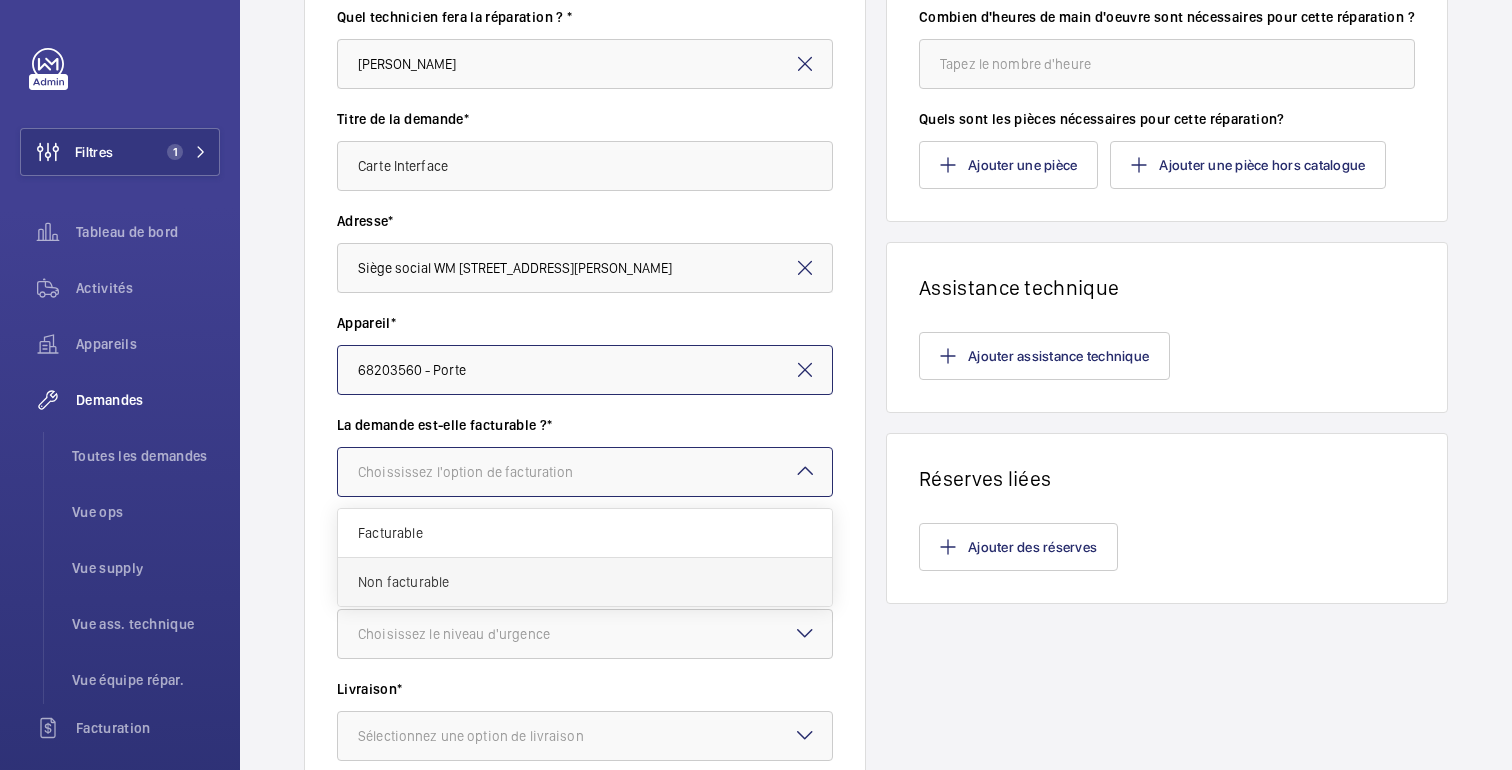 click on "Non facturable" at bounding box center [585, 582] 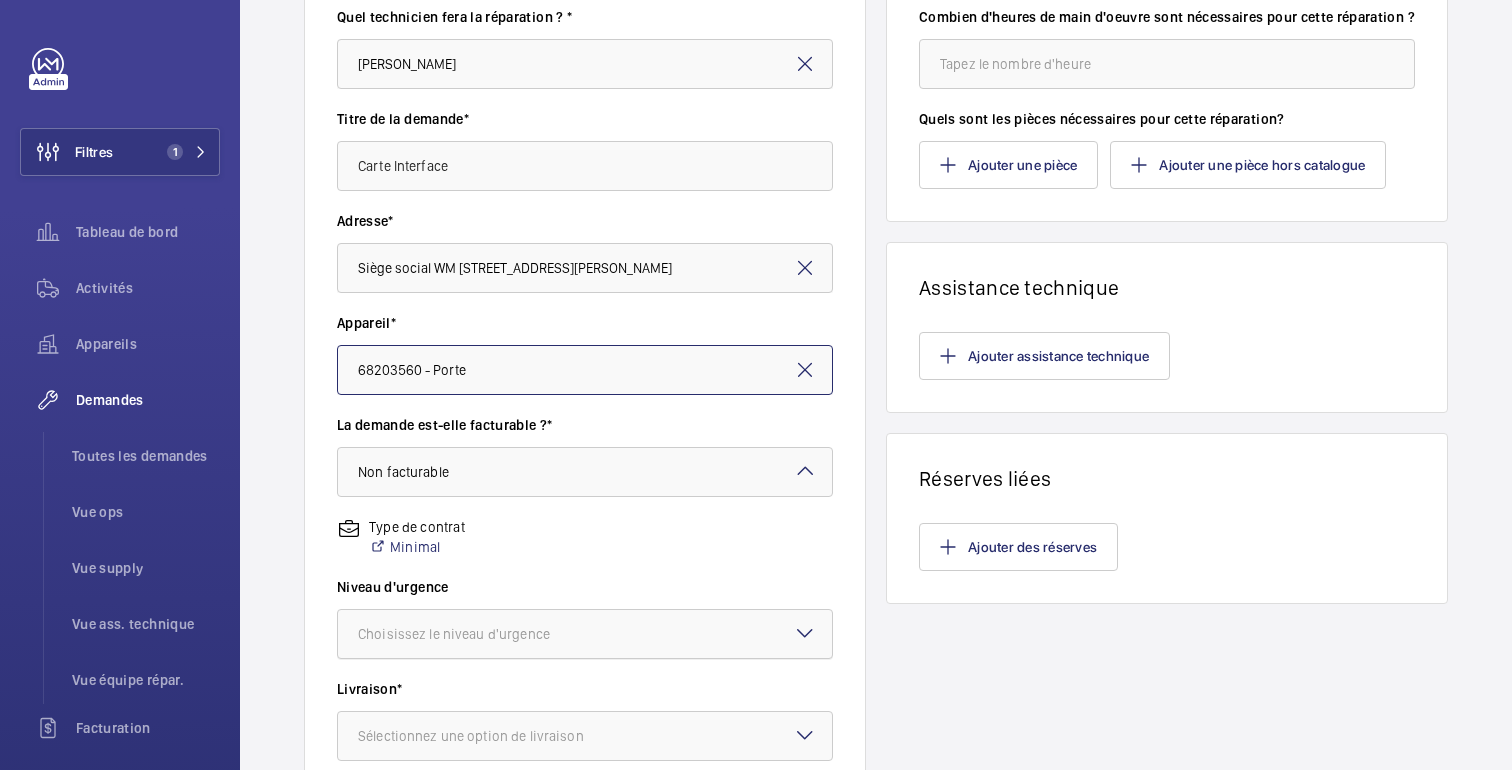click on "Choisissez le niveau d'urgence" at bounding box center [479, 634] 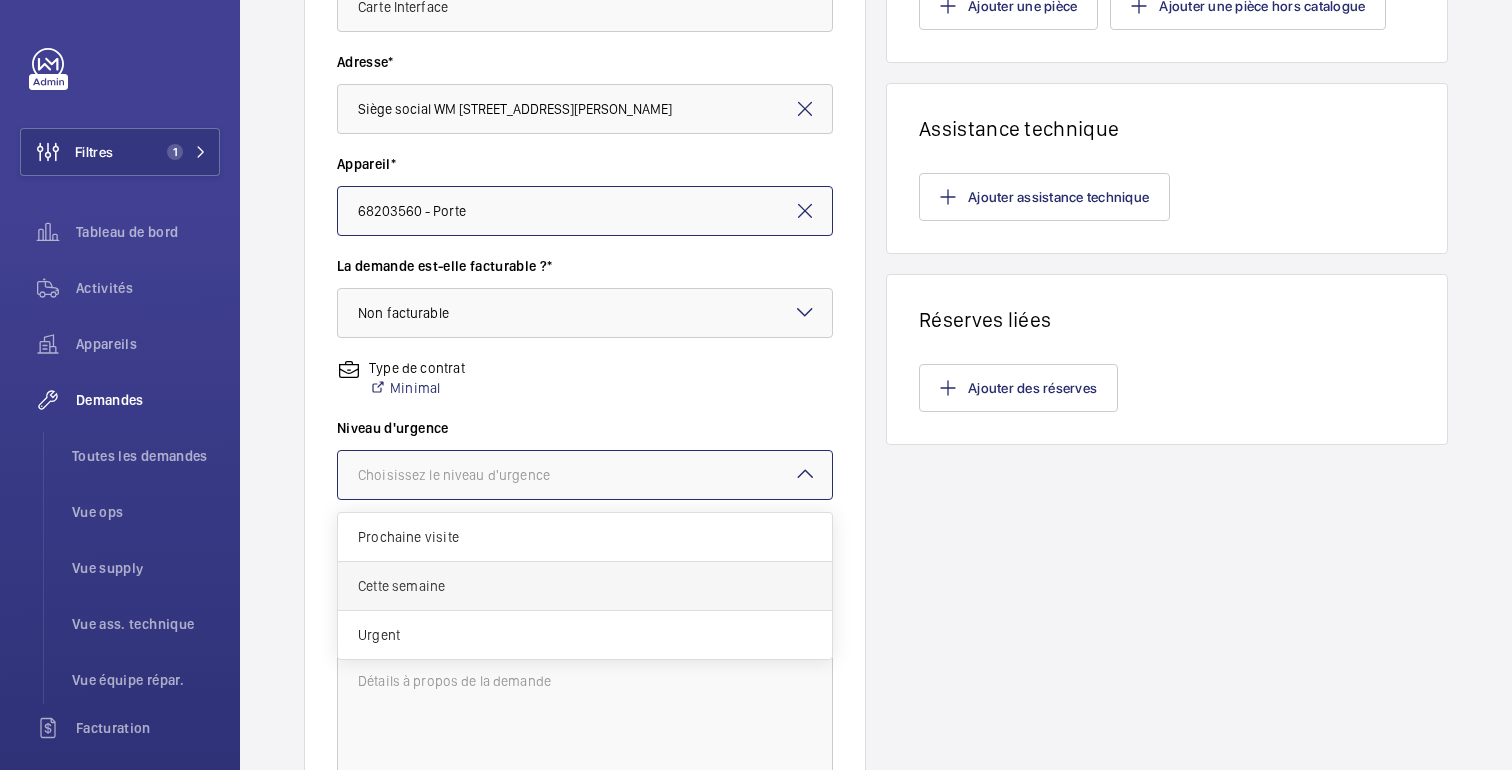 scroll, scrollTop: 407, scrollLeft: 0, axis: vertical 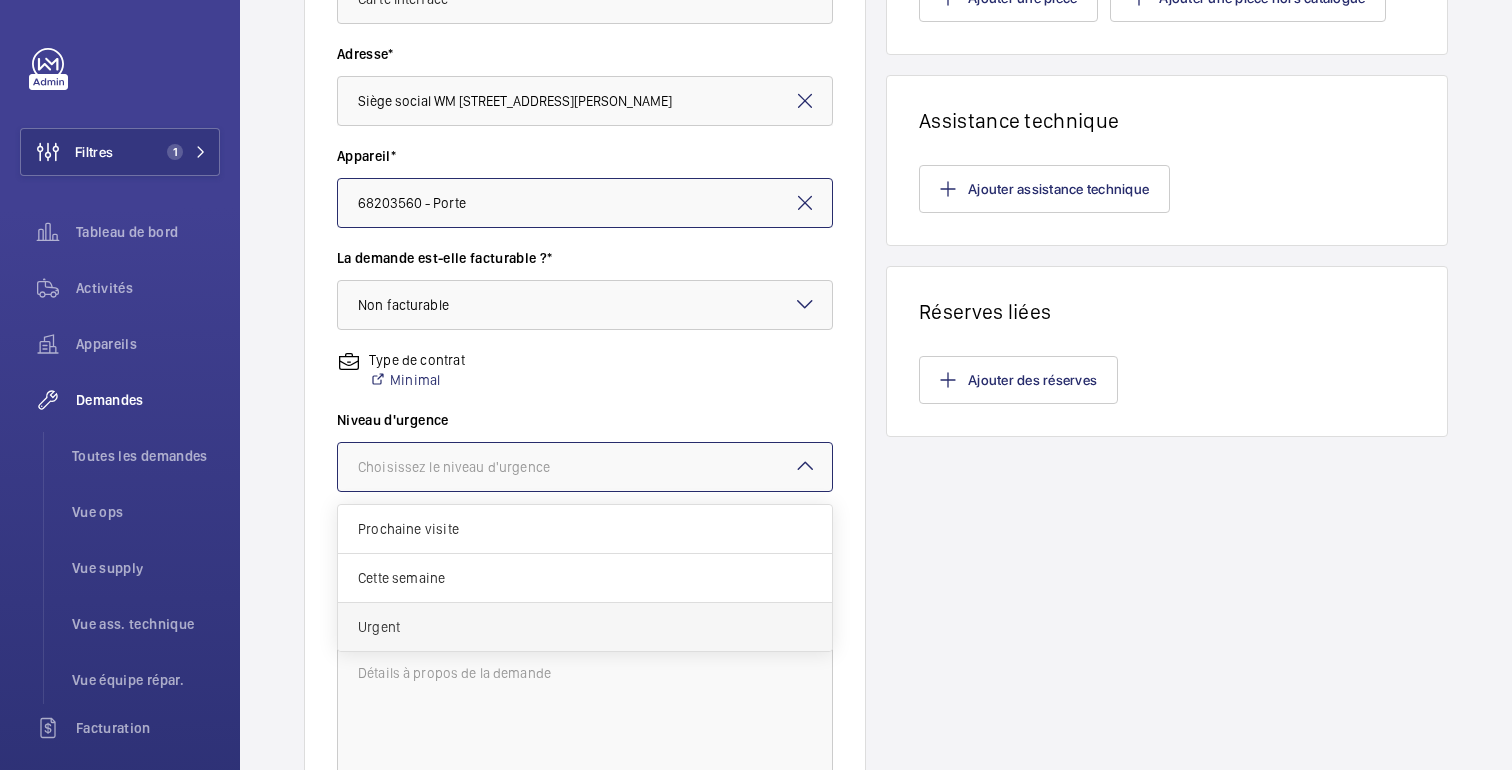 click on "Urgent" at bounding box center (585, 627) 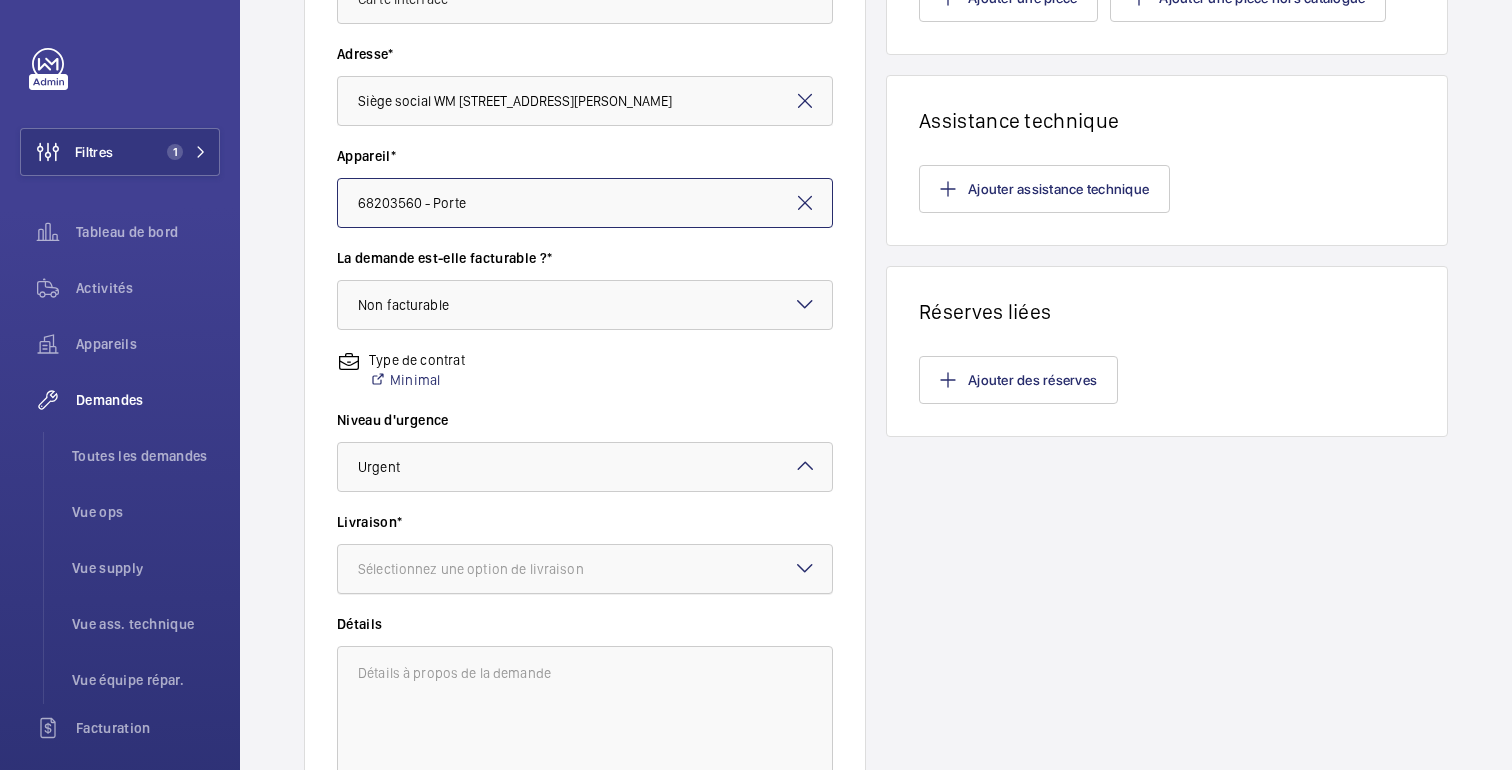 click on "Sélectionnez une option de livraison" at bounding box center (496, 569) 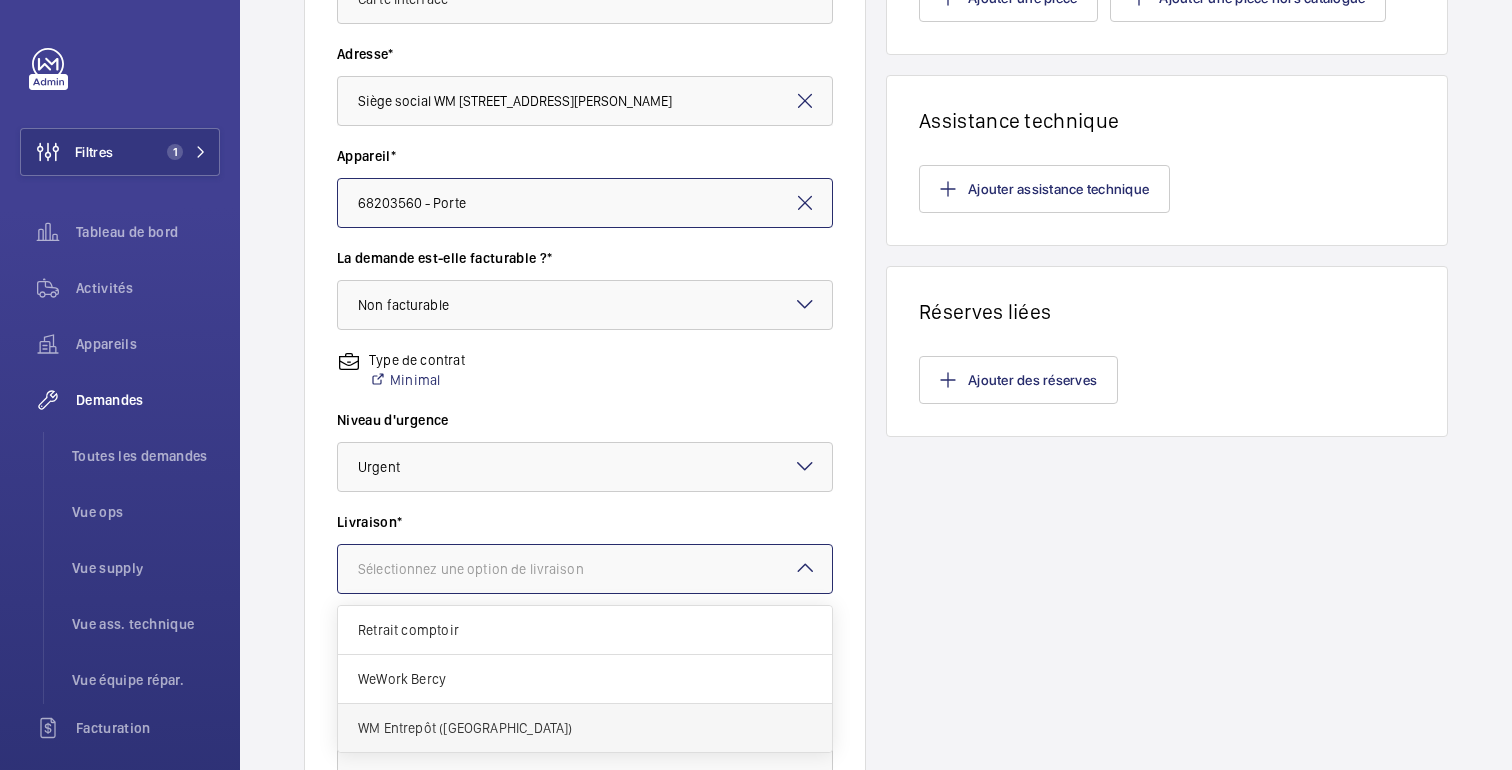 click on "WM Entrepôt ([GEOGRAPHIC_DATA])" at bounding box center (585, 728) 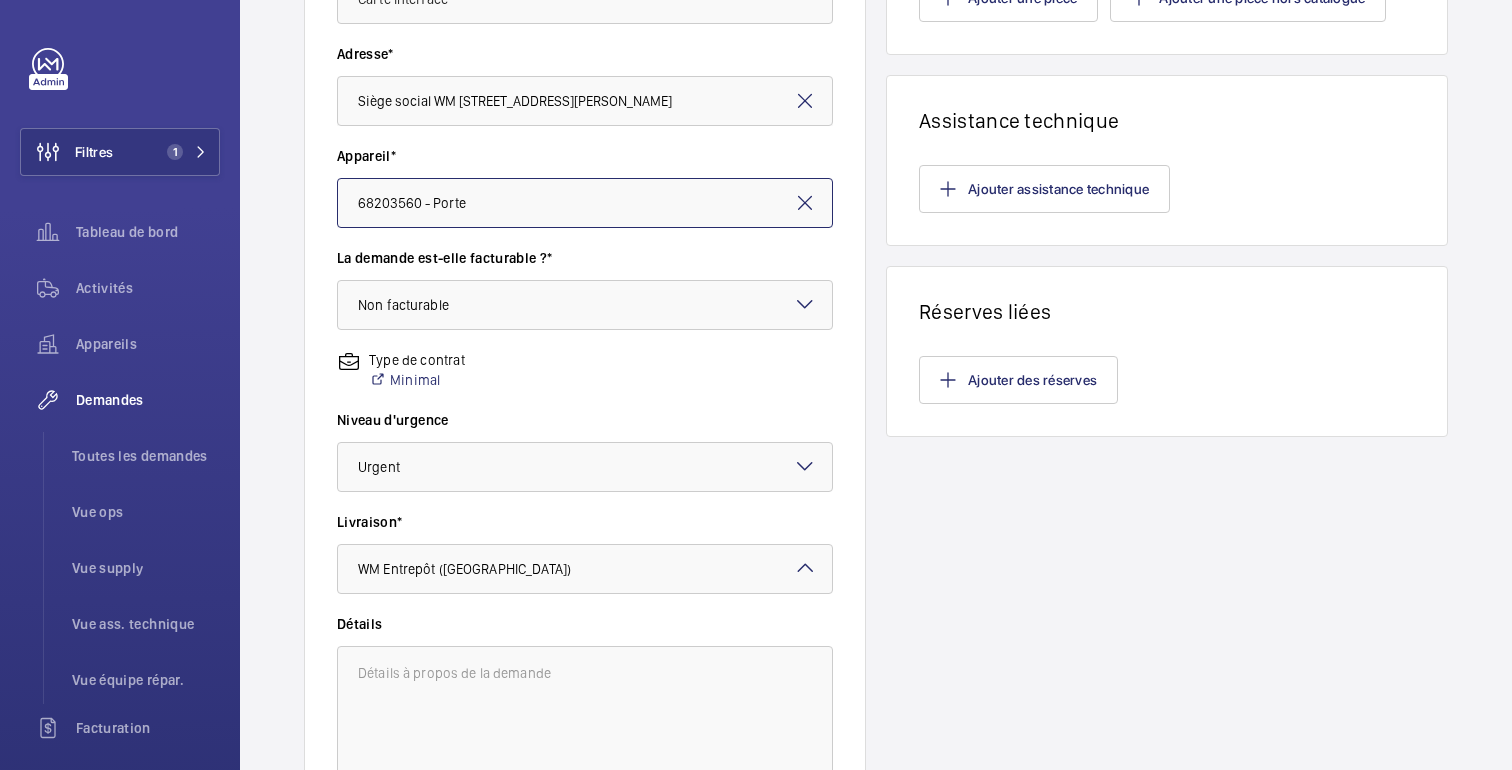 scroll, scrollTop: 0, scrollLeft: 0, axis: both 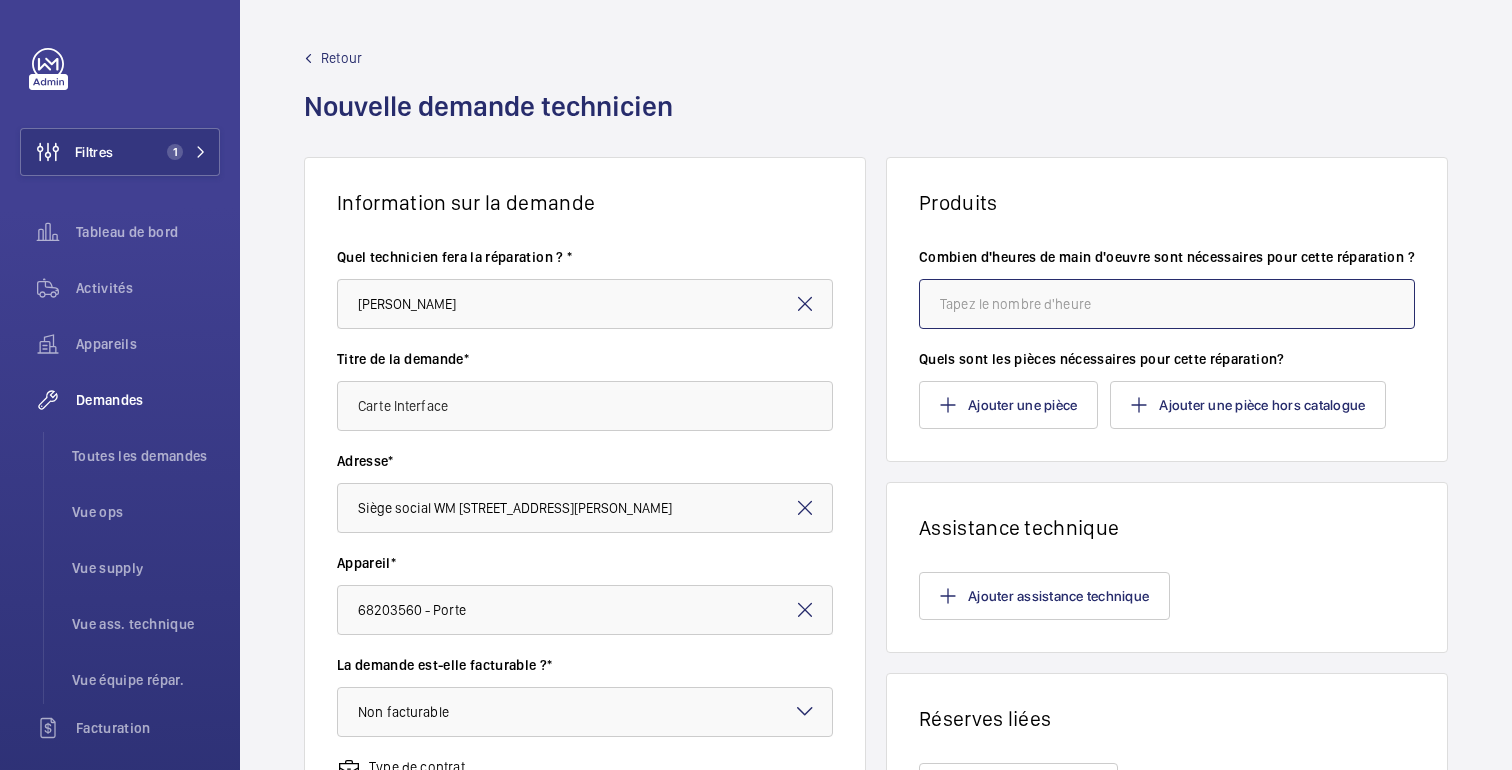 click 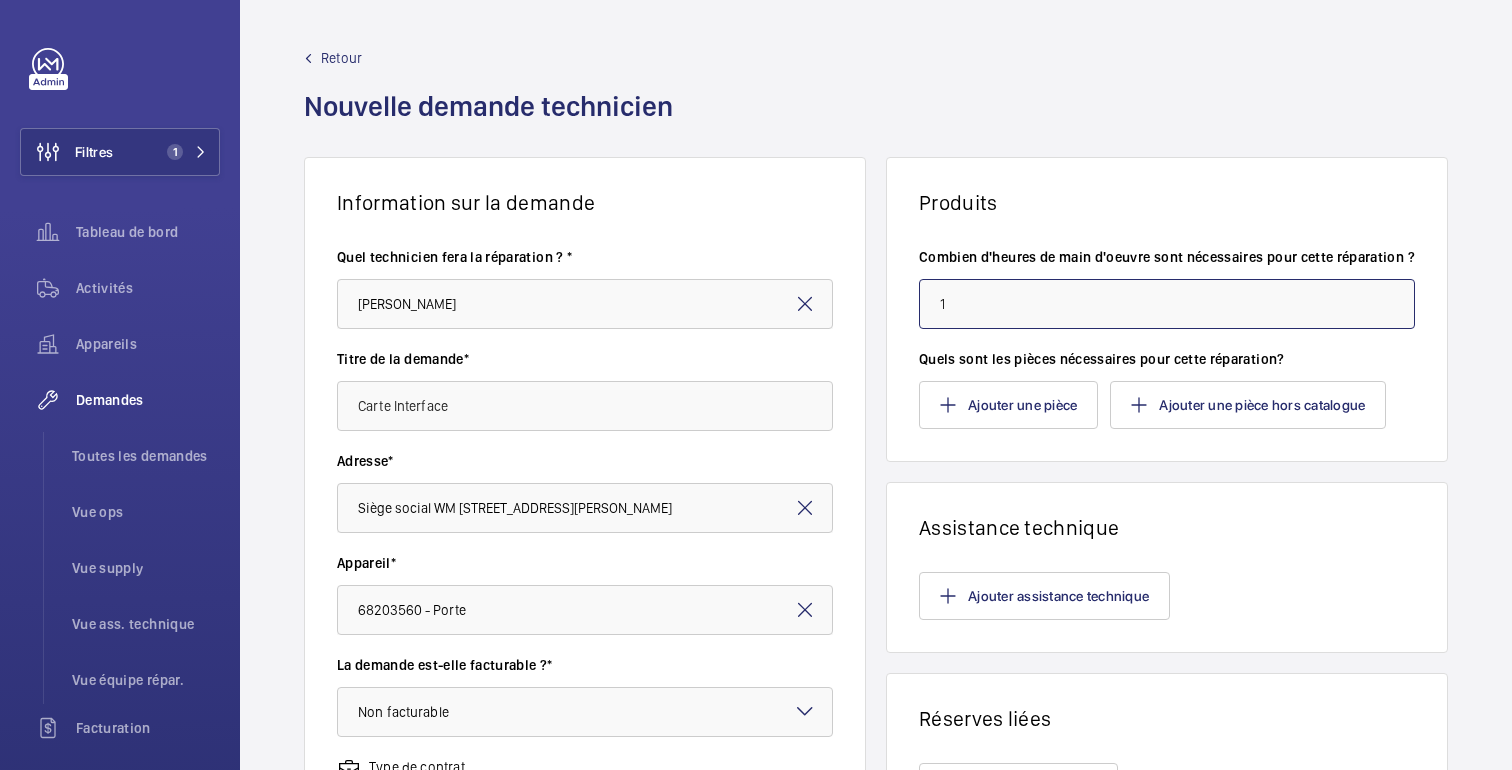 type 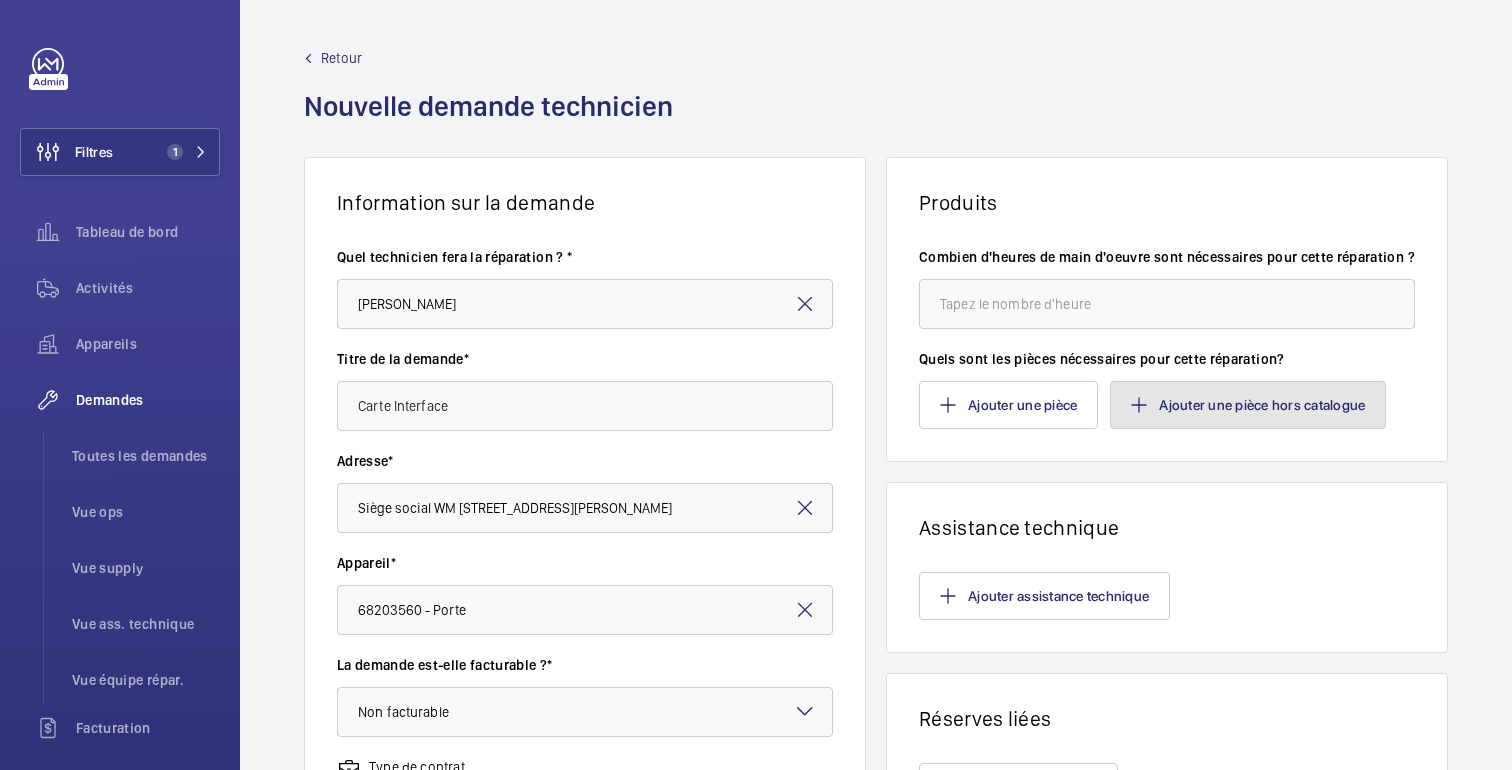 click on "Ajouter une pièce hors catalogue" 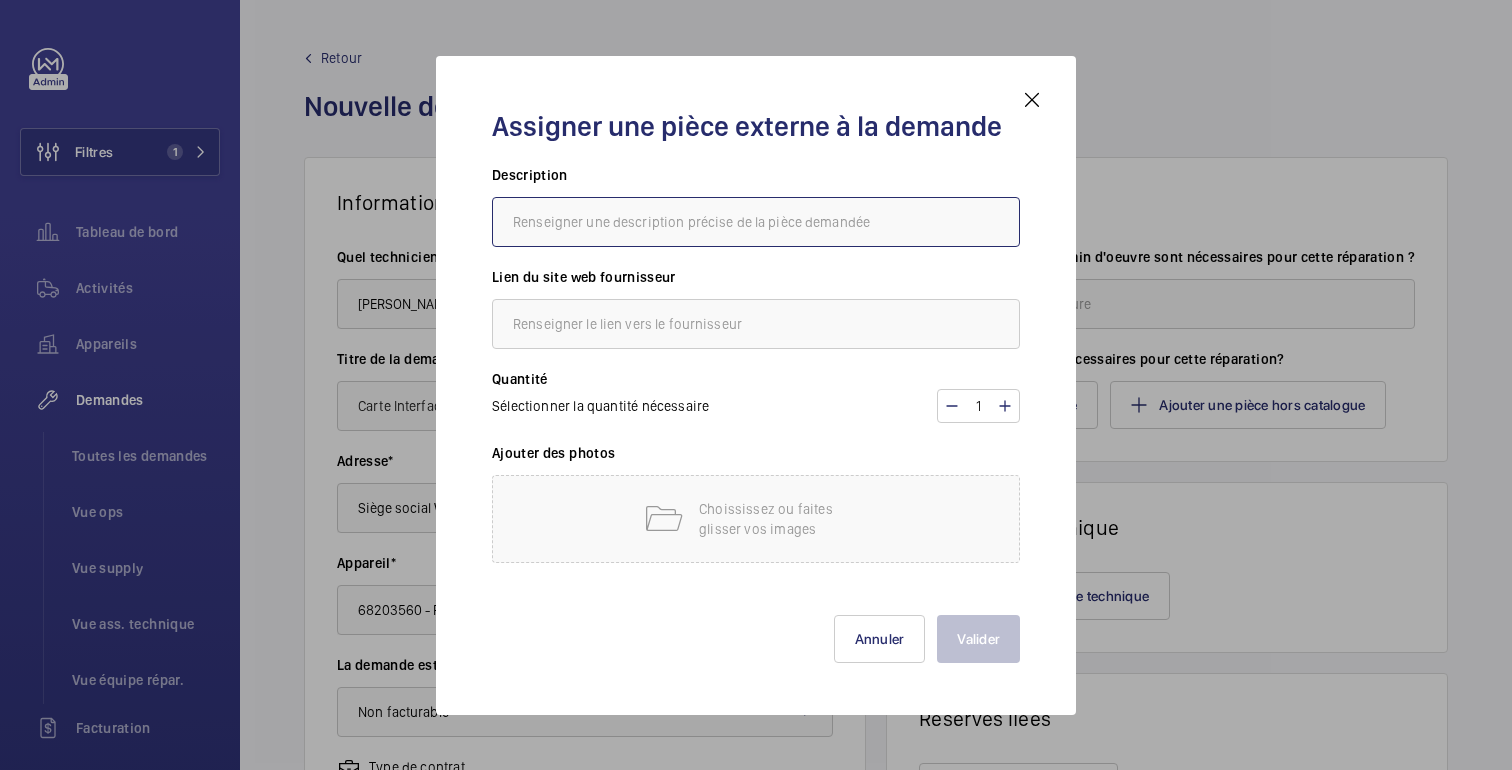 click at bounding box center (756, 222) 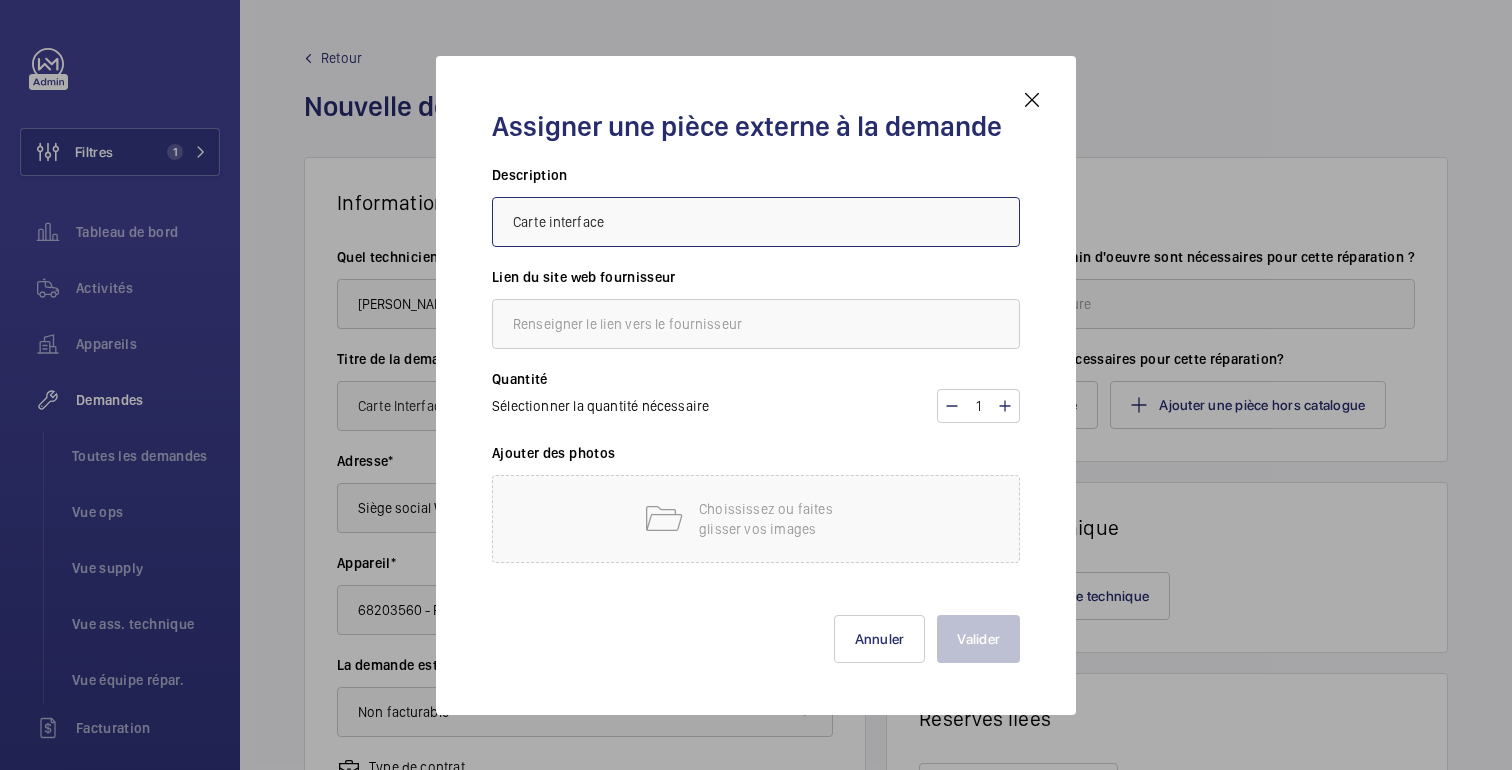 type on "Carte interface" 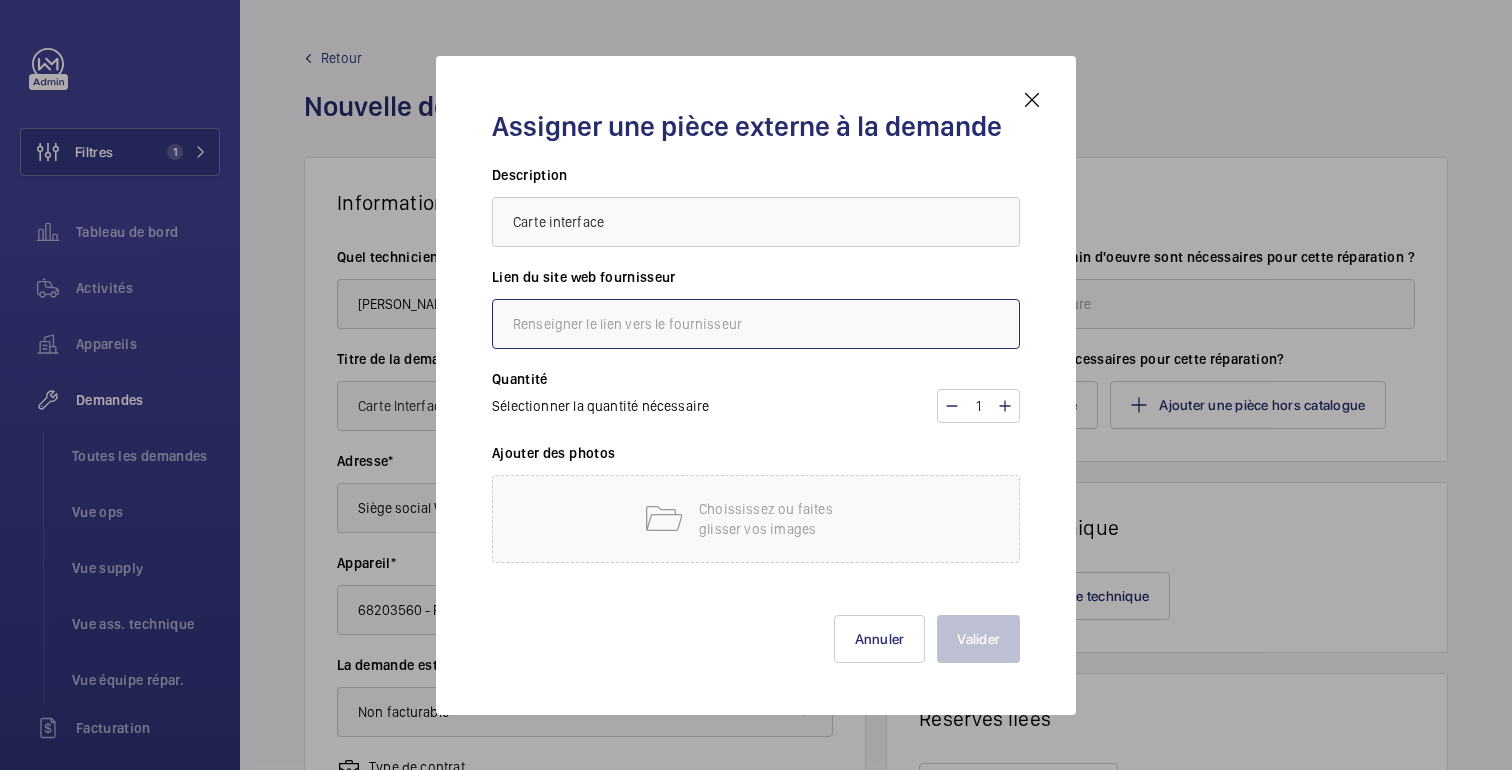 click at bounding box center (756, 324) 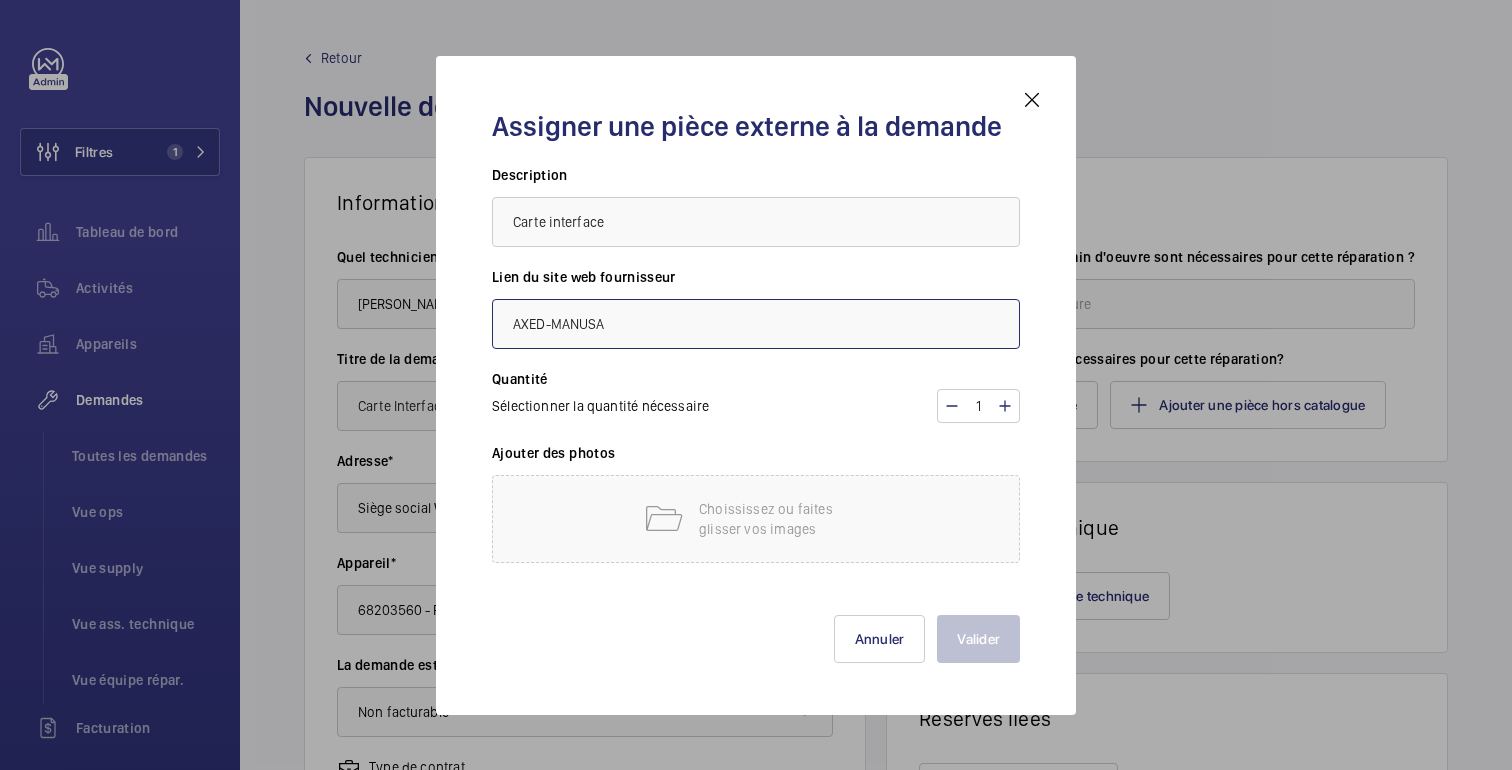 type on "AXED-MANUSA" 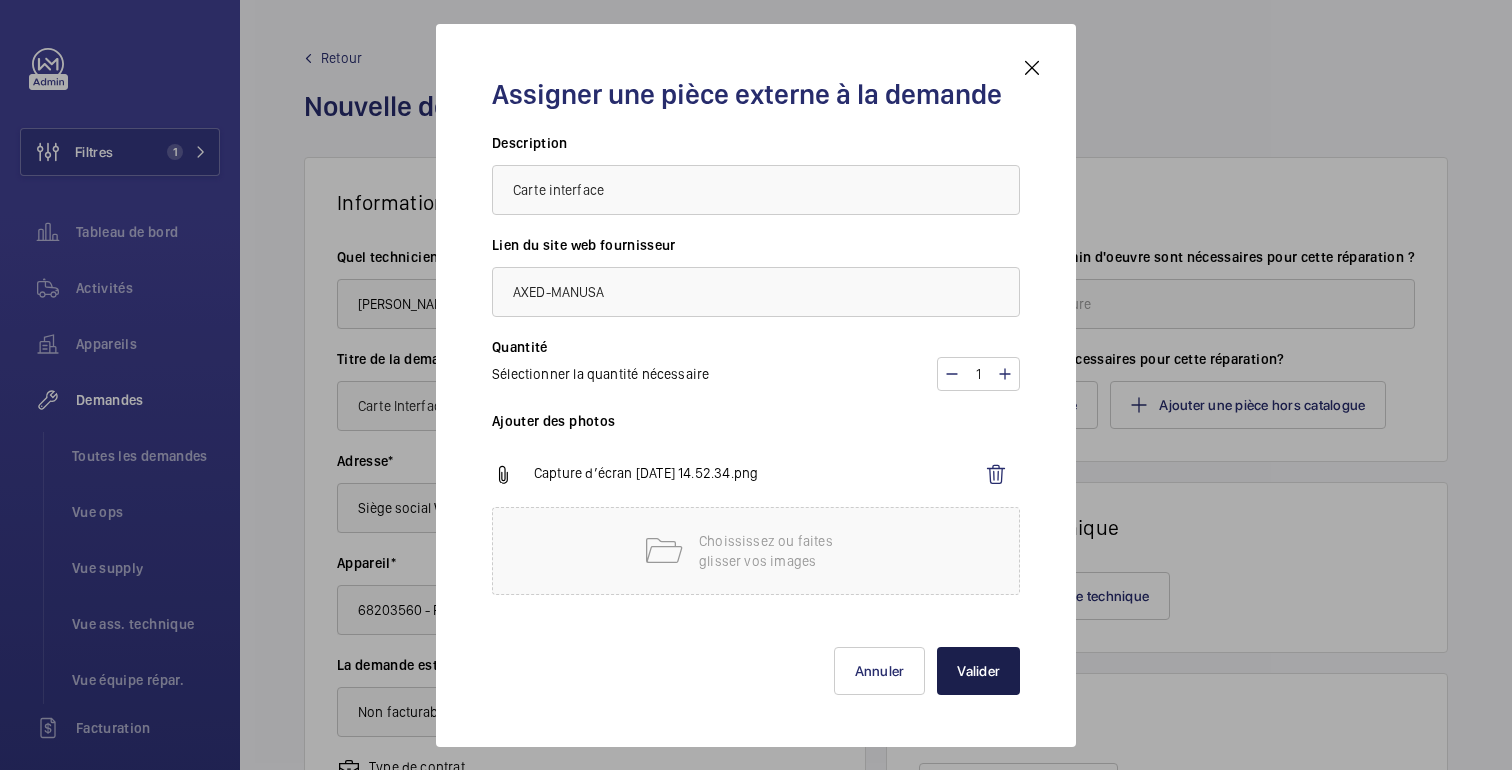 click on "Valider" at bounding box center (978, 671) 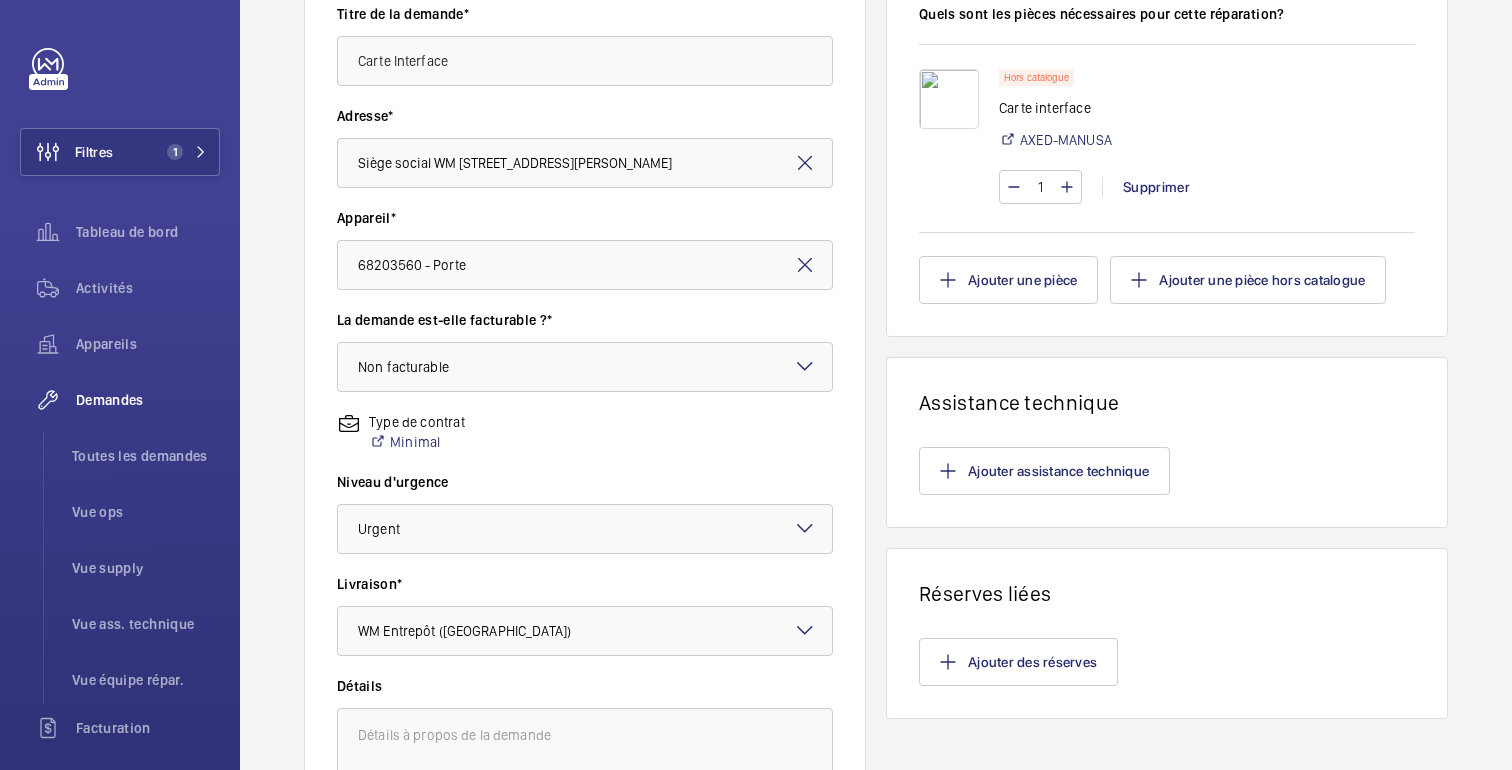 scroll, scrollTop: 594, scrollLeft: 0, axis: vertical 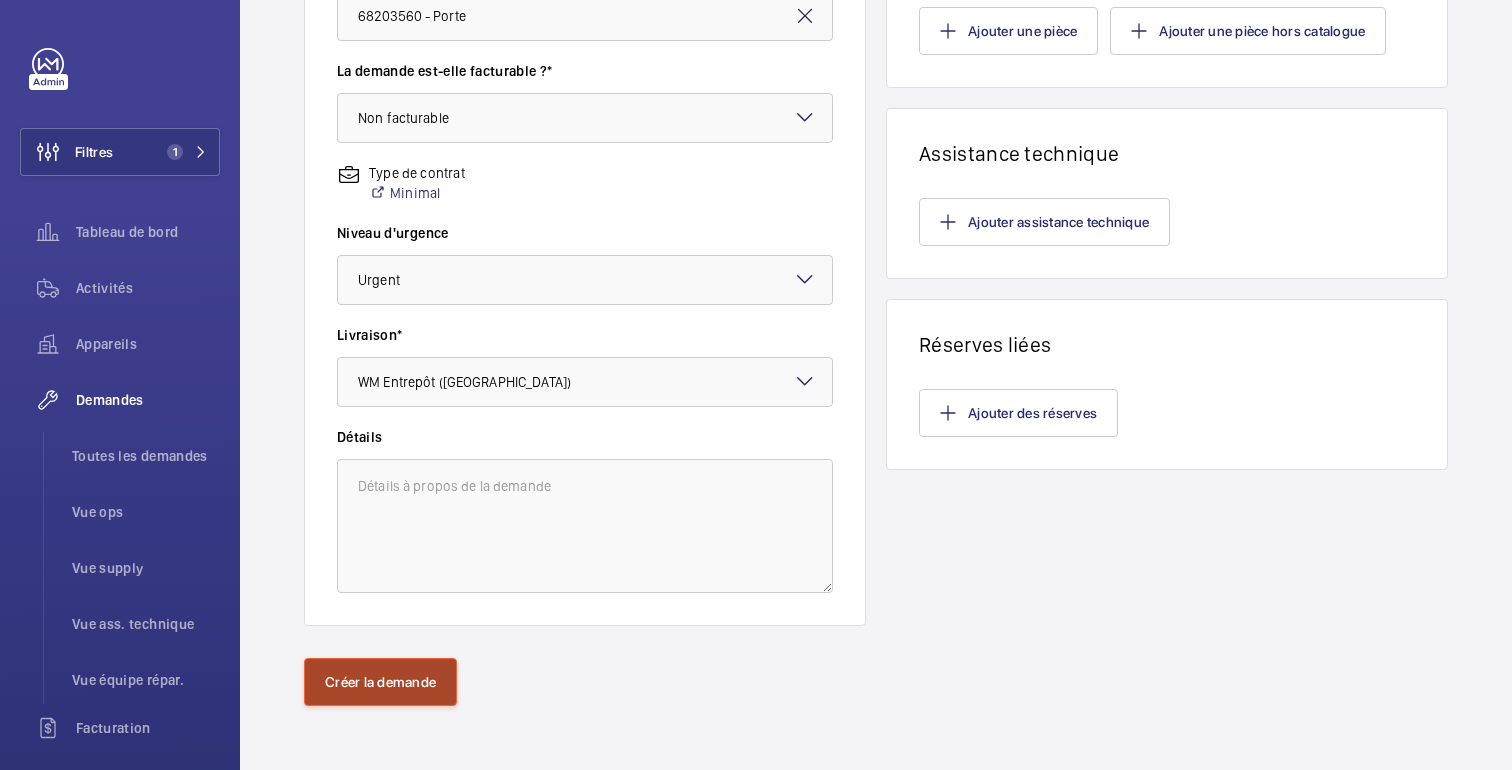 click on "Créer la demande" 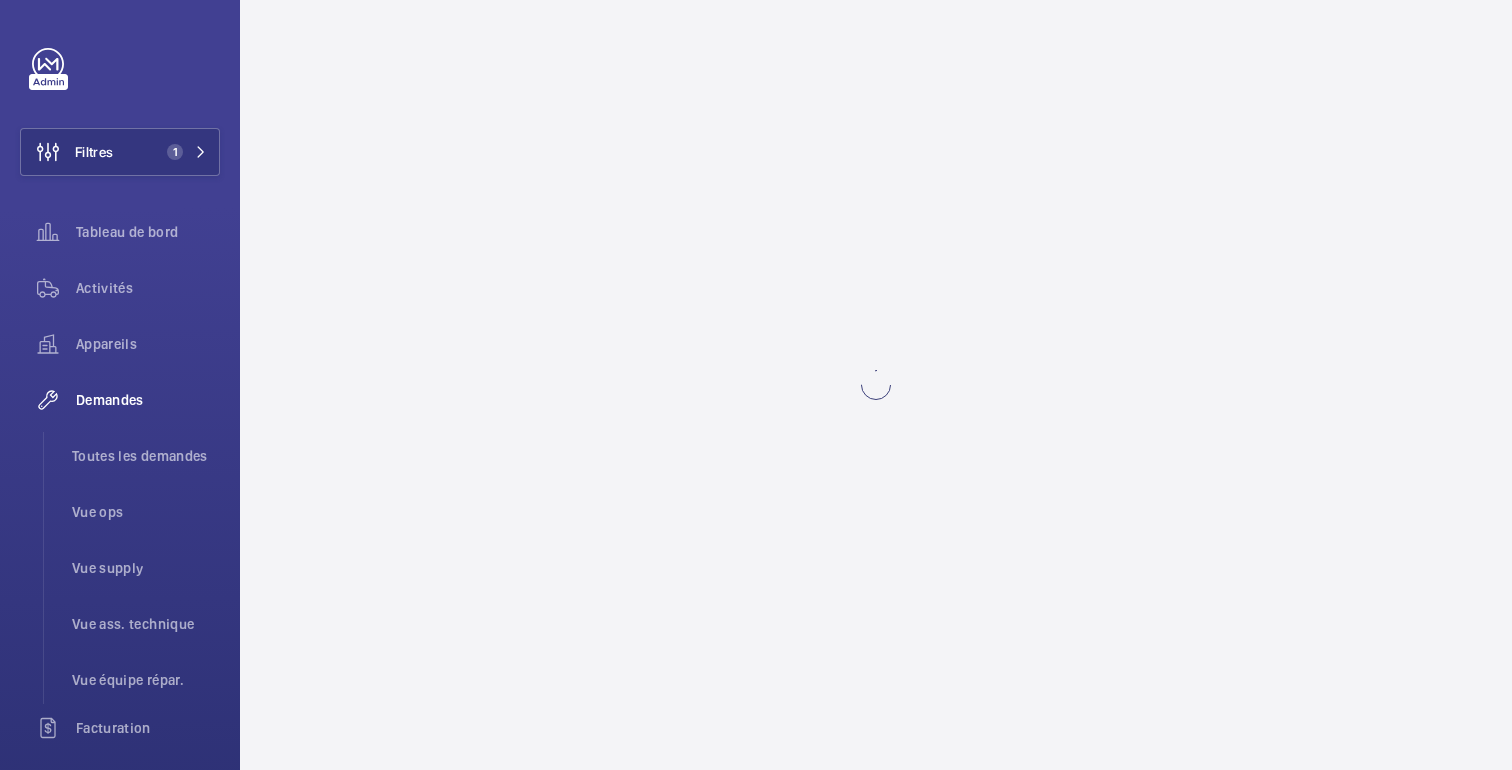 scroll, scrollTop: 0, scrollLeft: 0, axis: both 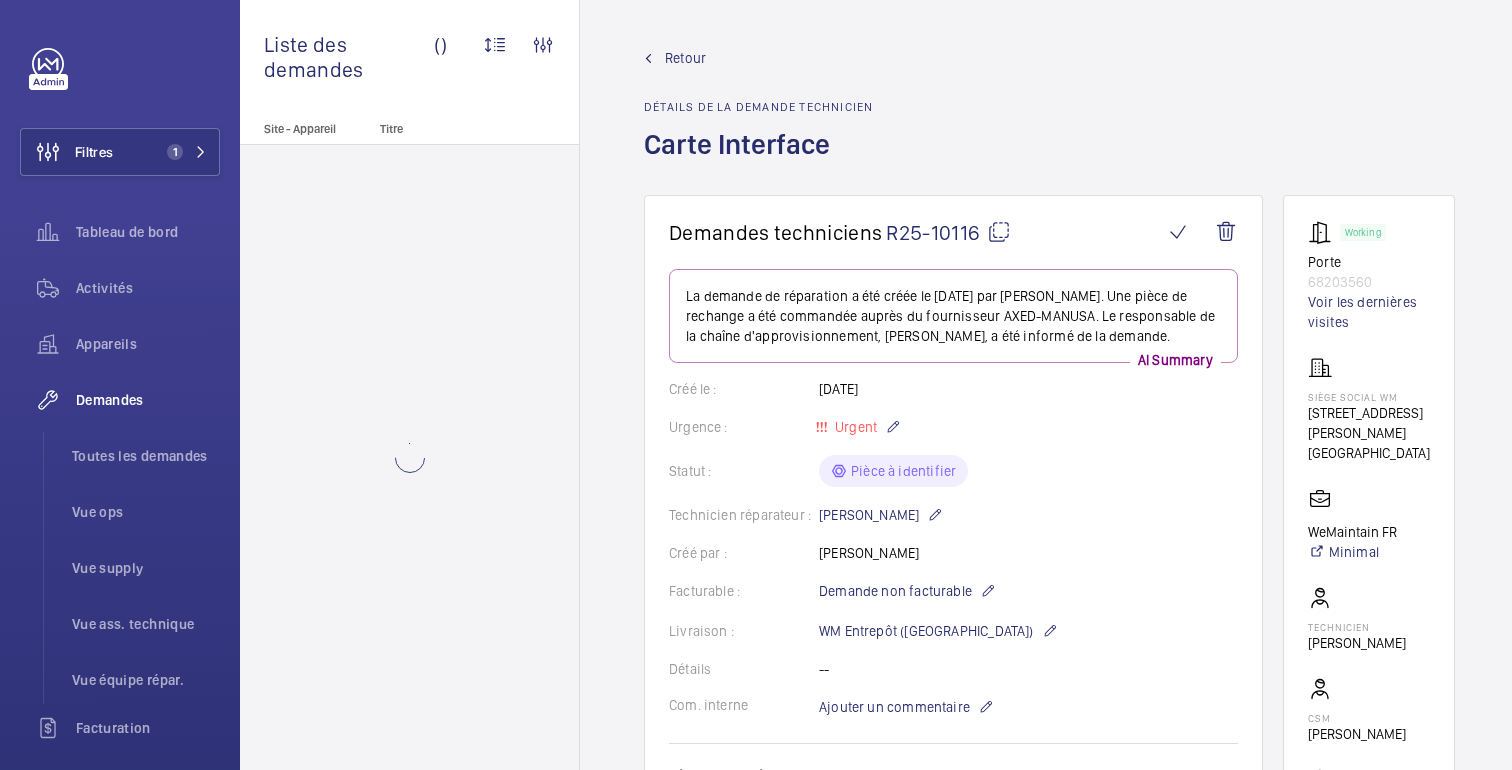 click 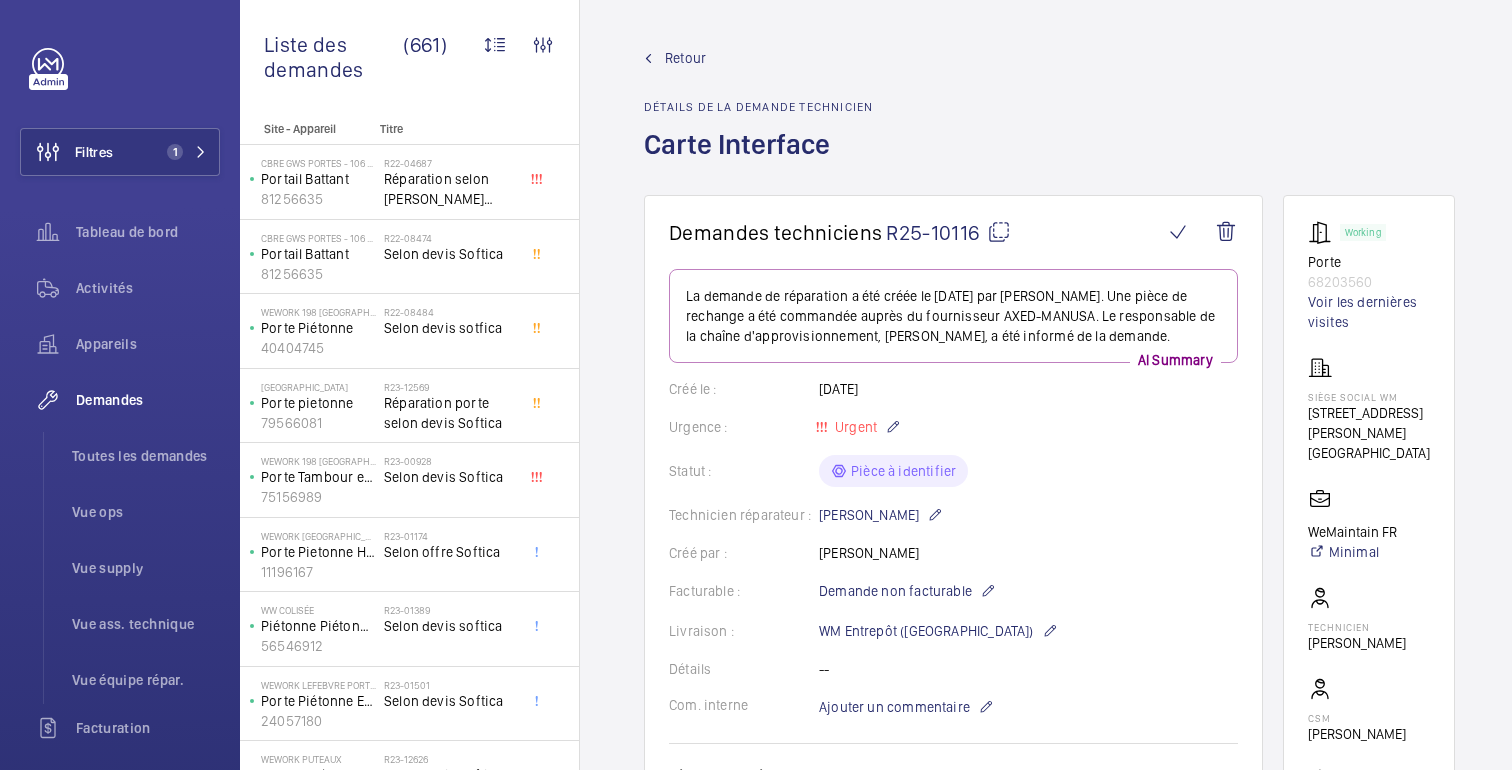 click on "Retour" 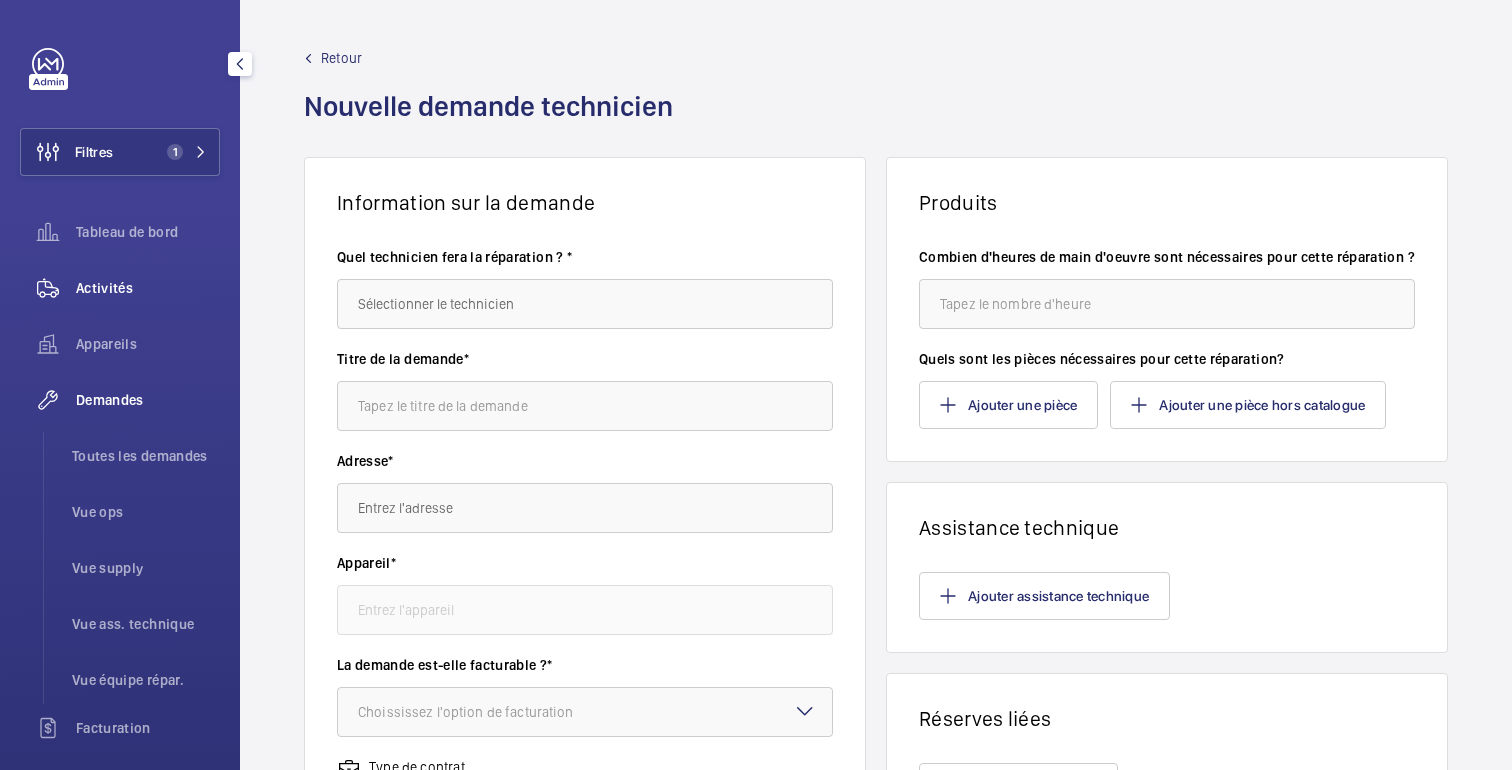 click on "Activités" 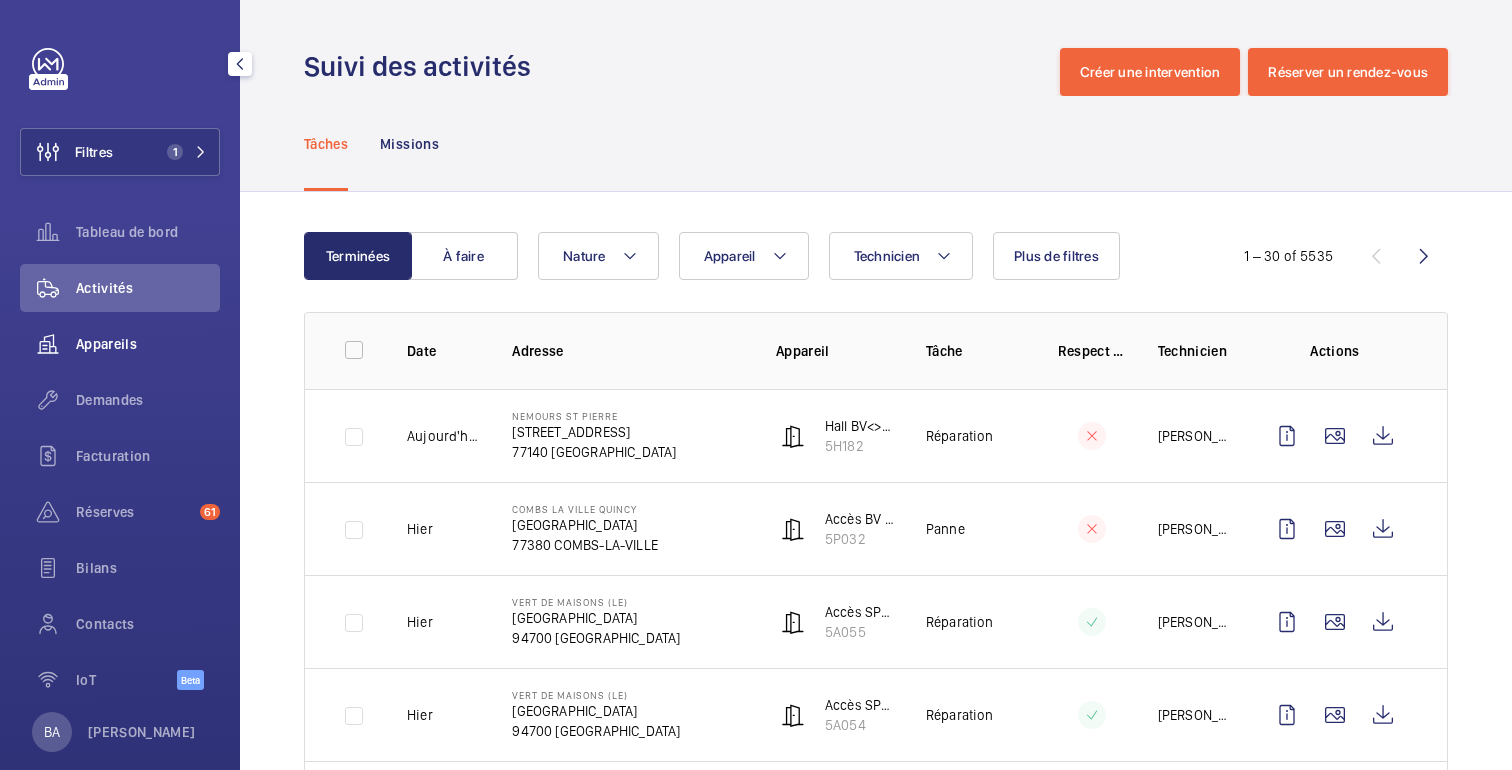 click on "Appareils" 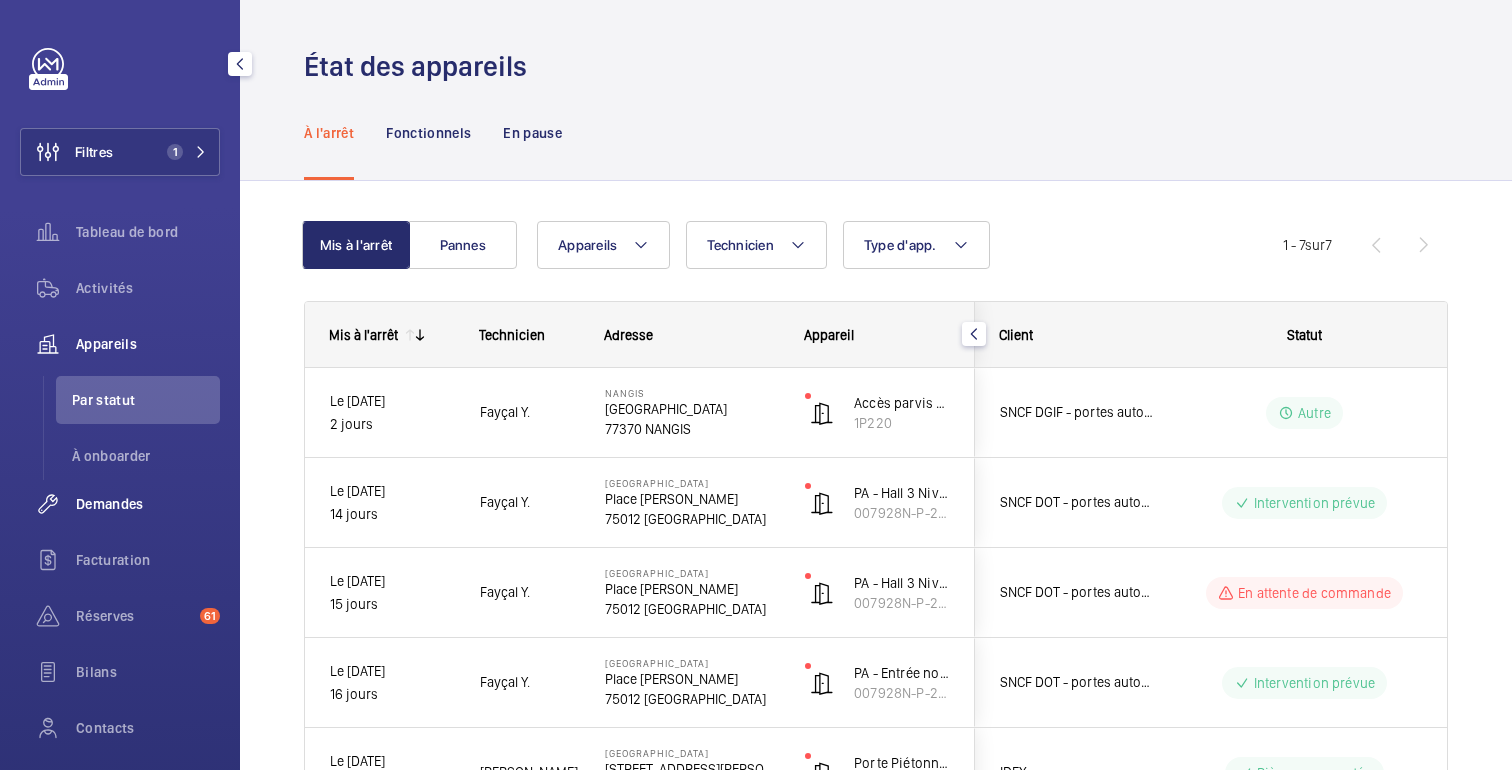 click on "Demandes" 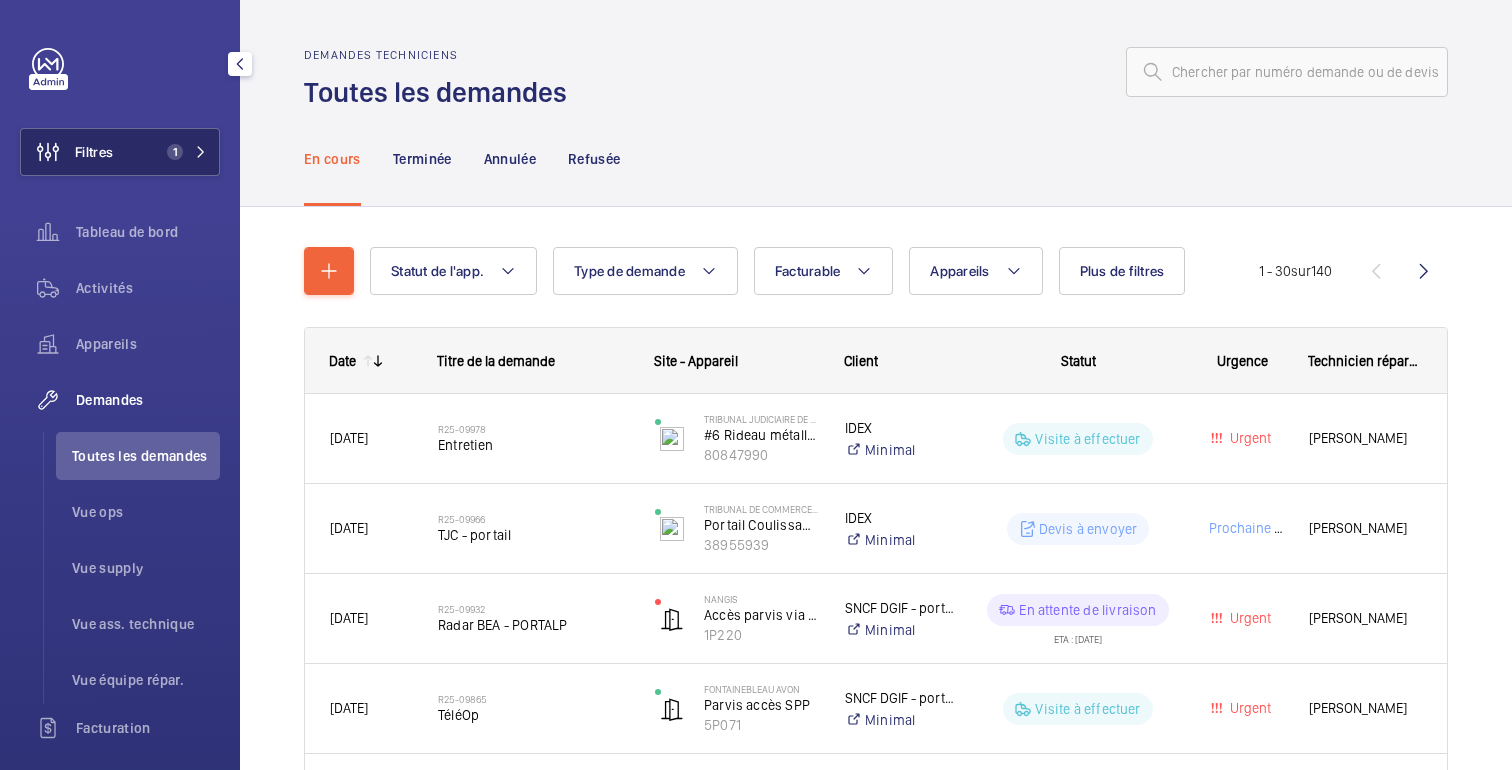 click on "Filtres 1" 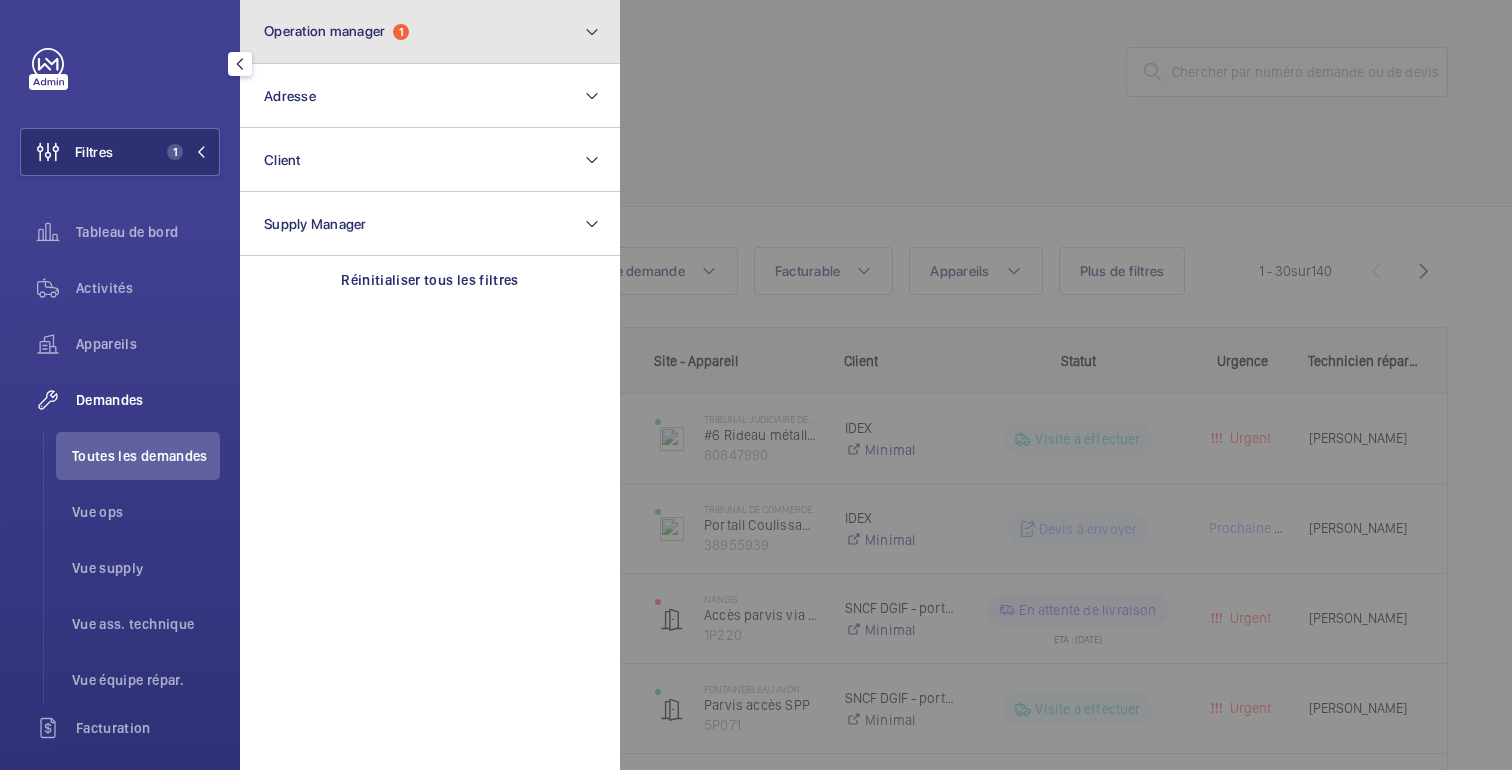 click on "Operation manager  1" 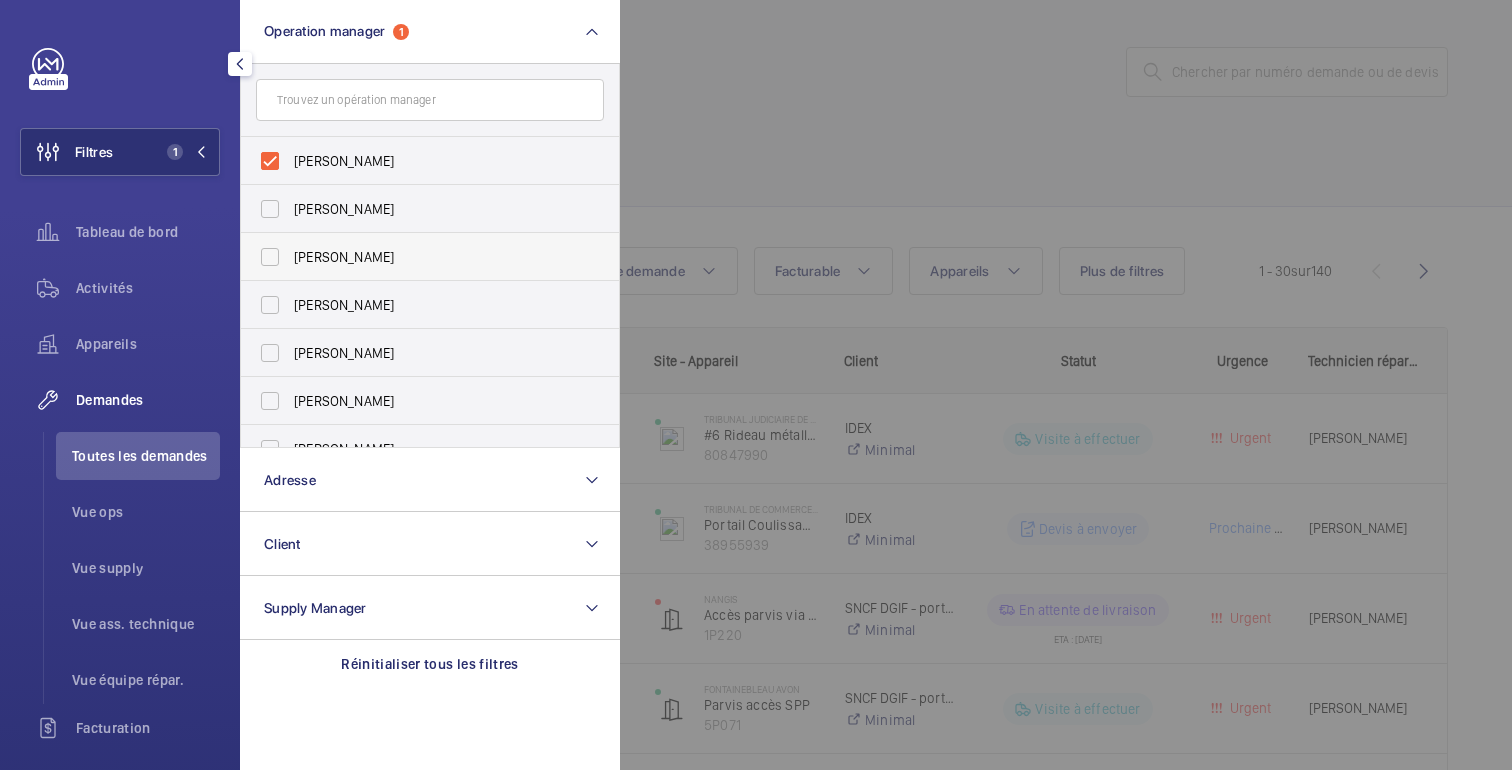 scroll, scrollTop: 74, scrollLeft: 0, axis: vertical 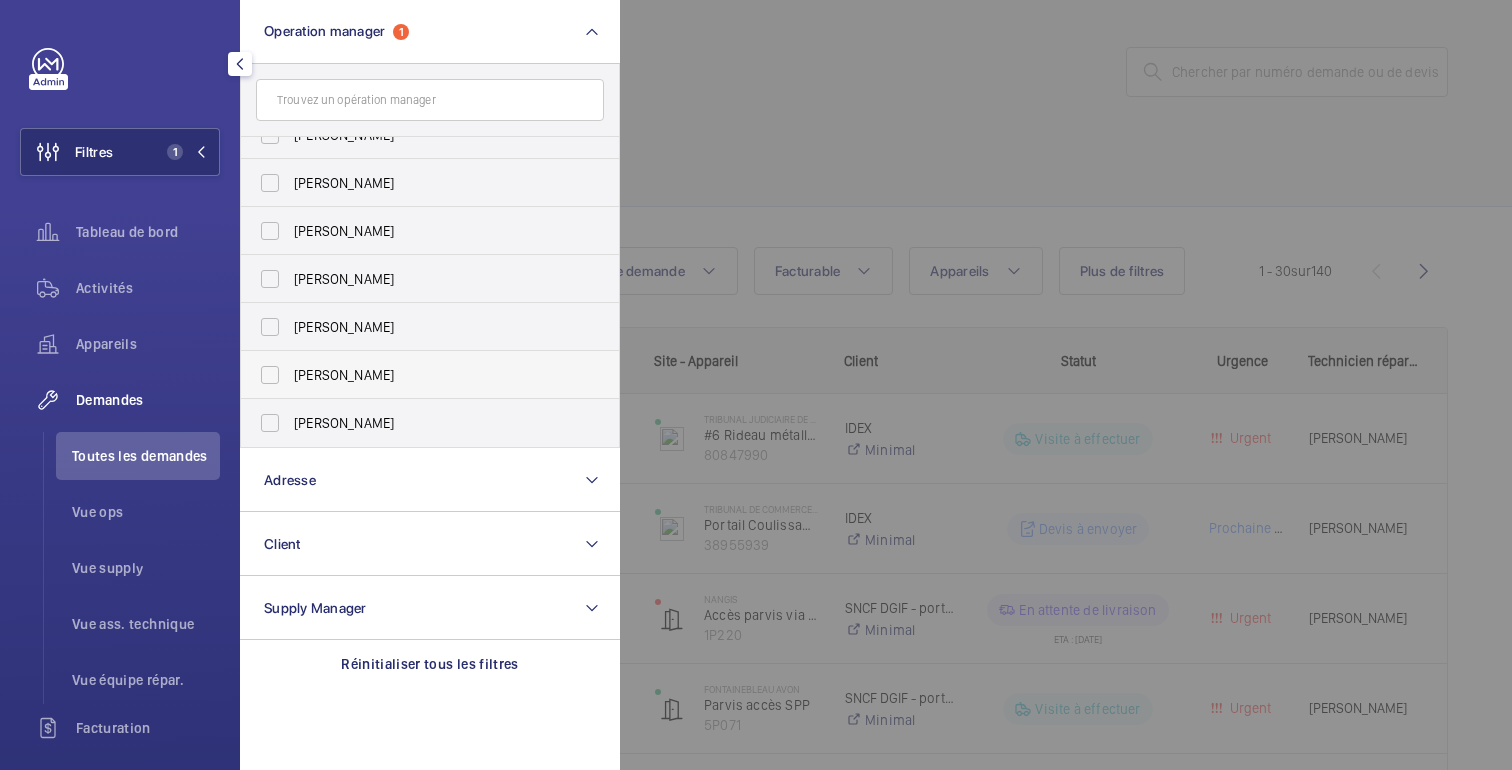click on "Romain Wagener" at bounding box center (415, 375) 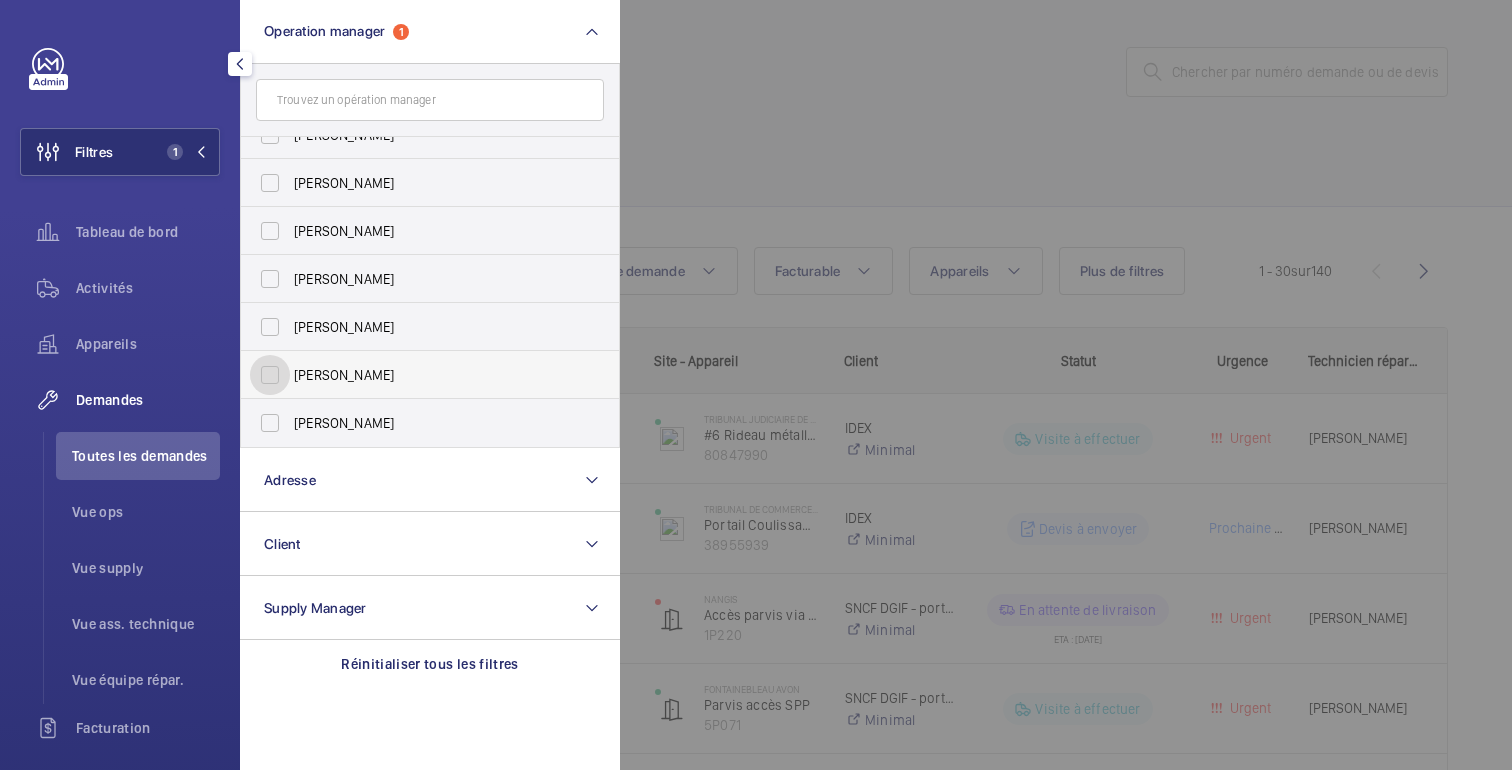click on "Romain Wagener" at bounding box center [270, 375] 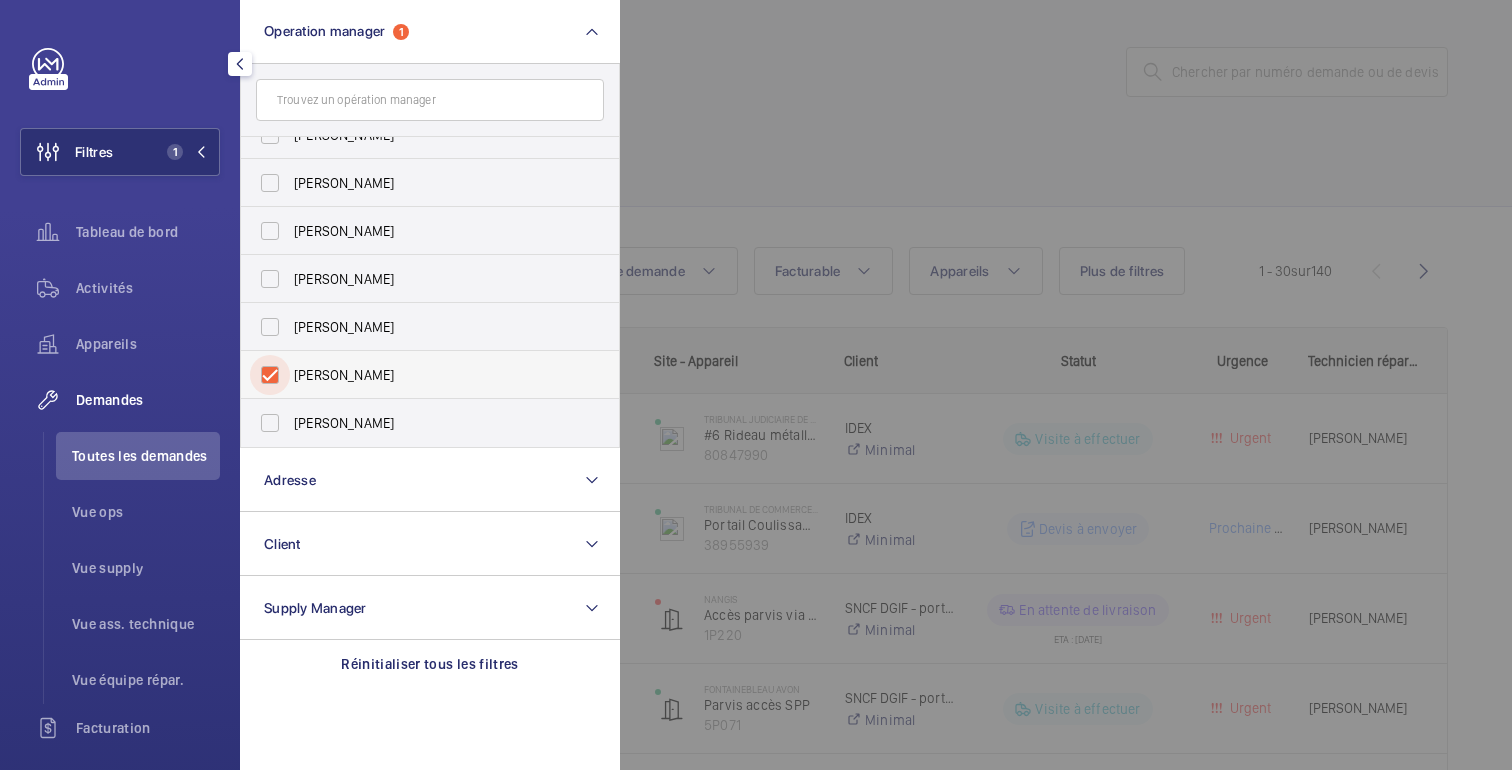 checkbox on "true" 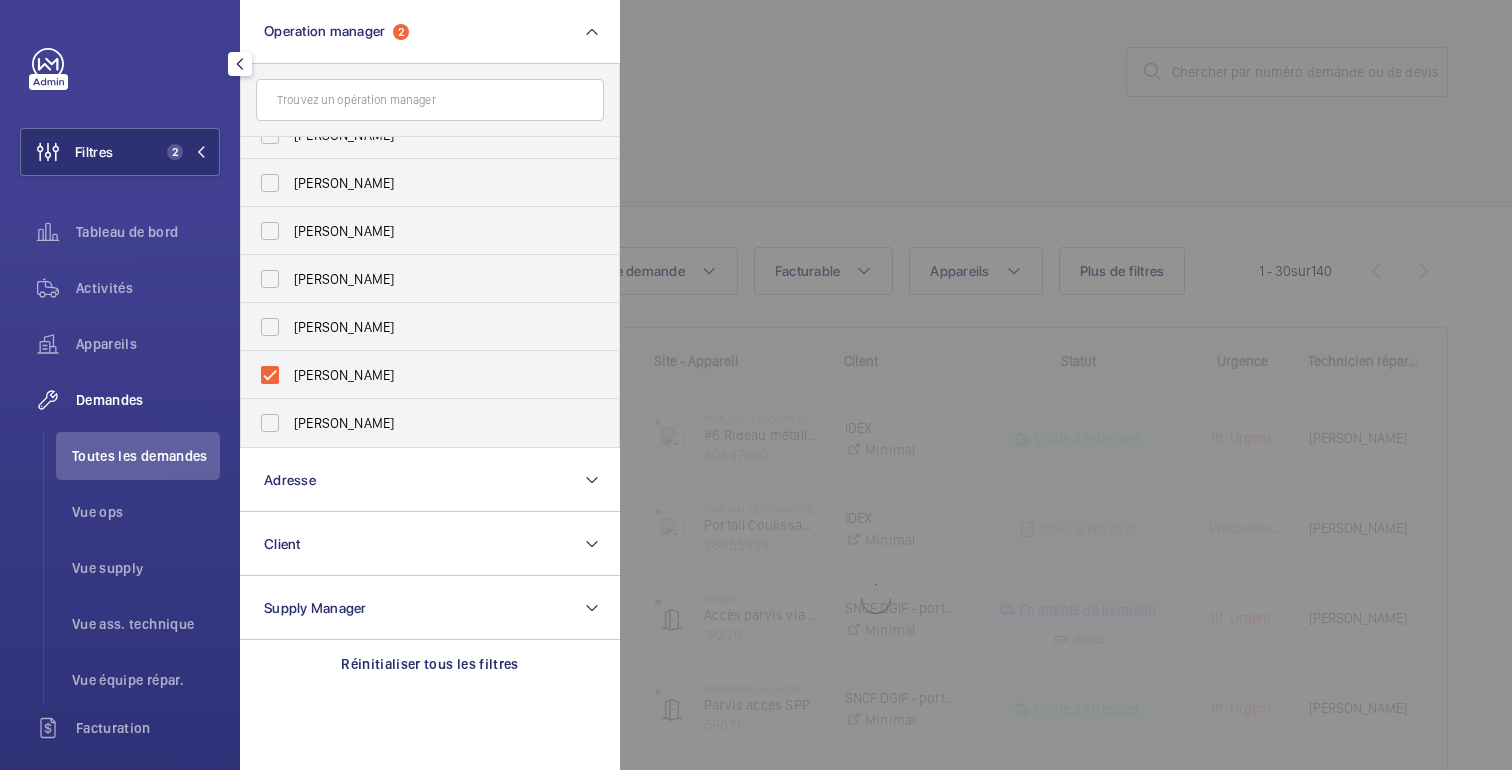 click 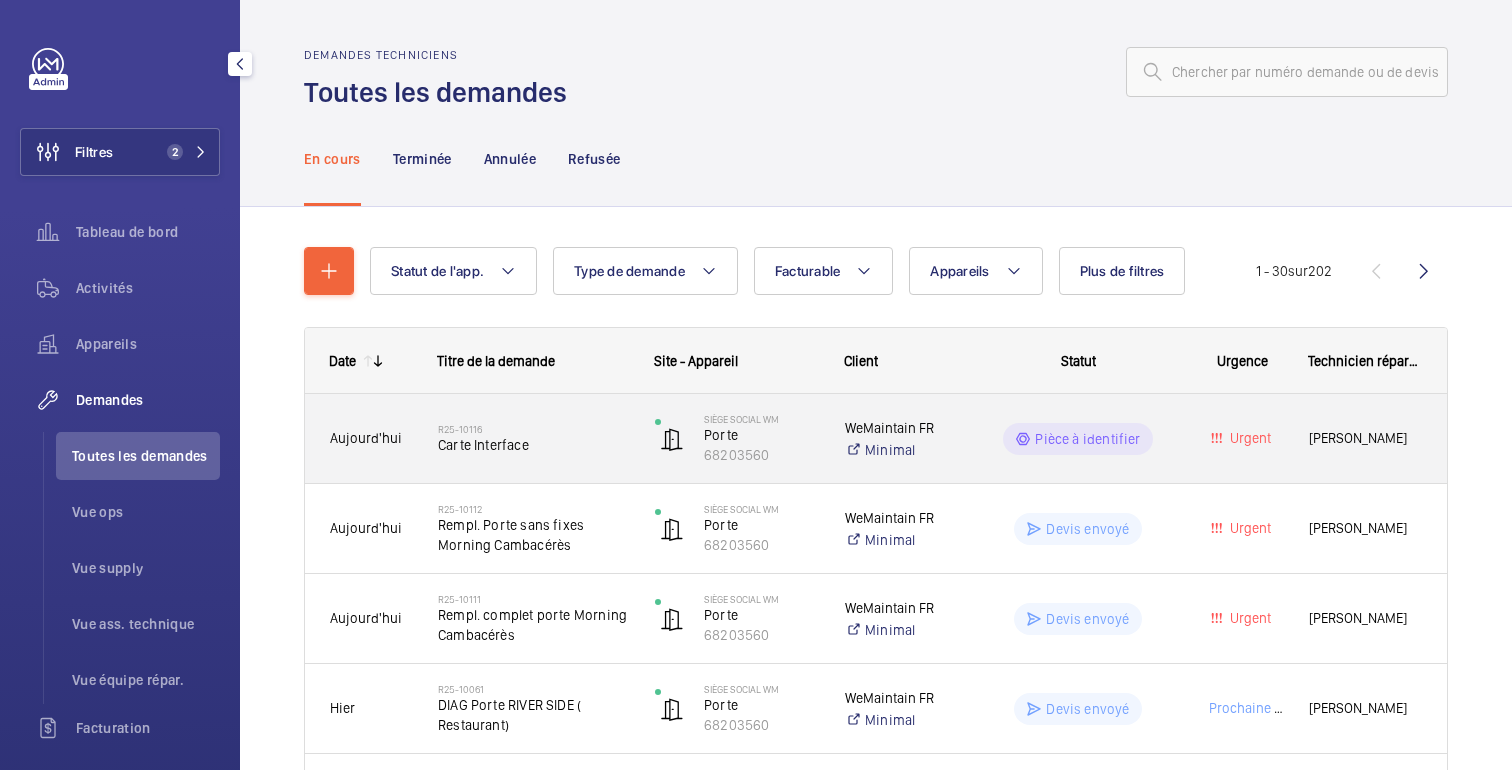 click on "Urgent" 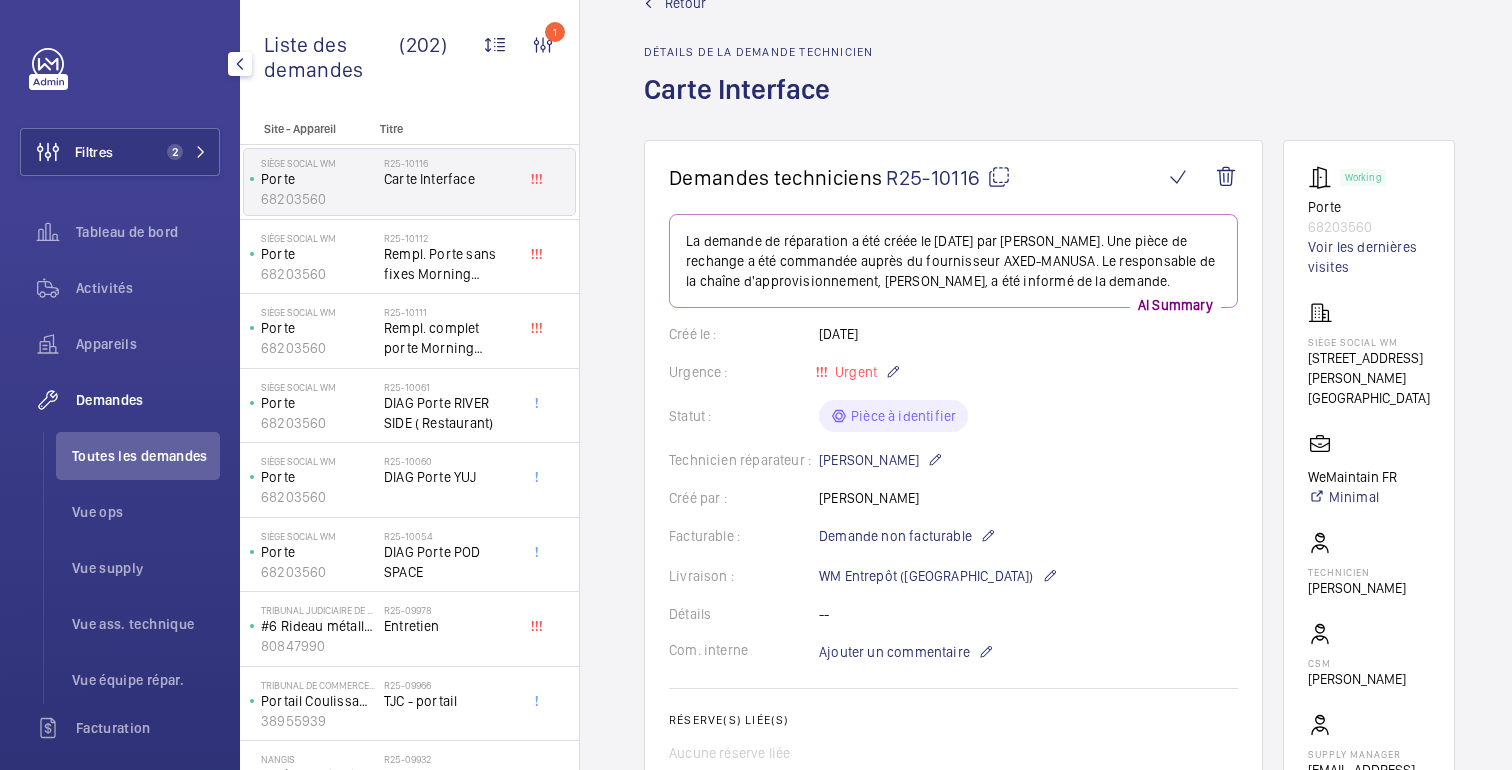 scroll, scrollTop: 0, scrollLeft: 0, axis: both 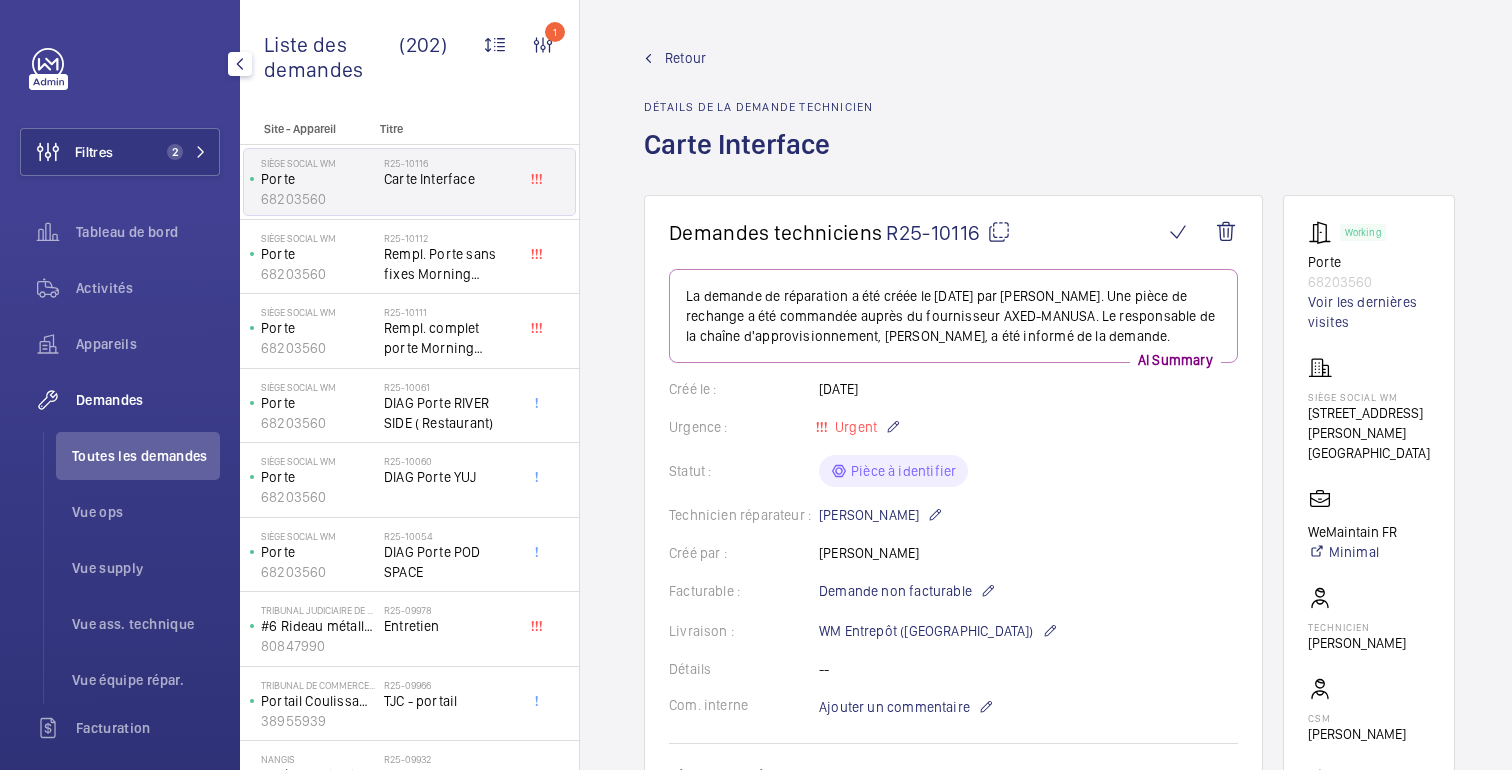 click on "Retour" 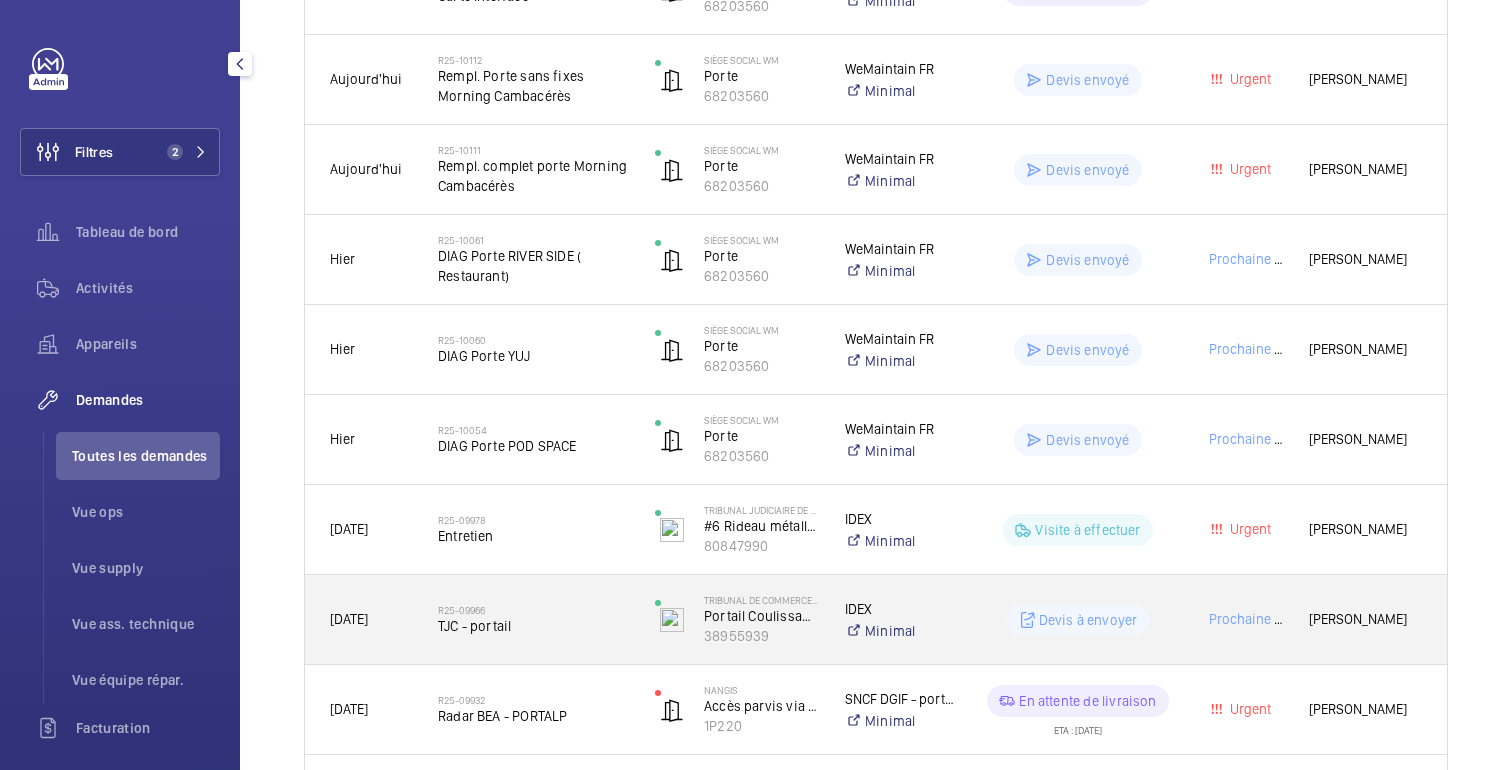 scroll, scrollTop: 0, scrollLeft: 0, axis: both 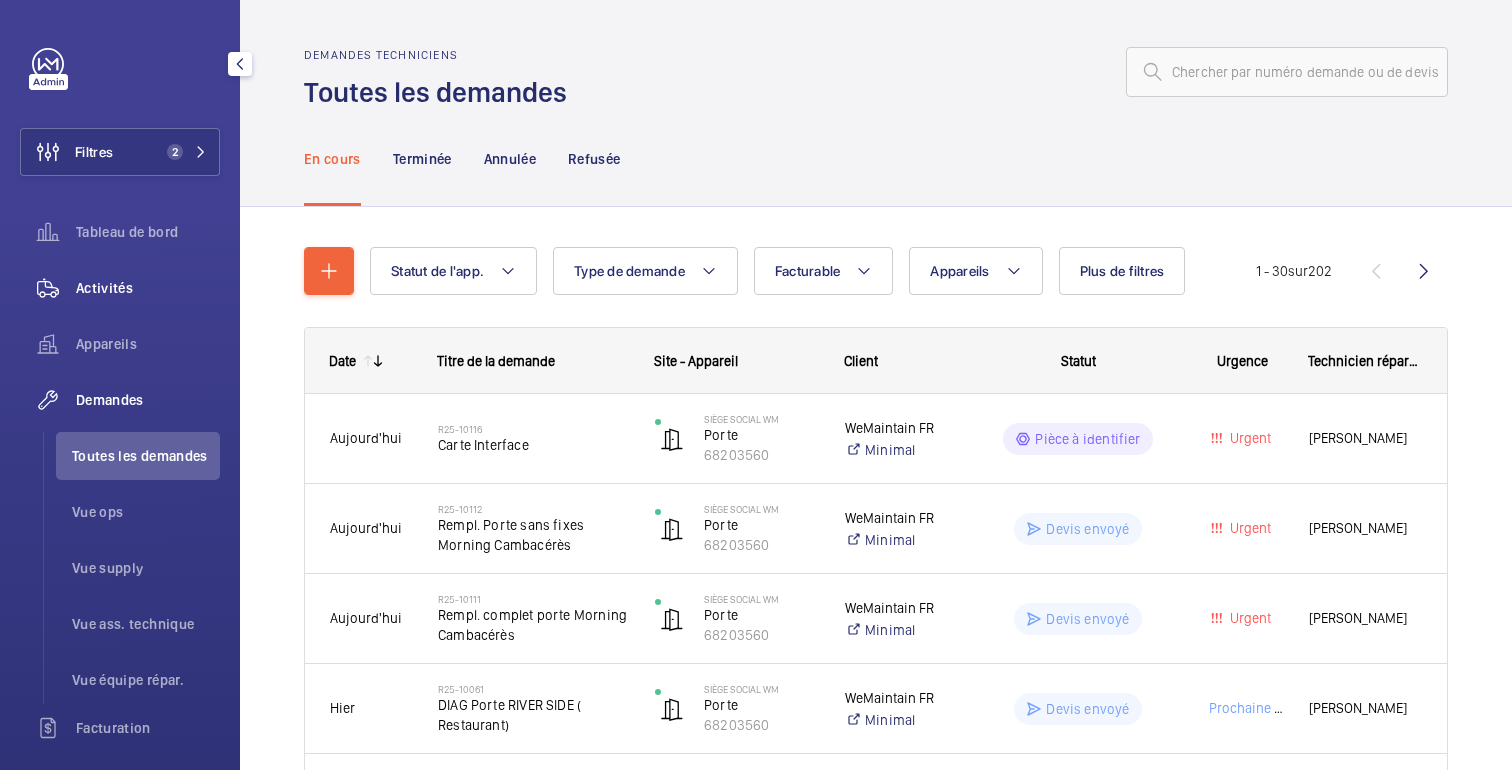 click on "Activités" 